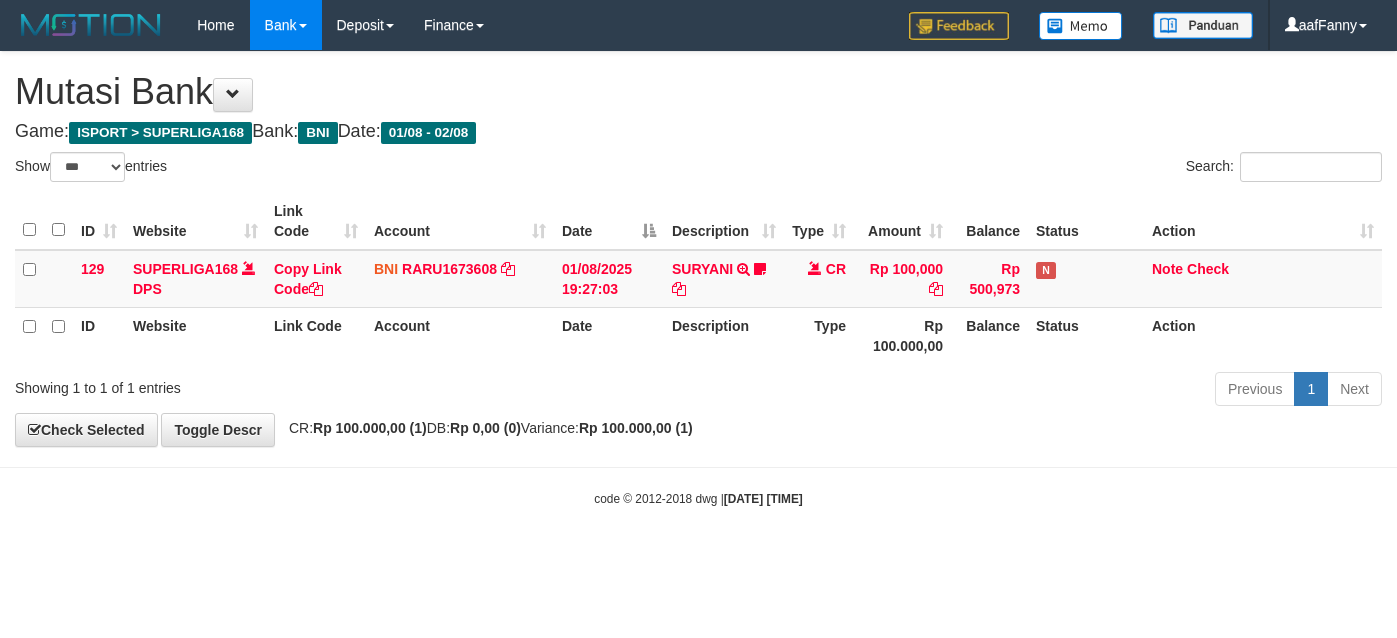 select on "***" 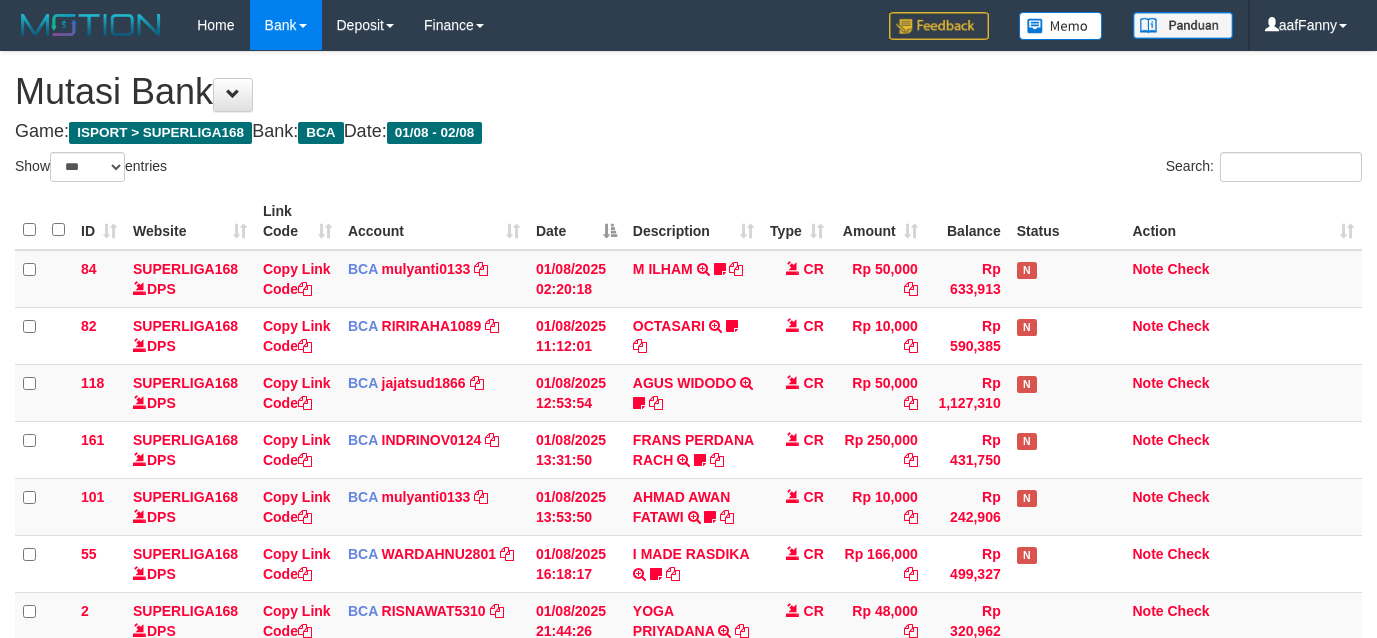 select on "***" 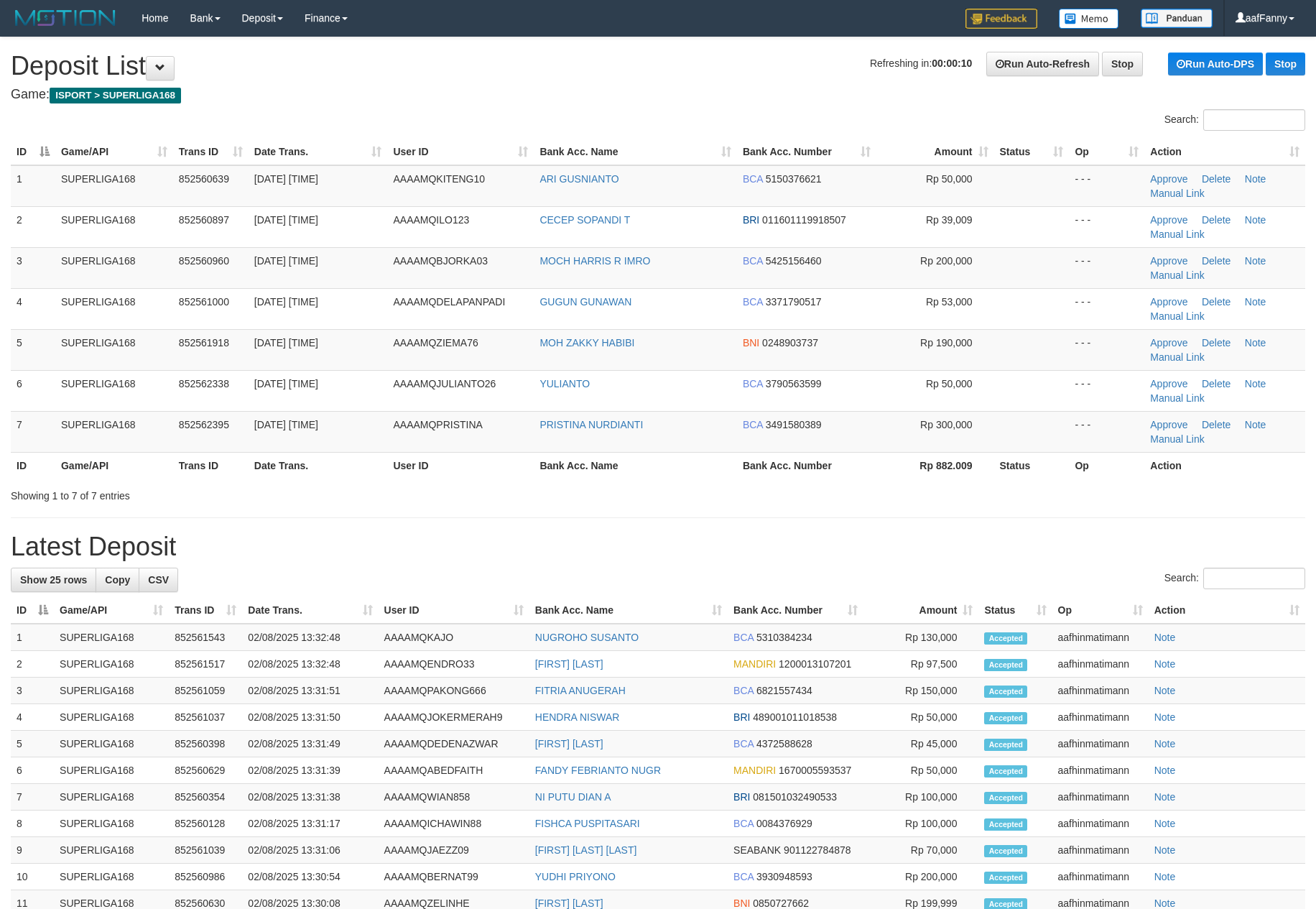 scroll, scrollTop: 0, scrollLeft: 0, axis: both 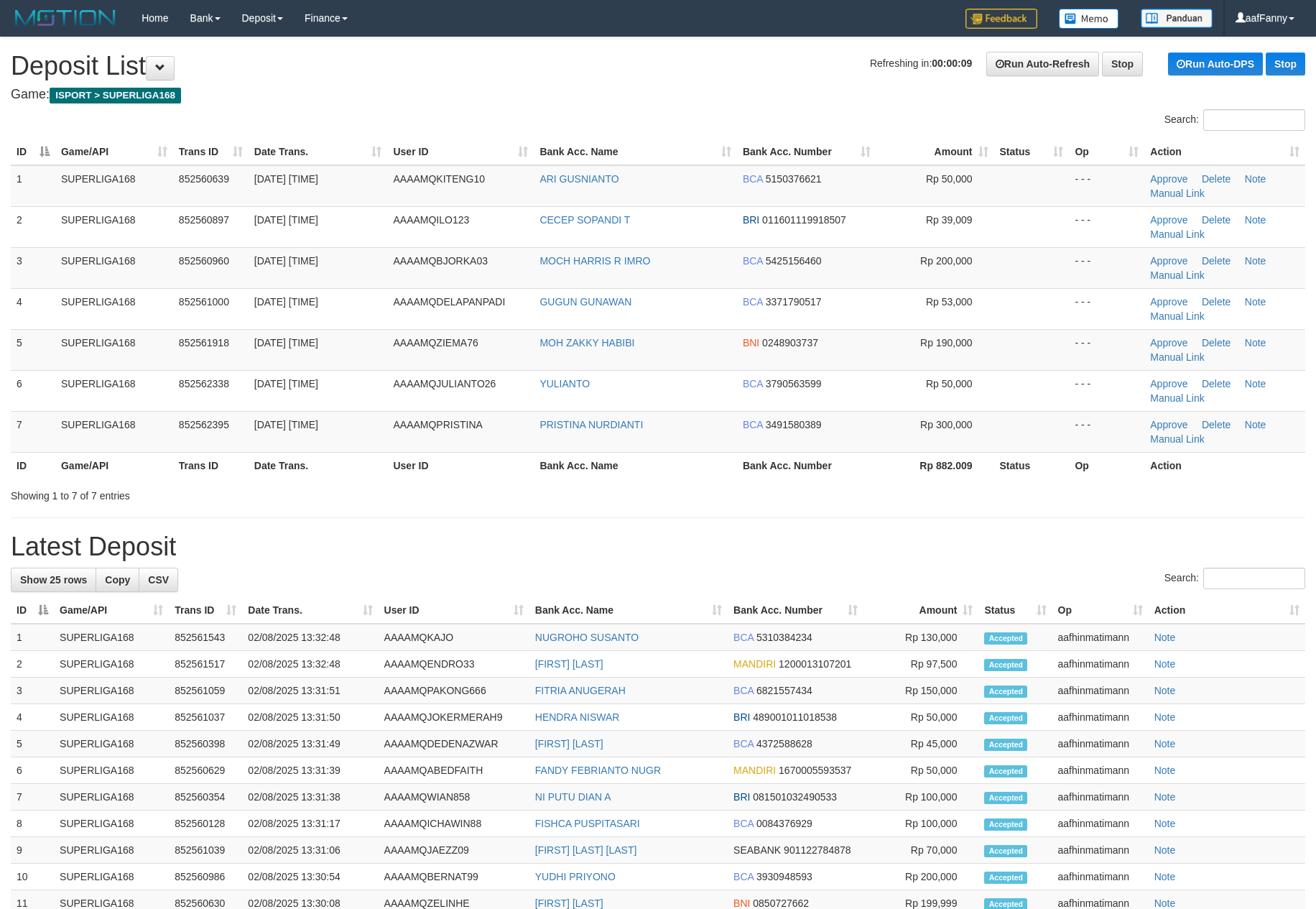 click on "Bank Acc. Name" at bounding box center (635, 152) 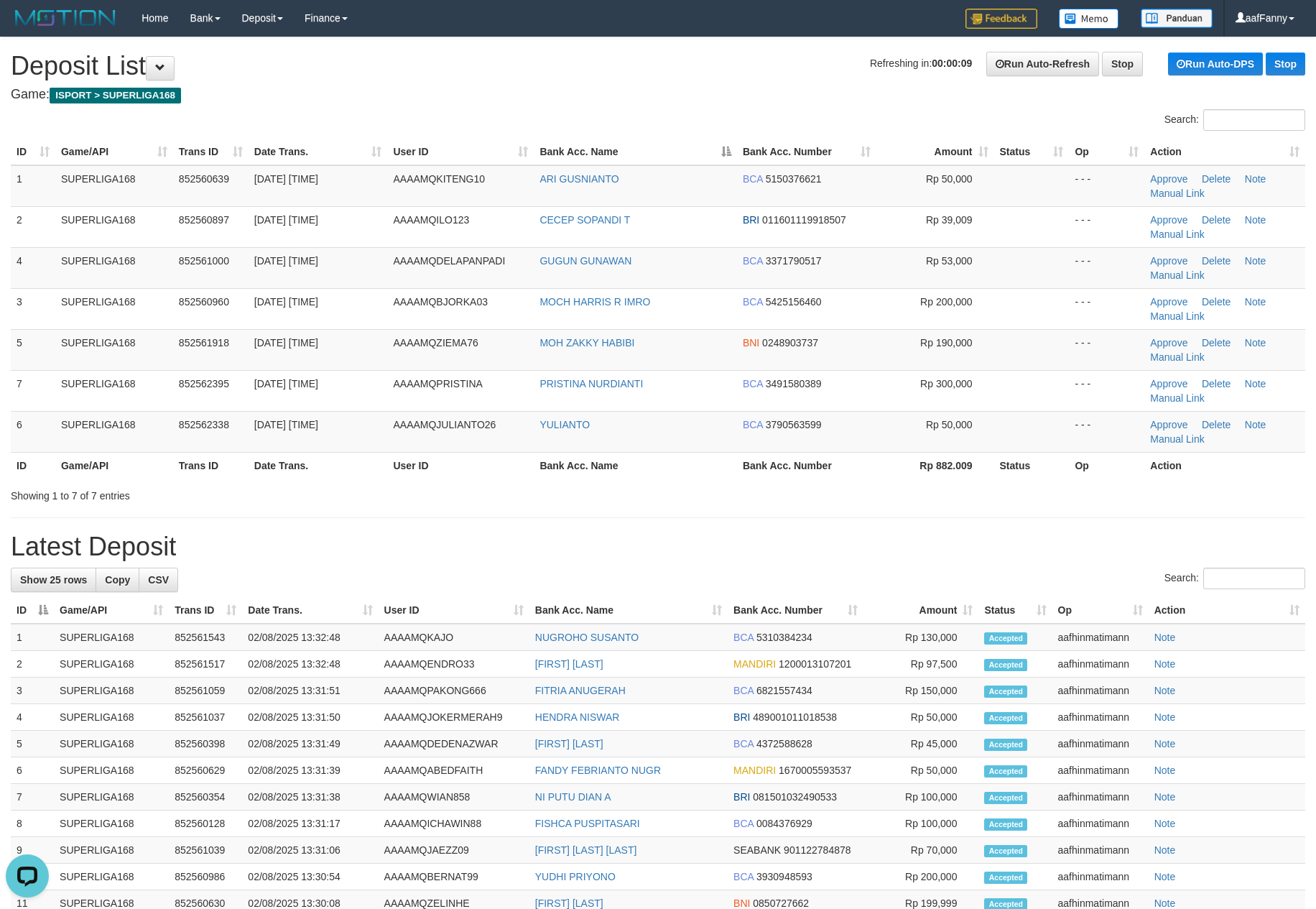 scroll, scrollTop: 0, scrollLeft: 0, axis: both 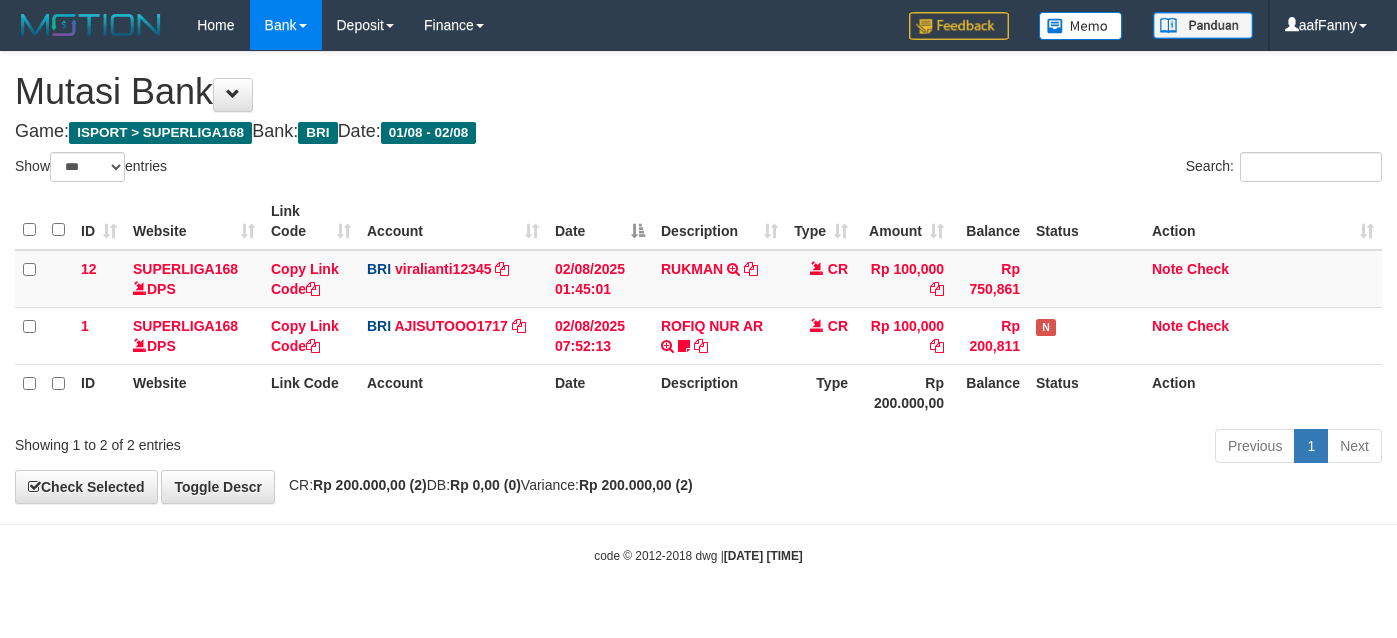 select on "***" 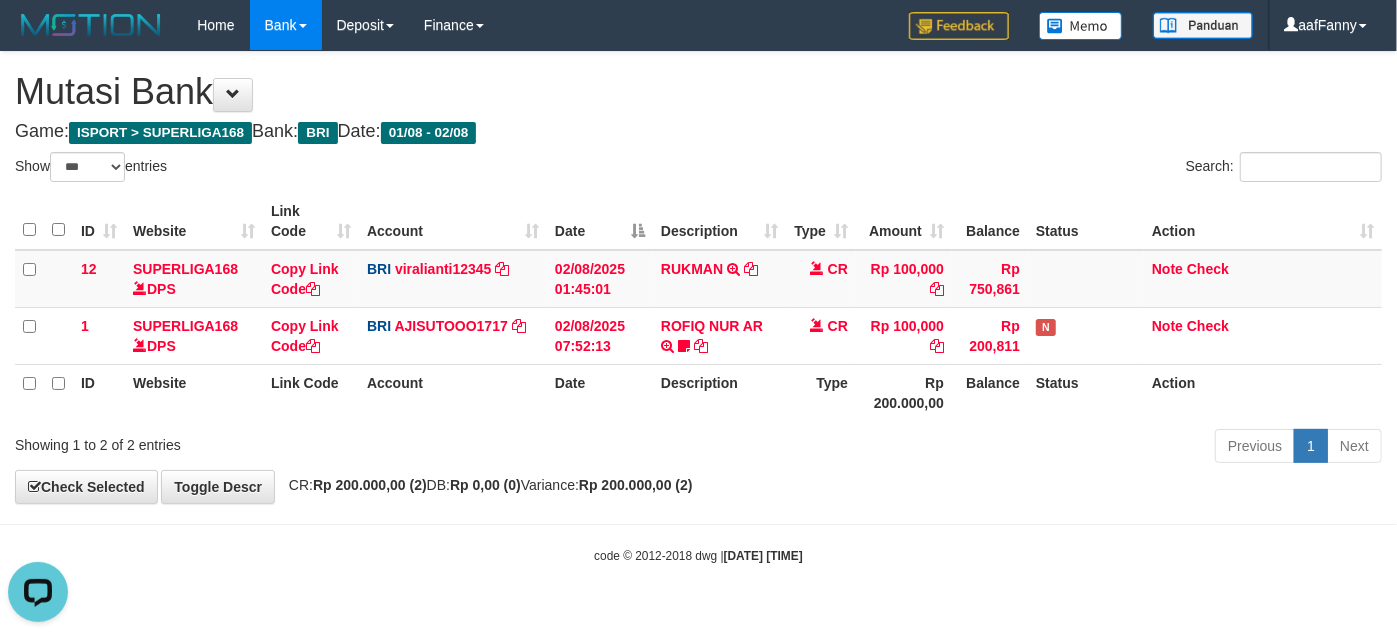 scroll, scrollTop: 0, scrollLeft: 0, axis: both 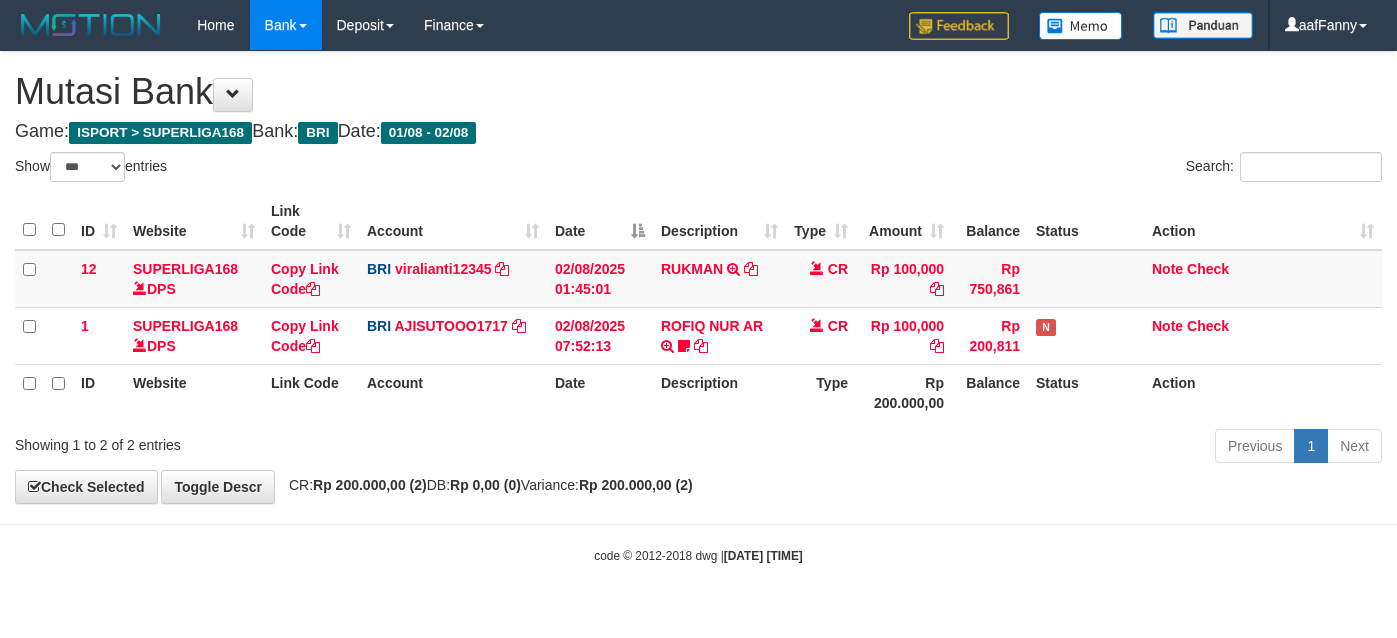 select on "***" 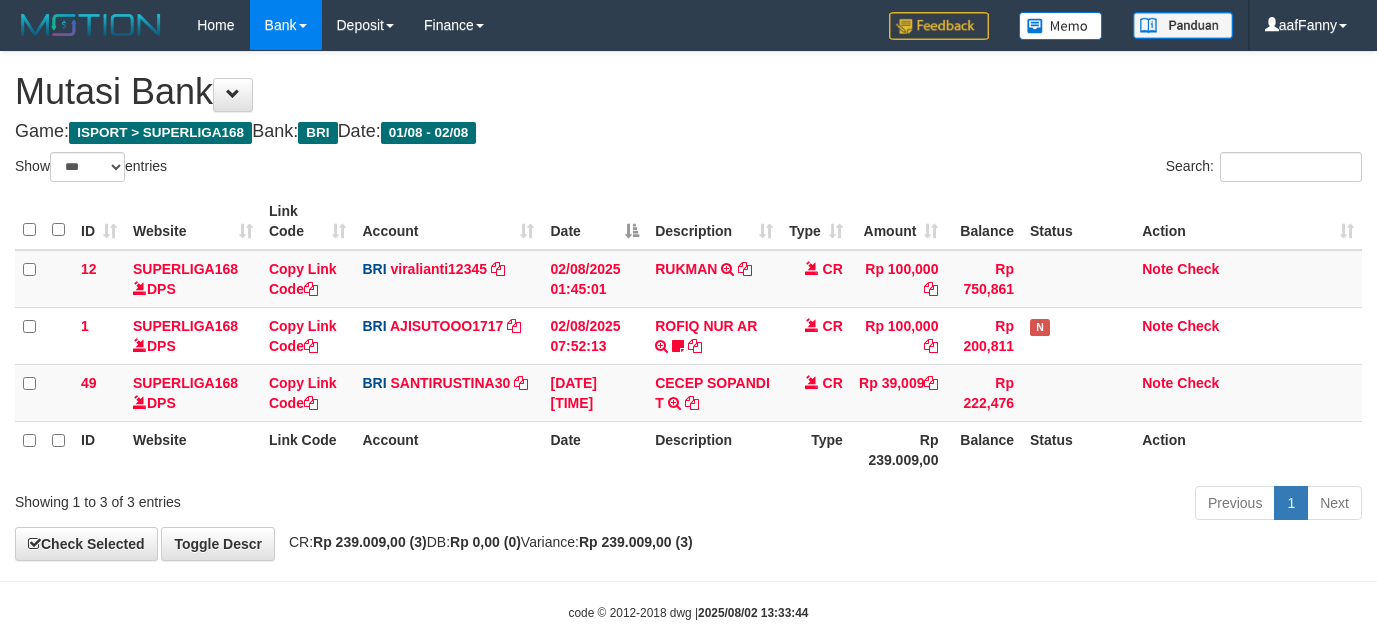 select on "***" 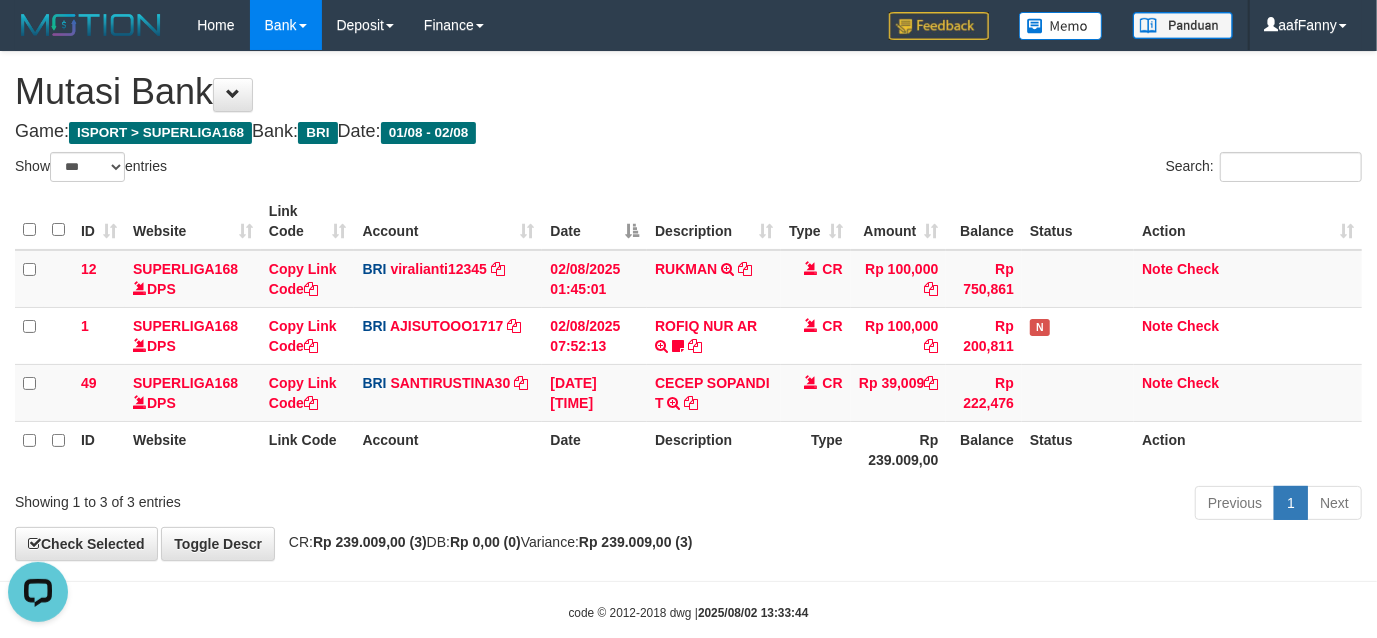scroll, scrollTop: 0, scrollLeft: 0, axis: both 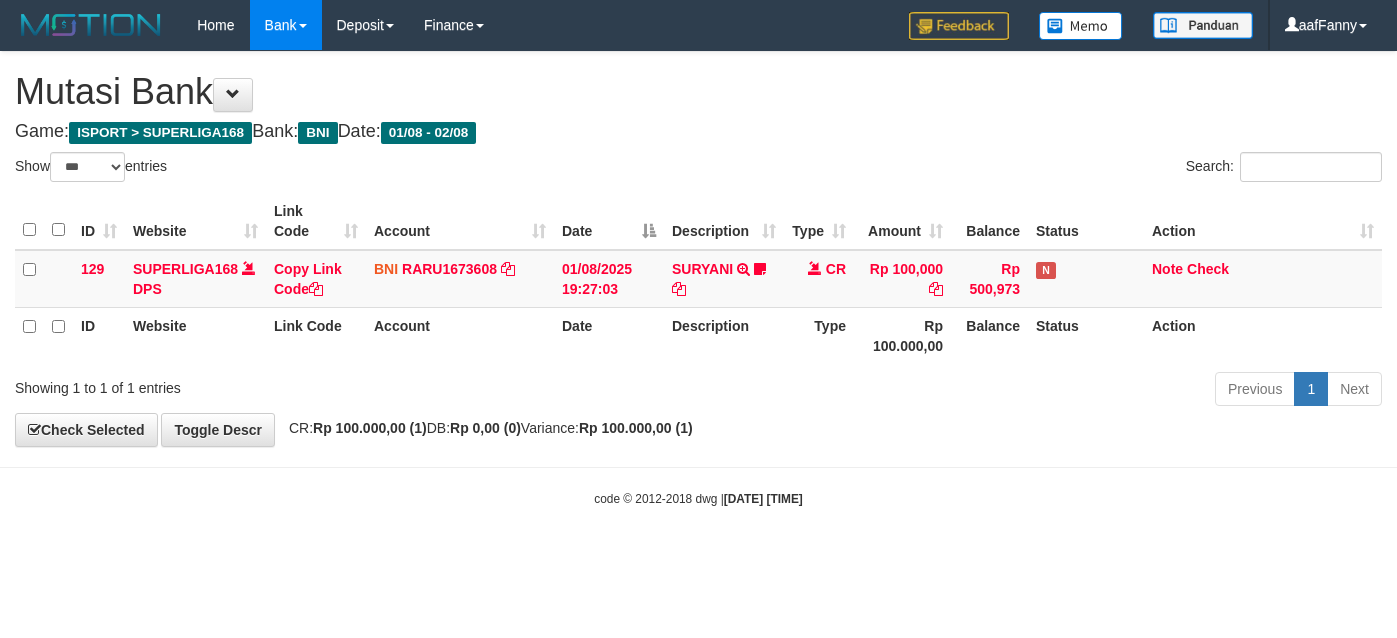 select on "***" 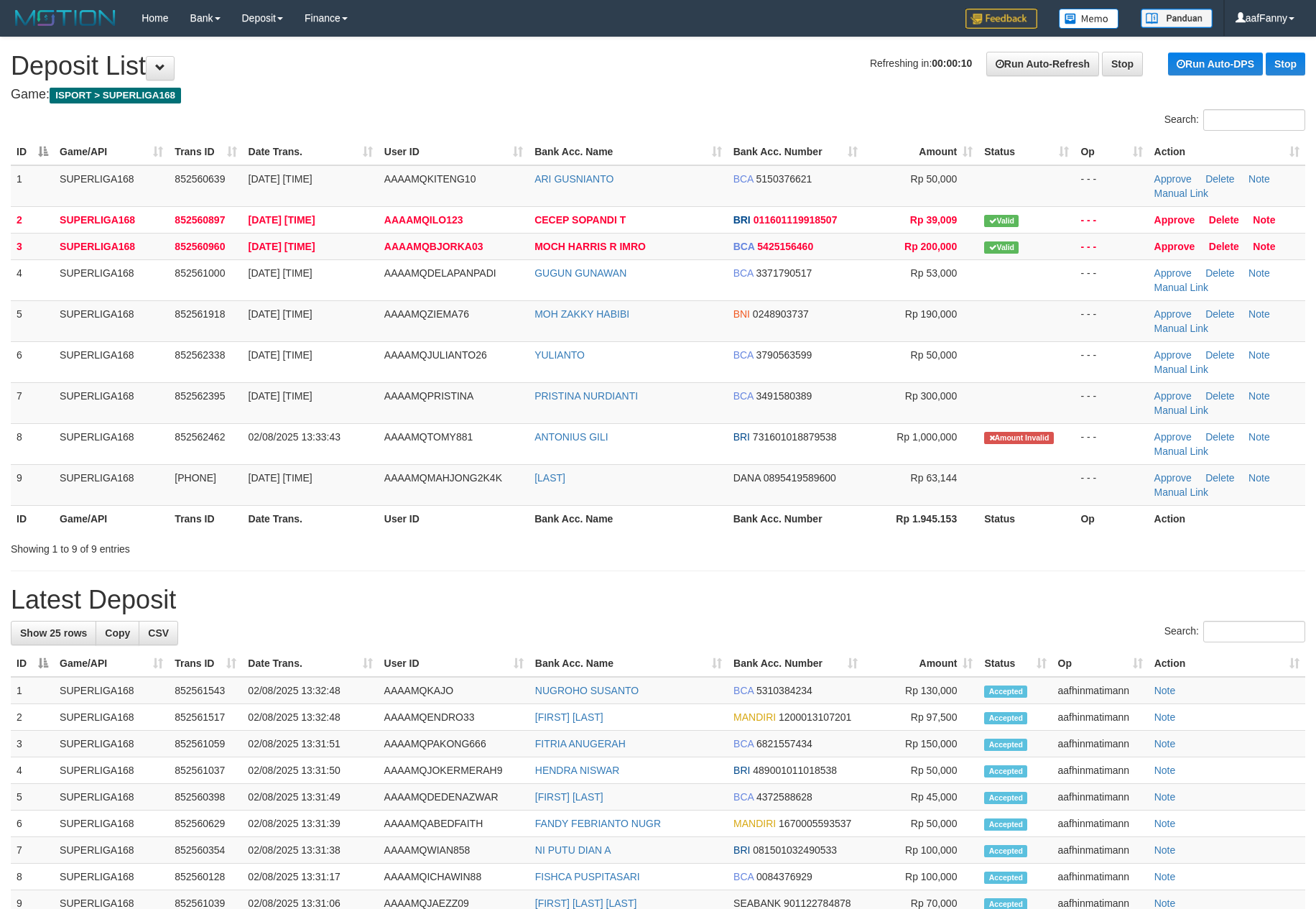 scroll, scrollTop: 0, scrollLeft: 0, axis: both 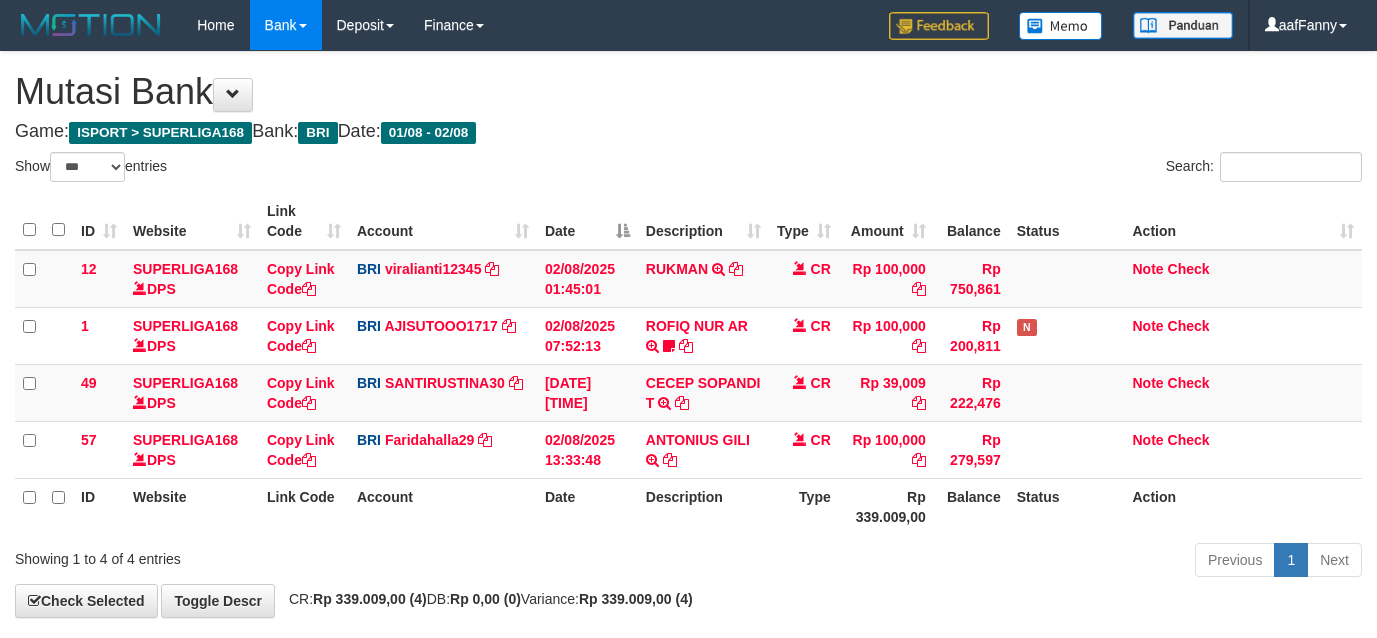 select on "***" 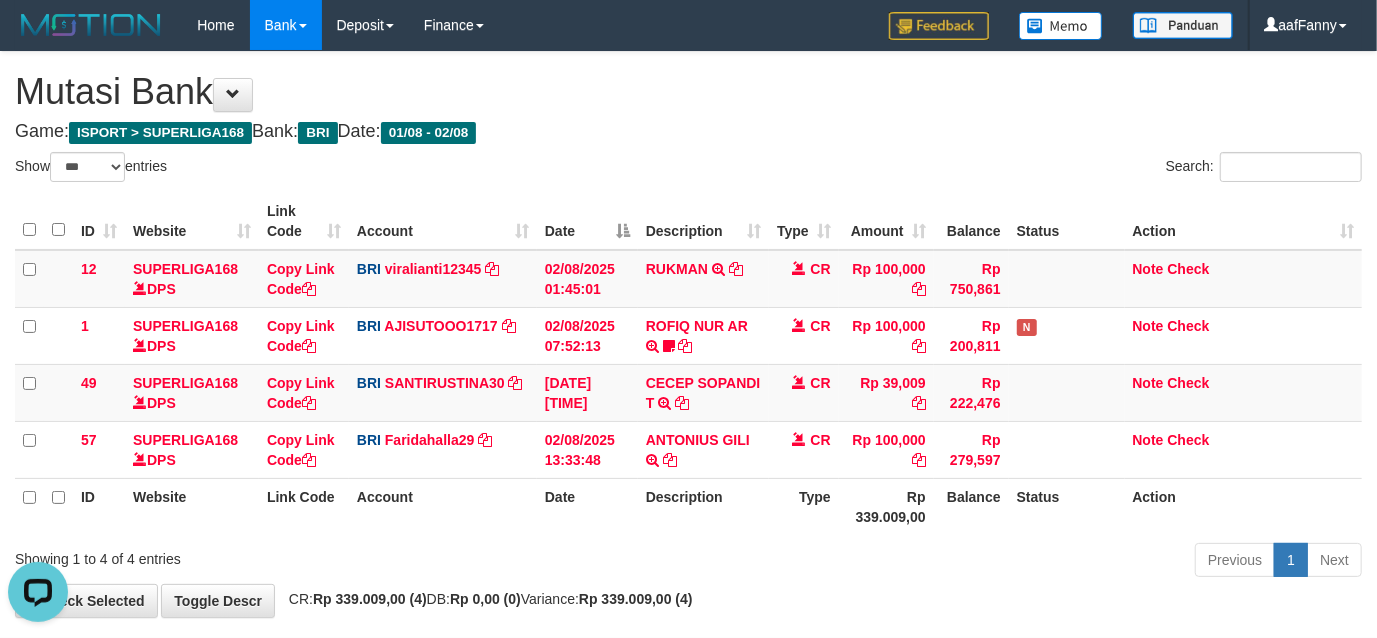 scroll, scrollTop: 0, scrollLeft: 0, axis: both 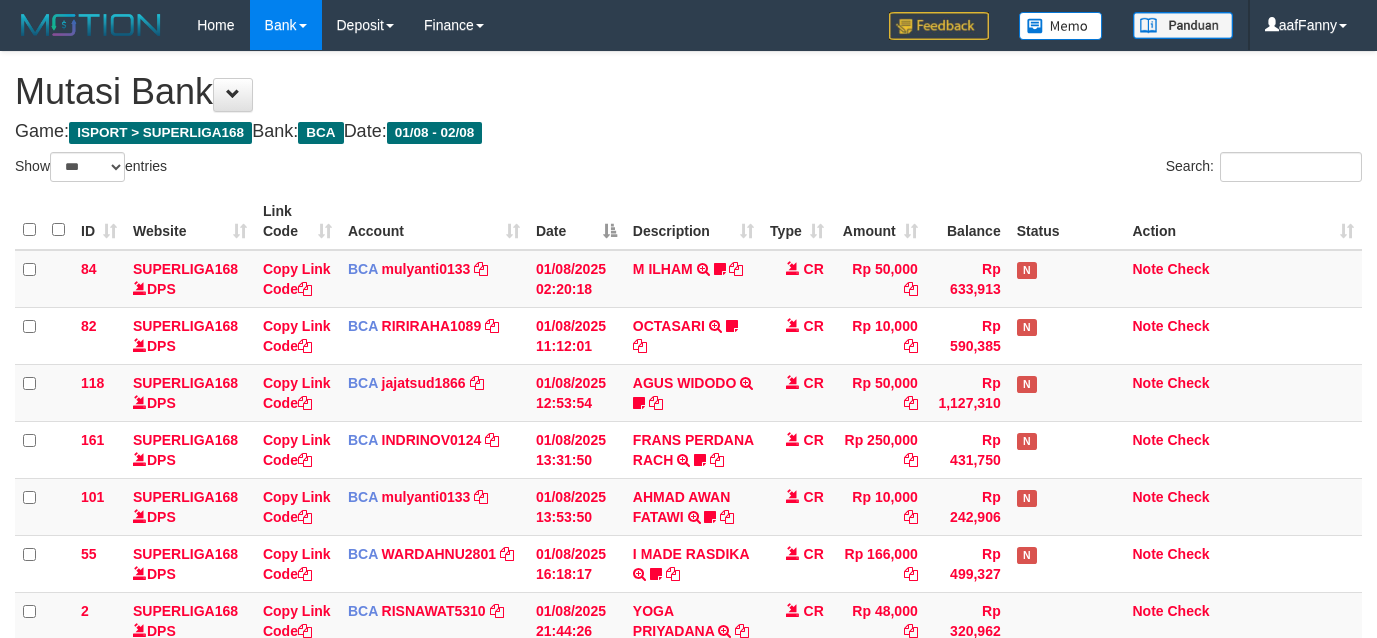 select on "***" 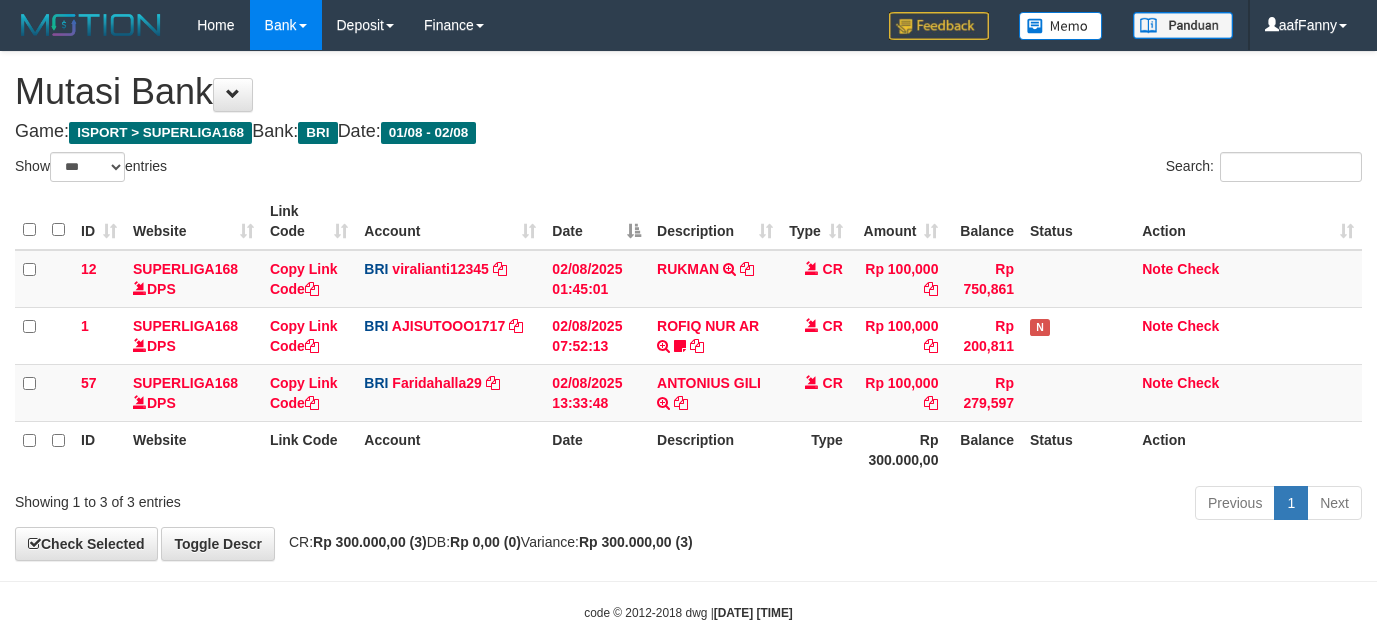 select on "***" 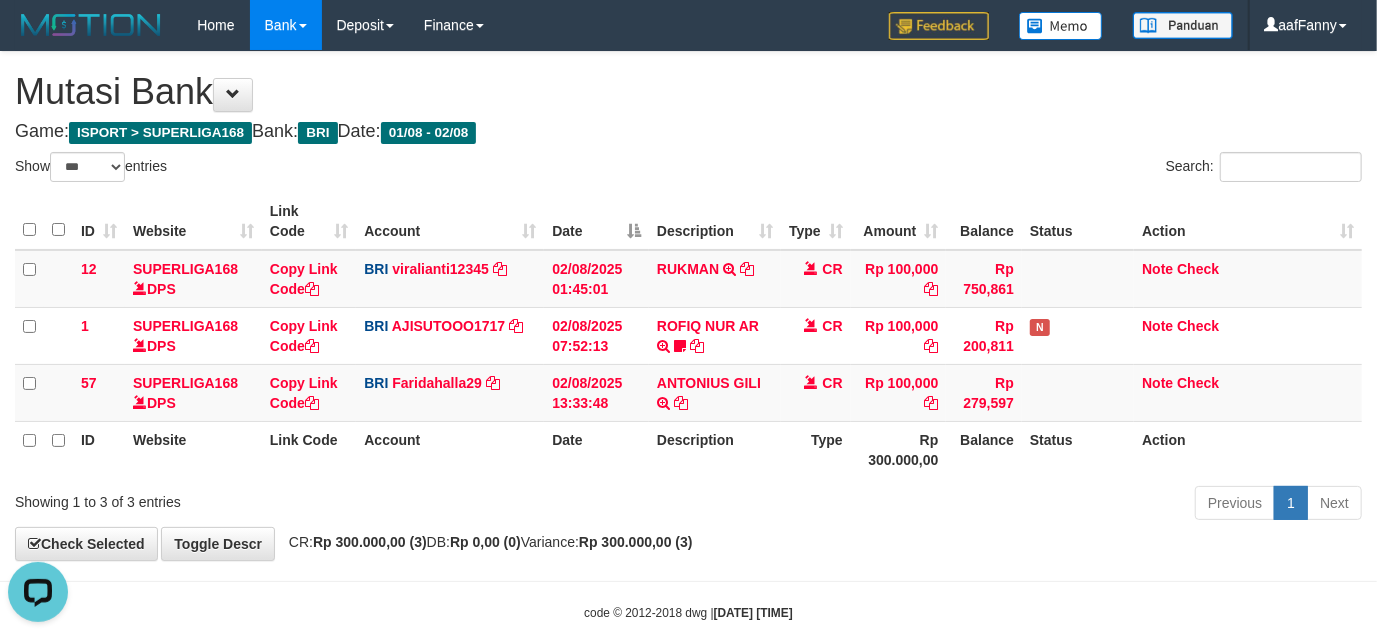 scroll, scrollTop: 0, scrollLeft: 0, axis: both 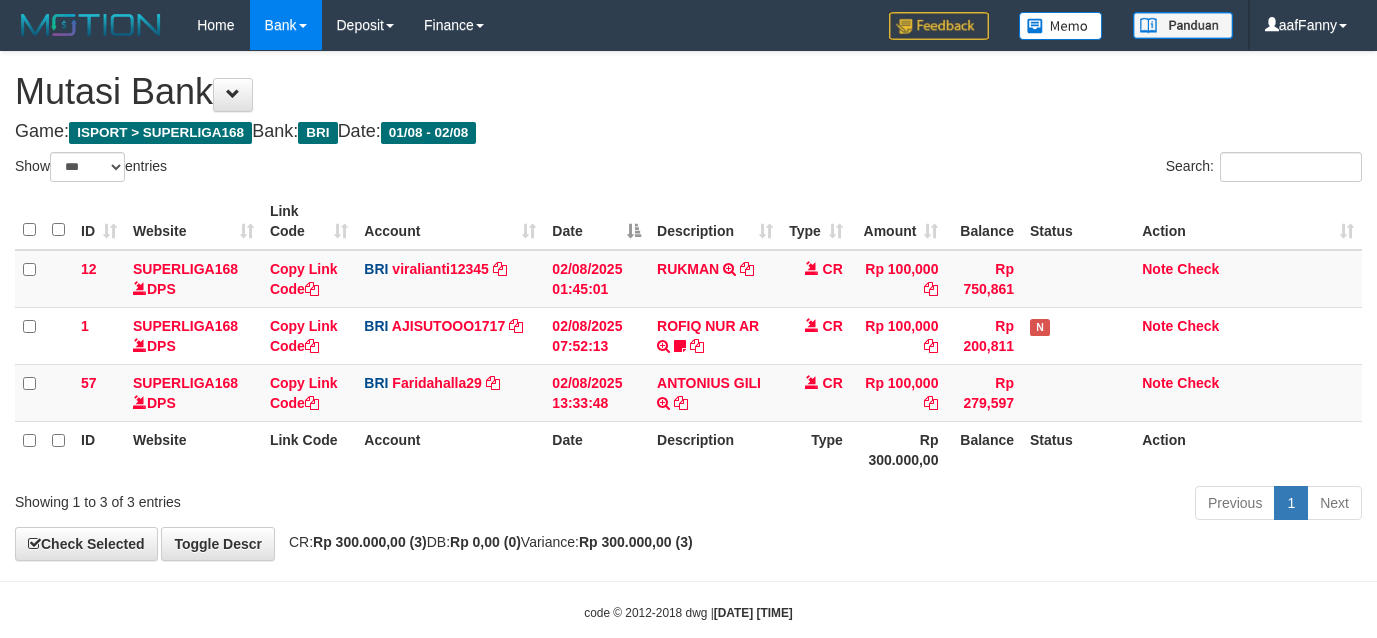 select on "***" 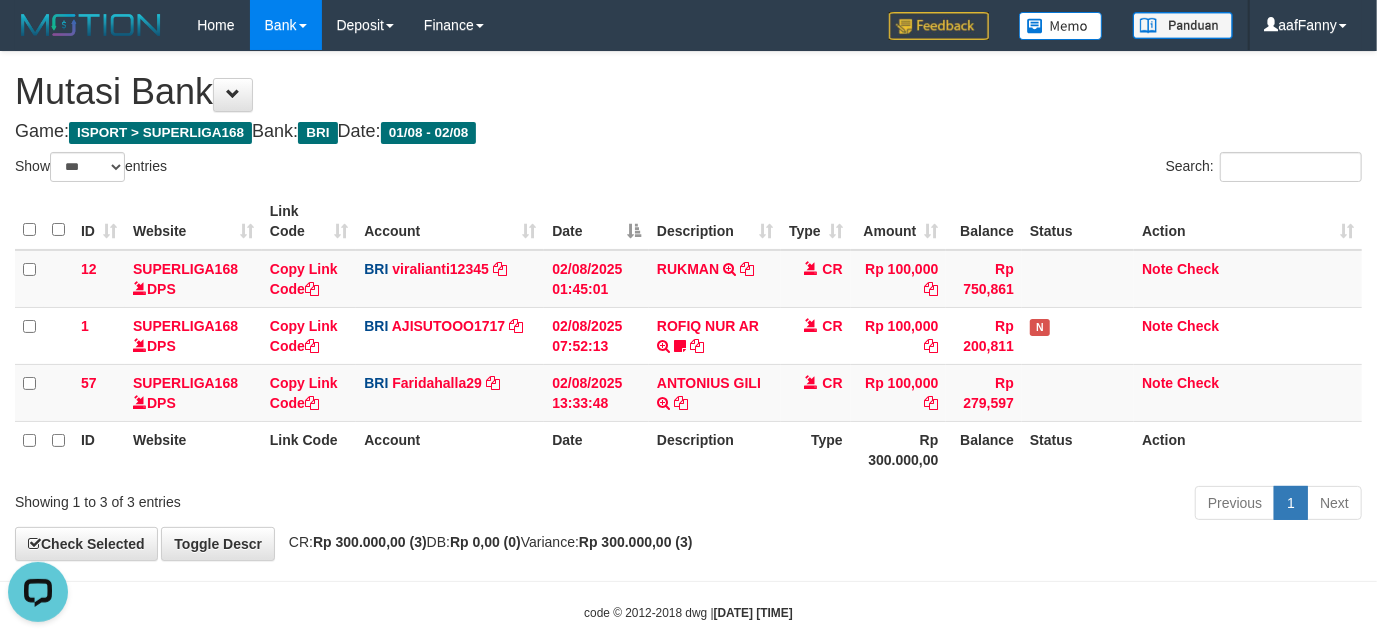 scroll, scrollTop: 0, scrollLeft: 0, axis: both 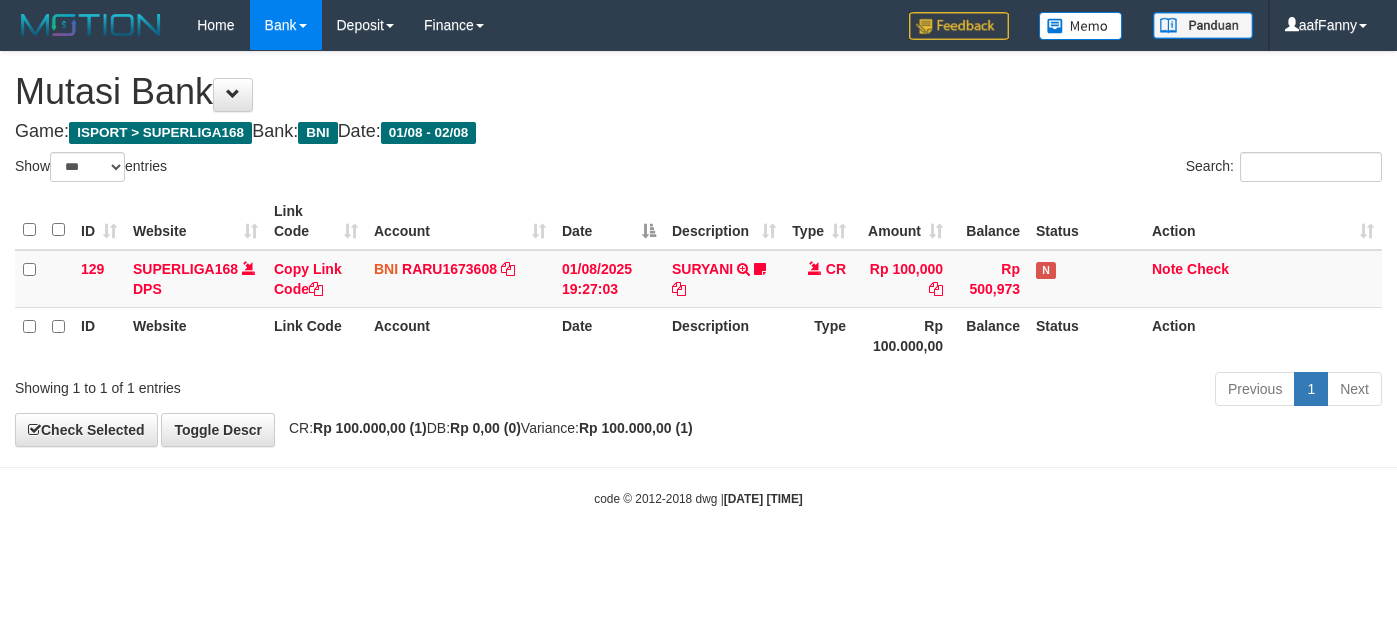 select on "***" 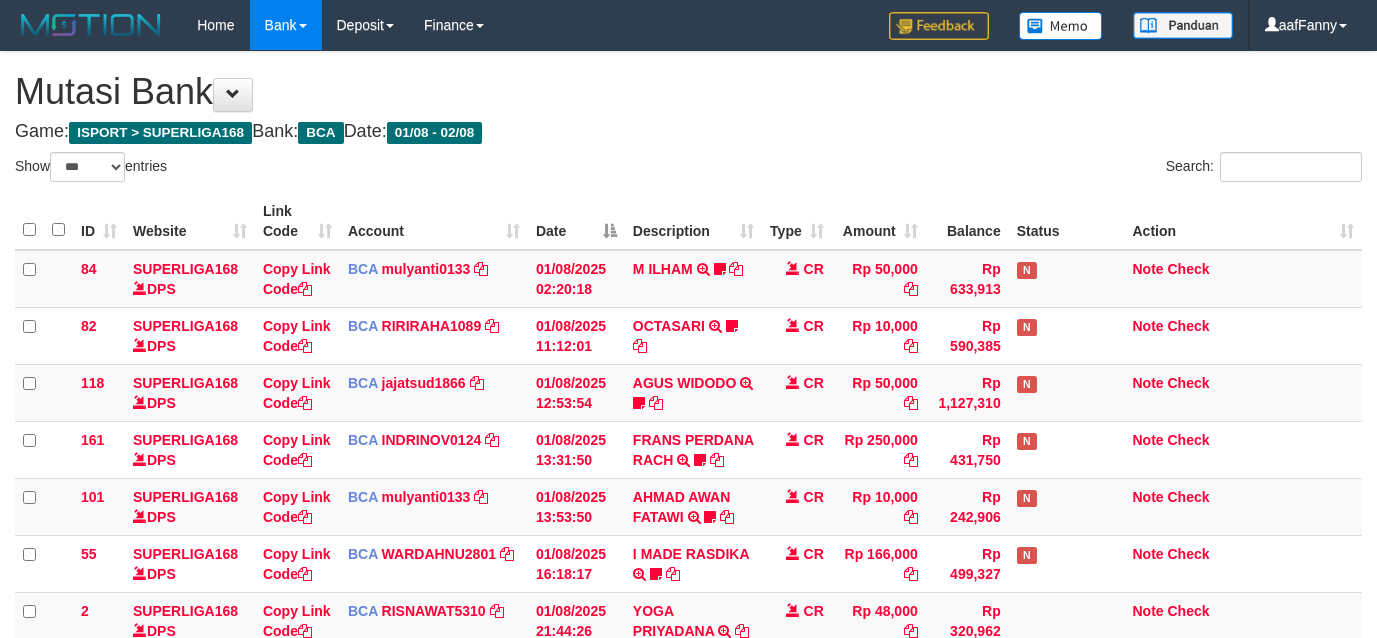select on "***" 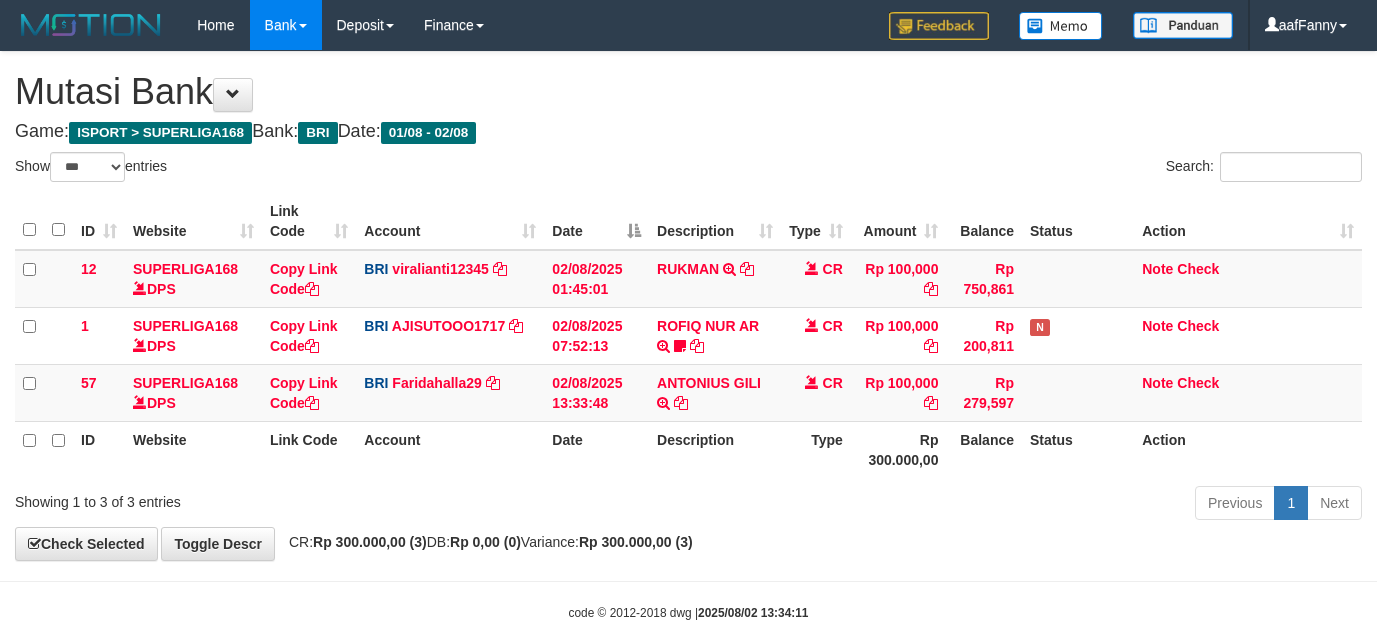 select on "***" 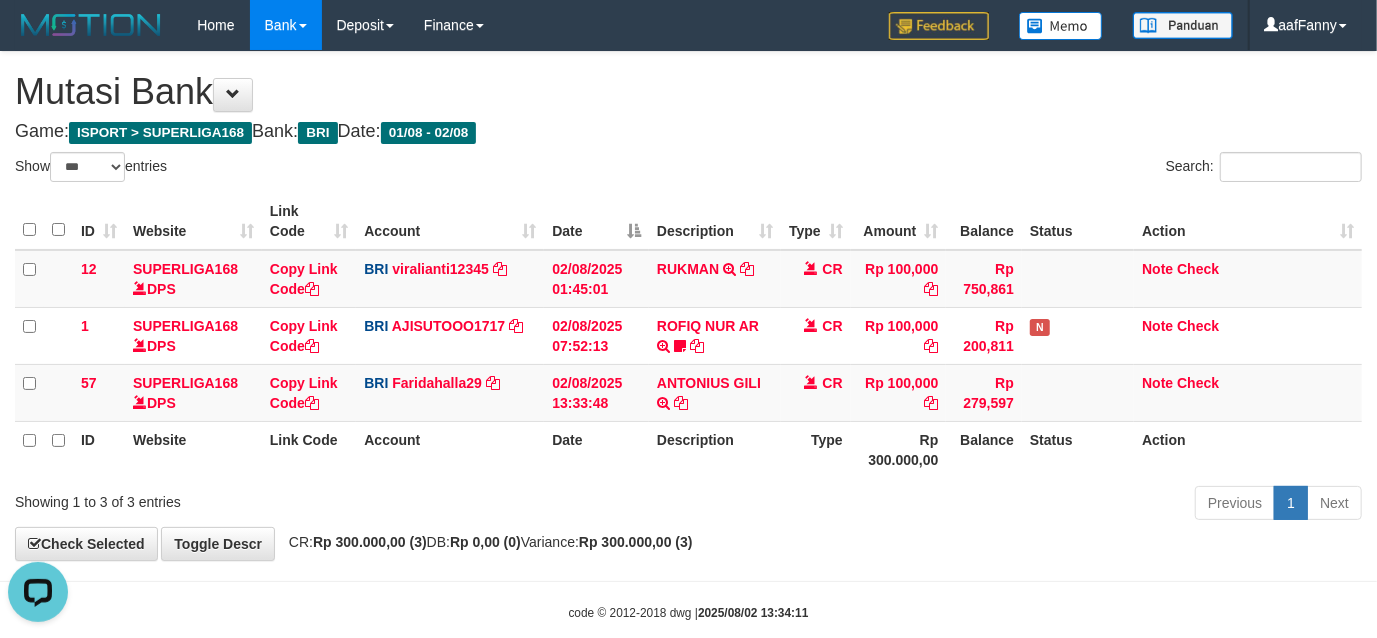 scroll, scrollTop: 0, scrollLeft: 0, axis: both 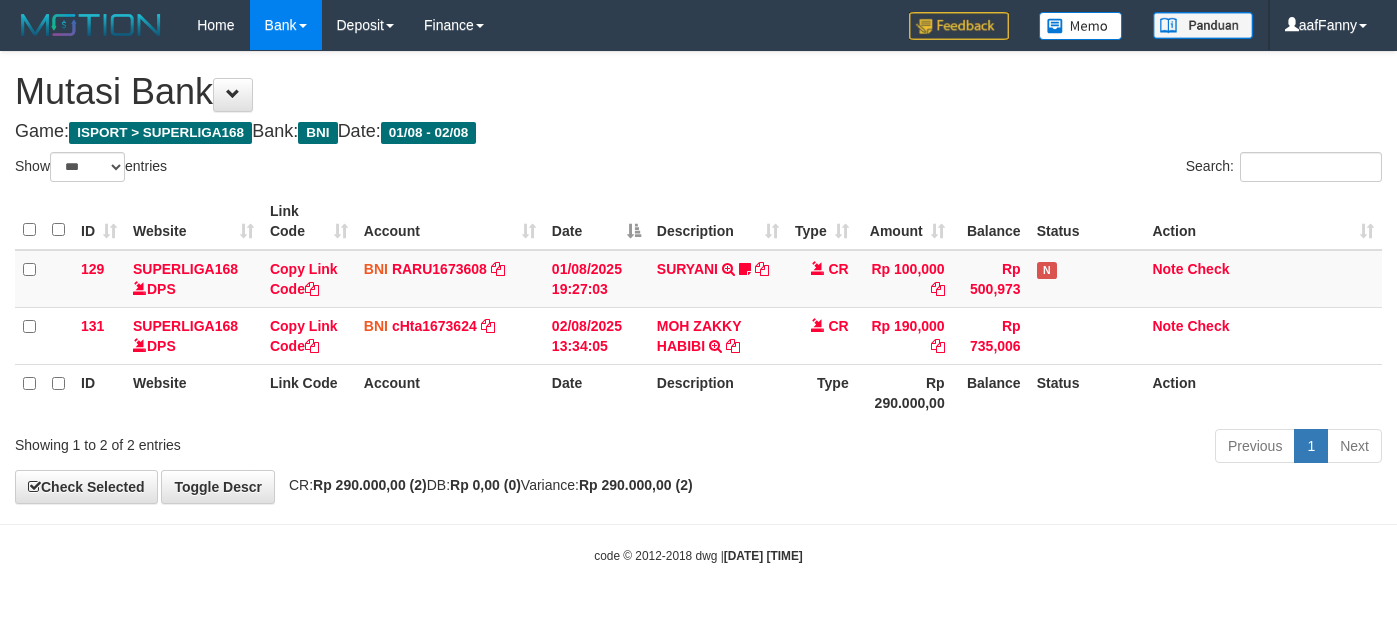 select on "***" 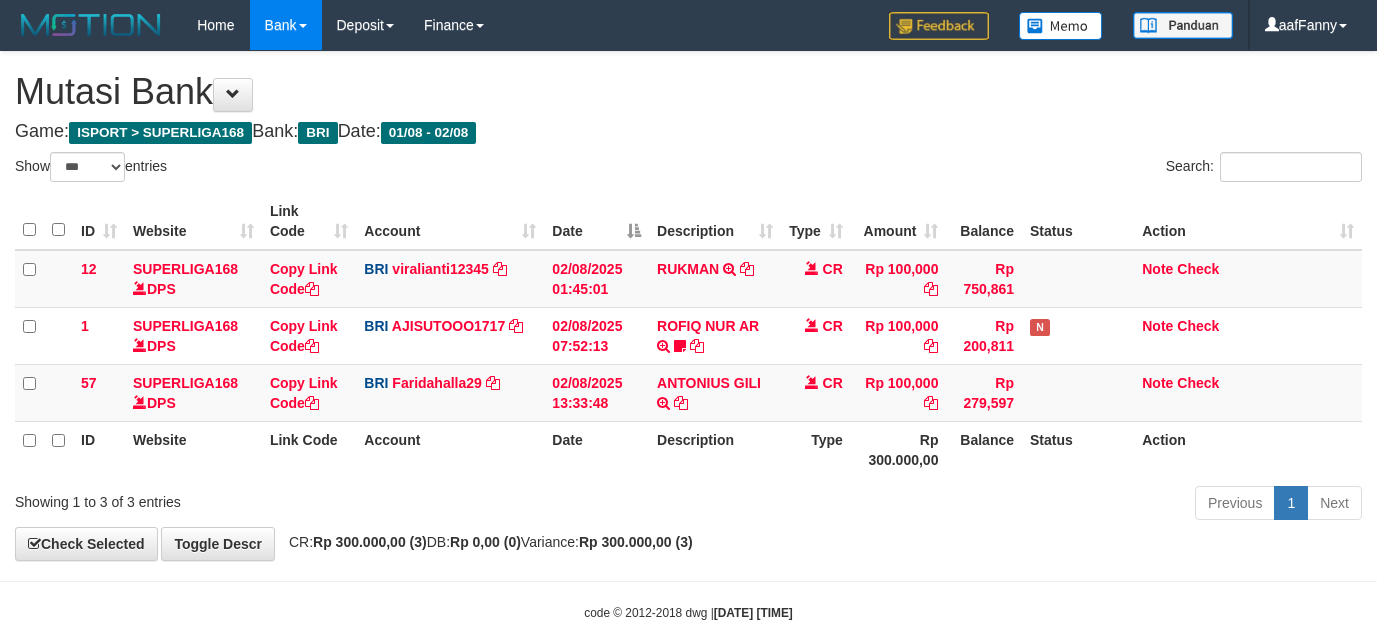 select on "***" 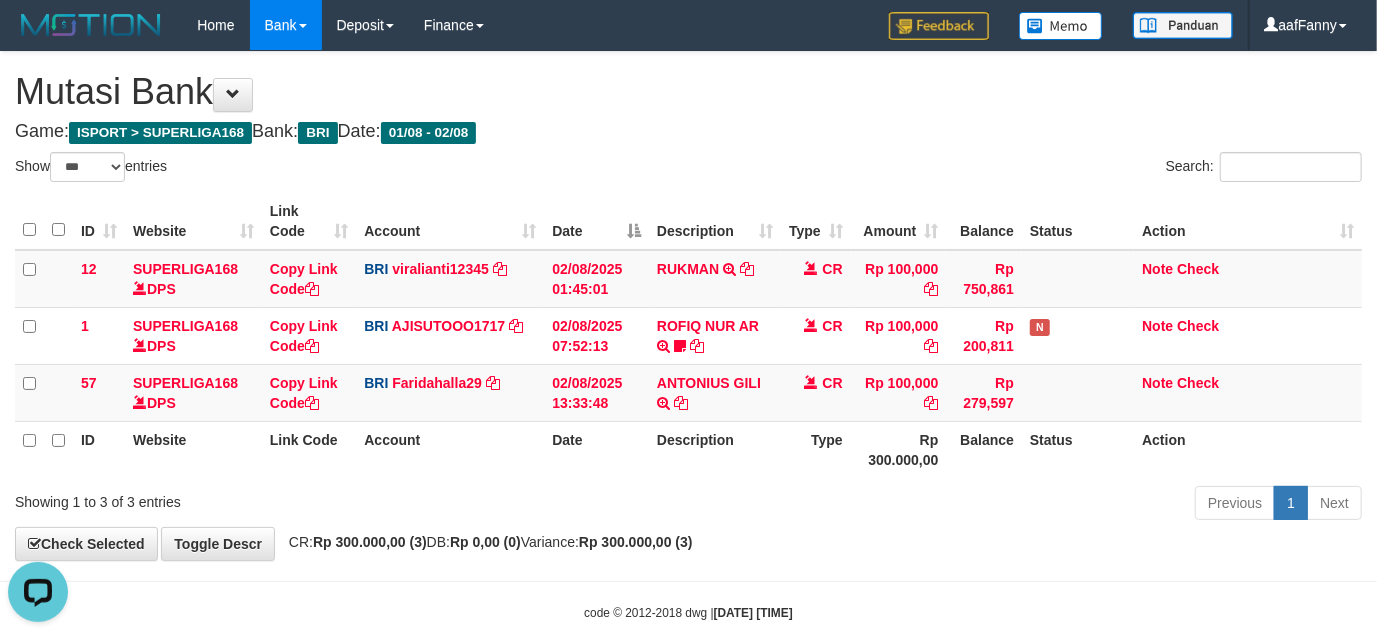 scroll, scrollTop: 0, scrollLeft: 0, axis: both 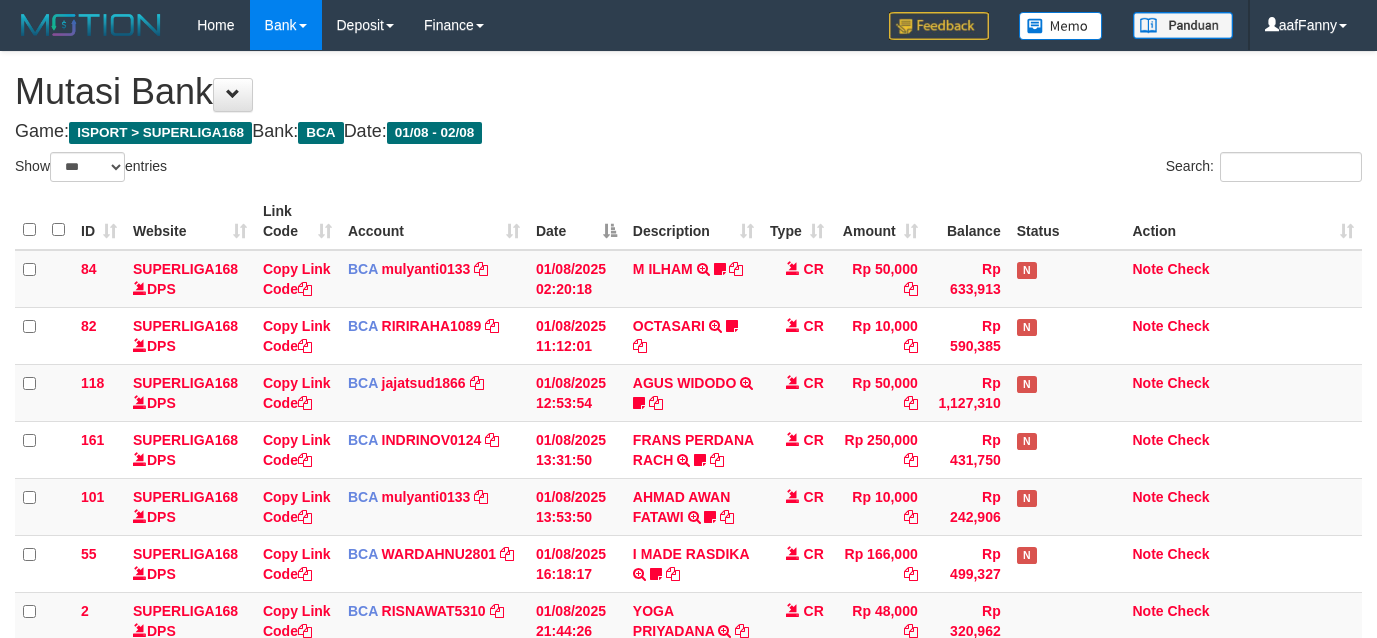 select on "***" 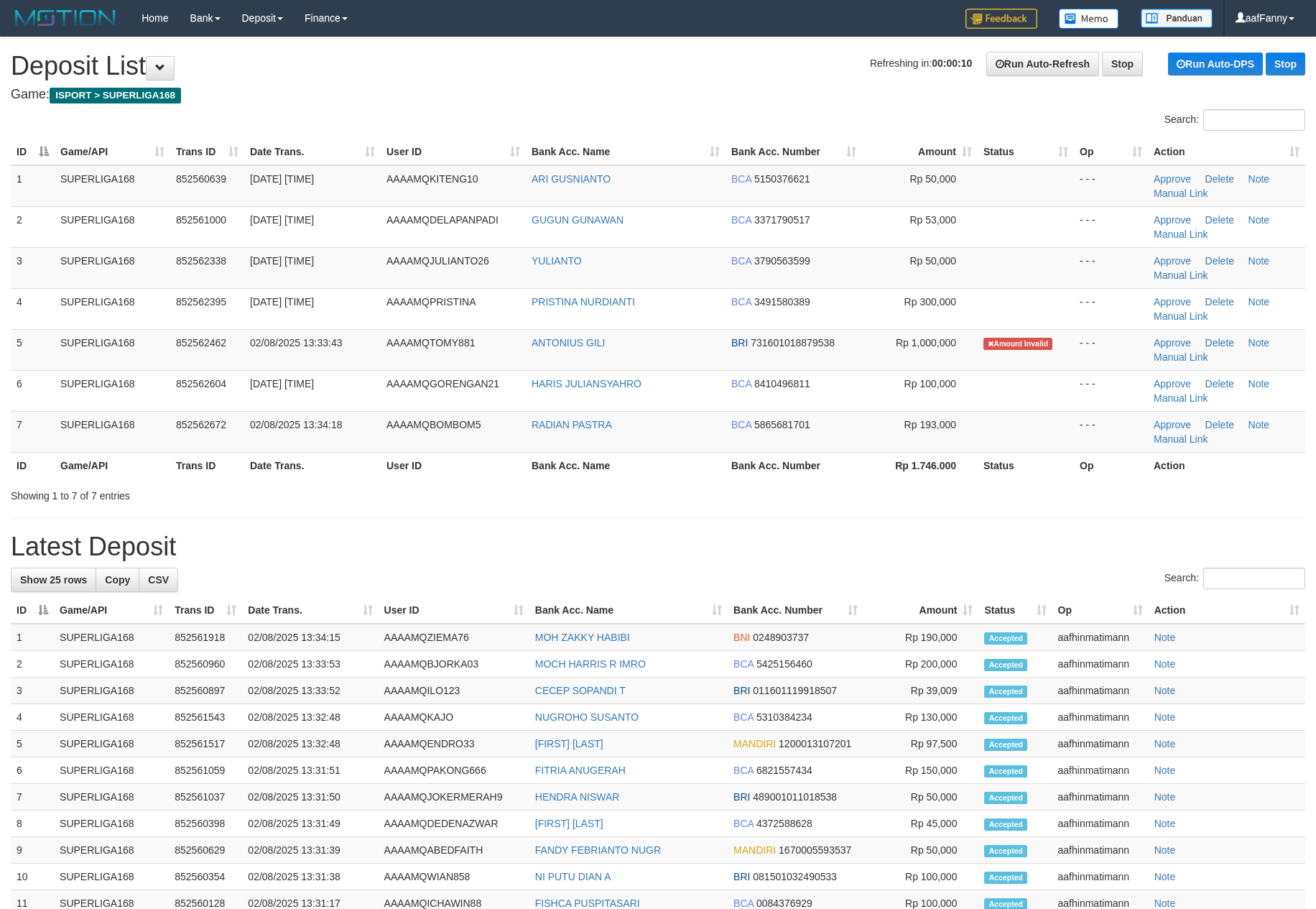 scroll, scrollTop: 0, scrollLeft: 0, axis: both 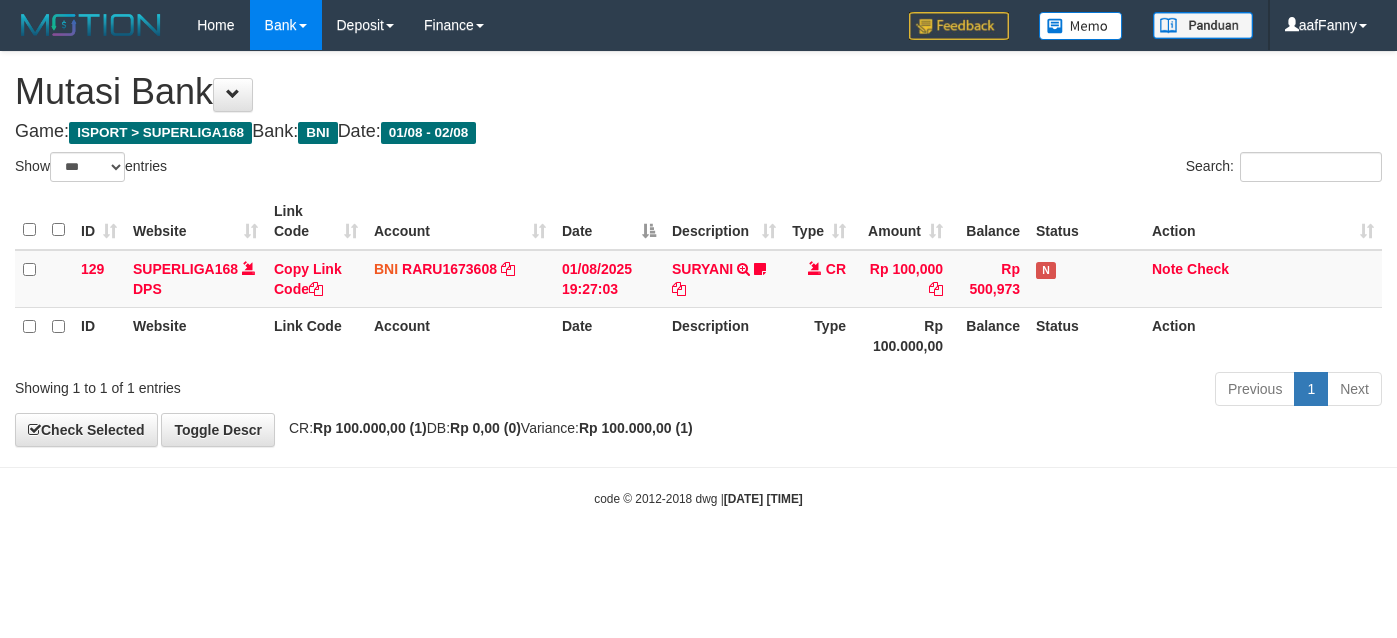 select on "***" 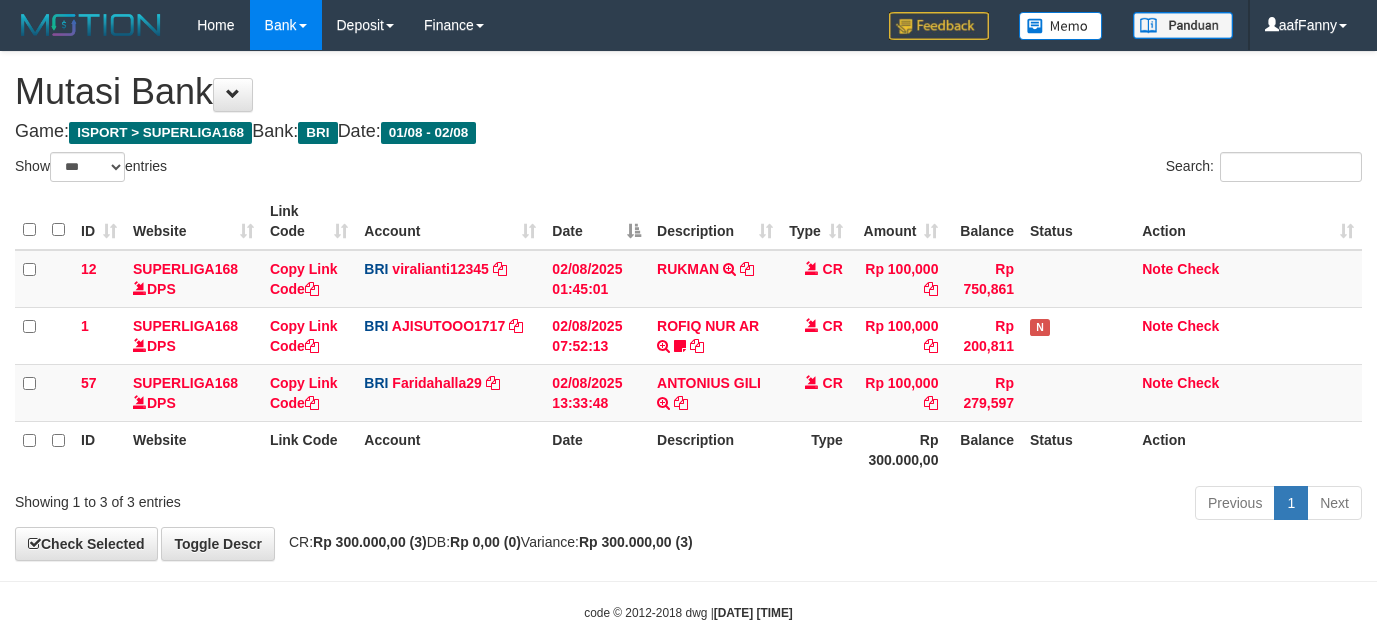 select on "***" 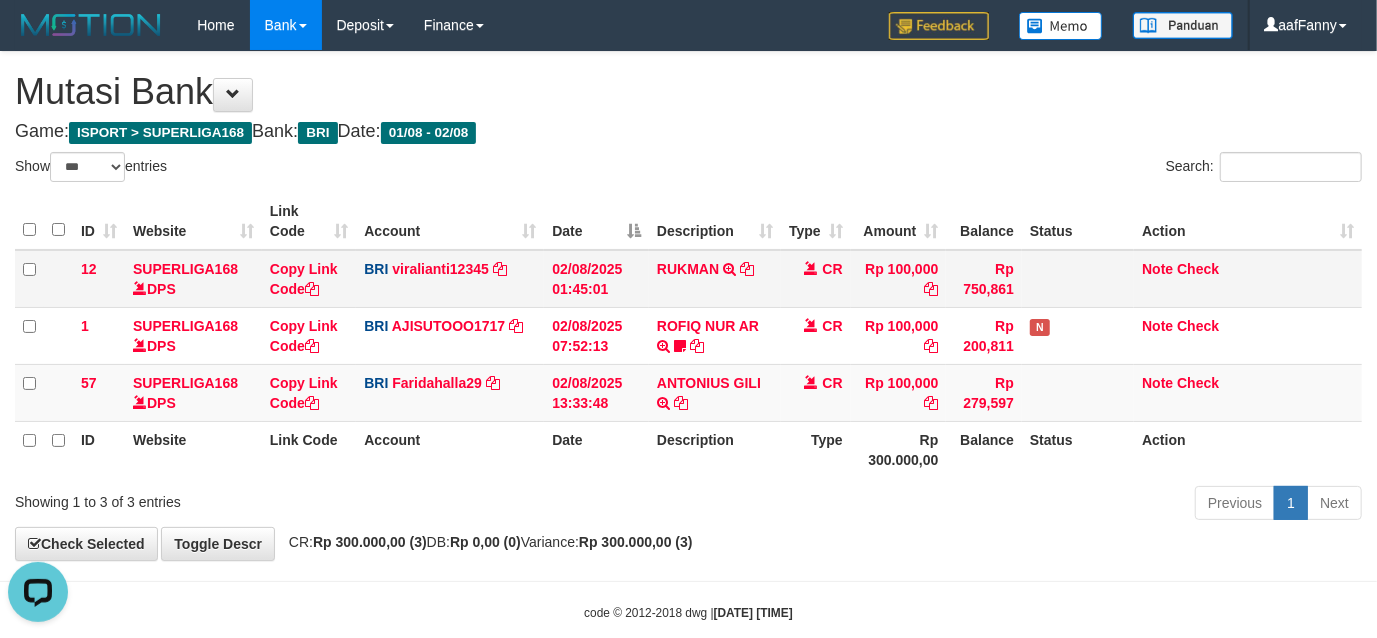 scroll, scrollTop: 0, scrollLeft: 0, axis: both 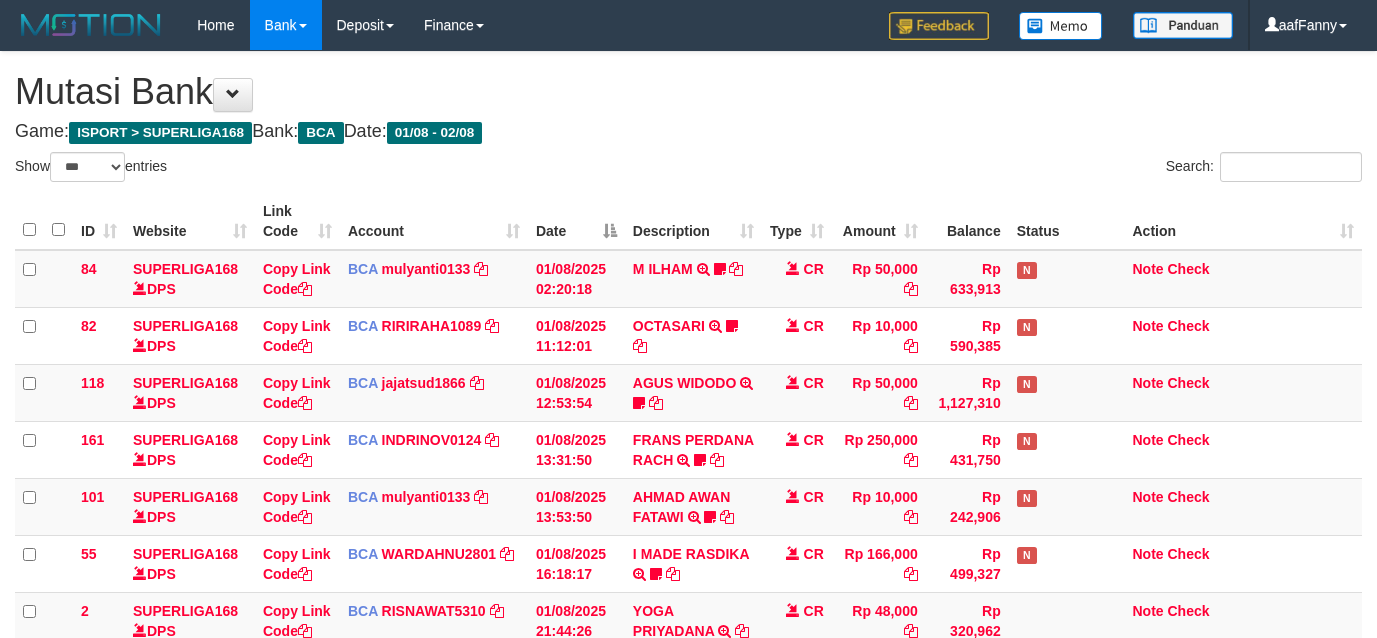 select on "***" 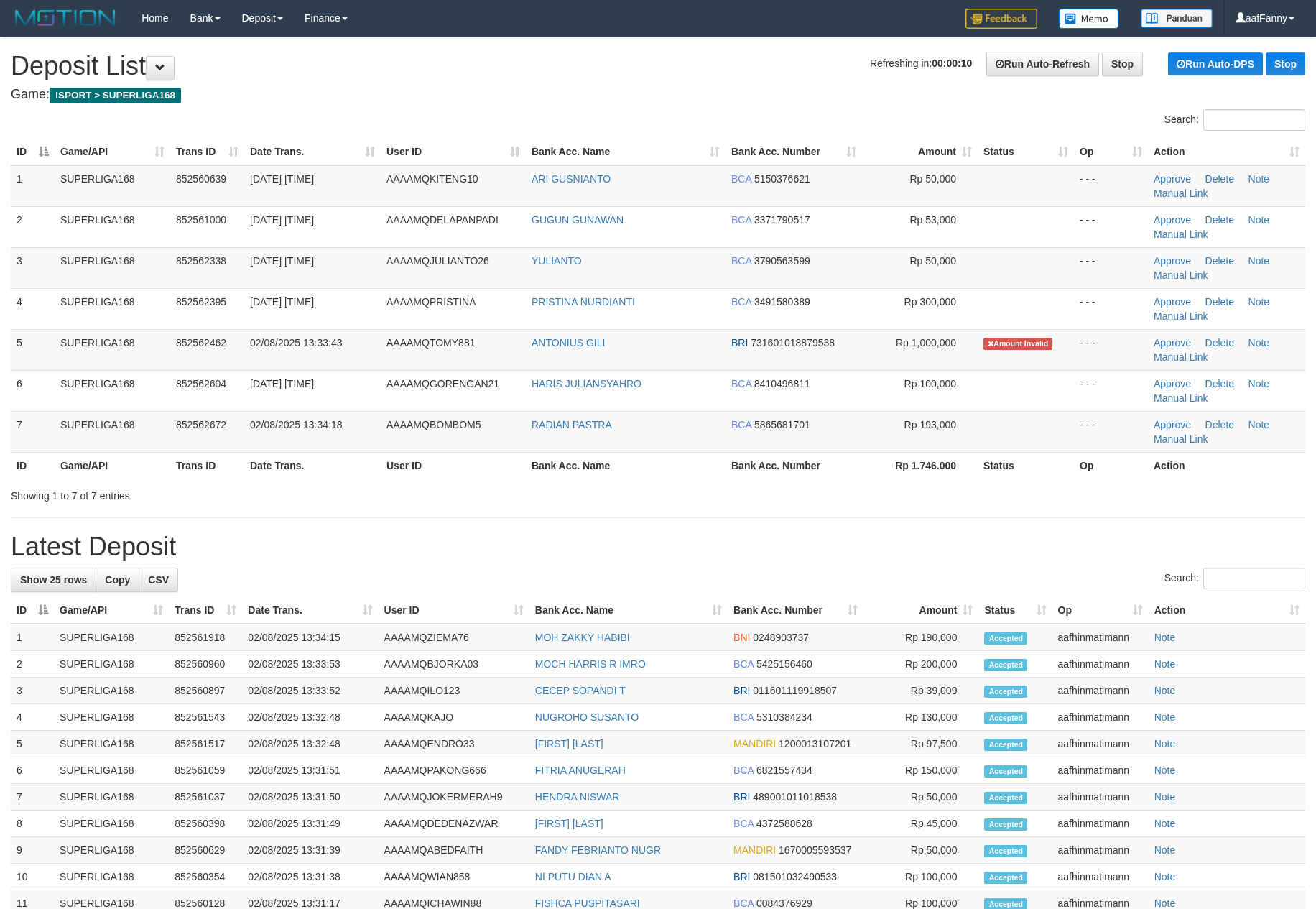 scroll, scrollTop: 0, scrollLeft: 0, axis: both 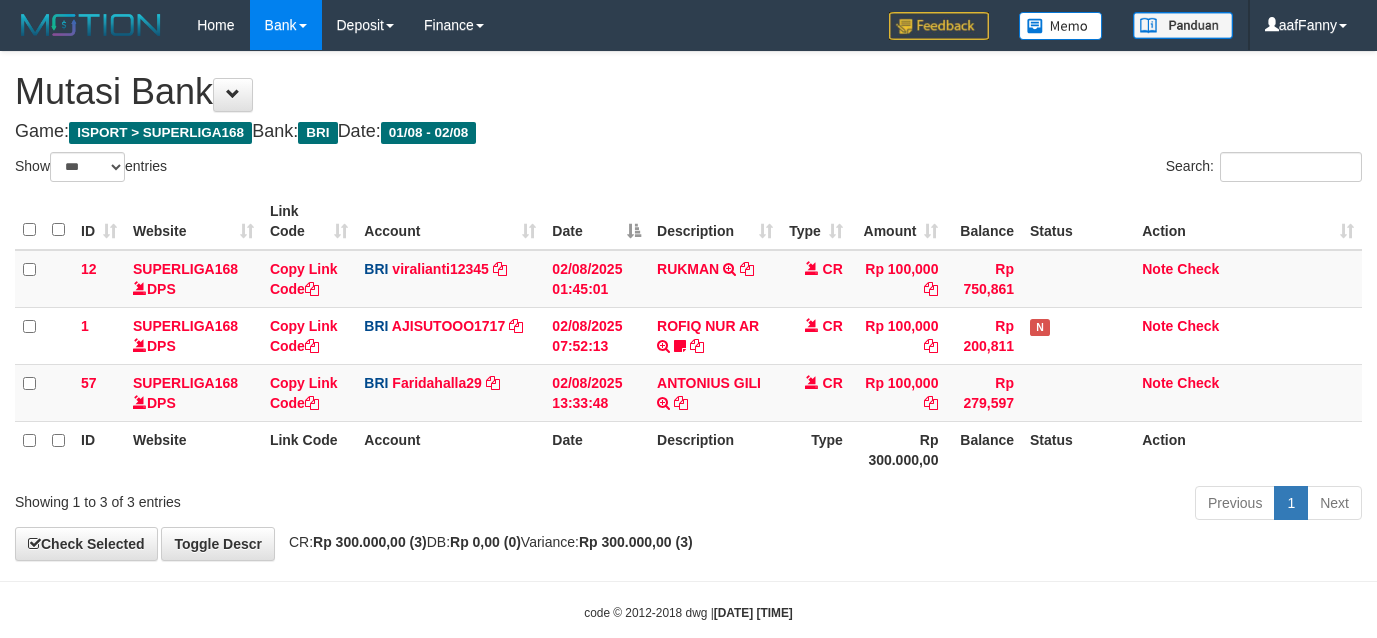 select on "***" 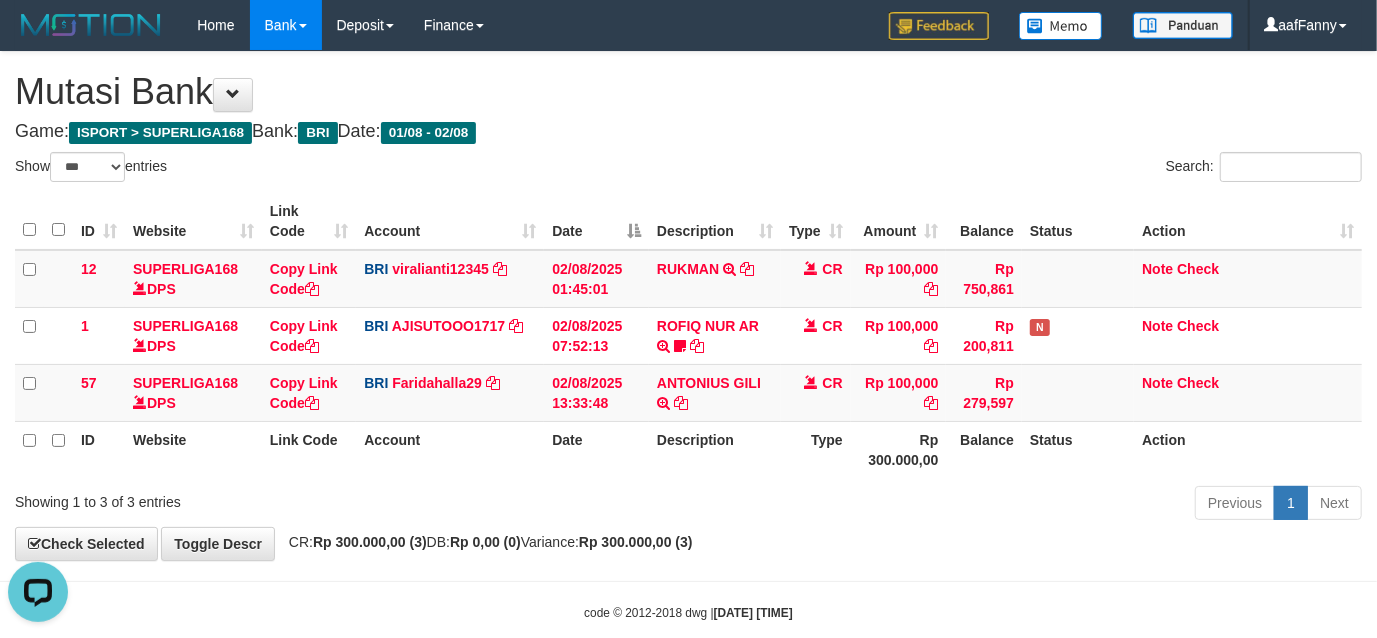 scroll, scrollTop: 0, scrollLeft: 0, axis: both 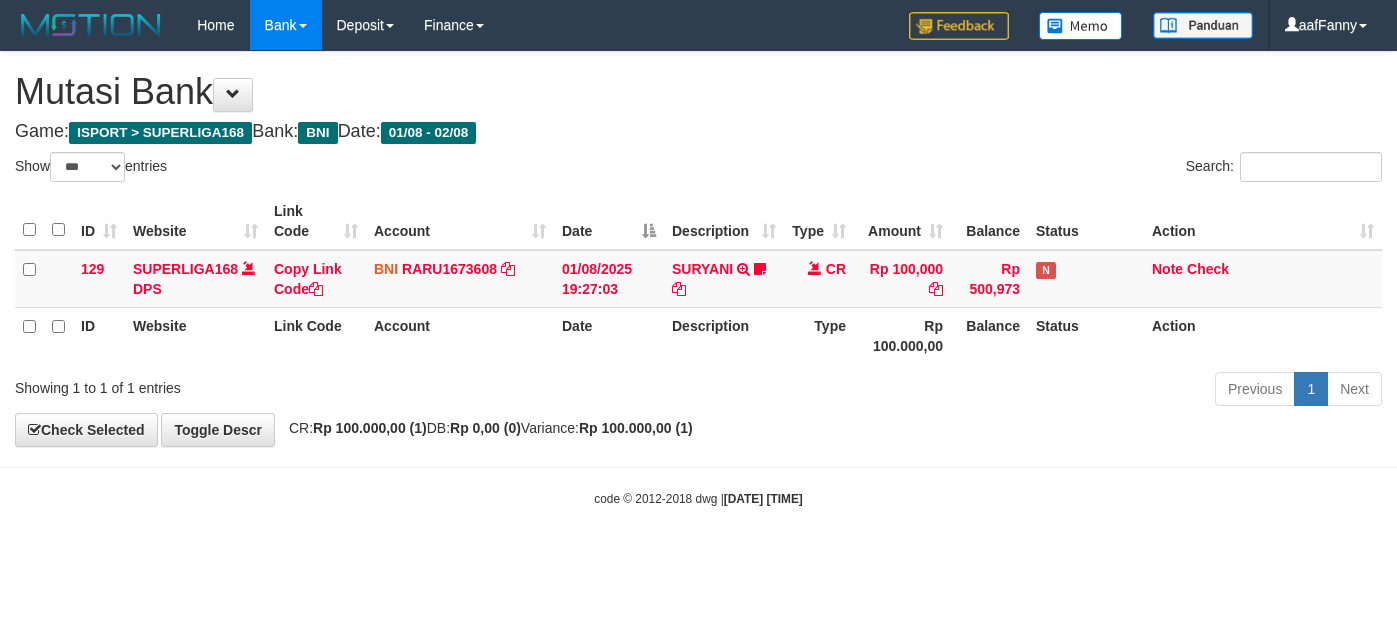 select on "***" 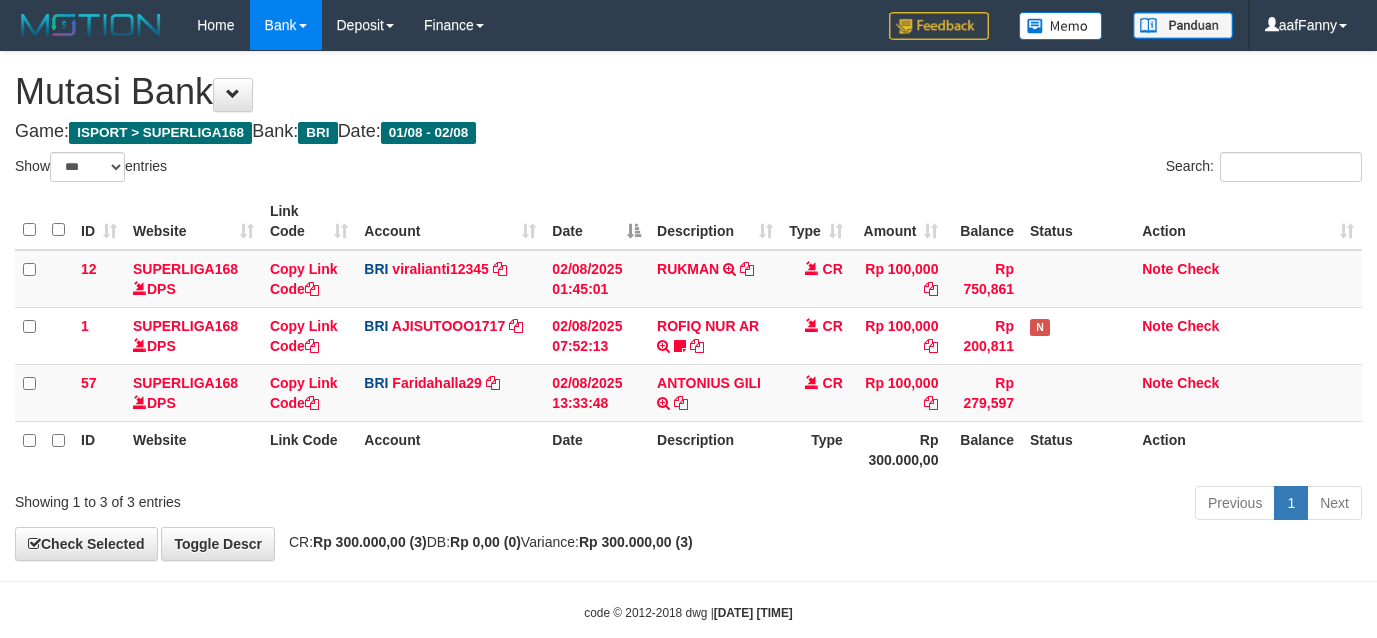 select on "***" 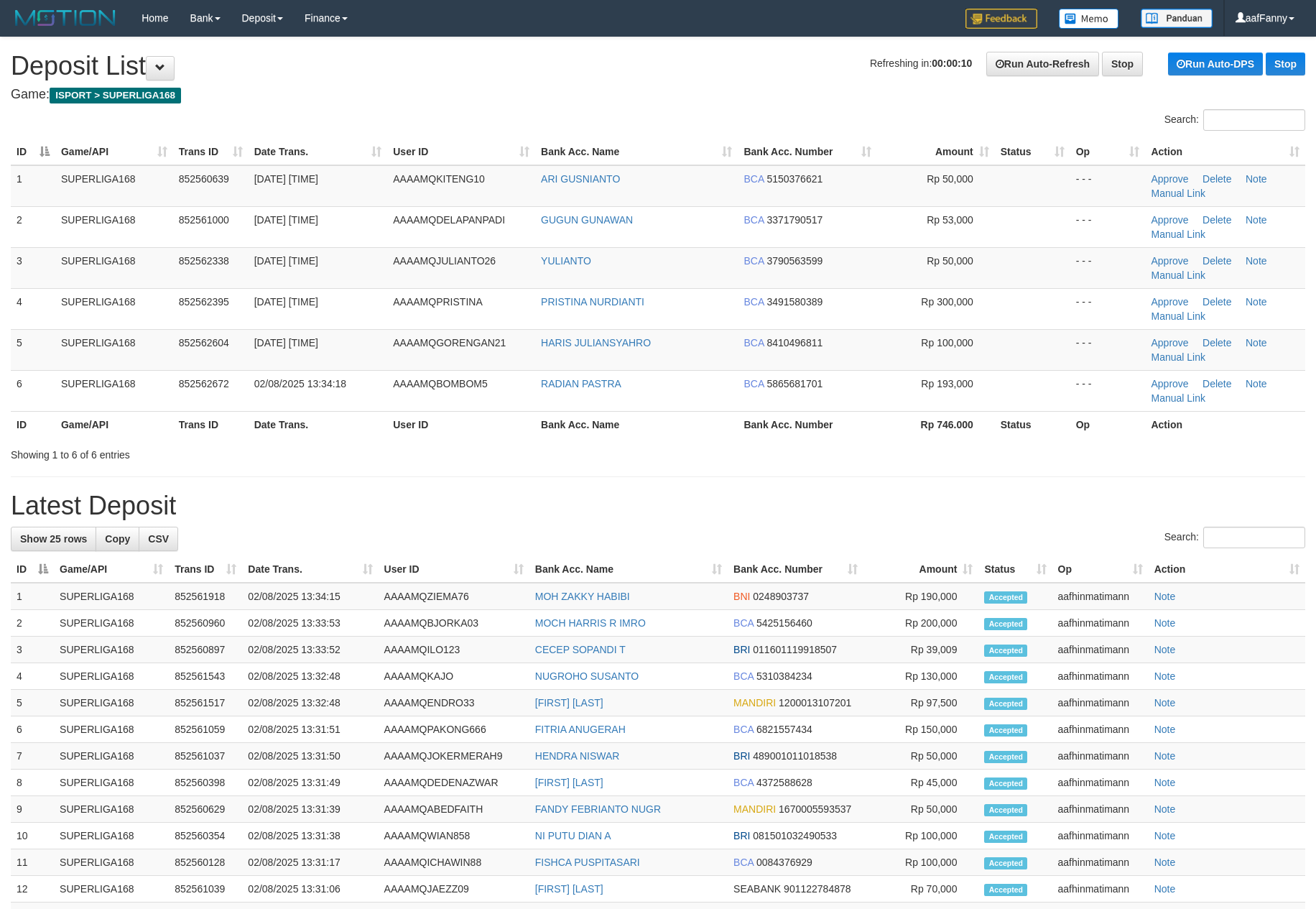 scroll, scrollTop: 0, scrollLeft: 0, axis: both 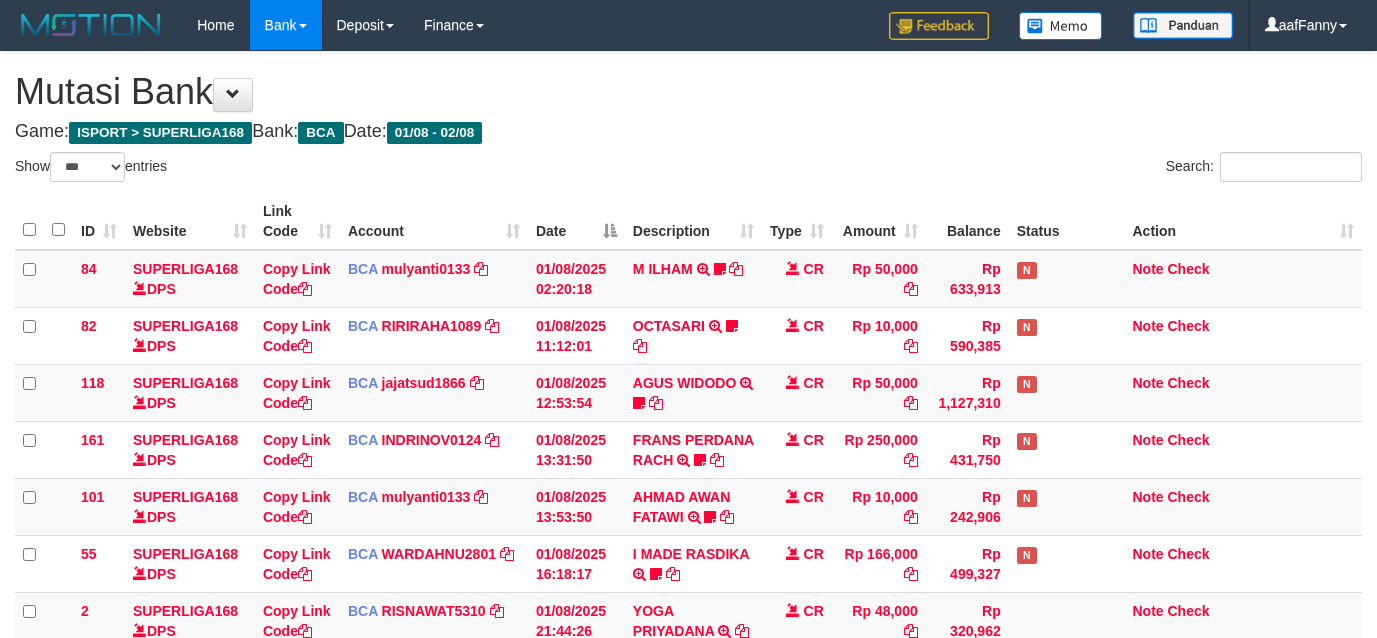 select on "***" 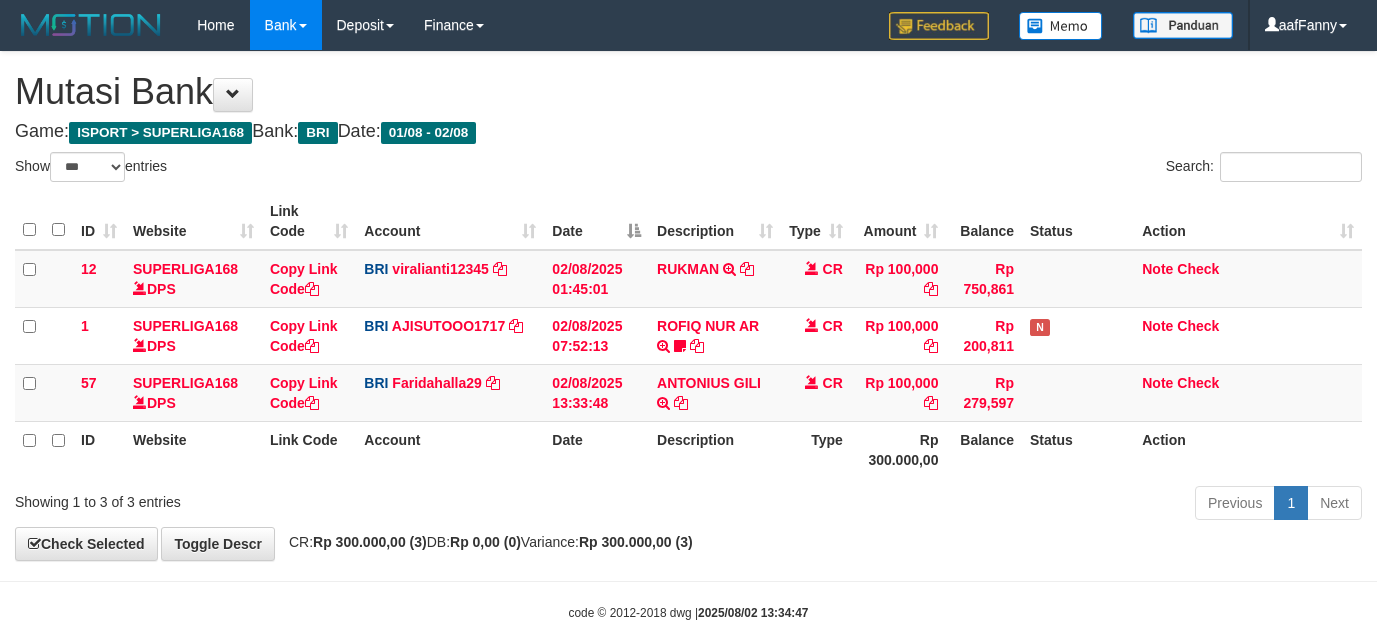 select on "***" 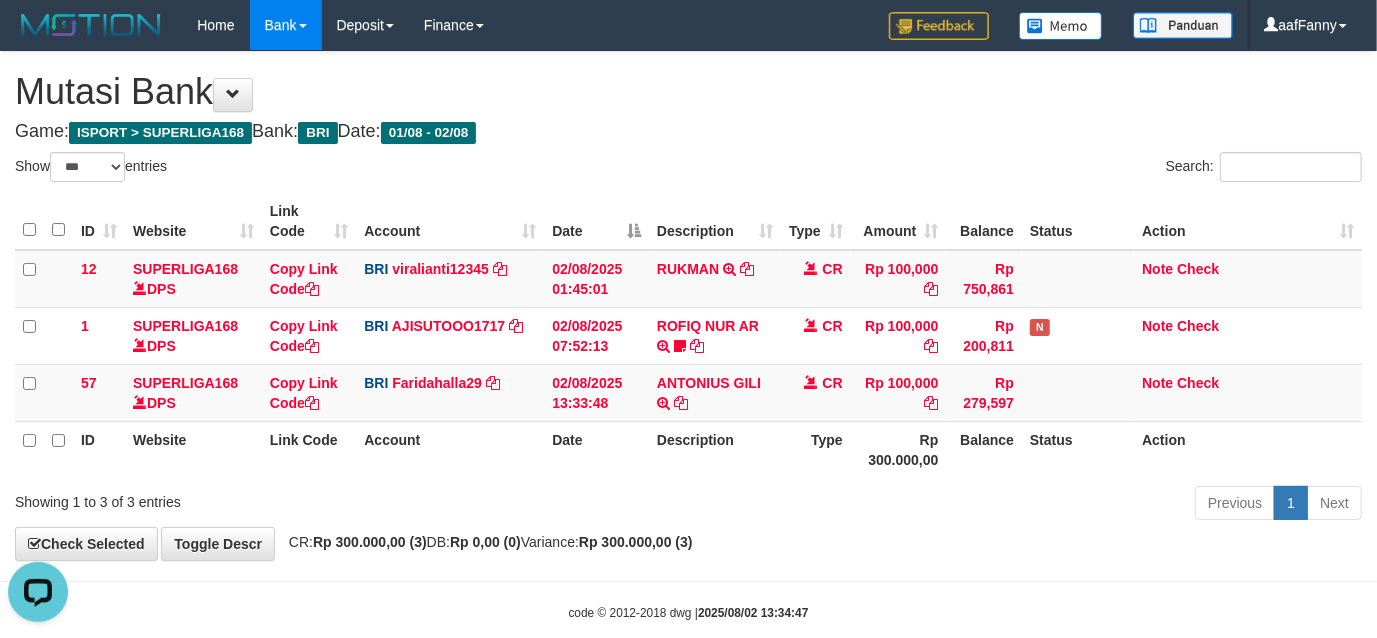 scroll, scrollTop: 0, scrollLeft: 0, axis: both 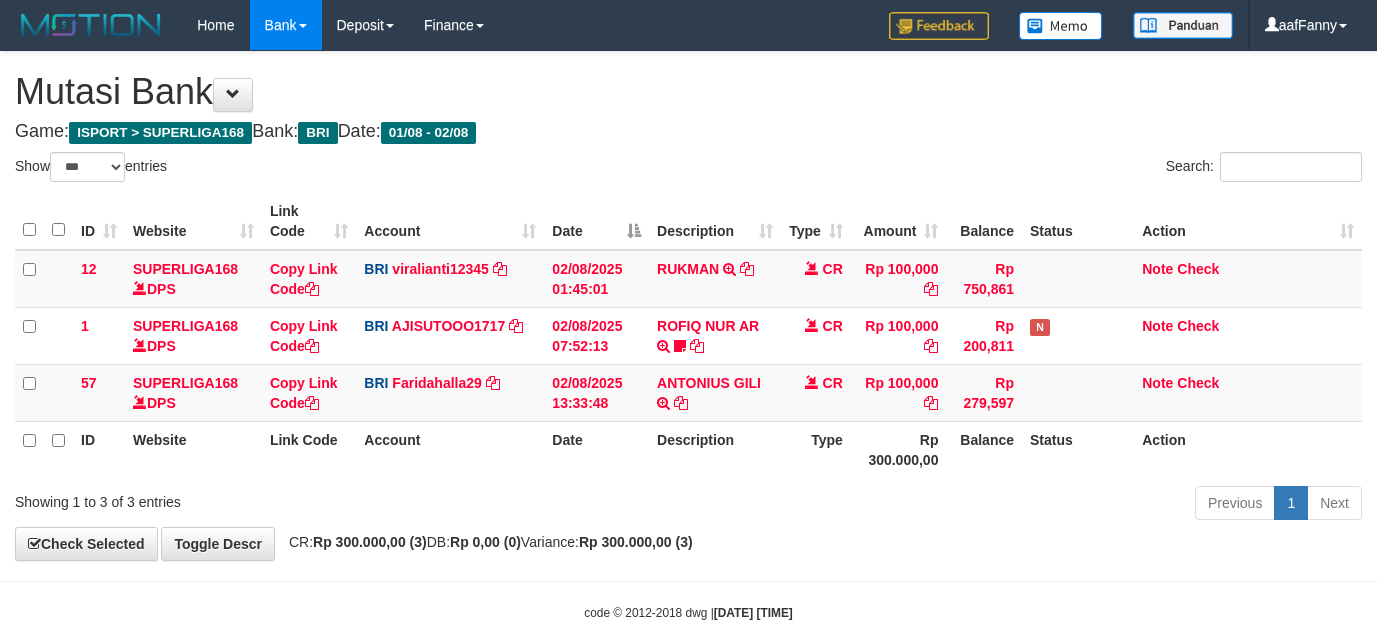 select on "***" 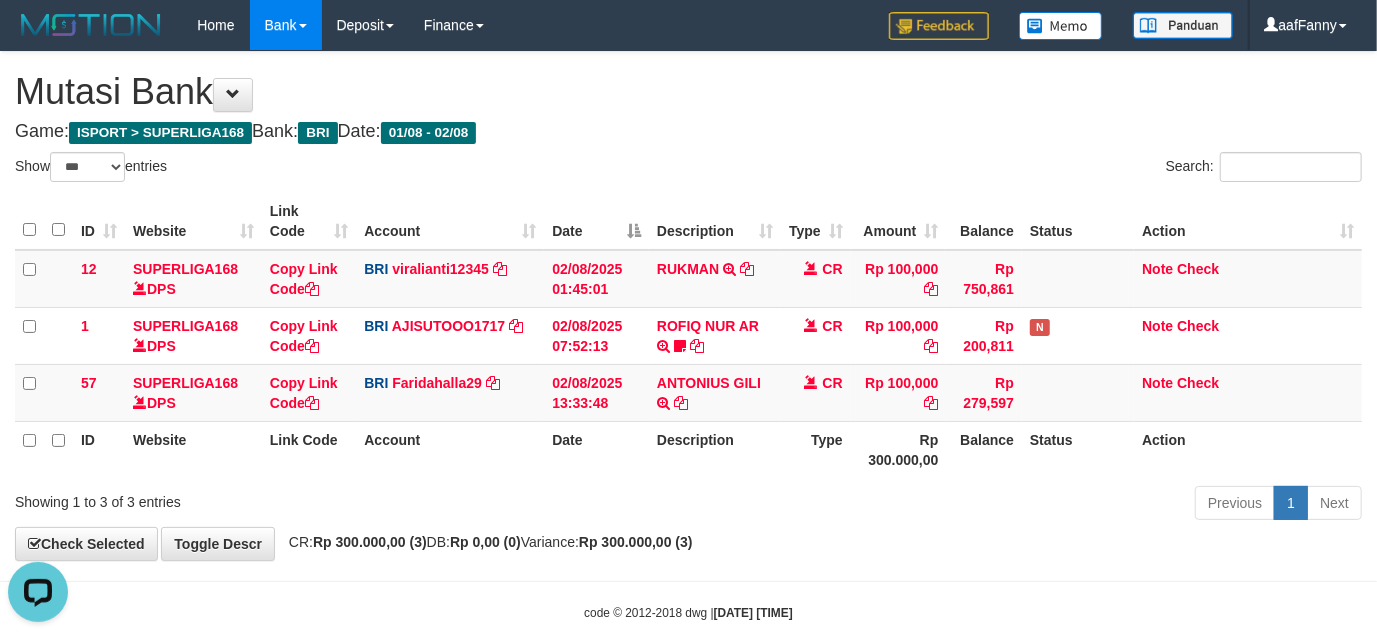 scroll, scrollTop: 0, scrollLeft: 0, axis: both 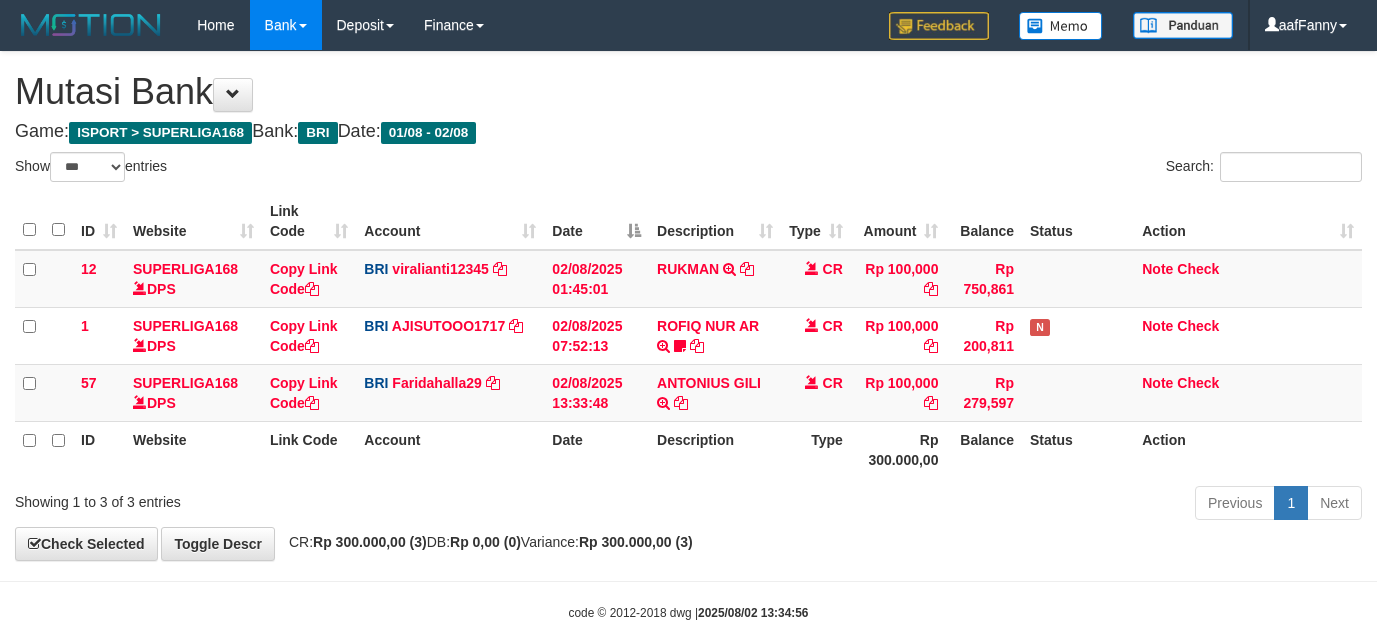 select on "***" 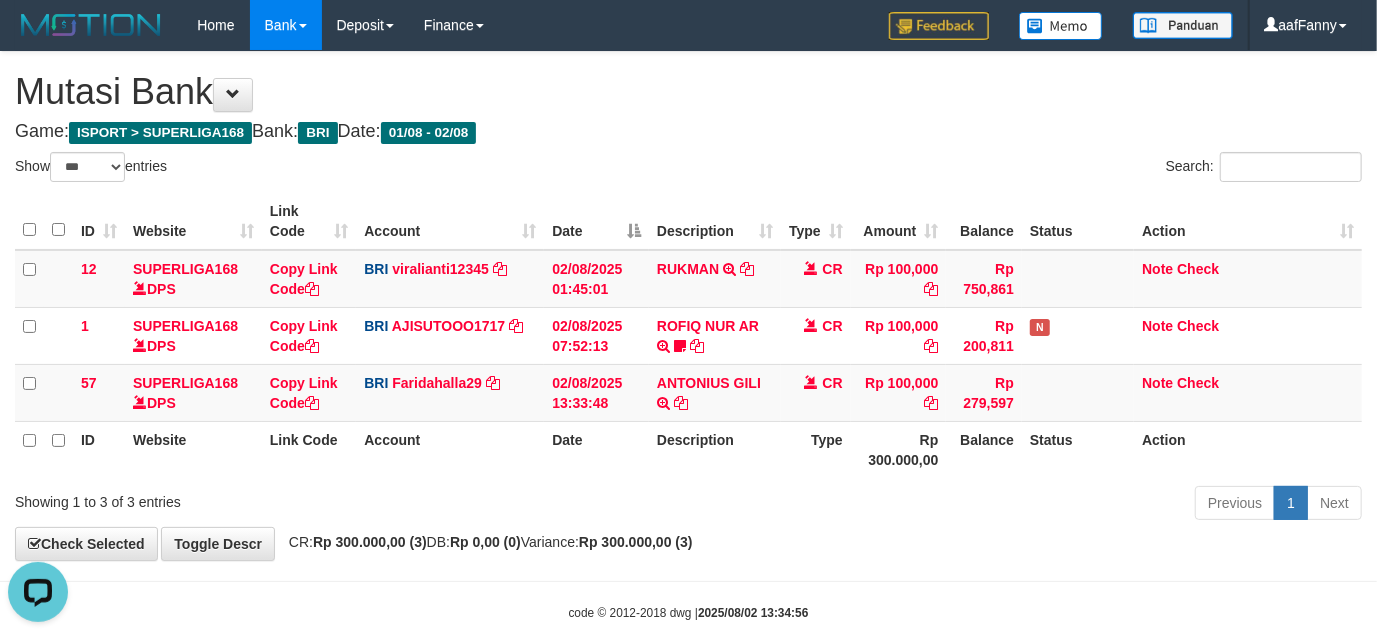 scroll, scrollTop: 0, scrollLeft: 0, axis: both 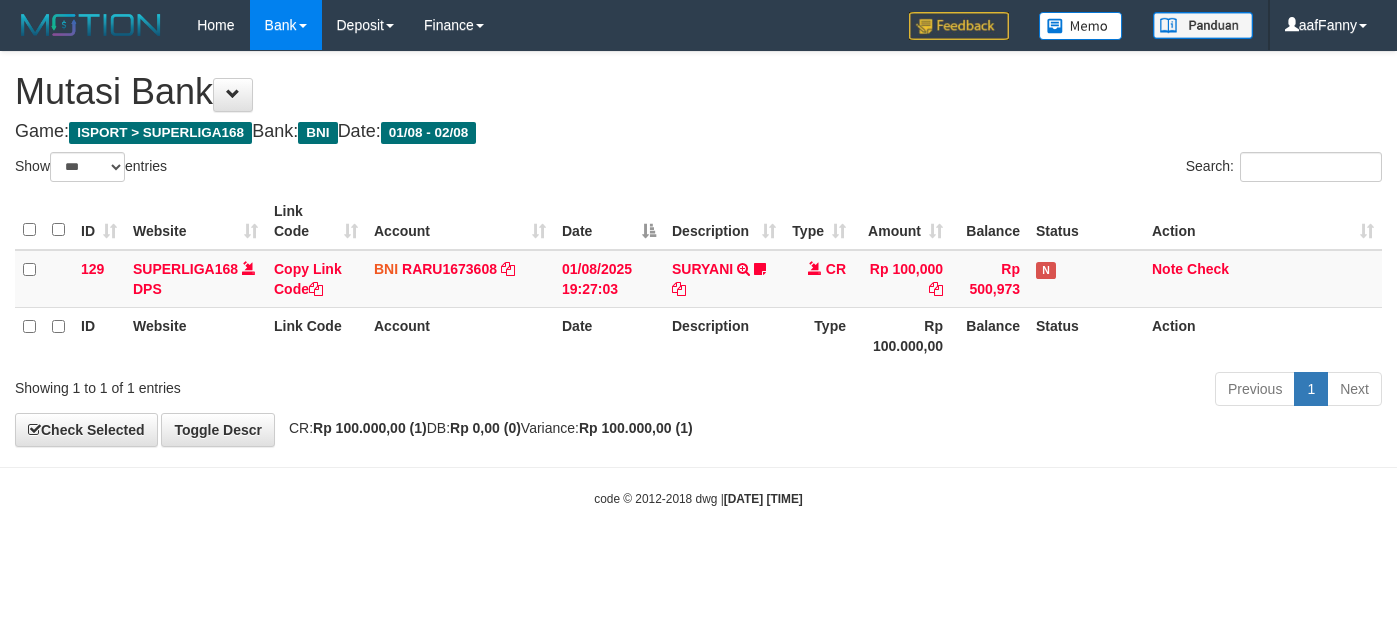 select on "***" 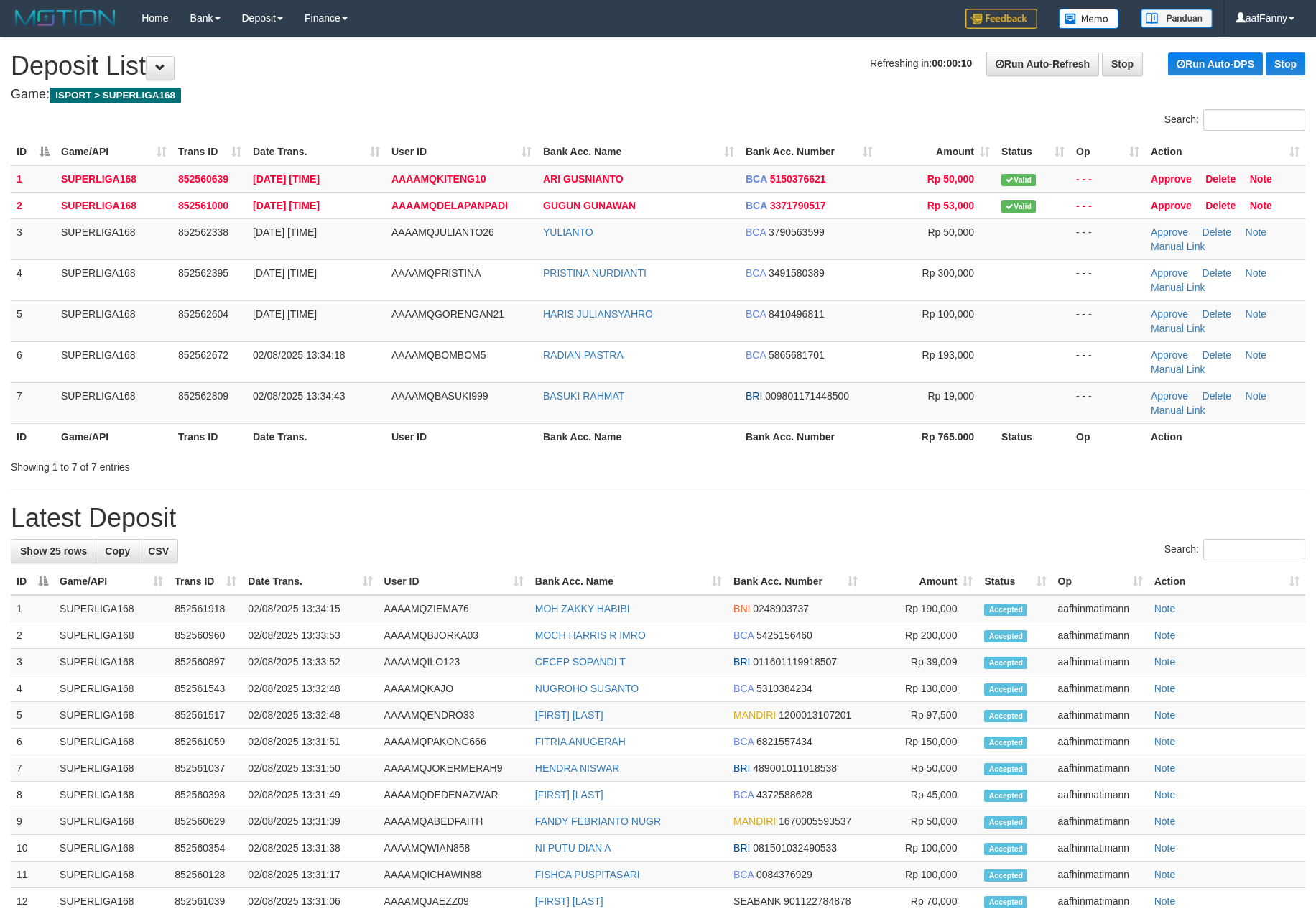 scroll, scrollTop: 0, scrollLeft: 0, axis: both 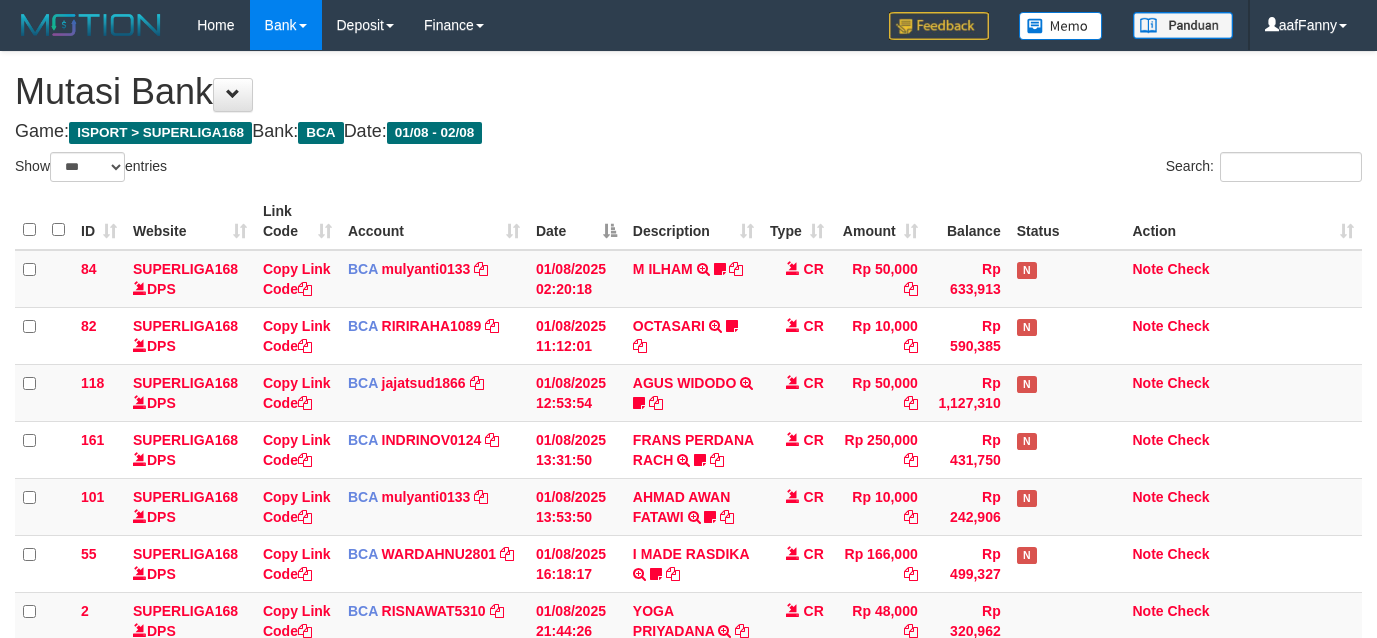 select on "***" 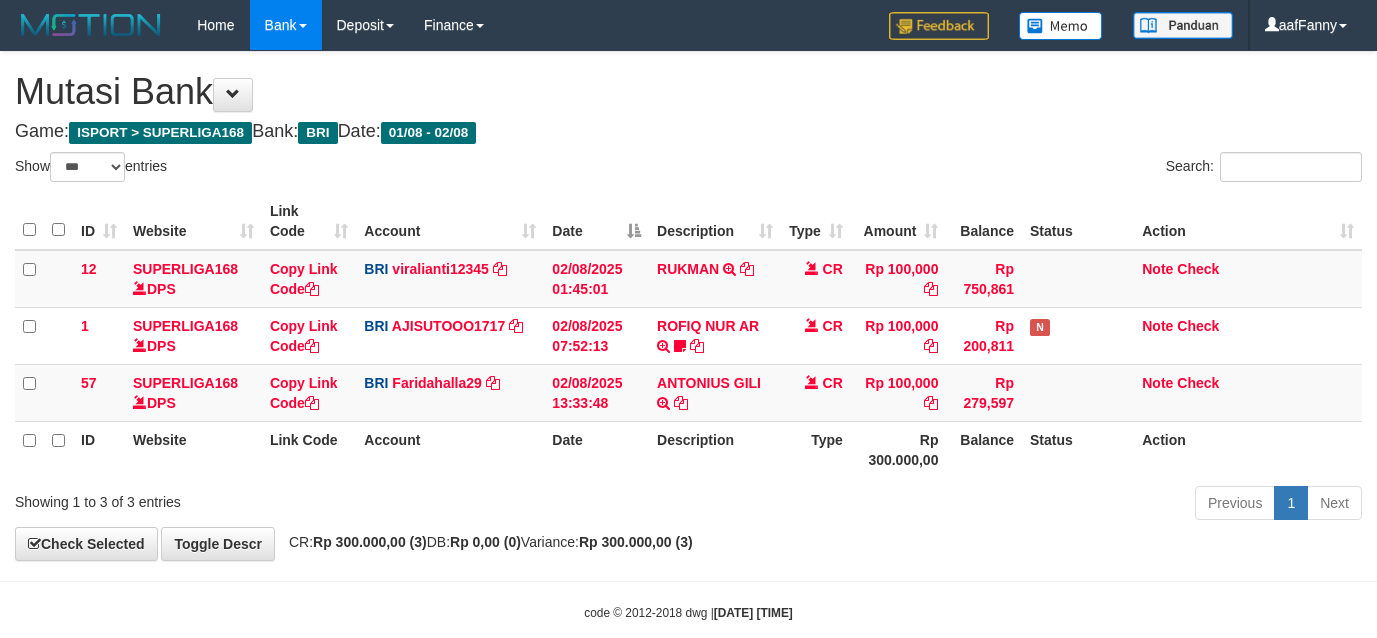 select on "***" 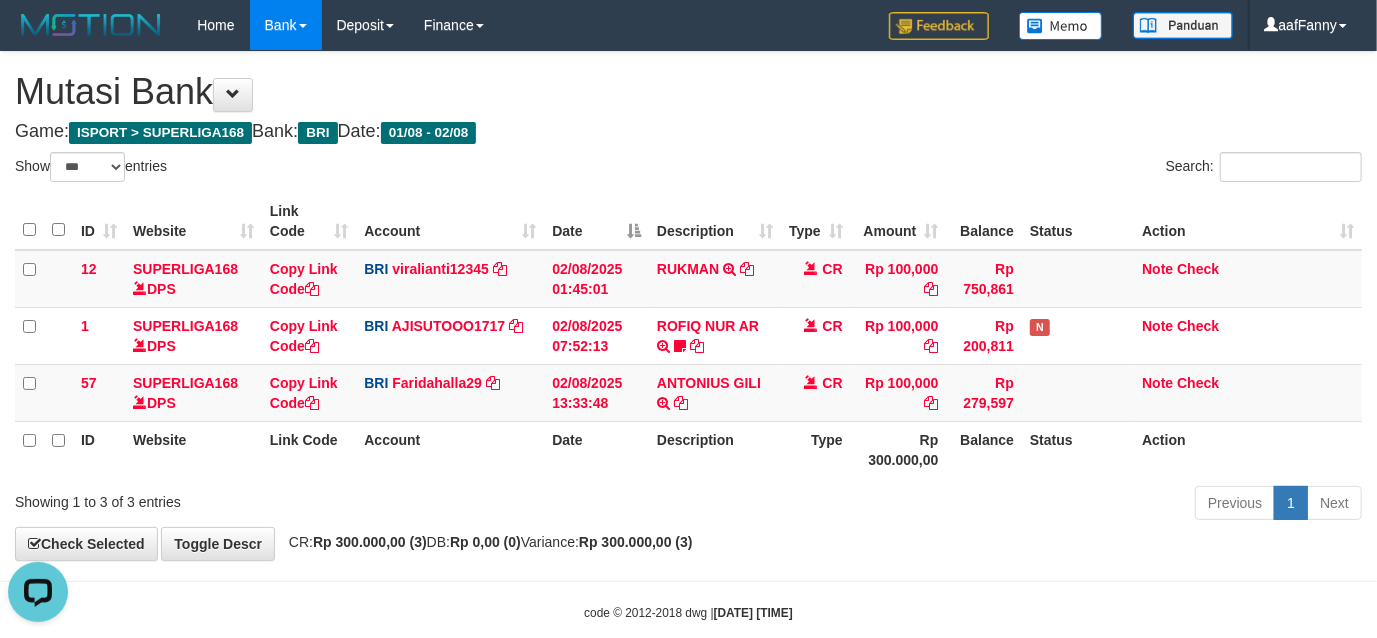 scroll, scrollTop: 0, scrollLeft: 0, axis: both 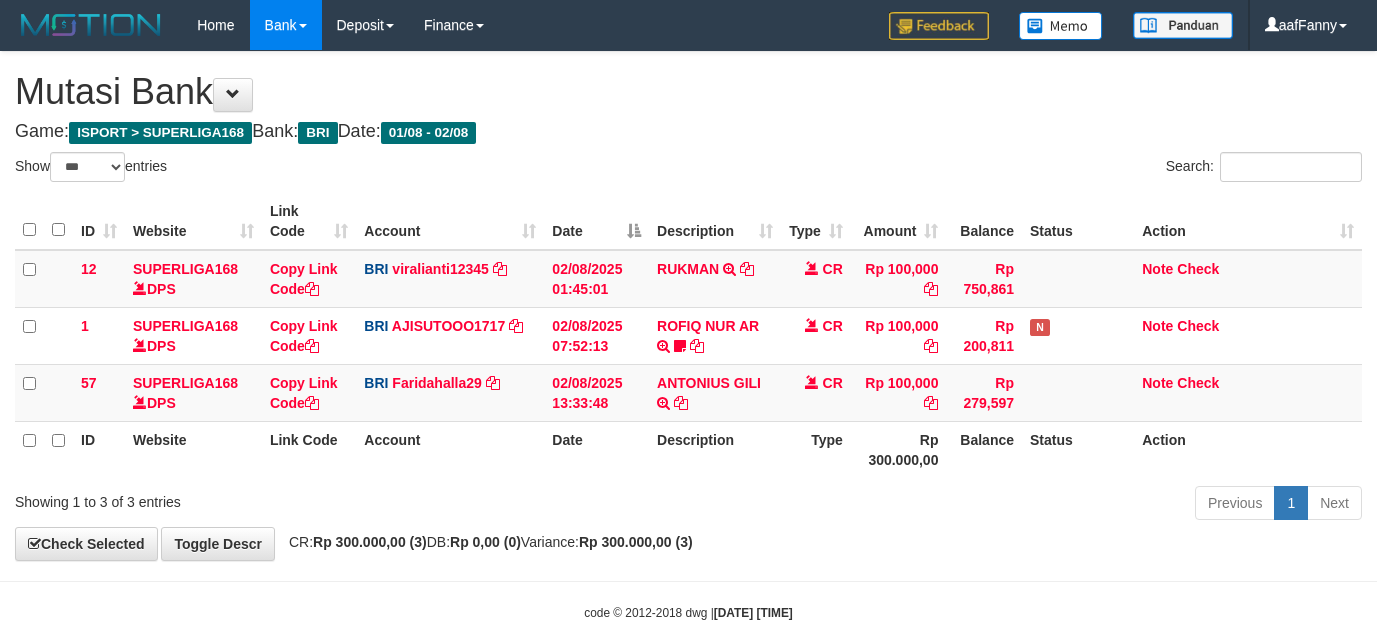 select on "***" 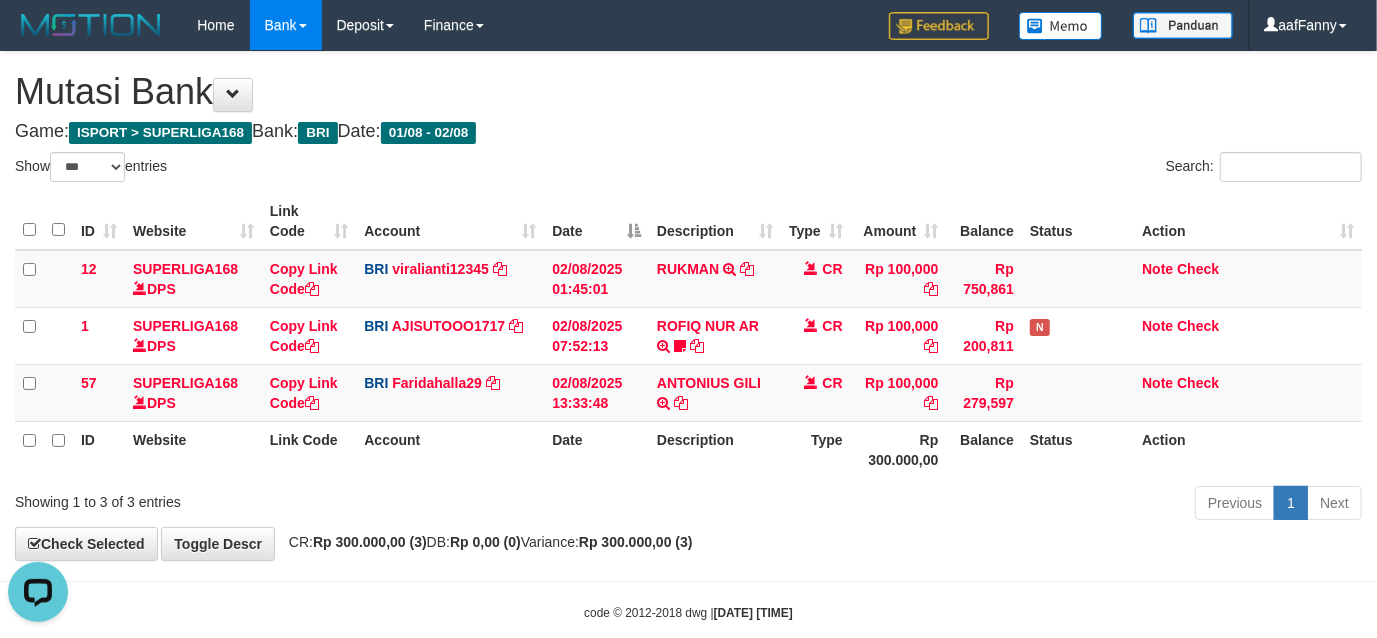 scroll, scrollTop: 0, scrollLeft: 0, axis: both 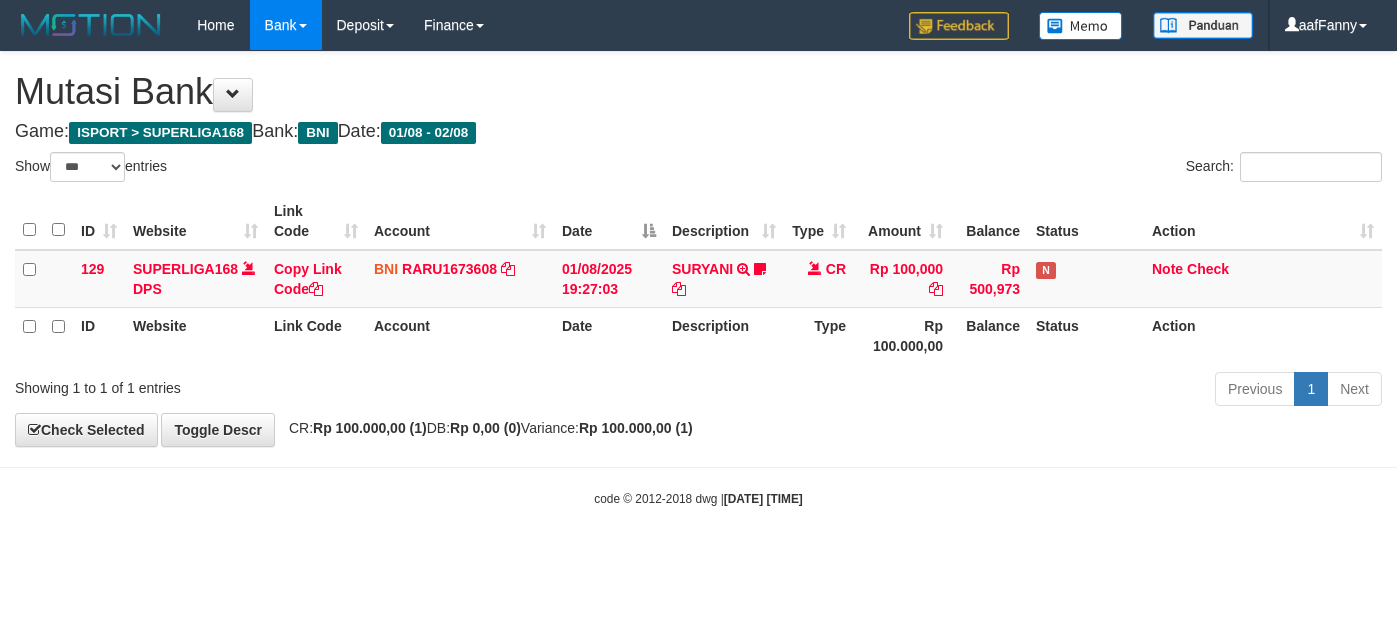select on "***" 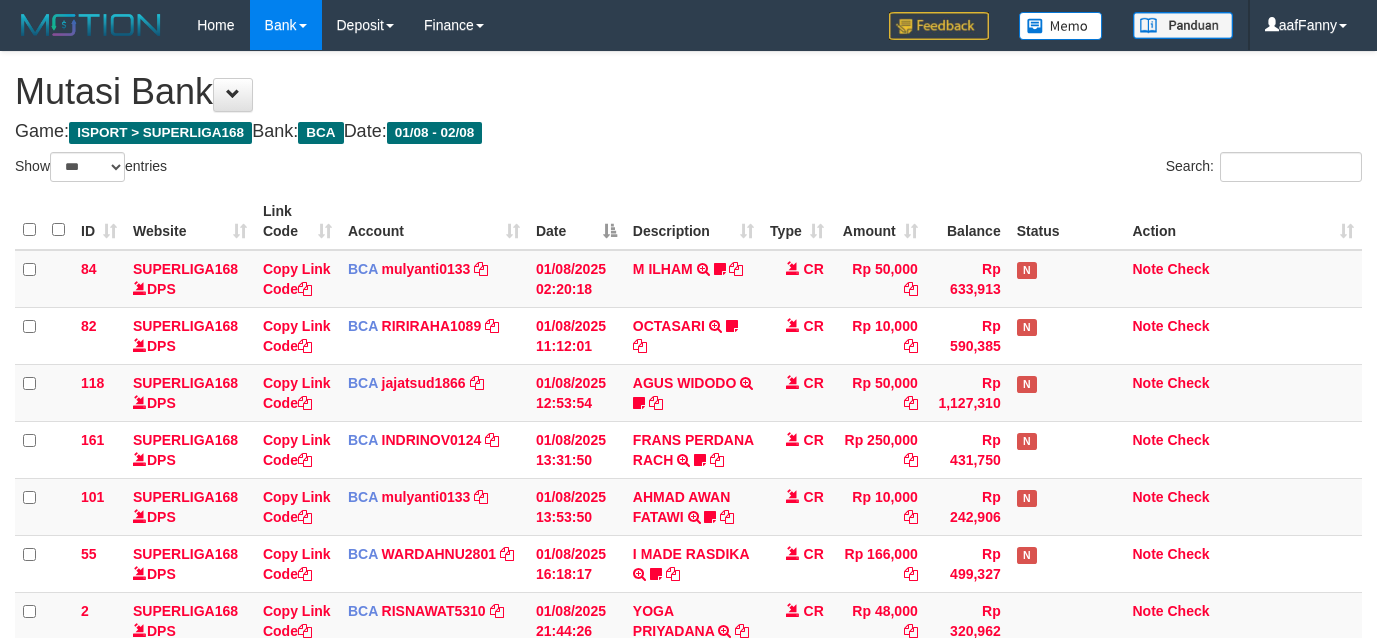 select on "***" 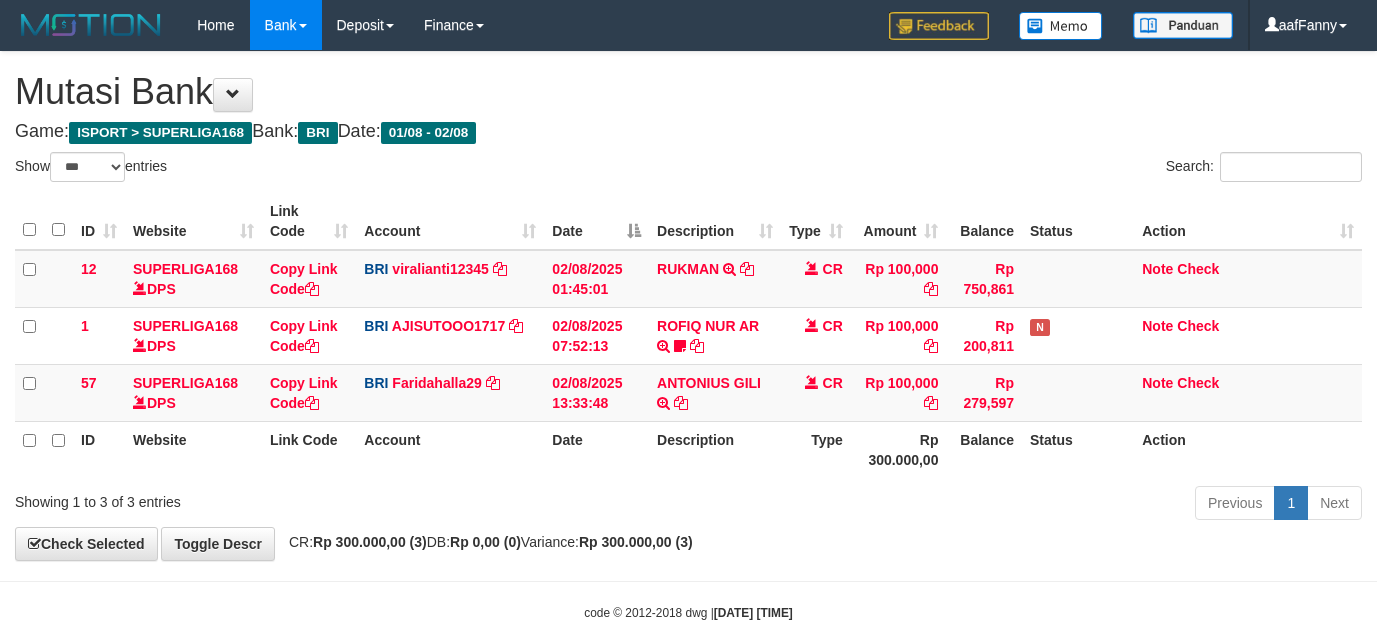 select on "***" 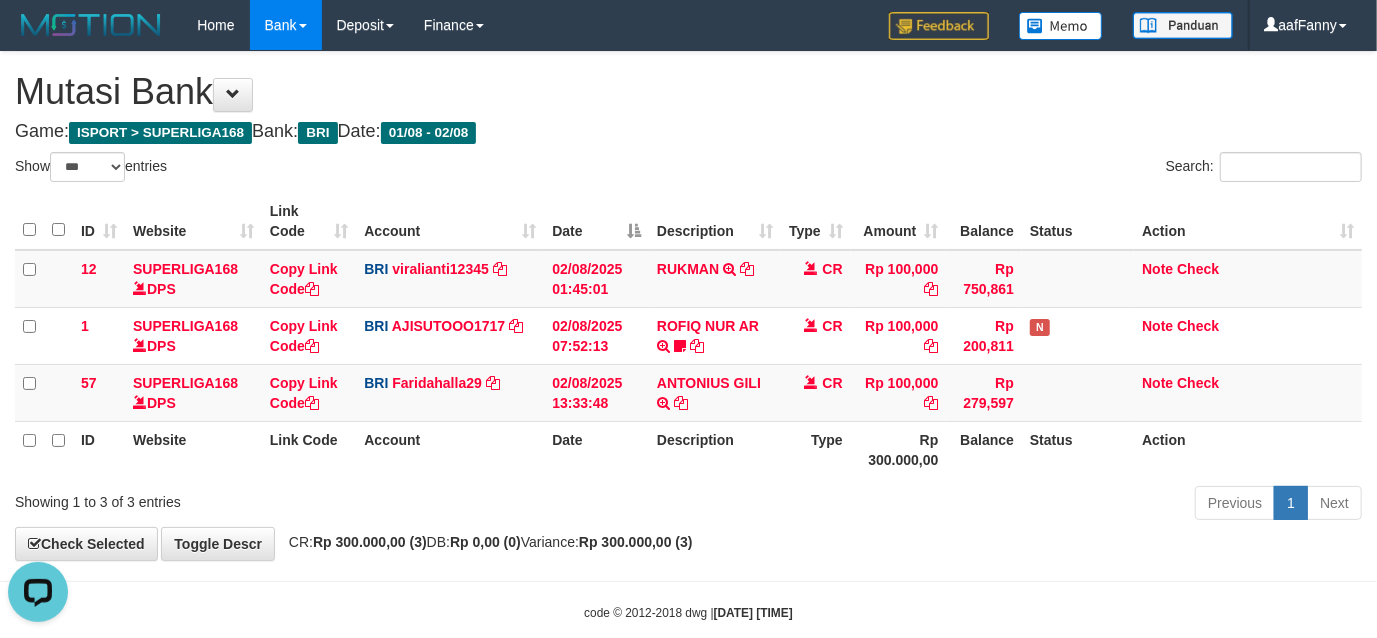 scroll, scrollTop: 0, scrollLeft: 0, axis: both 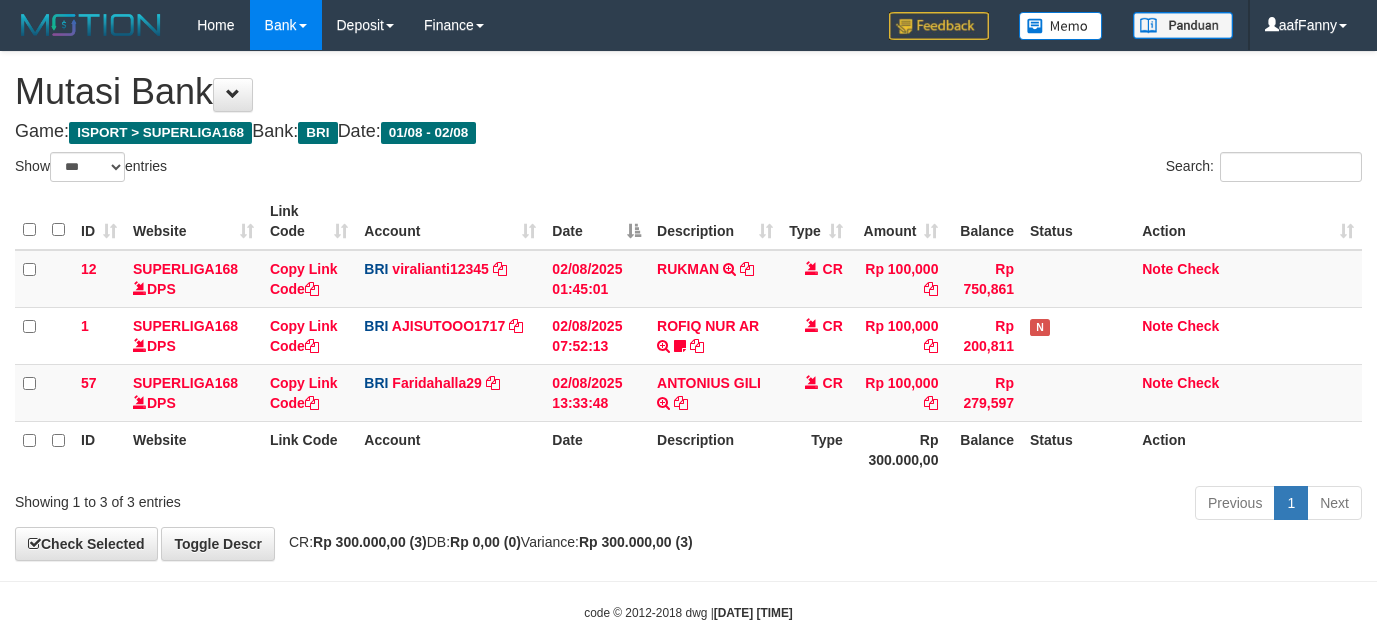 select on "***" 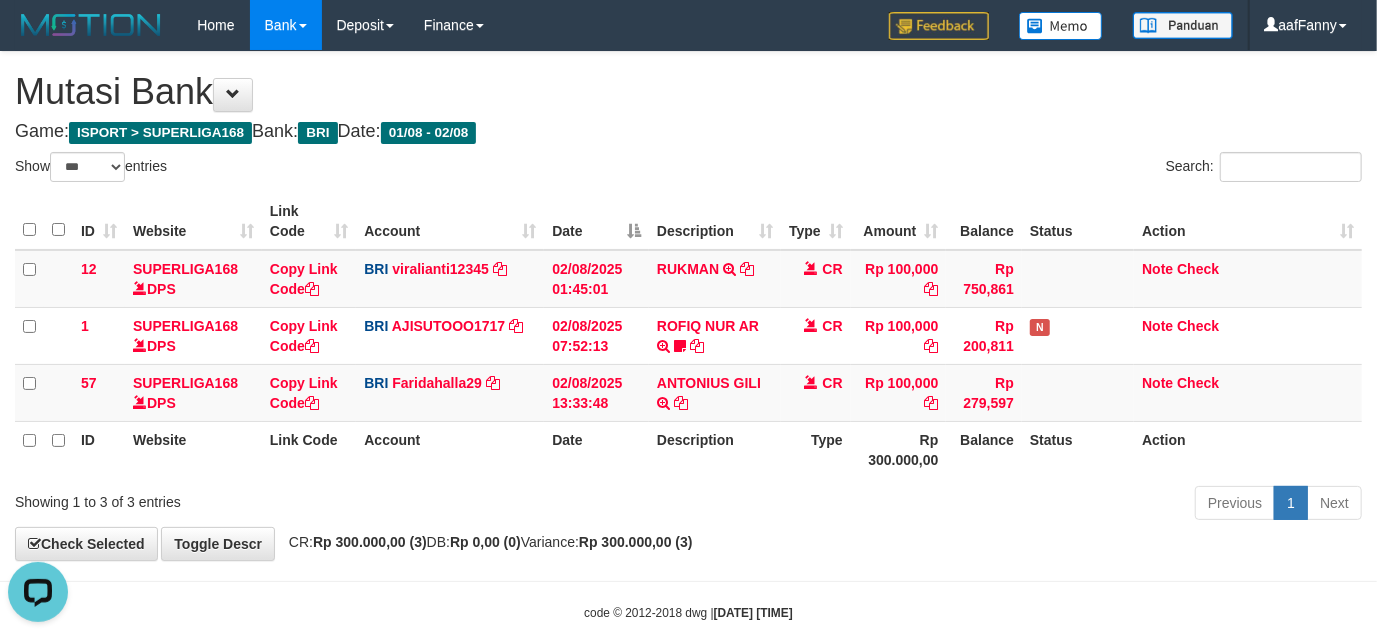 scroll, scrollTop: 0, scrollLeft: 0, axis: both 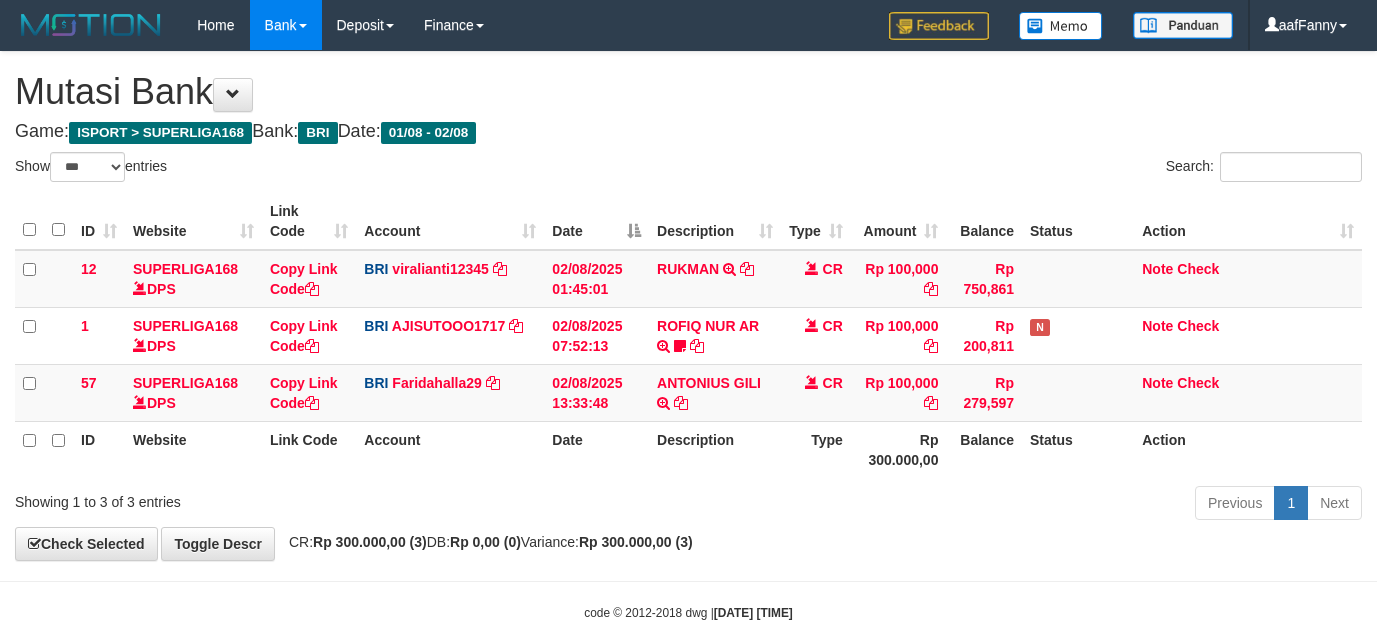 select on "***" 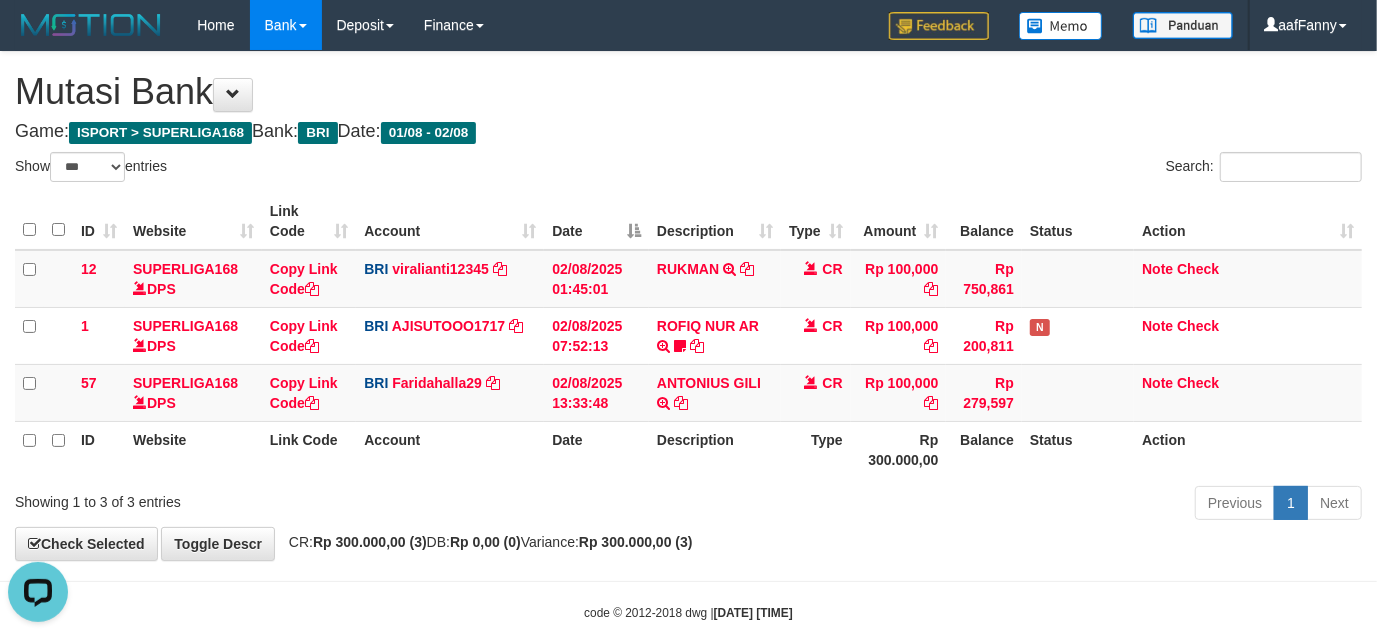 scroll, scrollTop: 0, scrollLeft: 0, axis: both 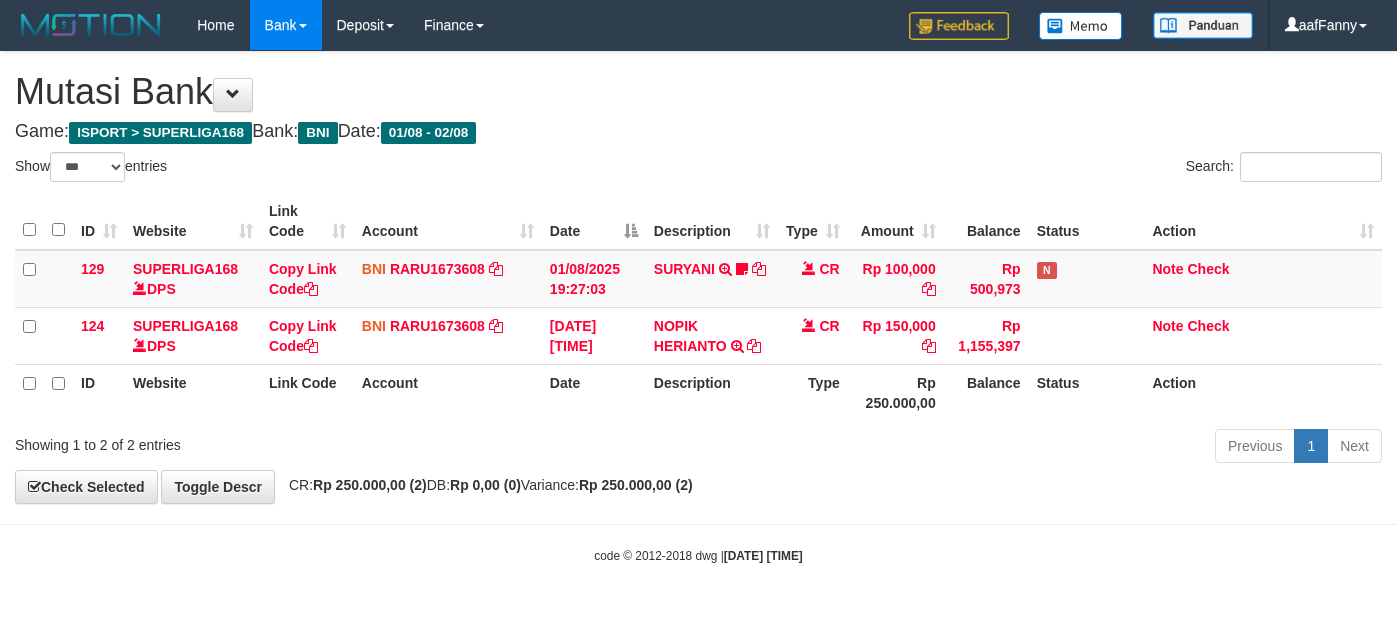 select on "***" 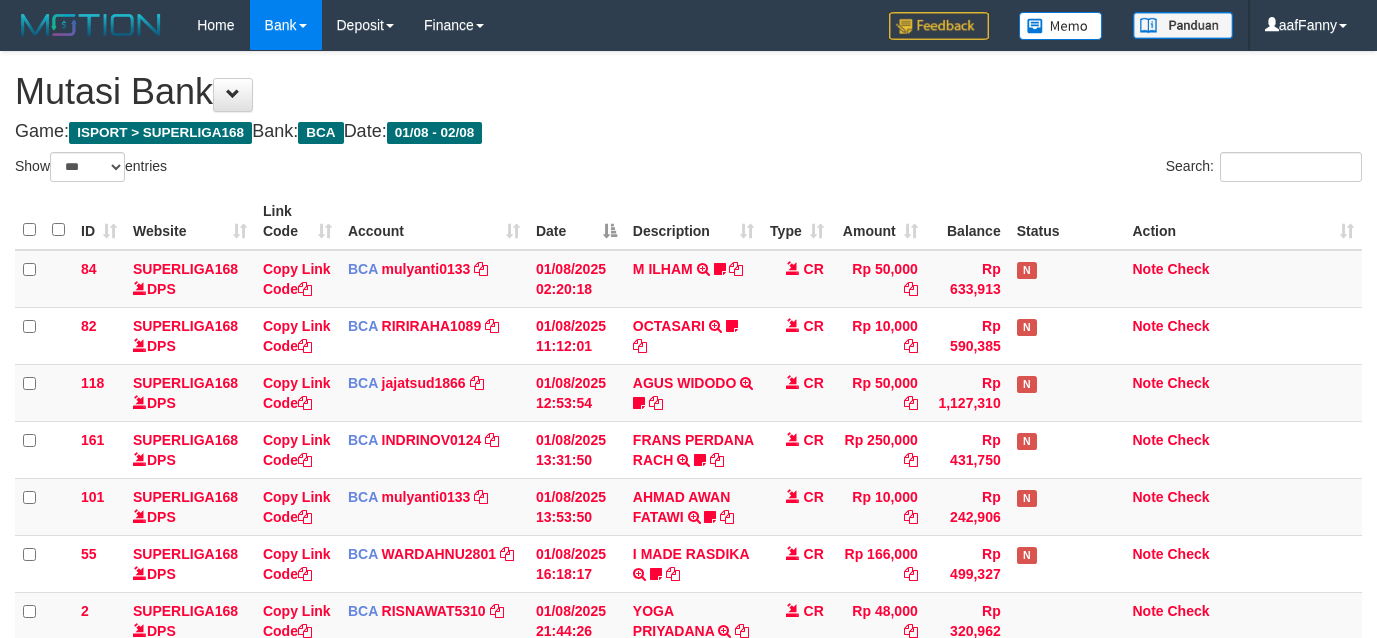 select on "***" 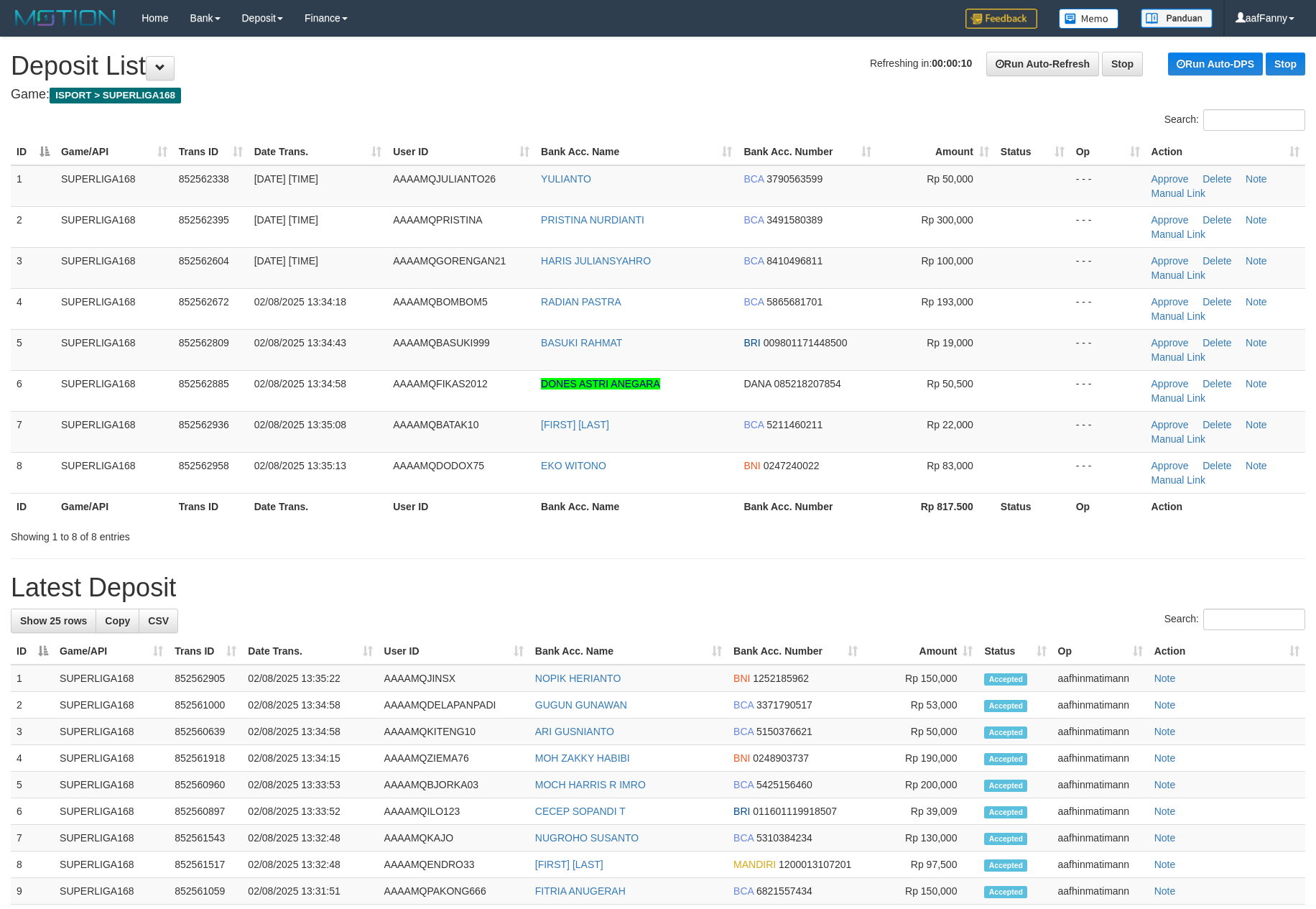 scroll, scrollTop: 0, scrollLeft: 0, axis: both 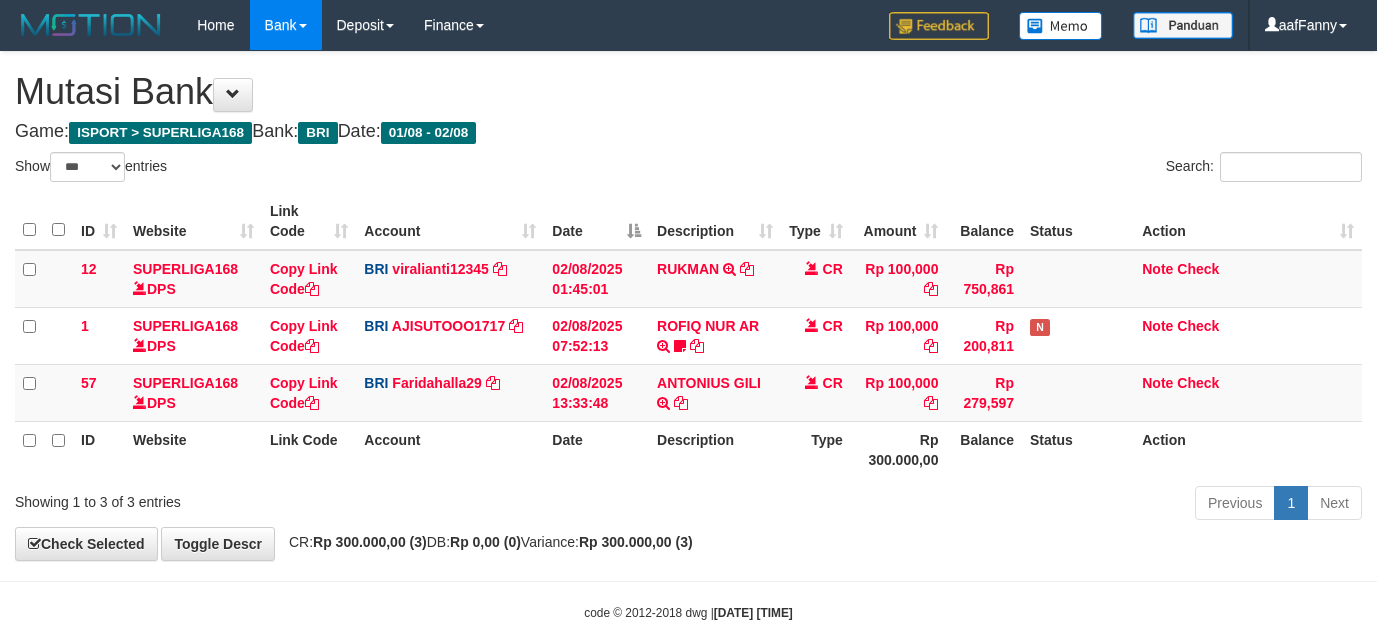 select on "***" 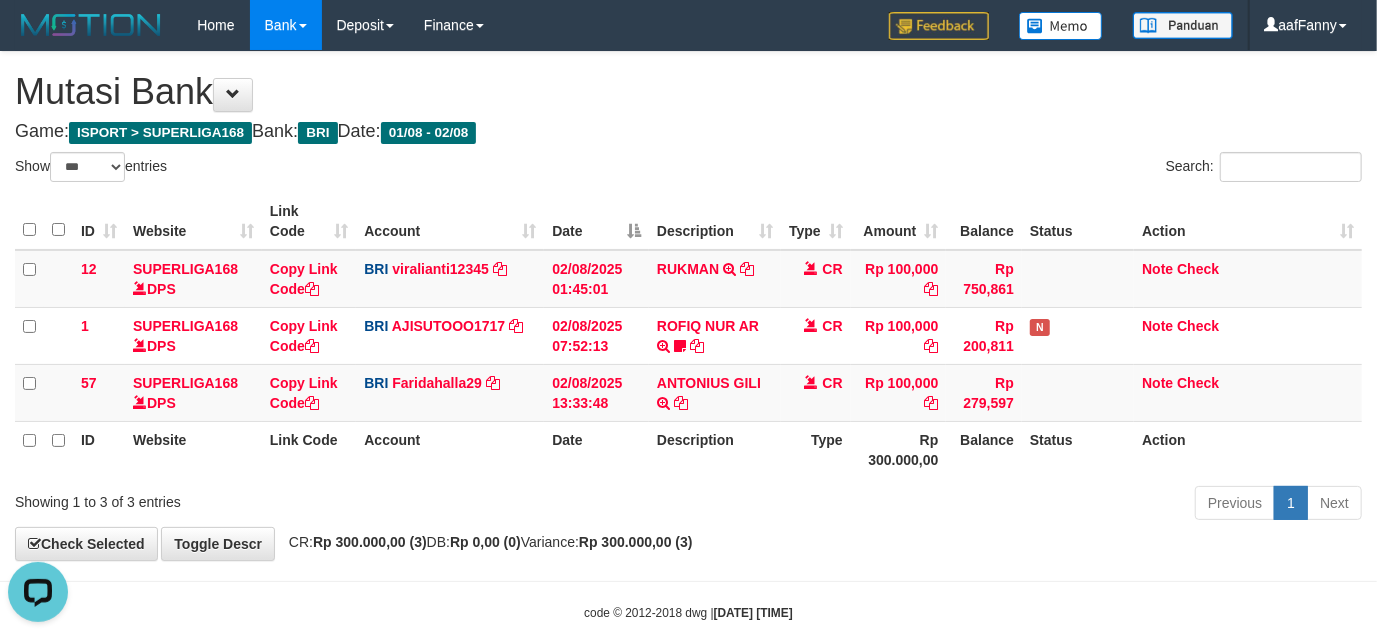 scroll, scrollTop: 0, scrollLeft: 0, axis: both 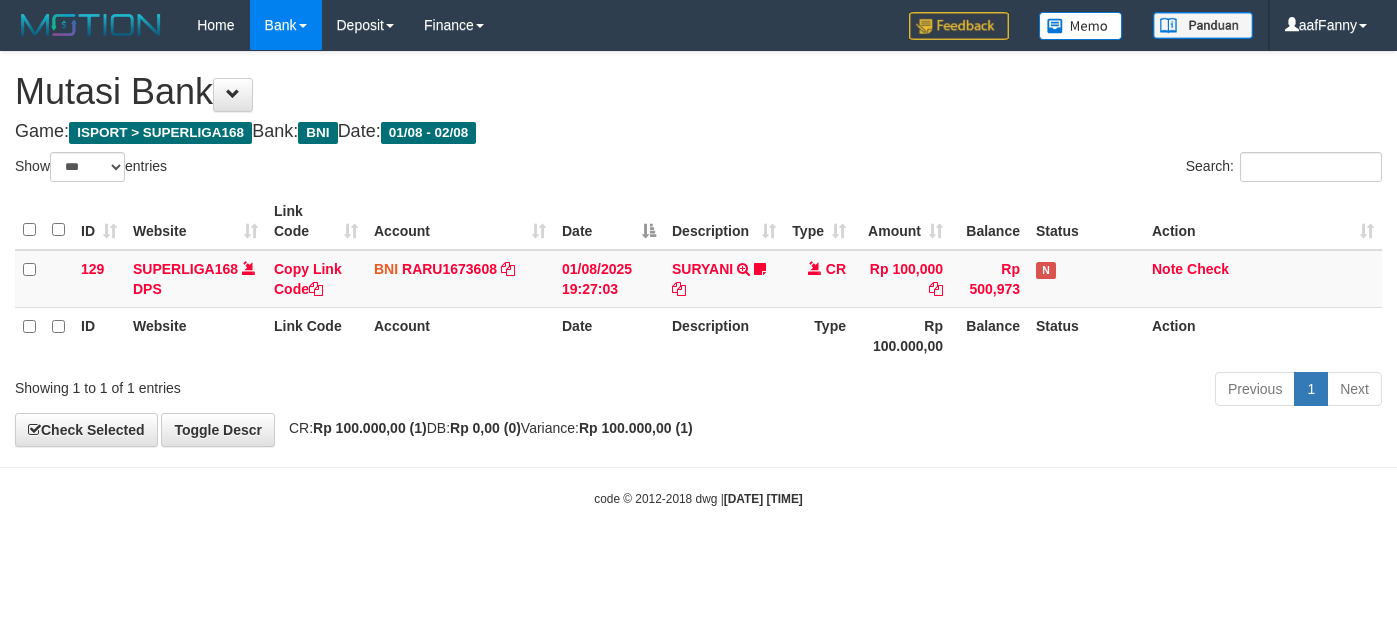 select on "***" 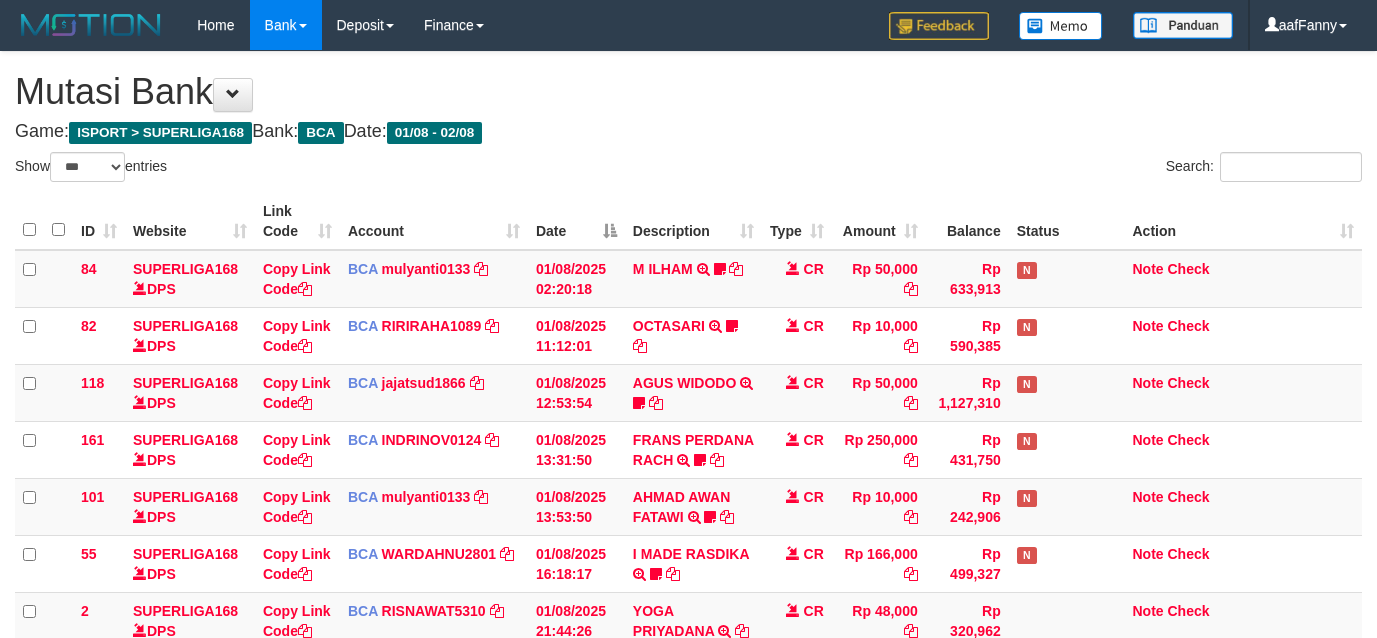 select on "***" 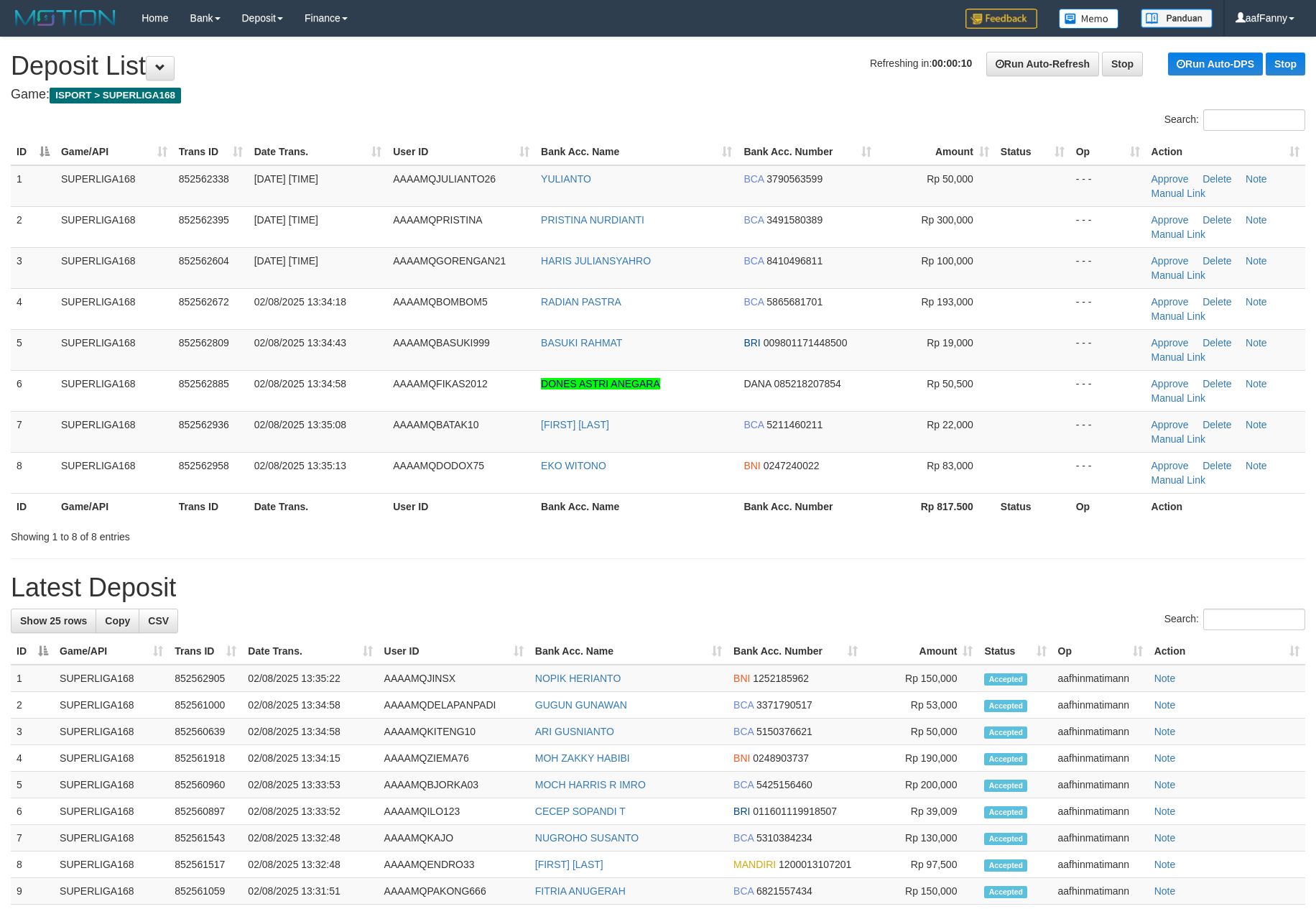 scroll, scrollTop: 0, scrollLeft: 0, axis: both 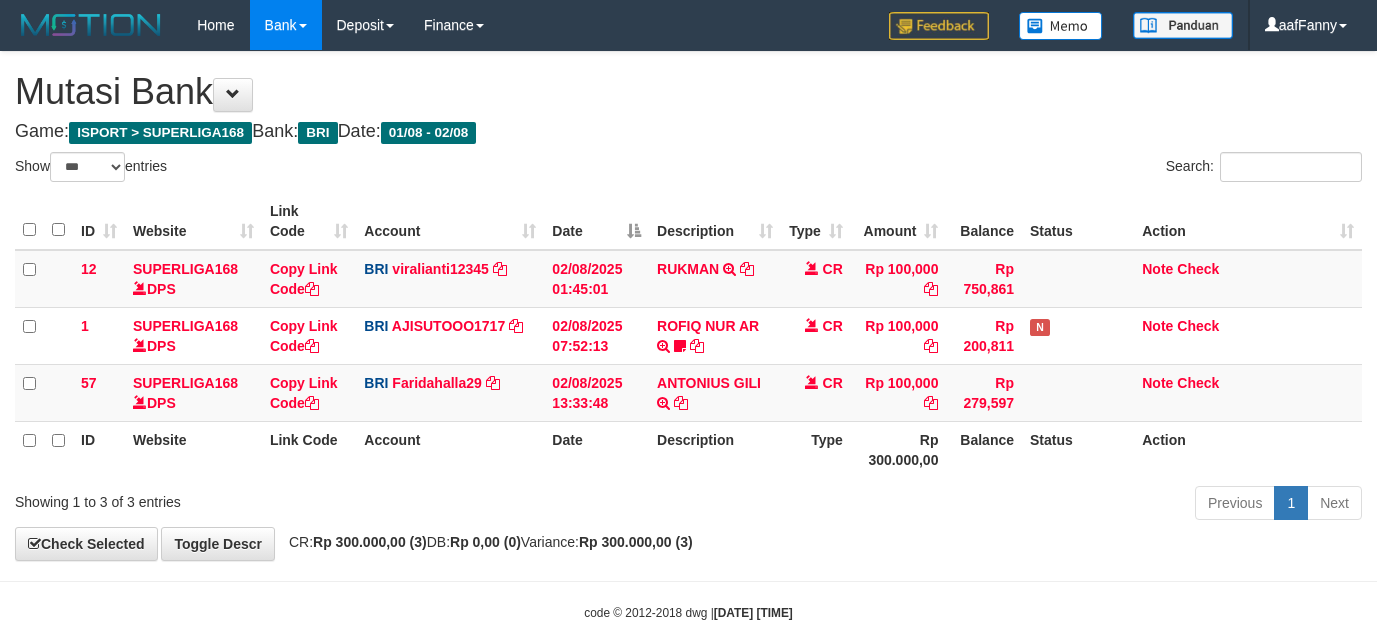 select on "***" 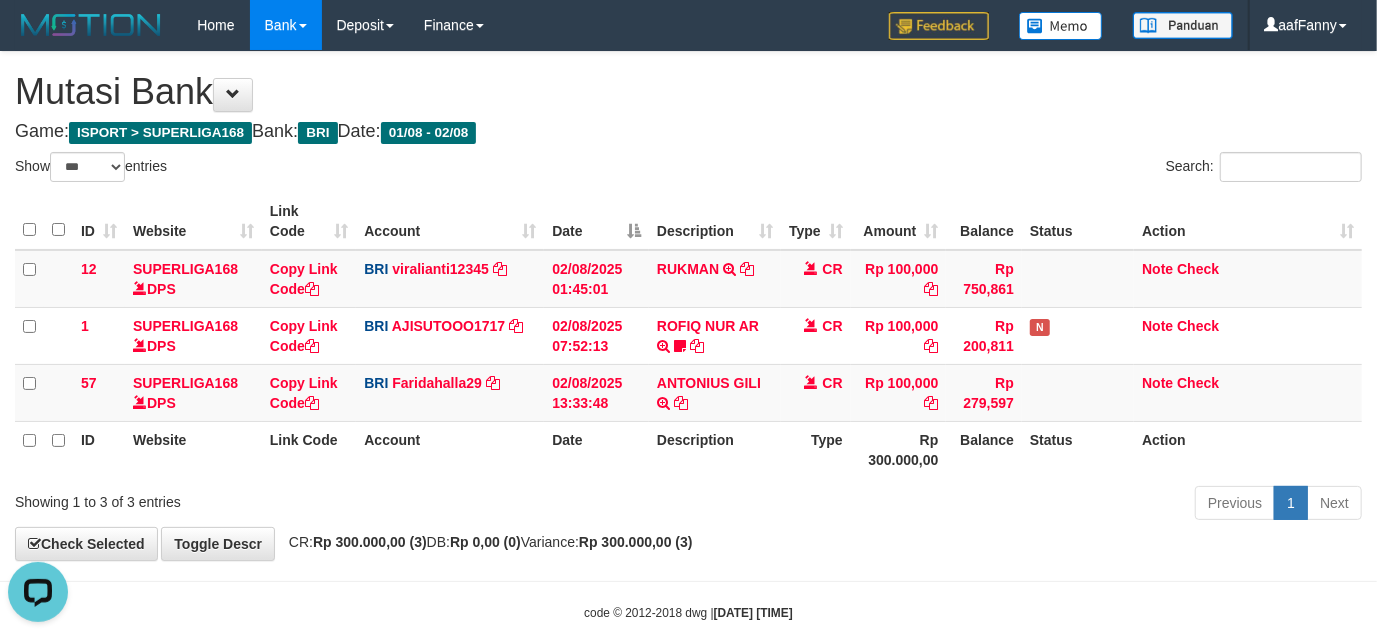 scroll, scrollTop: 0, scrollLeft: 0, axis: both 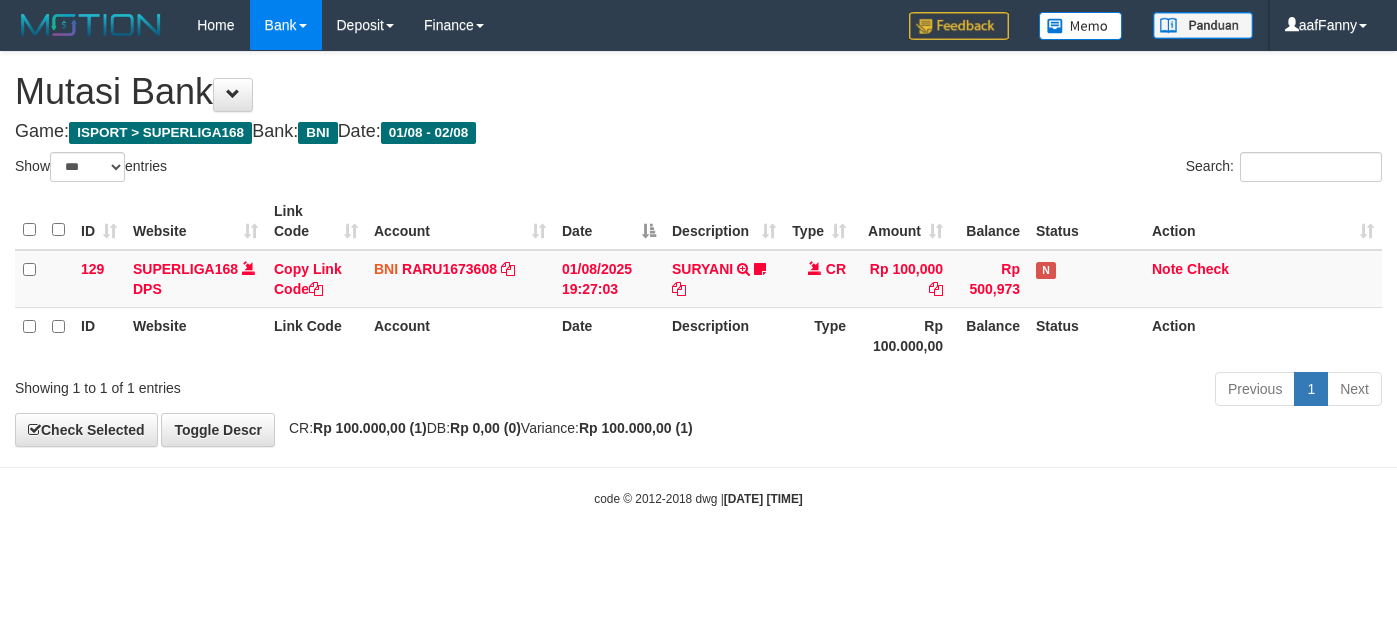 select on "***" 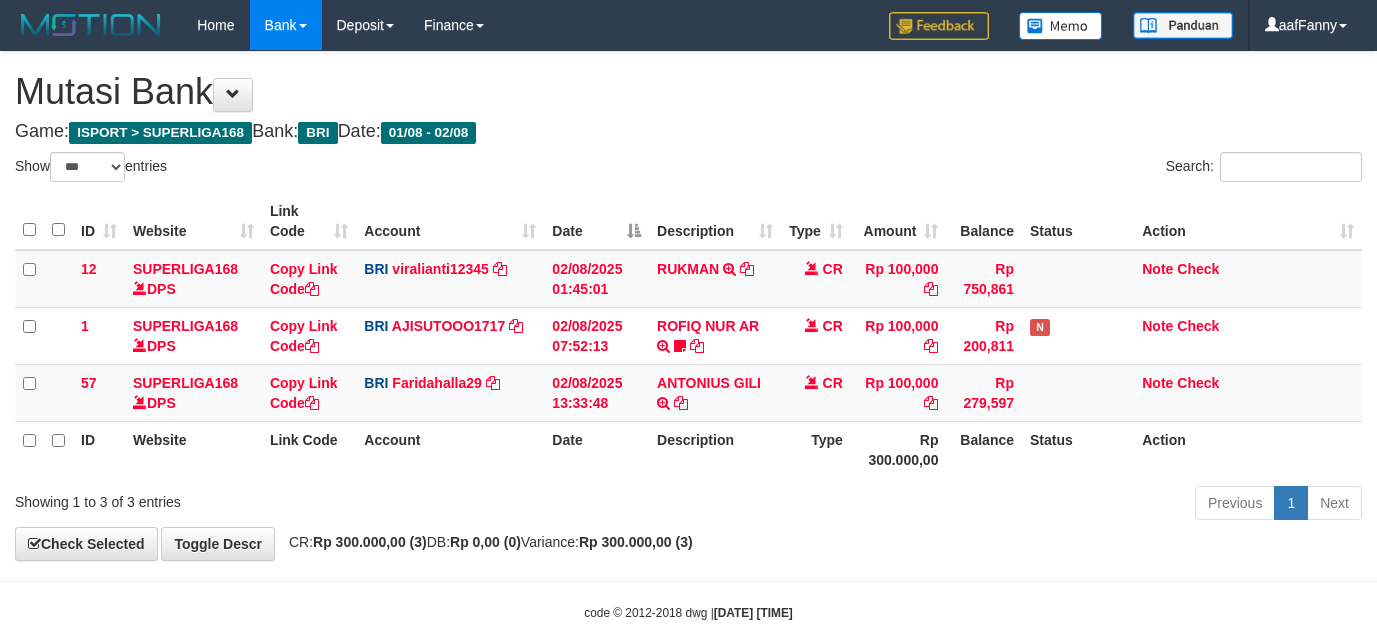 select on "***" 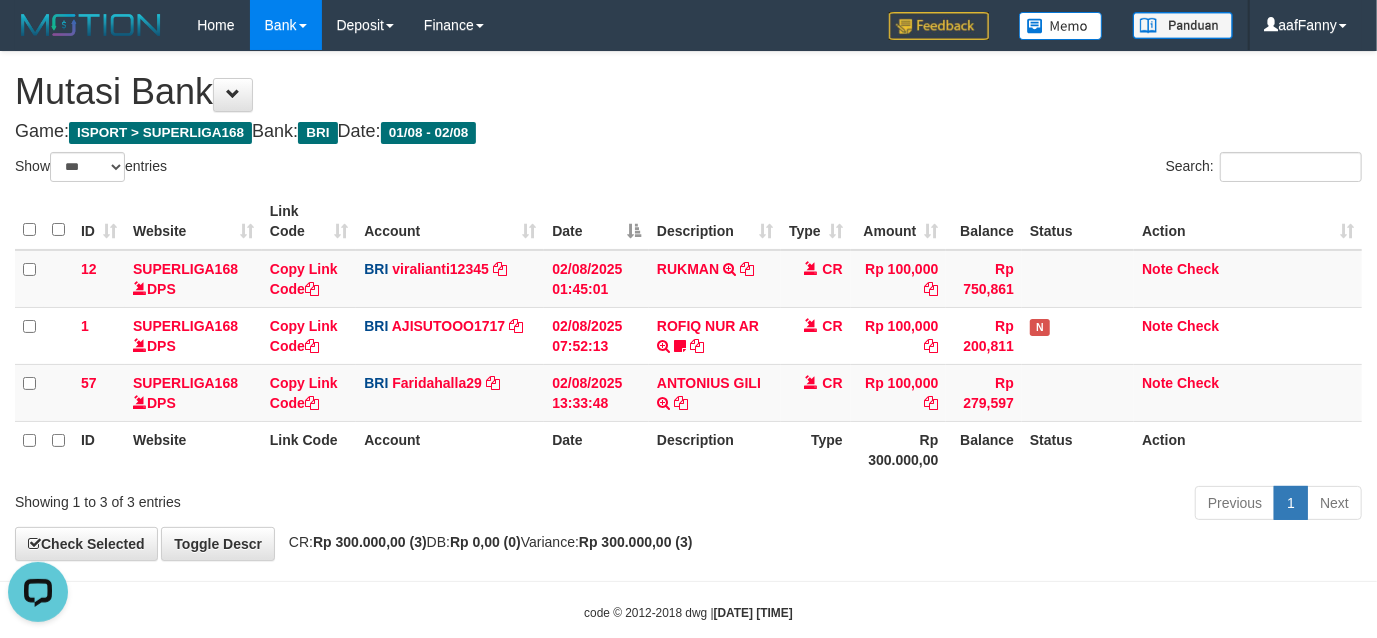 scroll, scrollTop: 0, scrollLeft: 0, axis: both 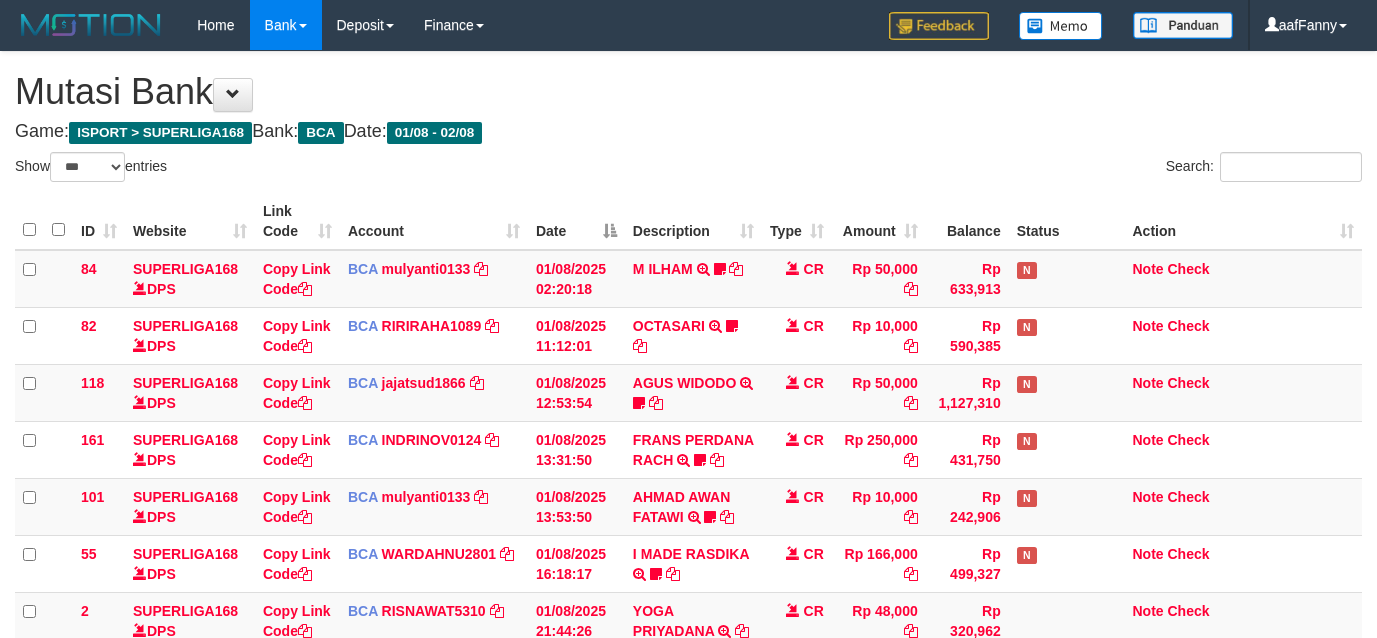select on "***" 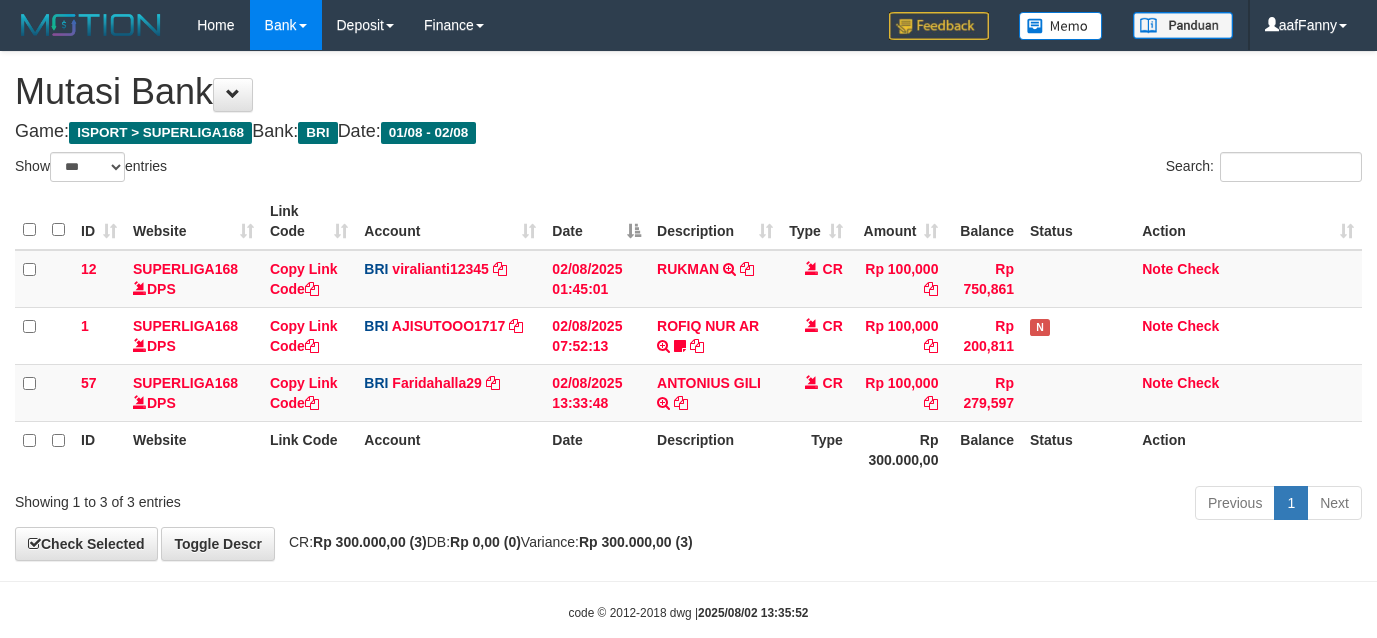 select on "***" 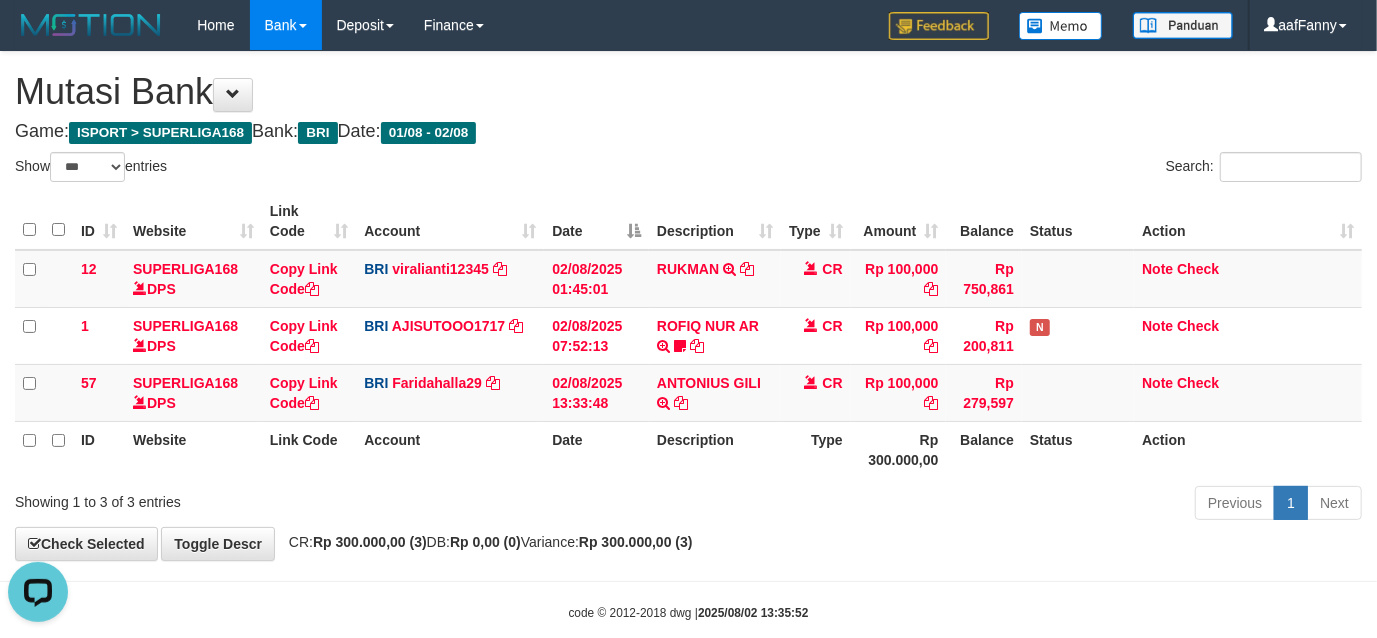 scroll, scrollTop: 0, scrollLeft: 0, axis: both 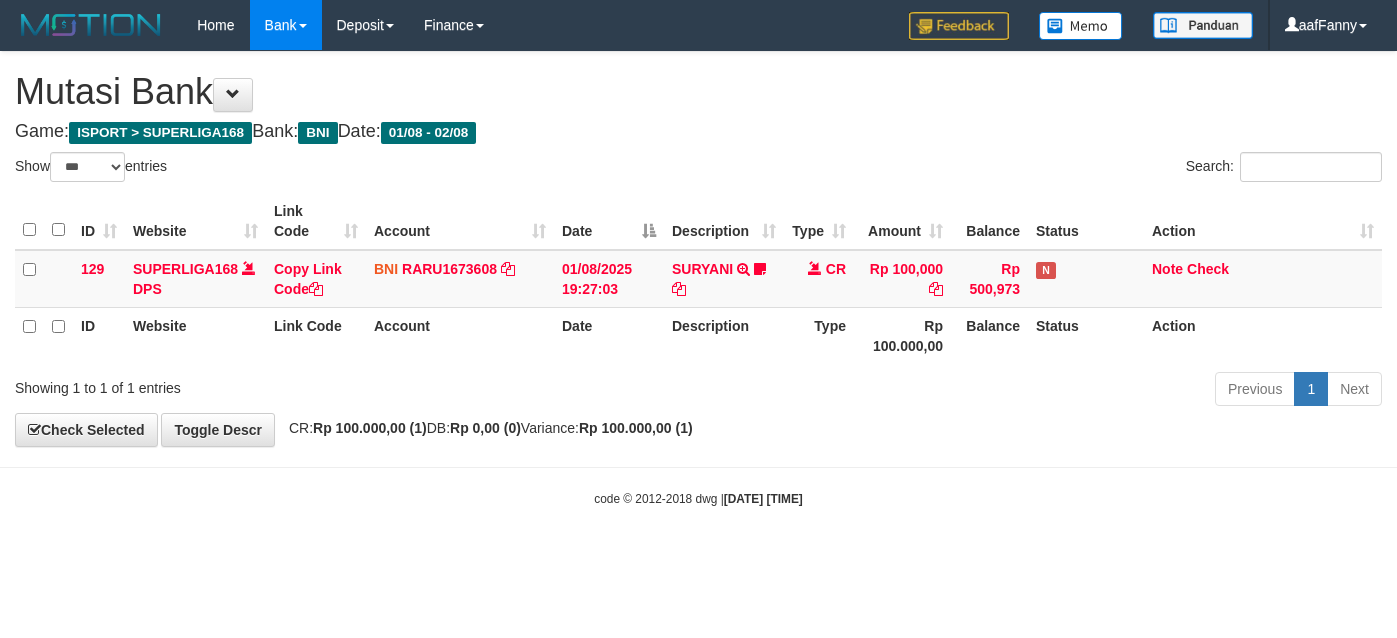 select on "***" 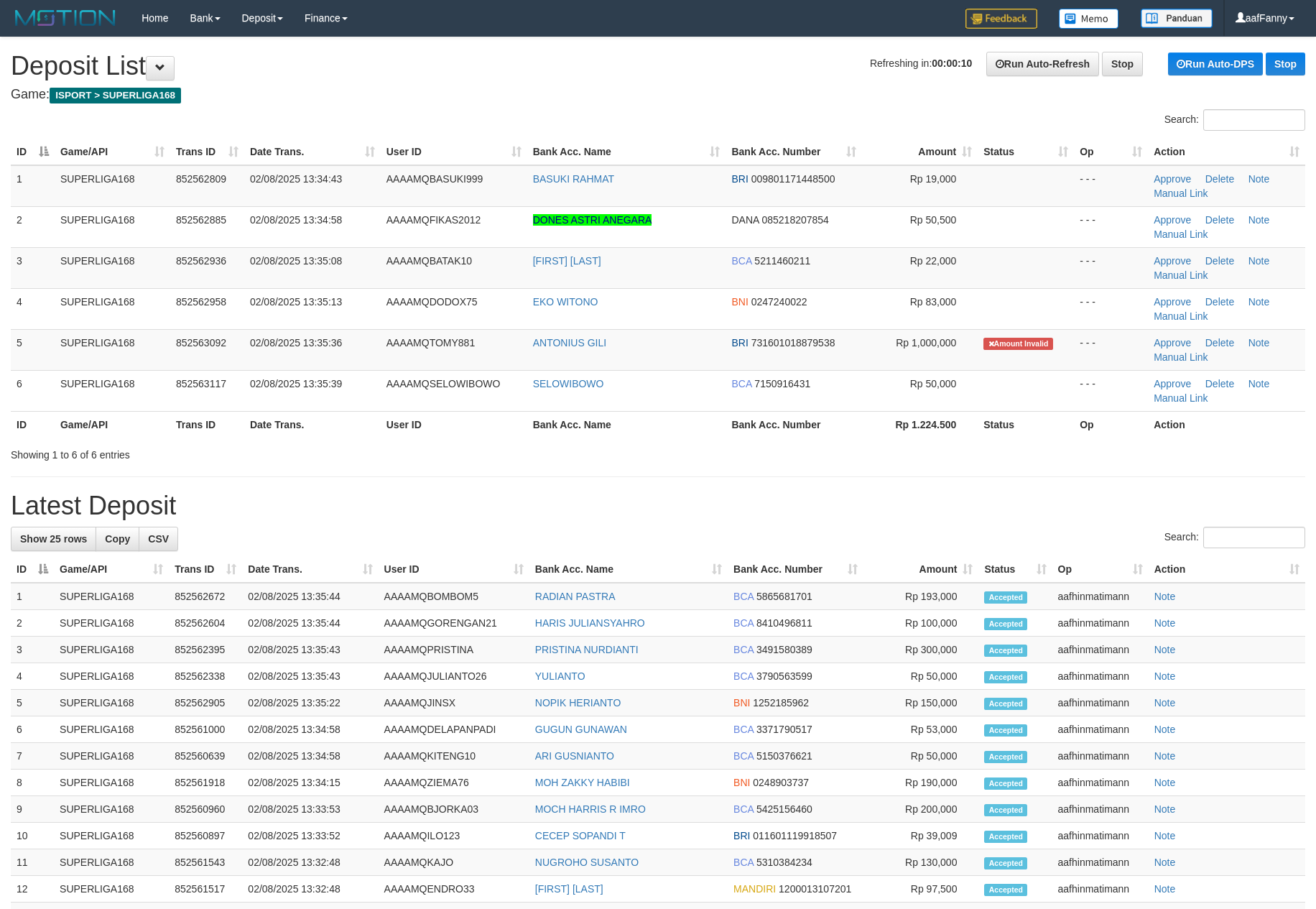 scroll, scrollTop: 0, scrollLeft: 0, axis: both 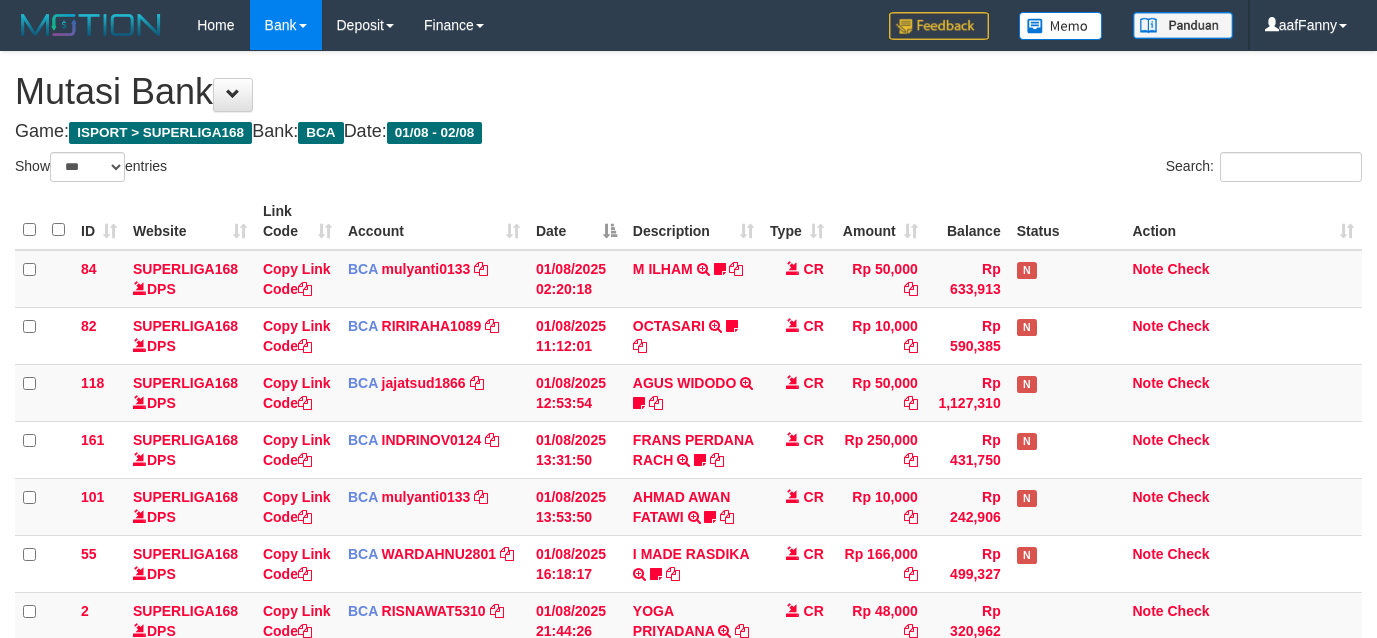 select on "***" 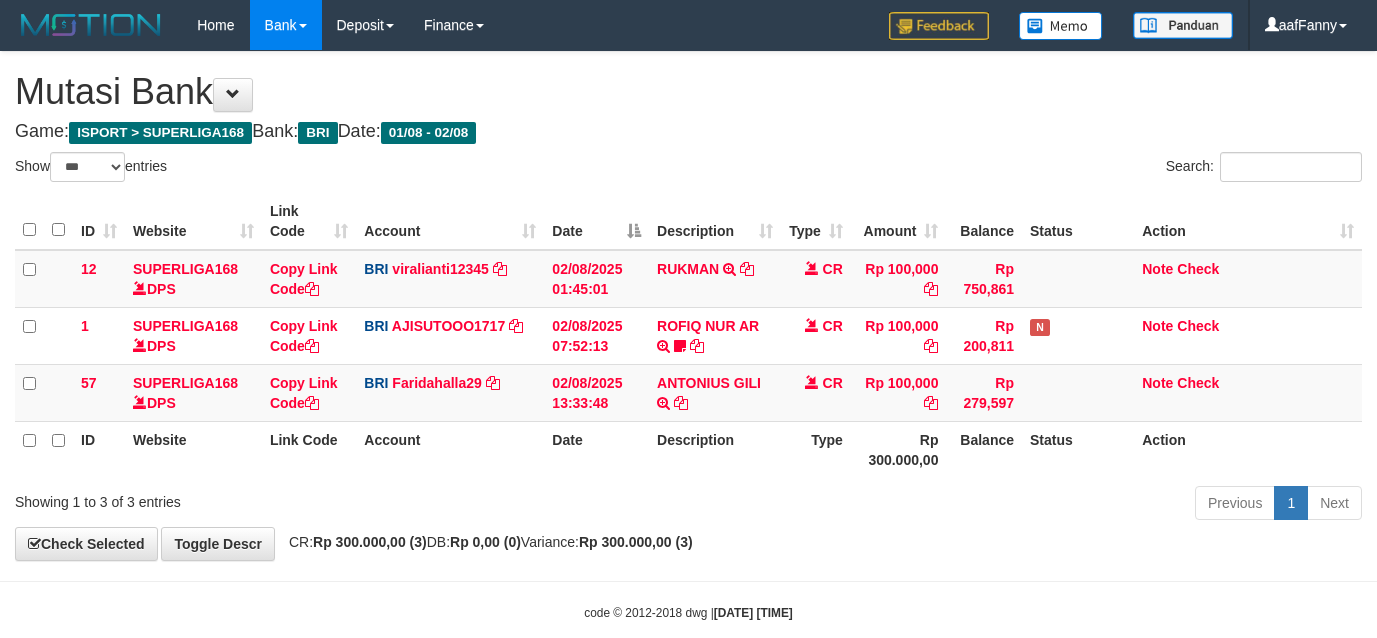 select on "***" 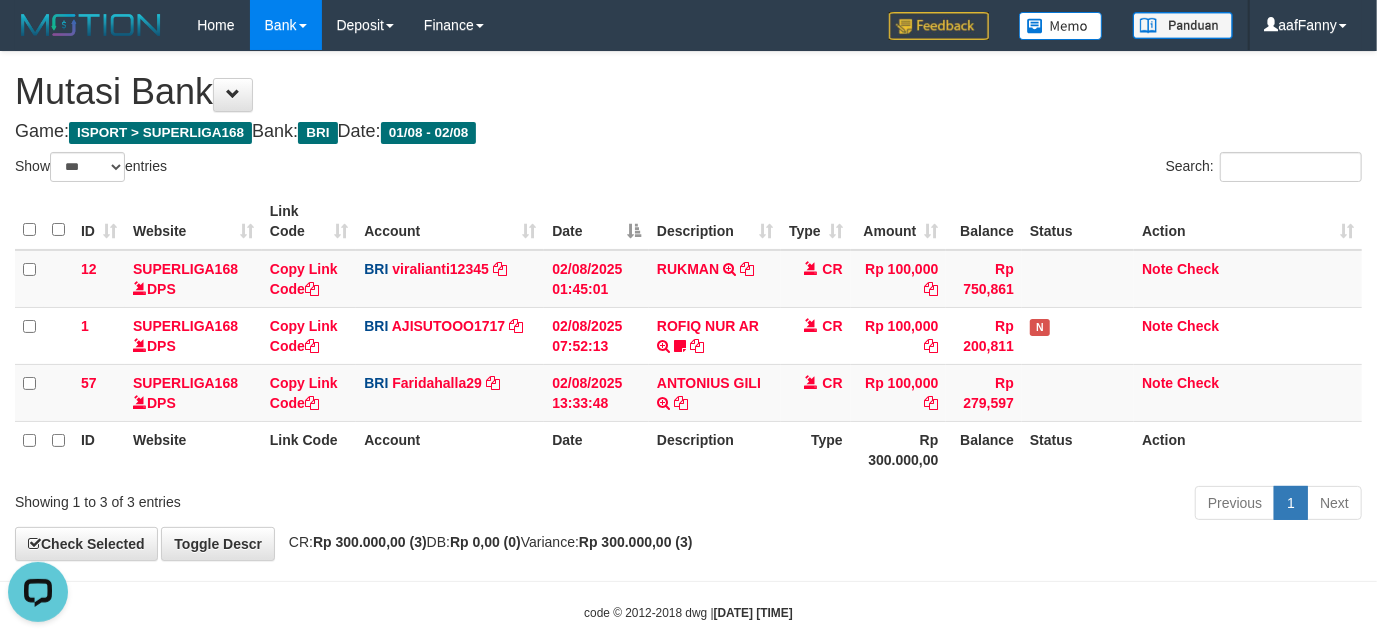 scroll, scrollTop: 0, scrollLeft: 0, axis: both 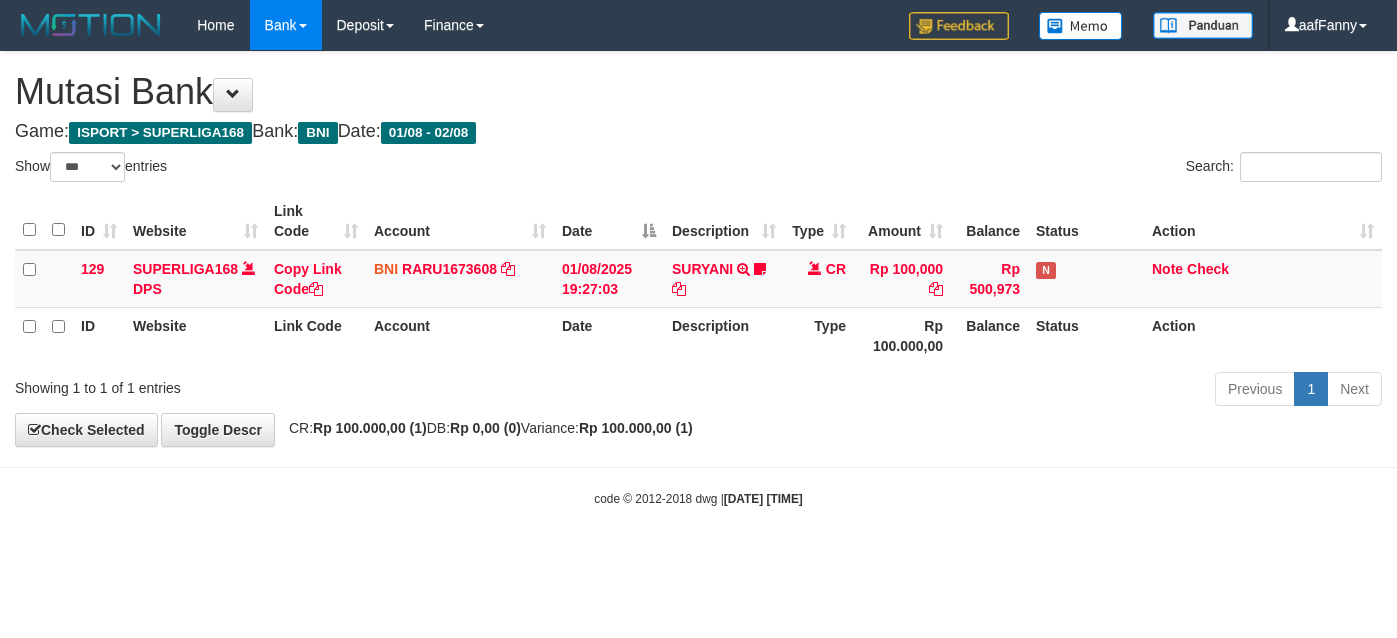 select on "***" 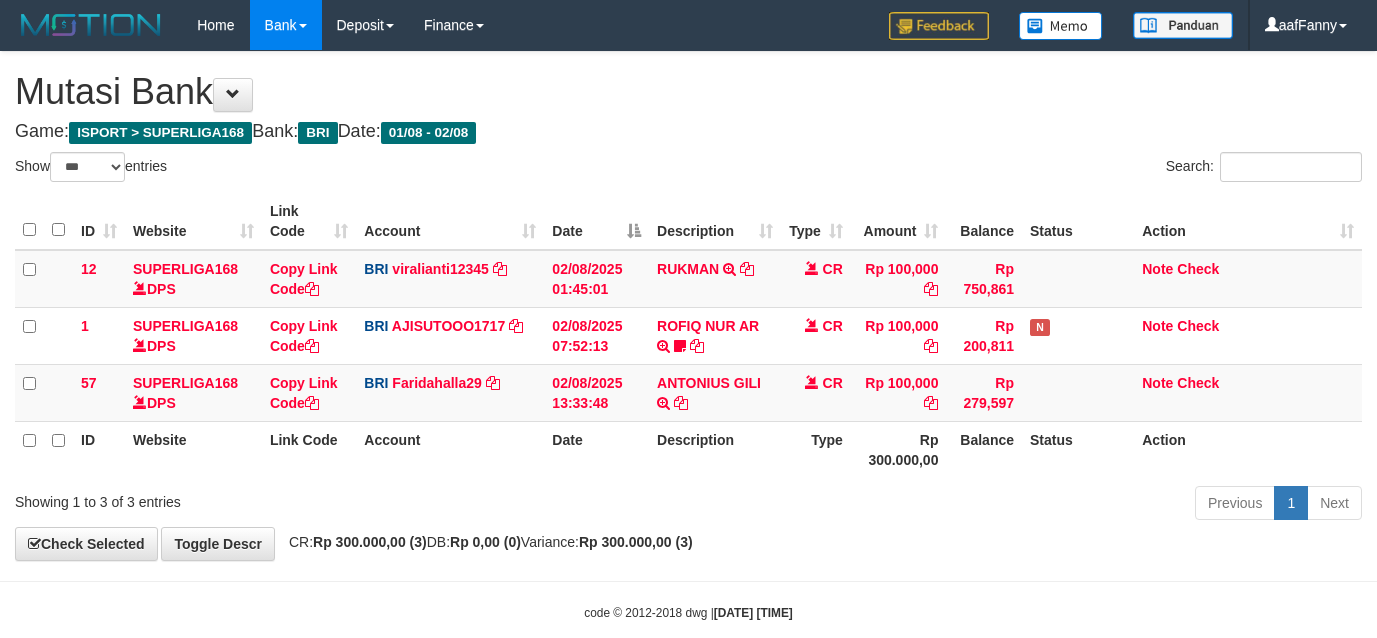 select on "***" 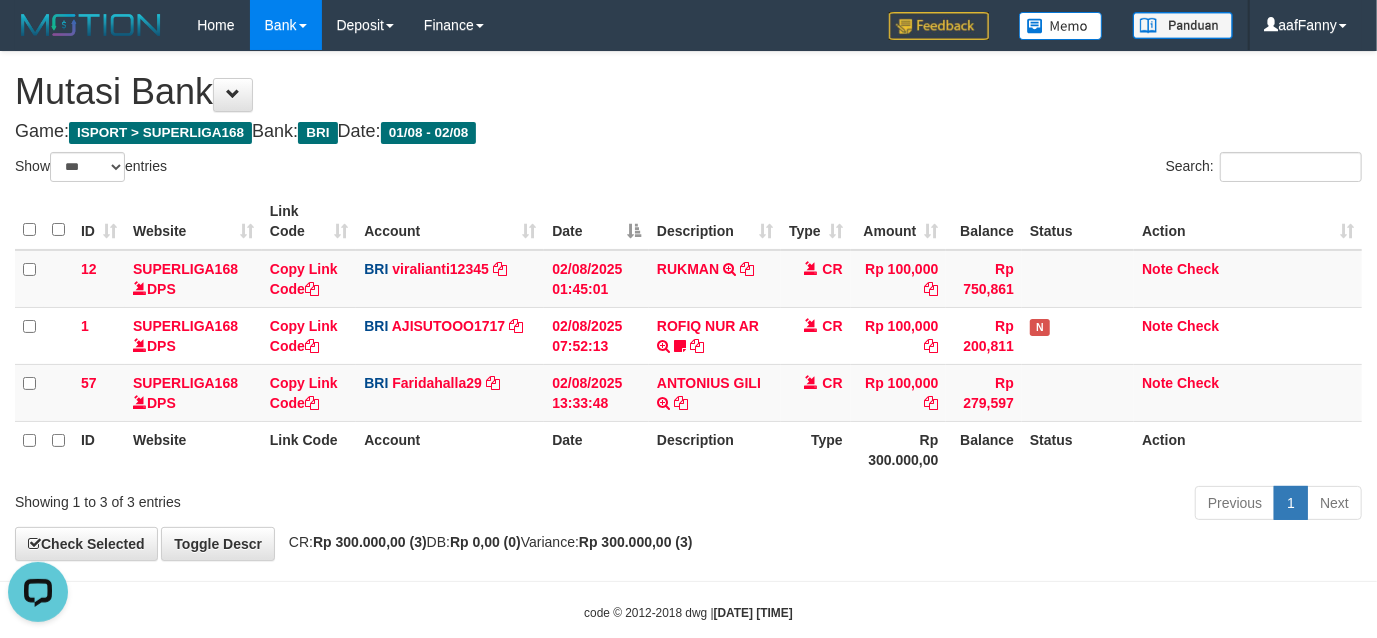 scroll, scrollTop: 0, scrollLeft: 0, axis: both 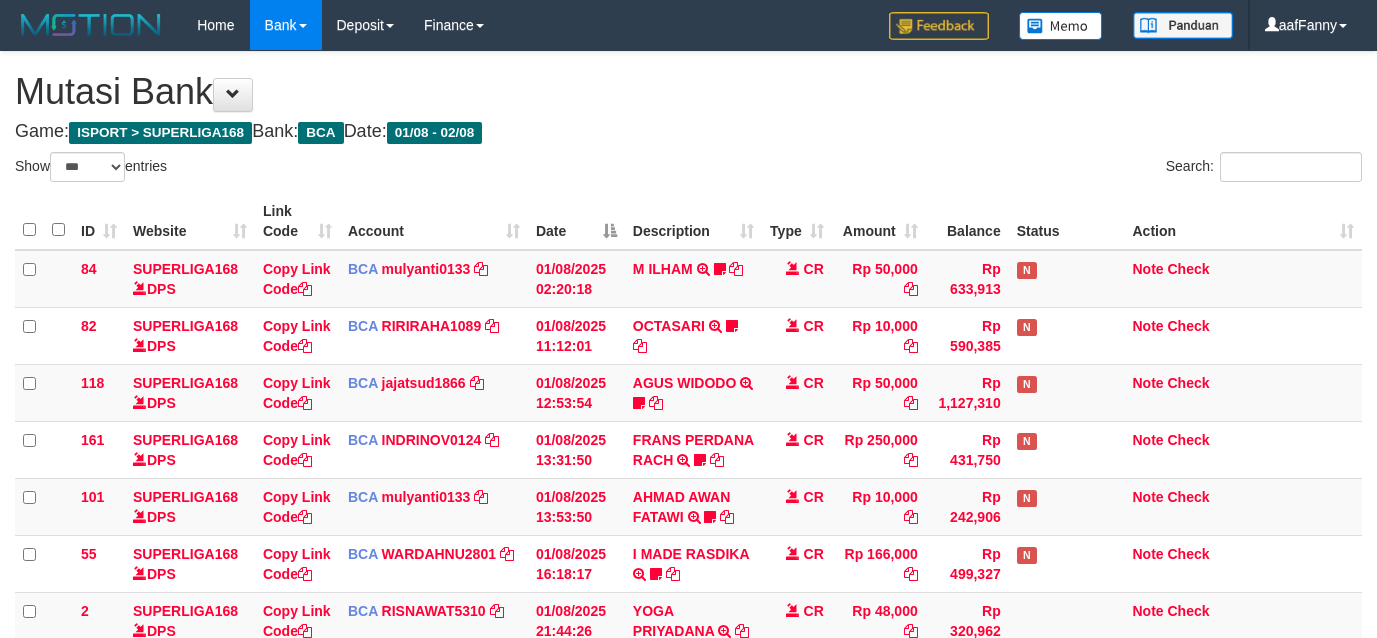 select on "***" 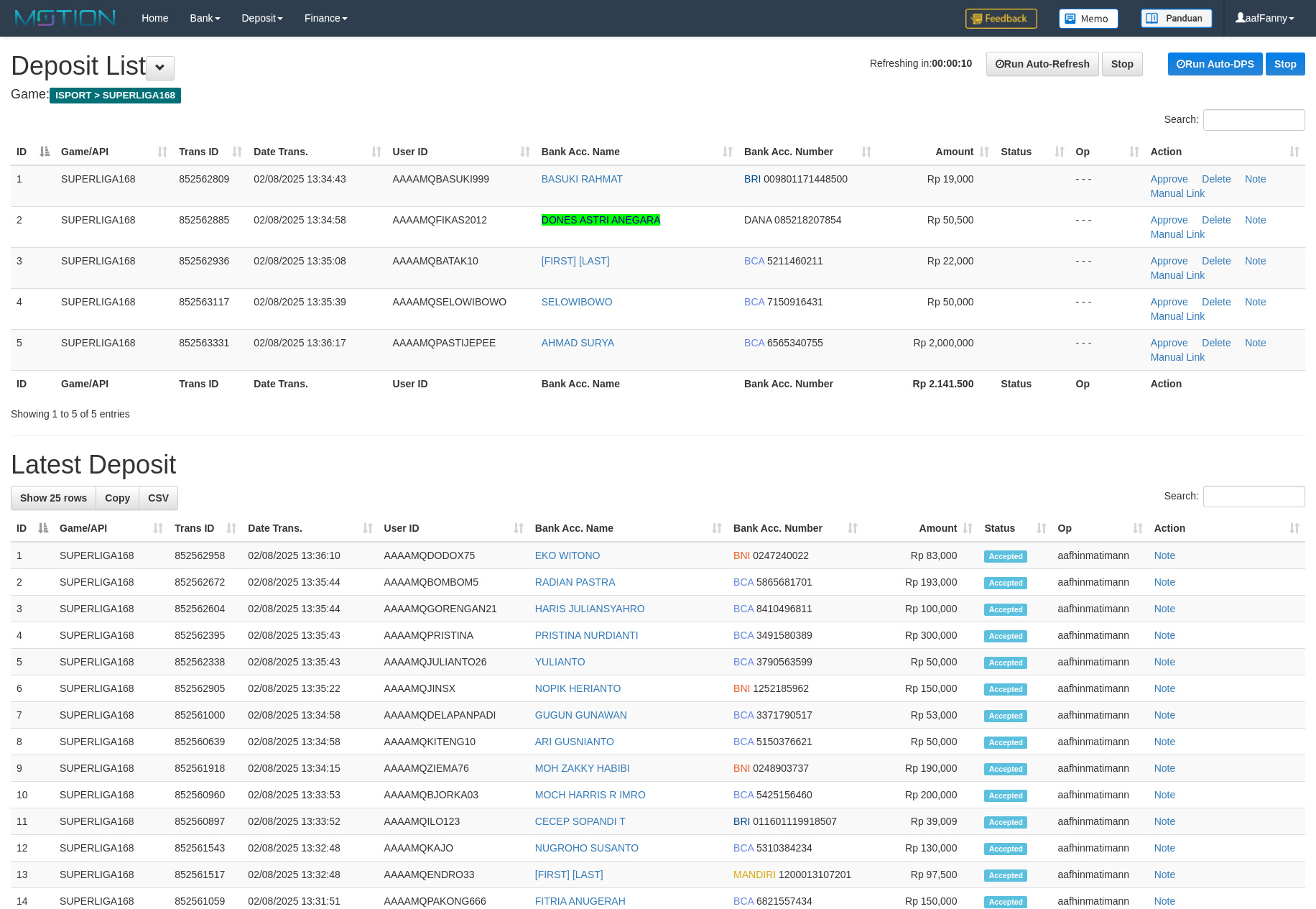 scroll, scrollTop: 0, scrollLeft: 0, axis: both 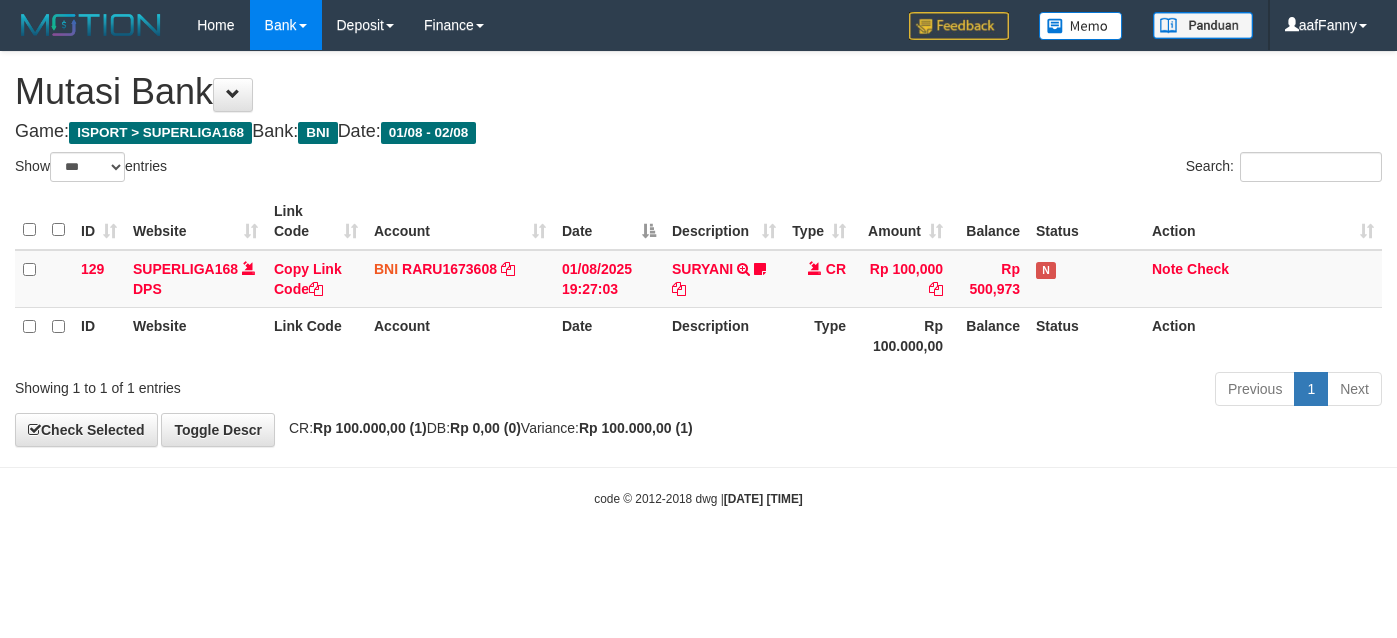 select on "***" 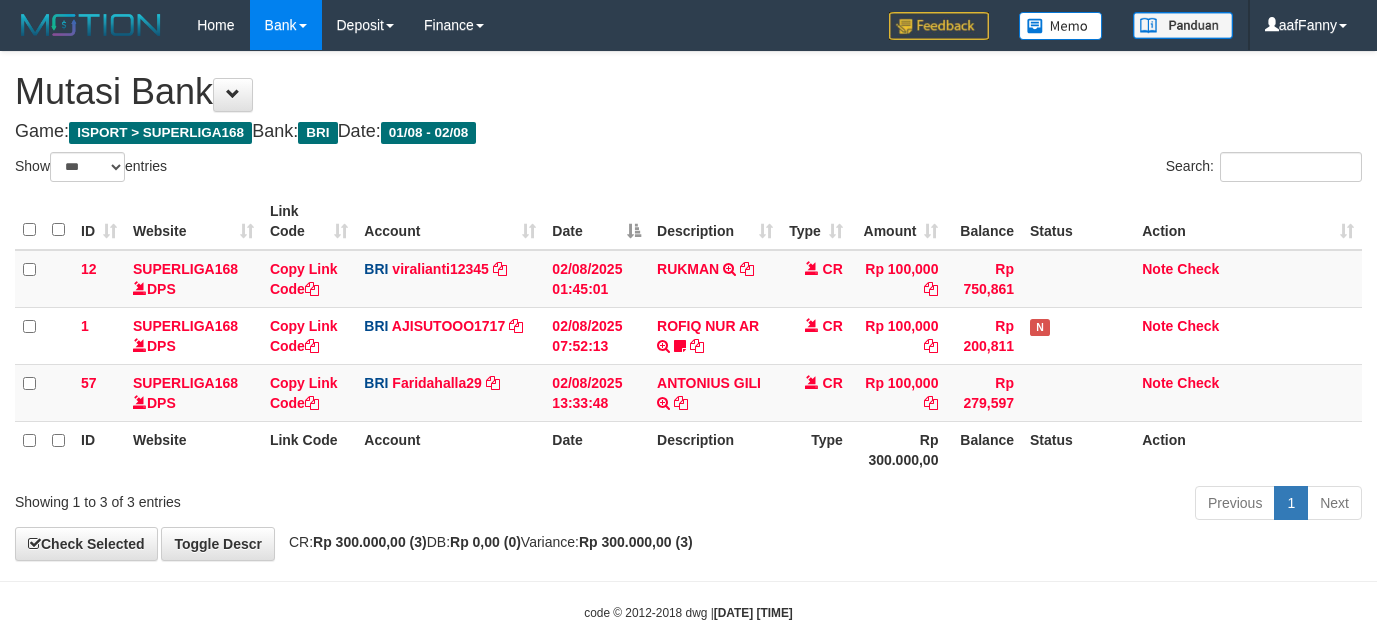 select on "***" 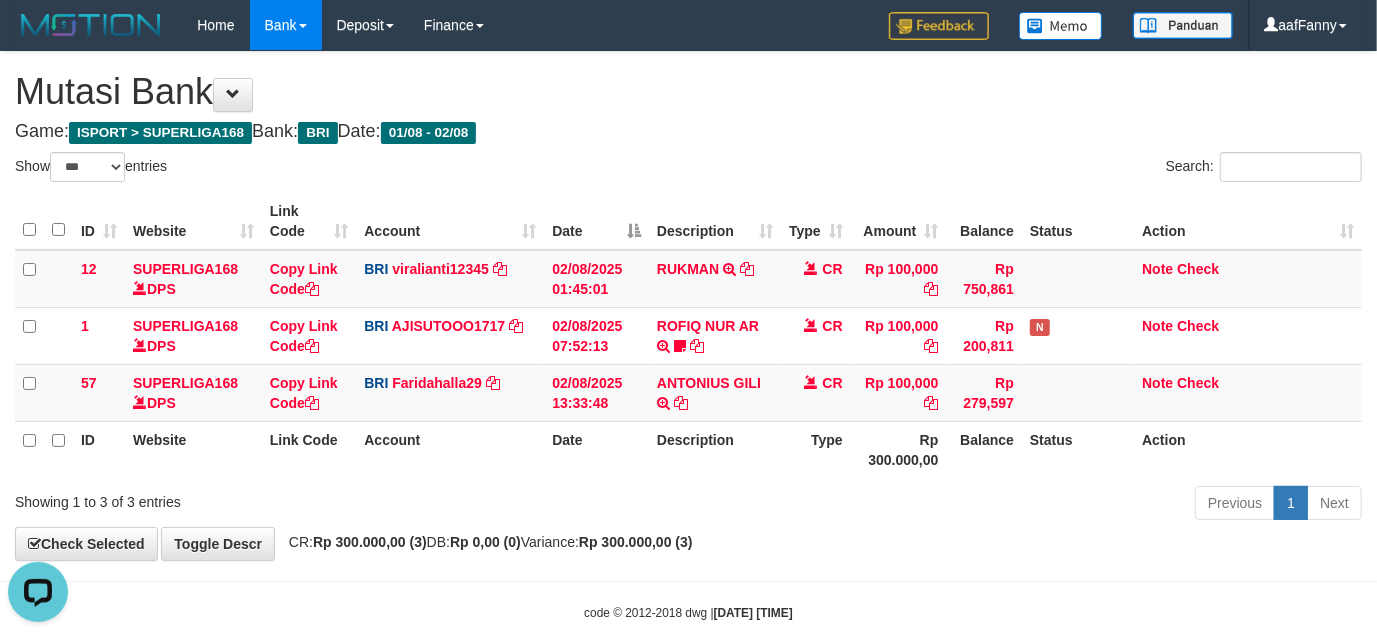 scroll, scrollTop: 0, scrollLeft: 0, axis: both 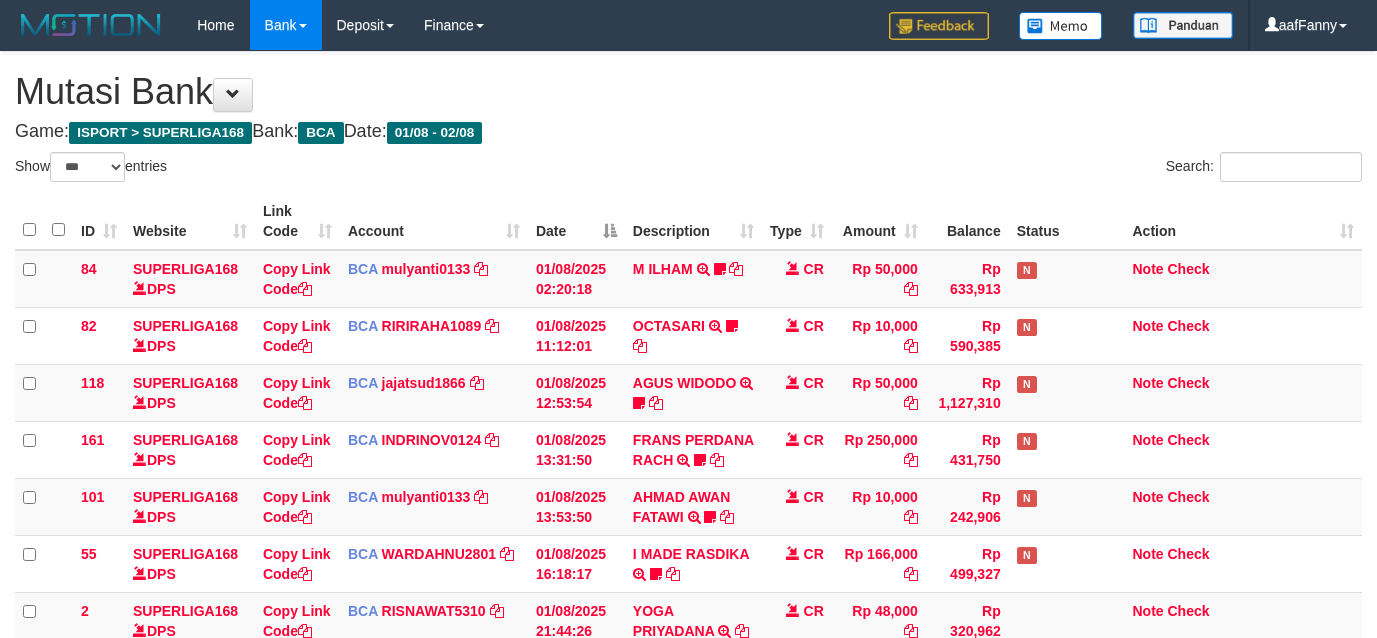 select on "***" 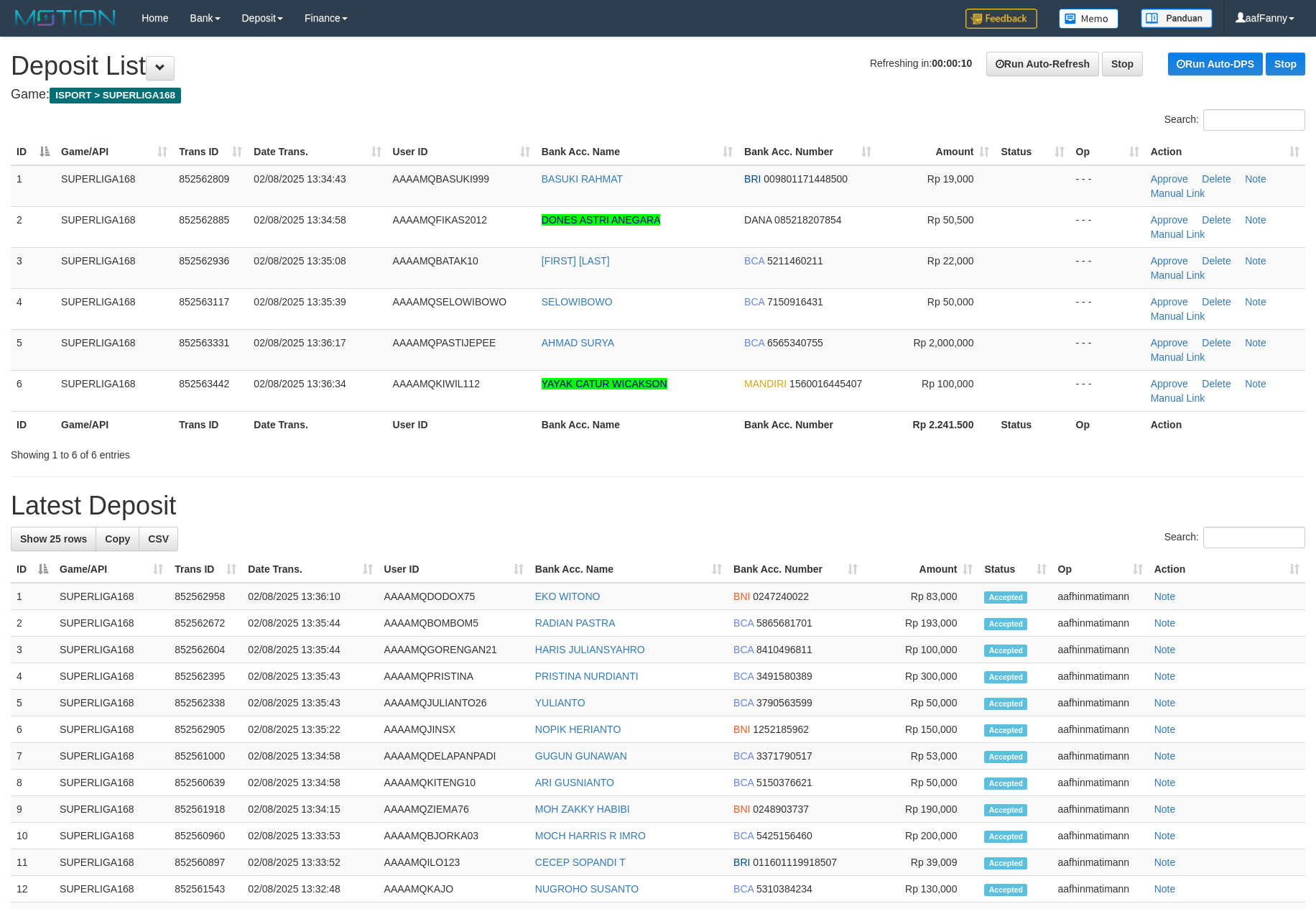 scroll, scrollTop: 0, scrollLeft: 0, axis: both 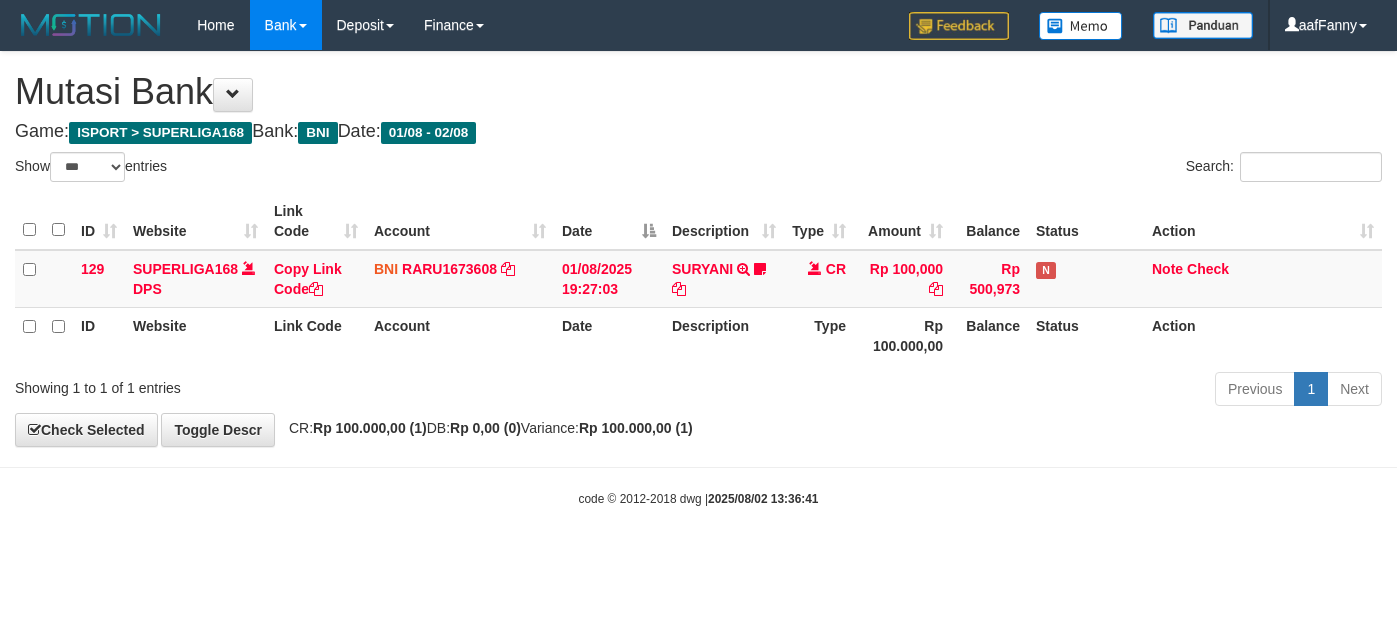 select on "***" 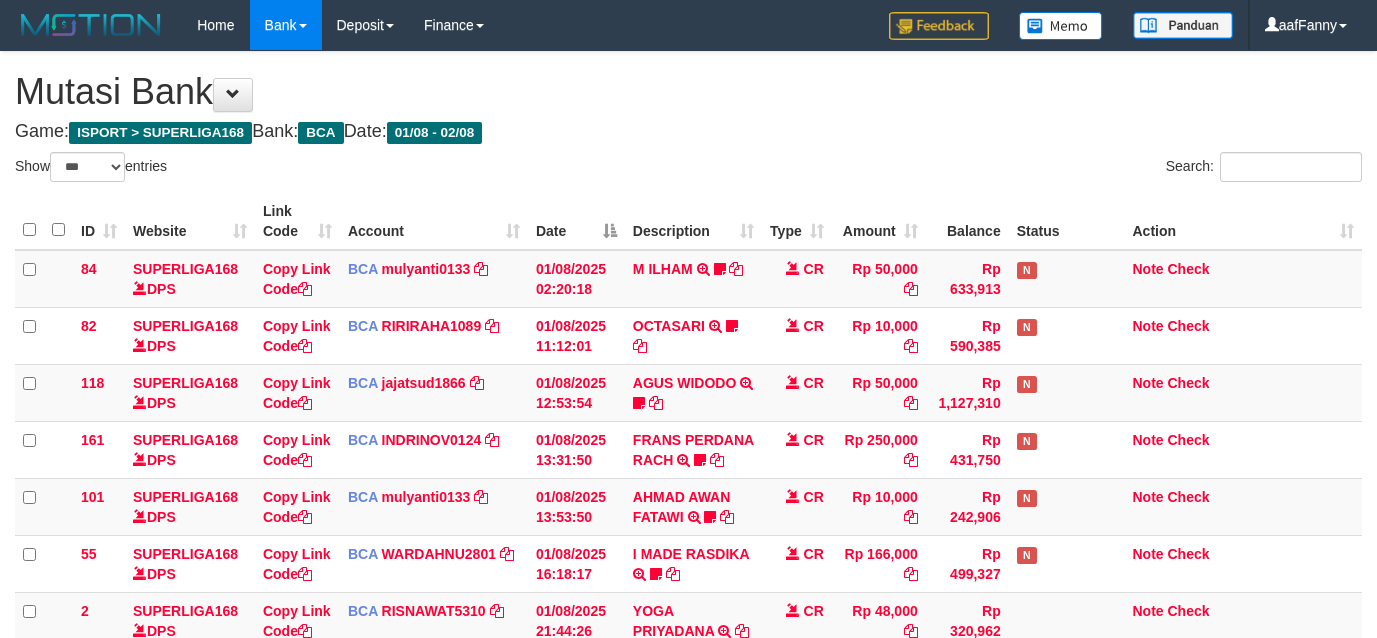 select on "***" 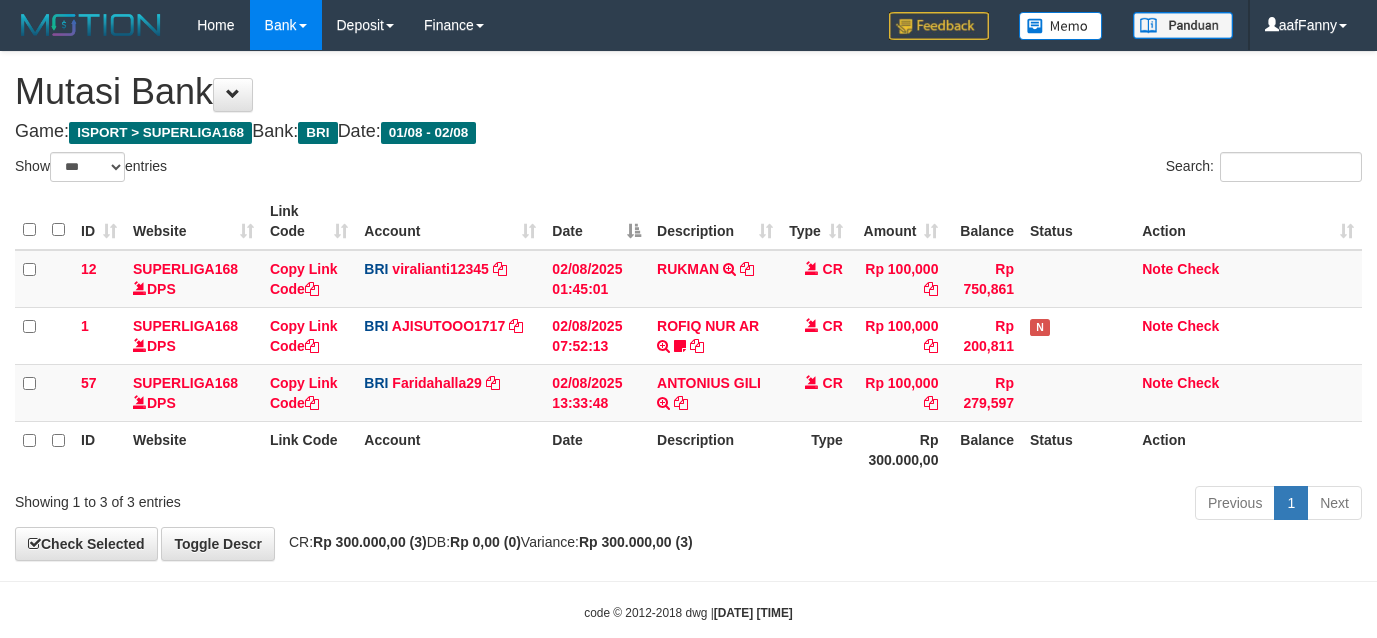 select on "***" 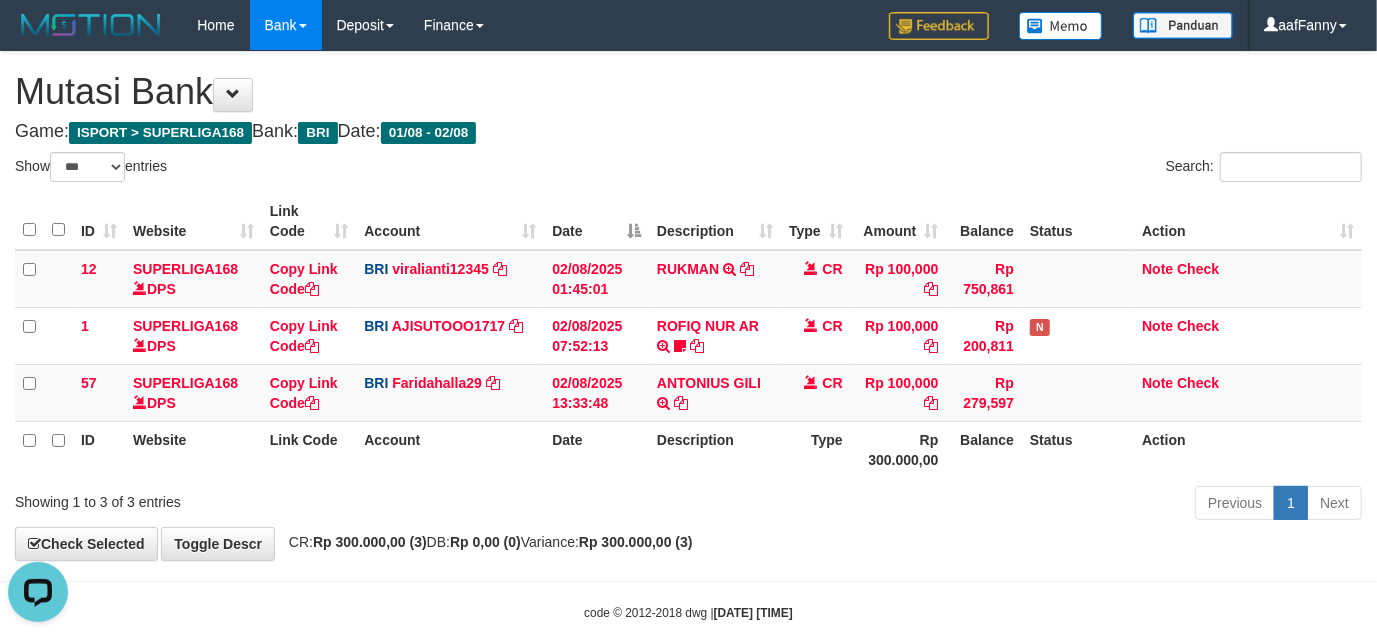 scroll, scrollTop: 0, scrollLeft: 0, axis: both 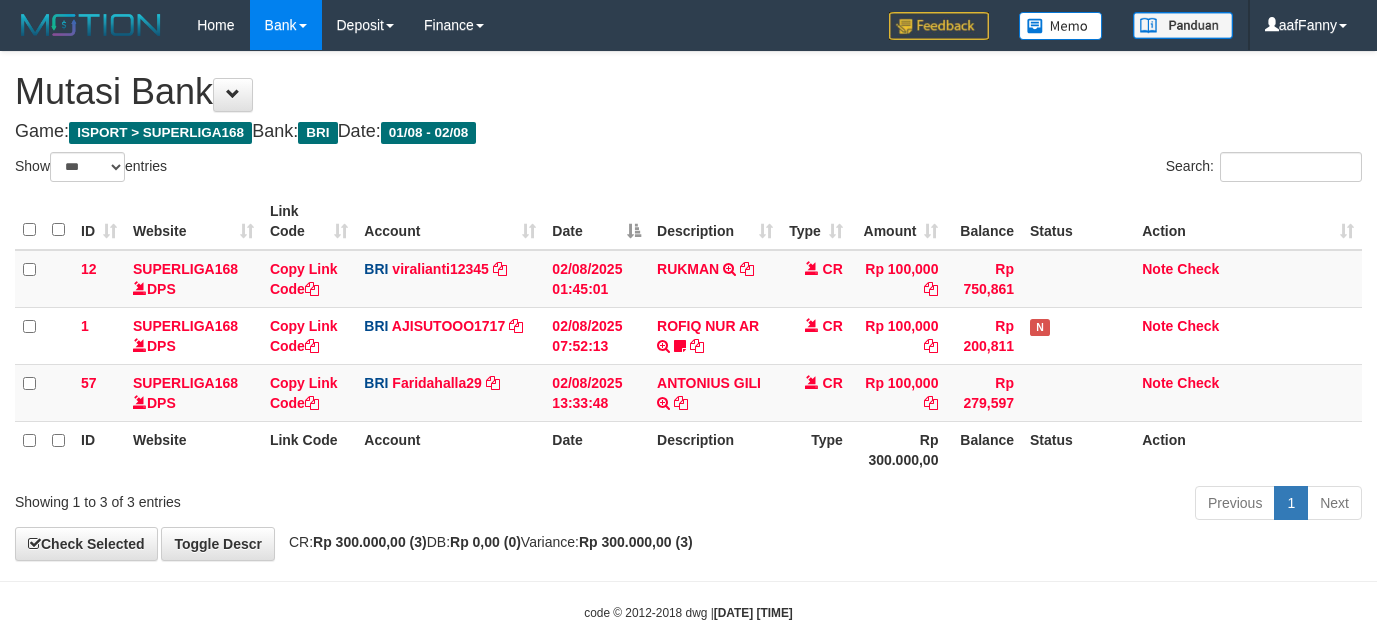 select on "***" 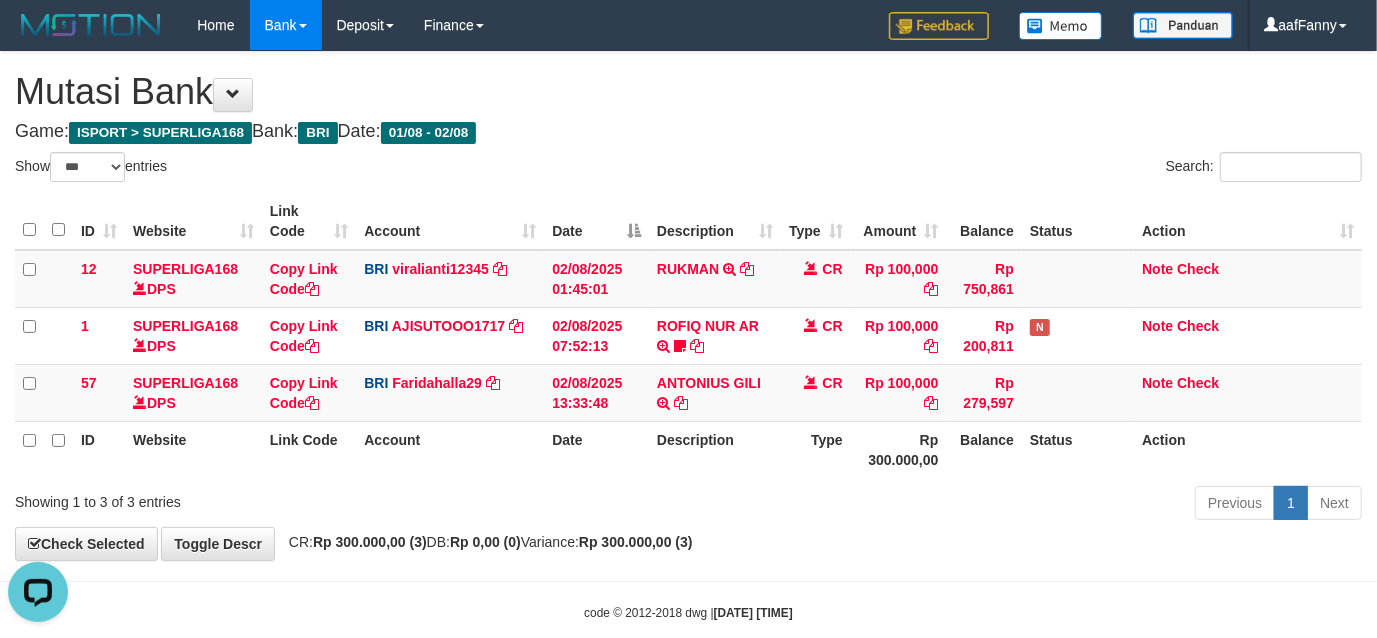 scroll, scrollTop: 0, scrollLeft: 0, axis: both 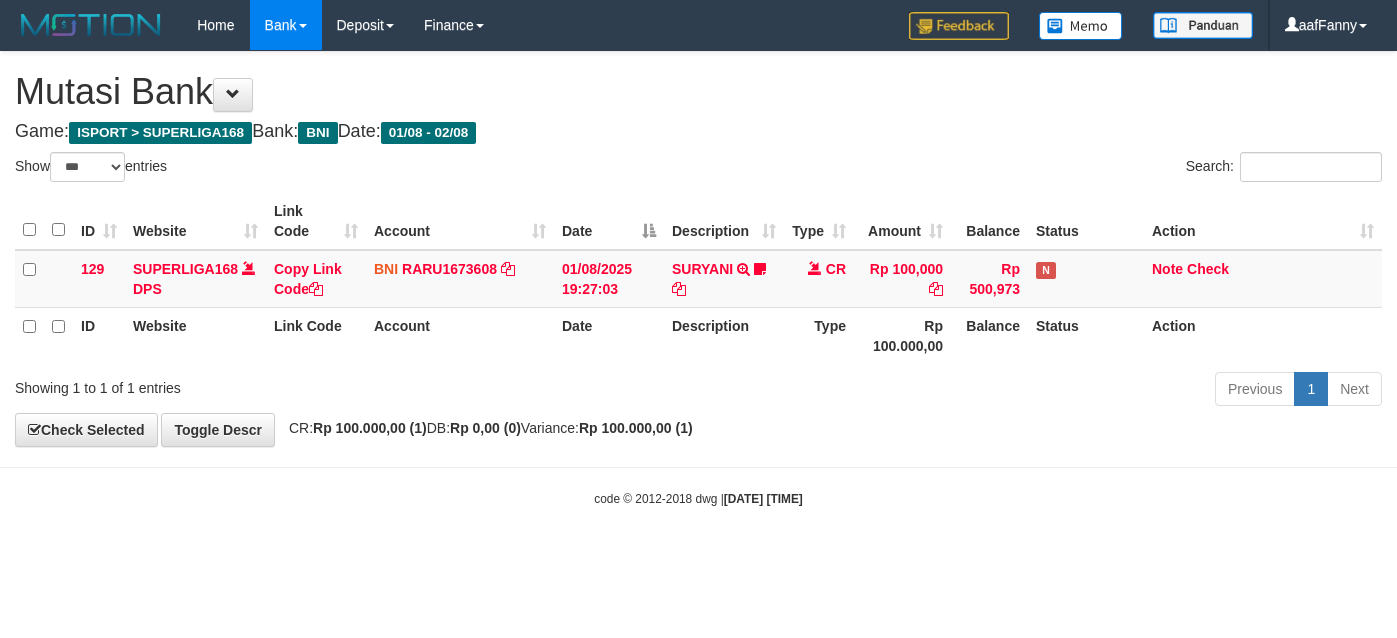 select on "***" 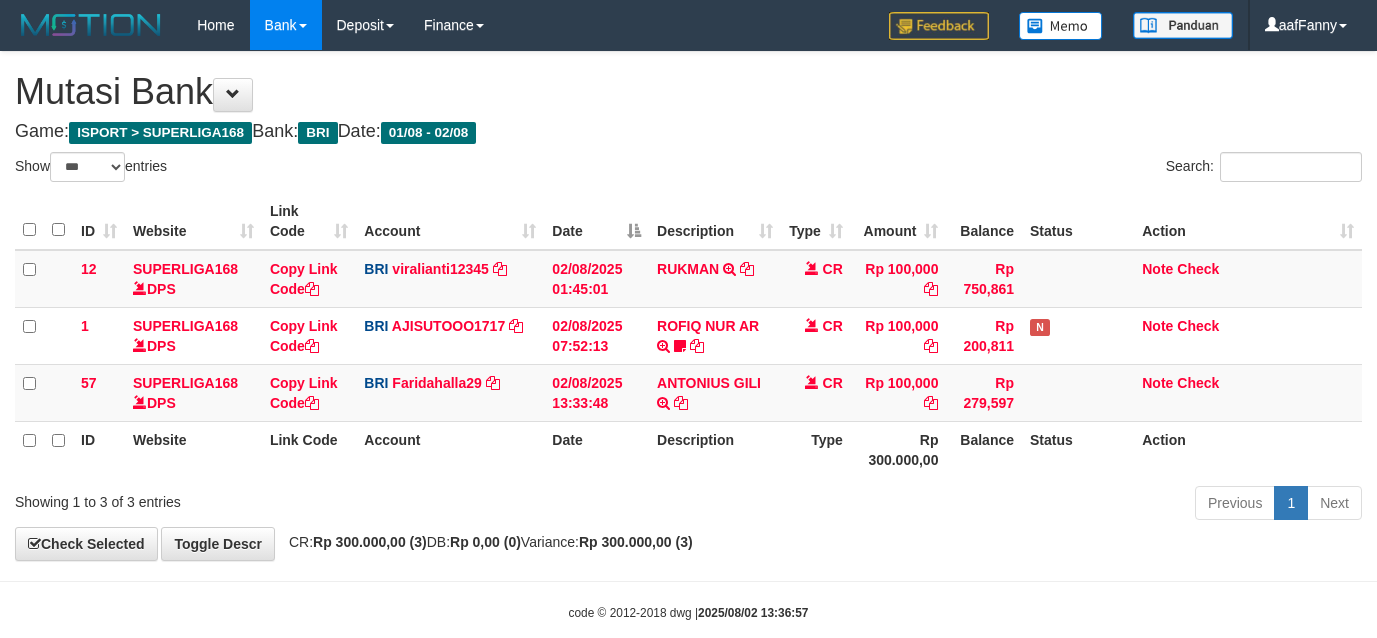select on "***" 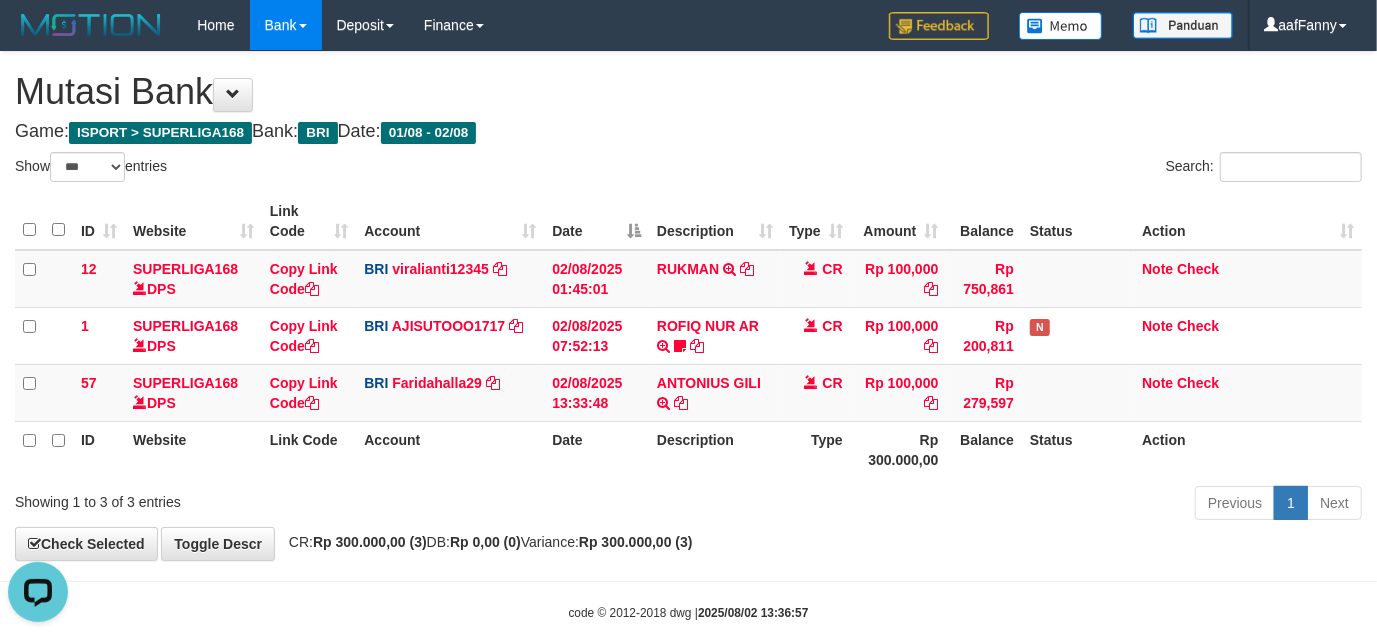 scroll, scrollTop: 0, scrollLeft: 0, axis: both 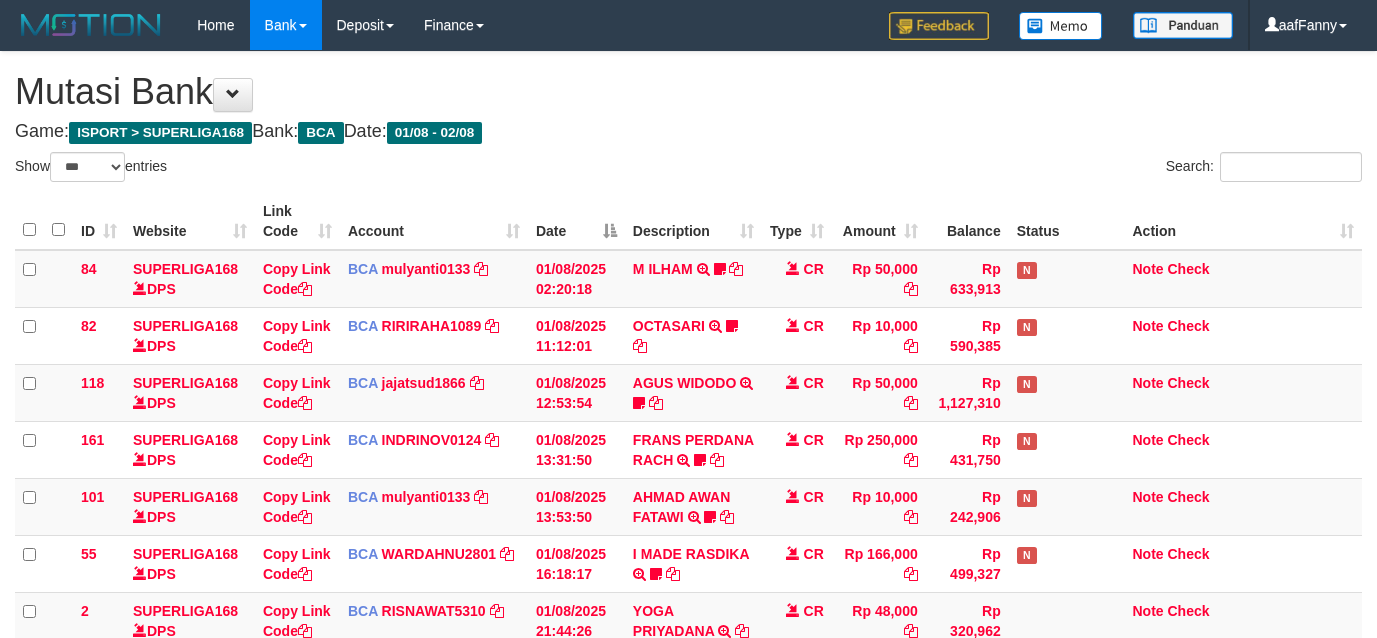 select on "***" 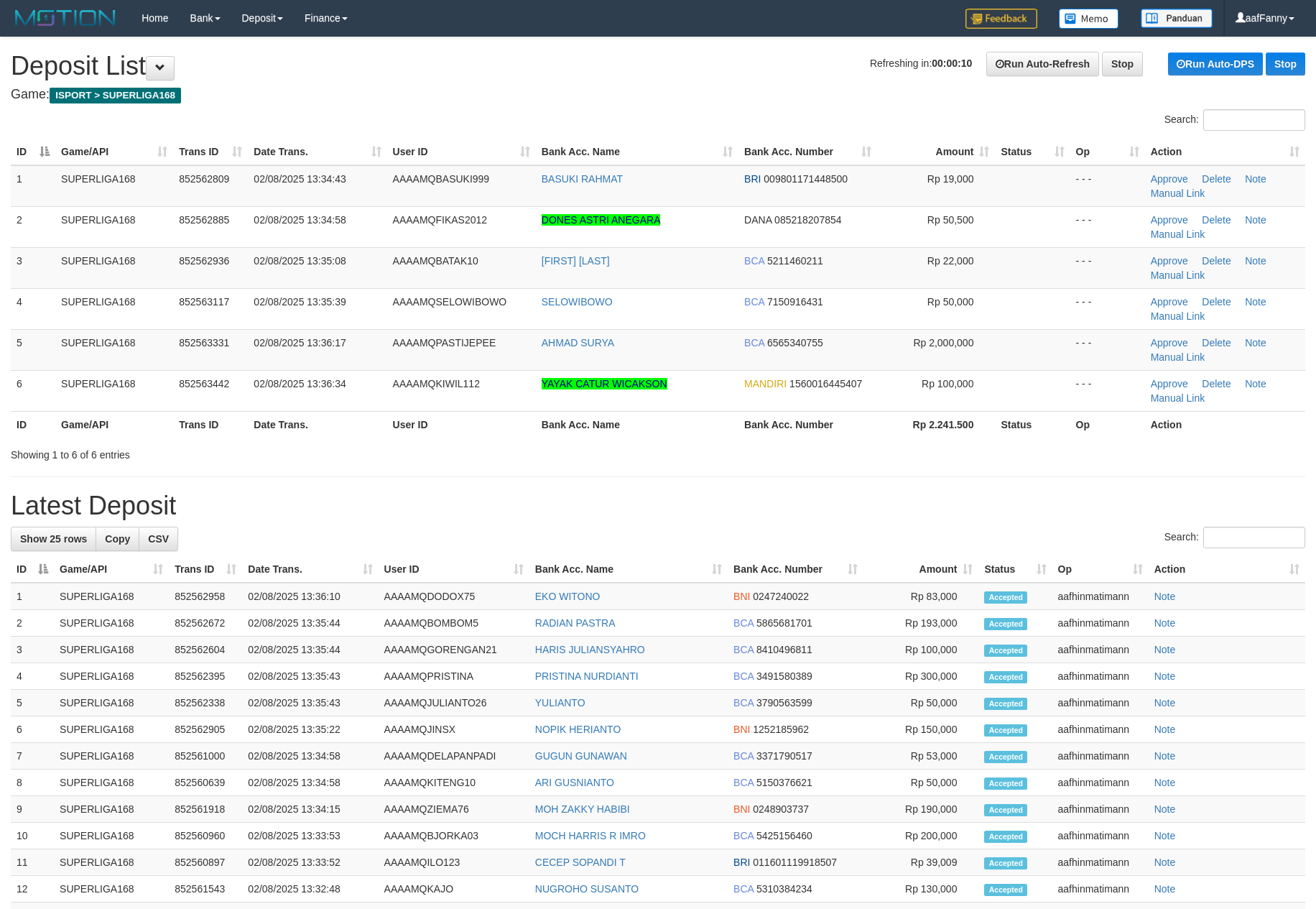 scroll, scrollTop: 0, scrollLeft: 0, axis: both 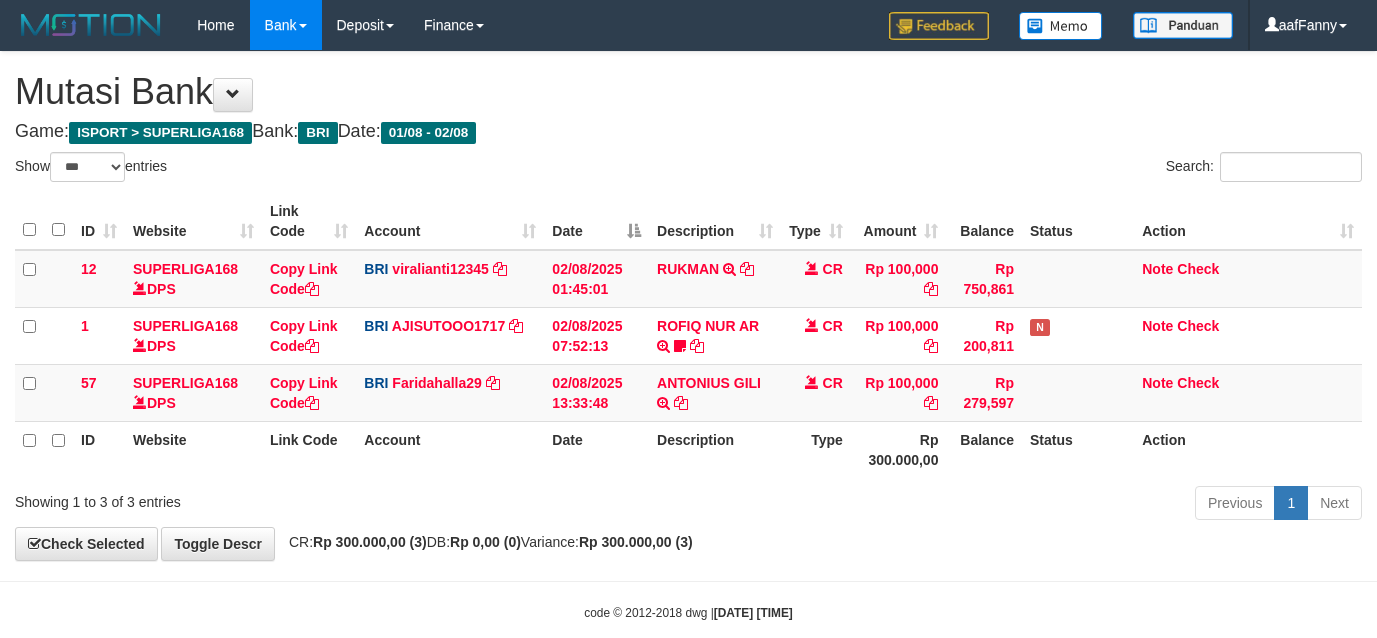 select on "***" 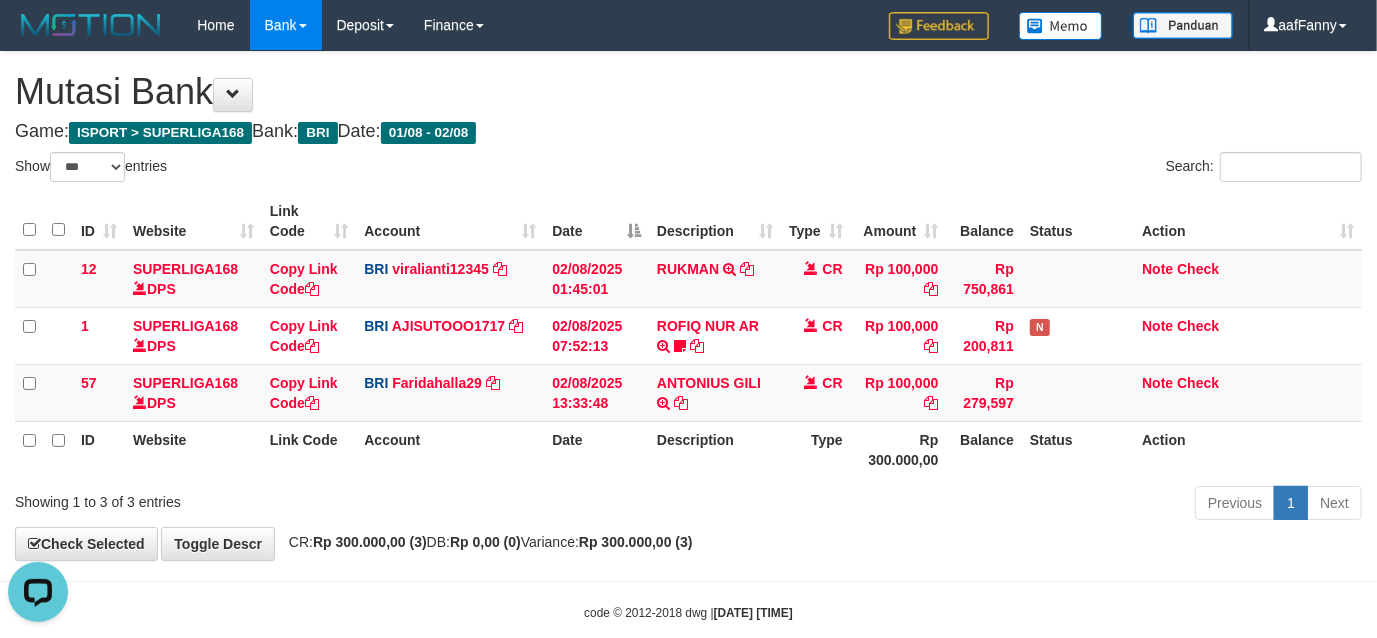 scroll, scrollTop: 0, scrollLeft: 0, axis: both 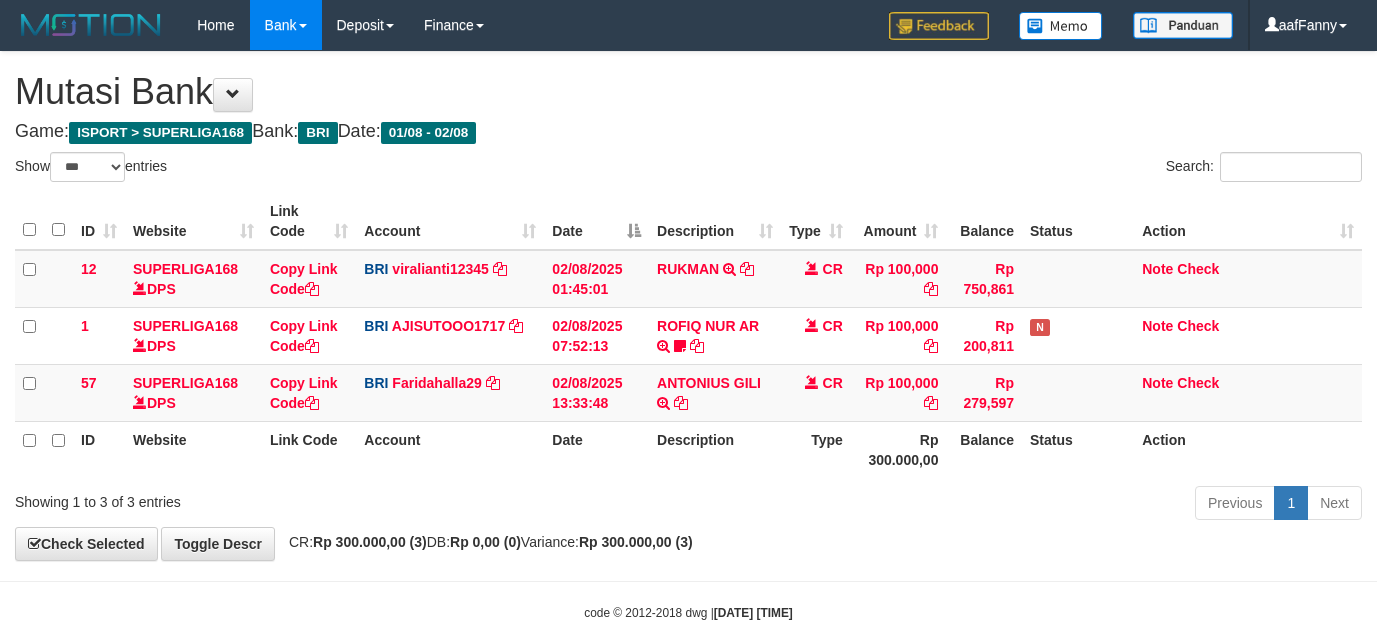 select on "***" 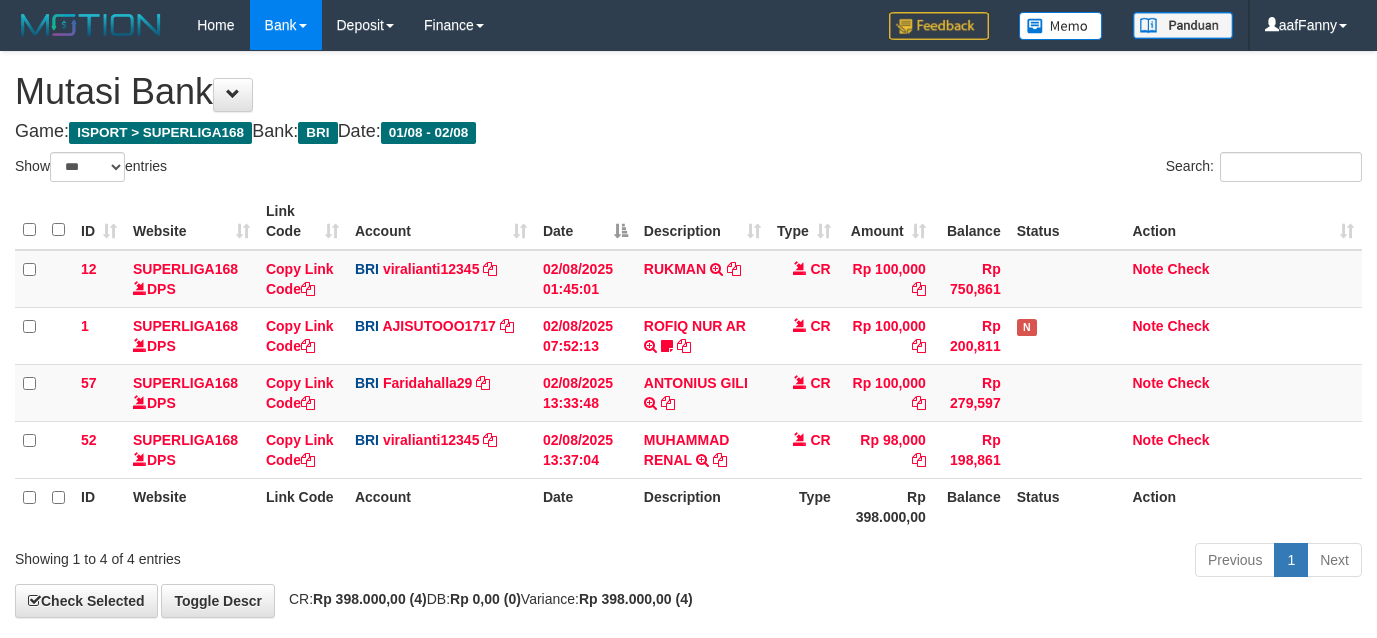 select on "***" 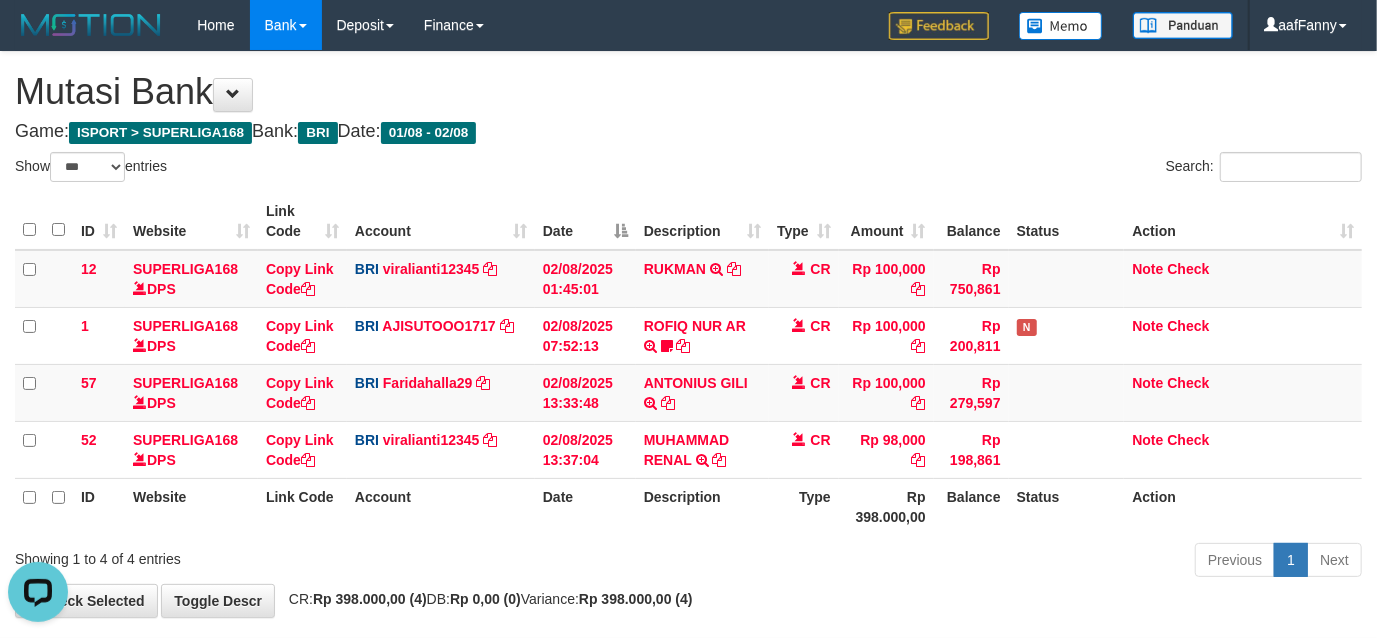 scroll, scrollTop: 0, scrollLeft: 0, axis: both 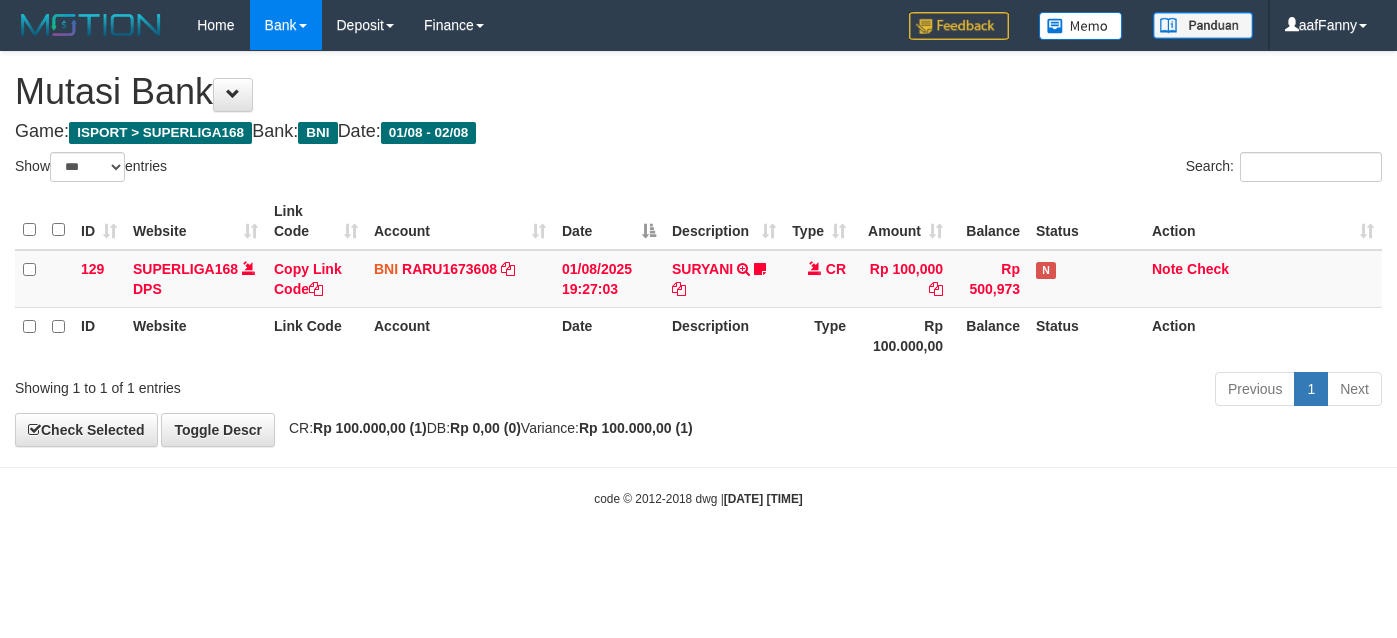 select on "***" 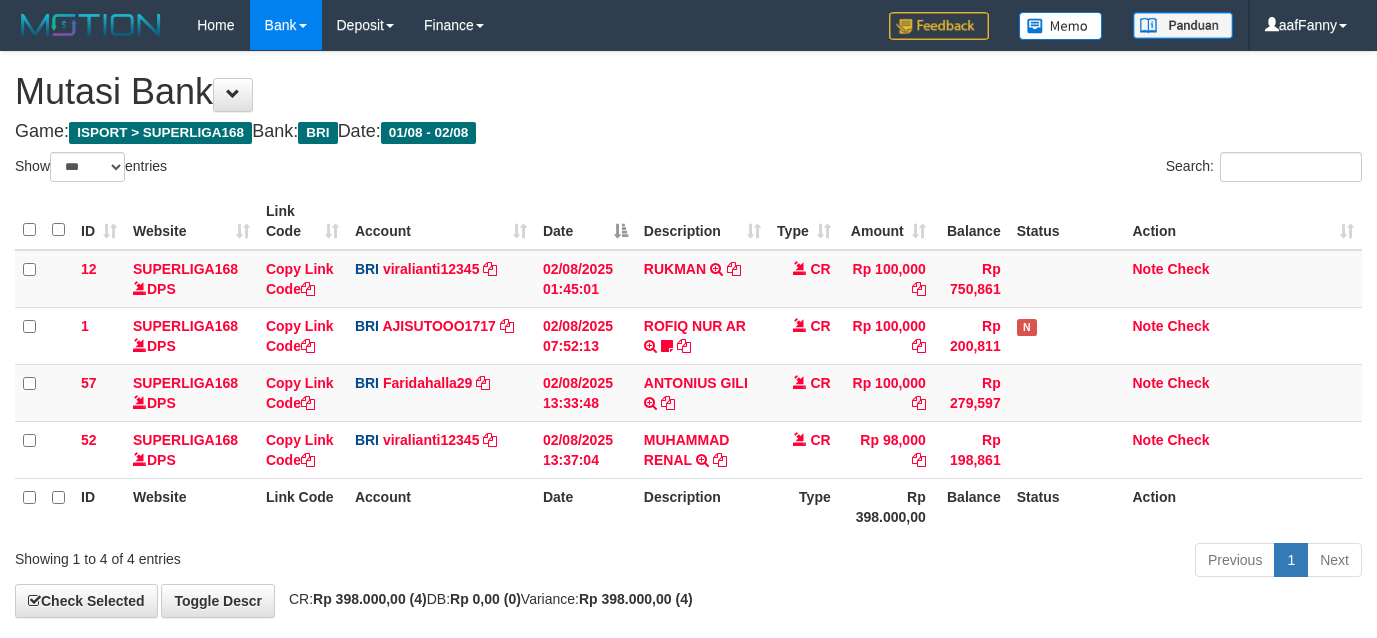 select on "***" 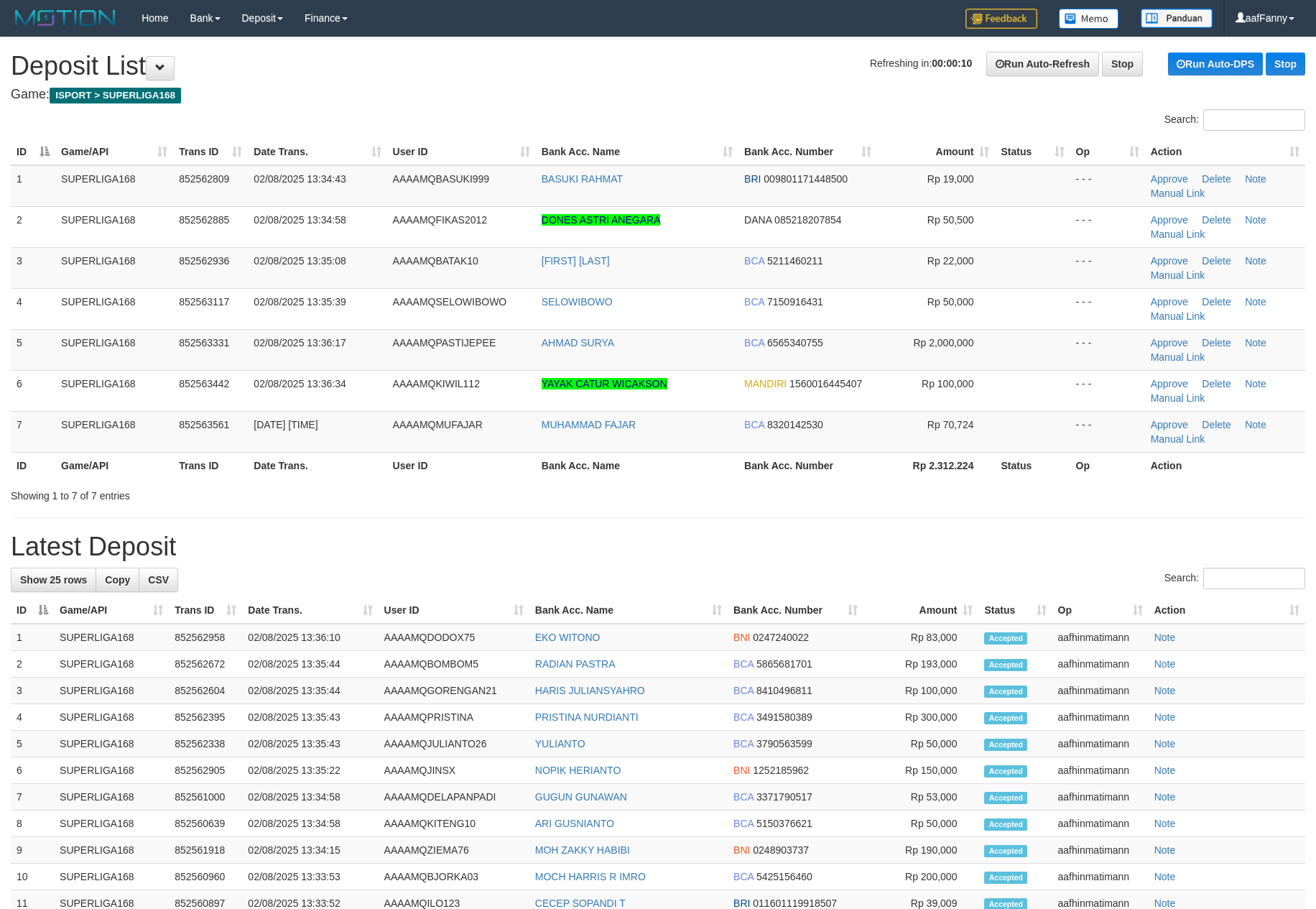 scroll, scrollTop: 0, scrollLeft: 0, axis: both 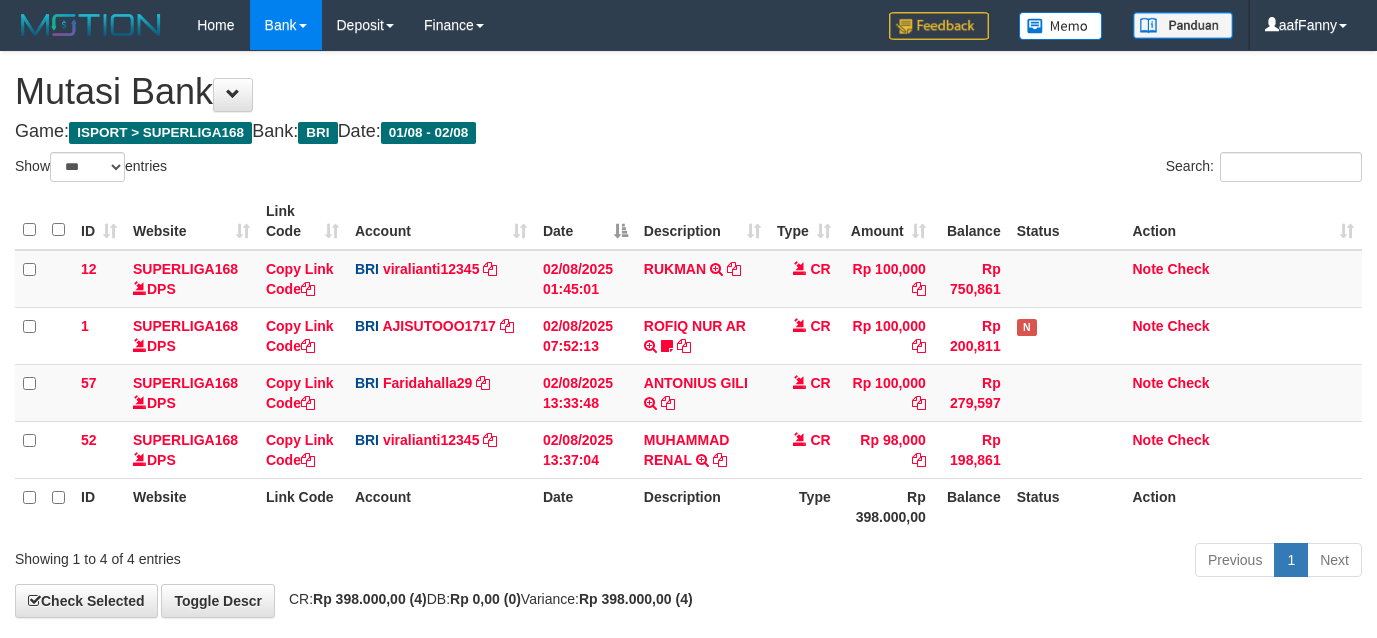 select on "***" 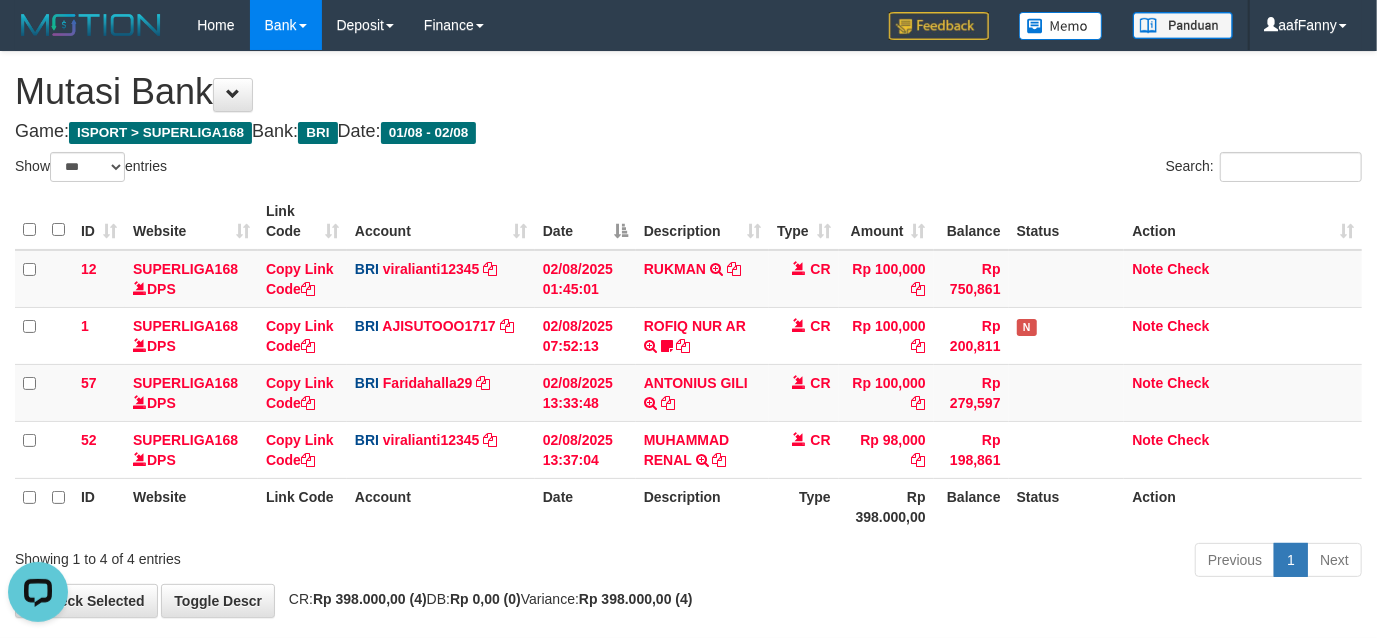 scroll, scrollTop: 0, scrollLeft: 0, axis: both 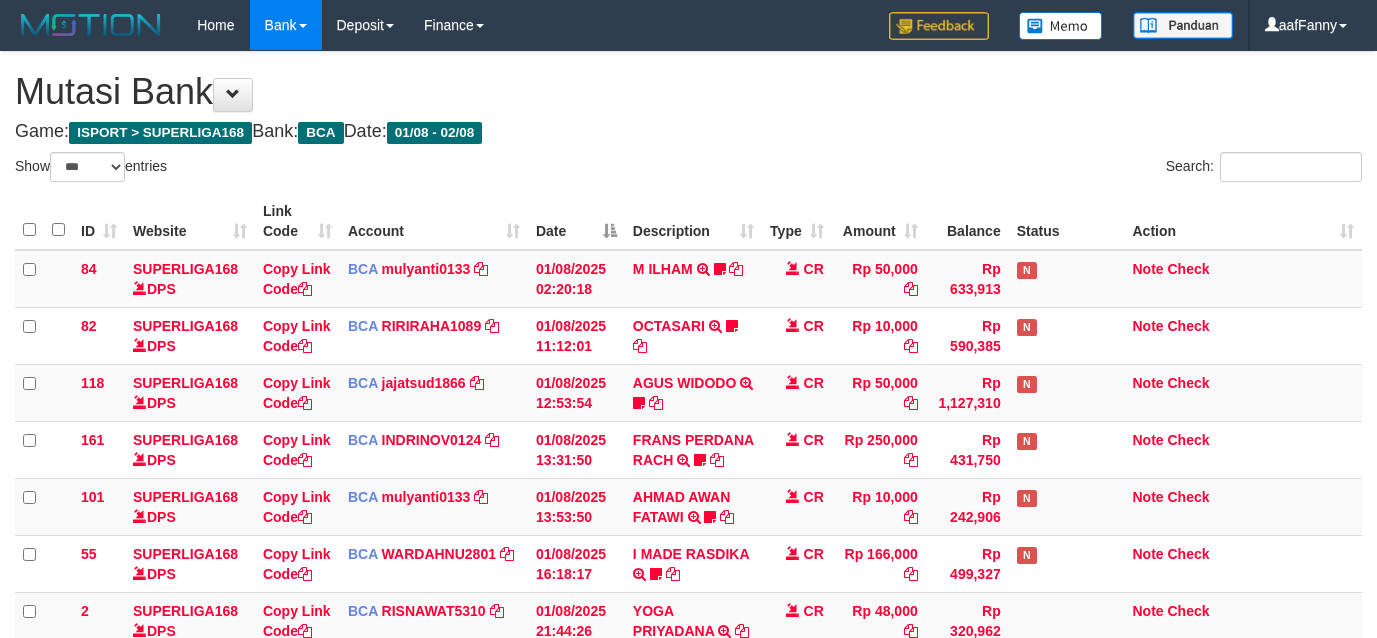 select on "***" 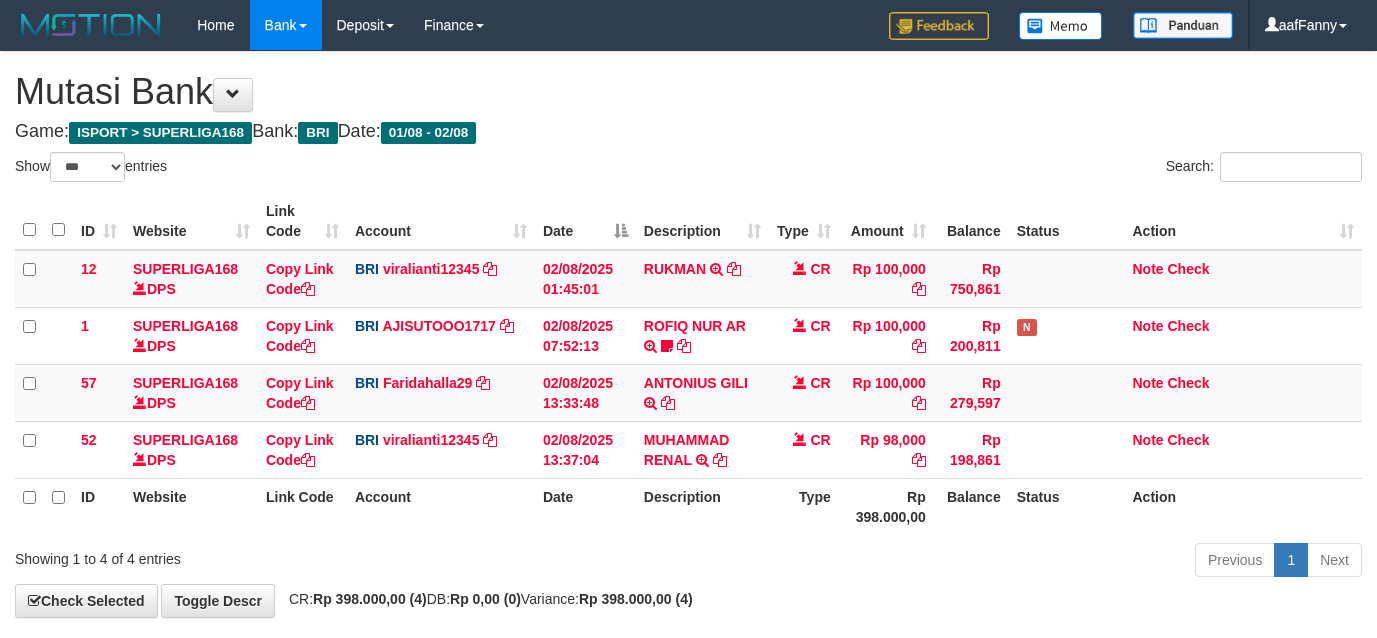 select on "***" 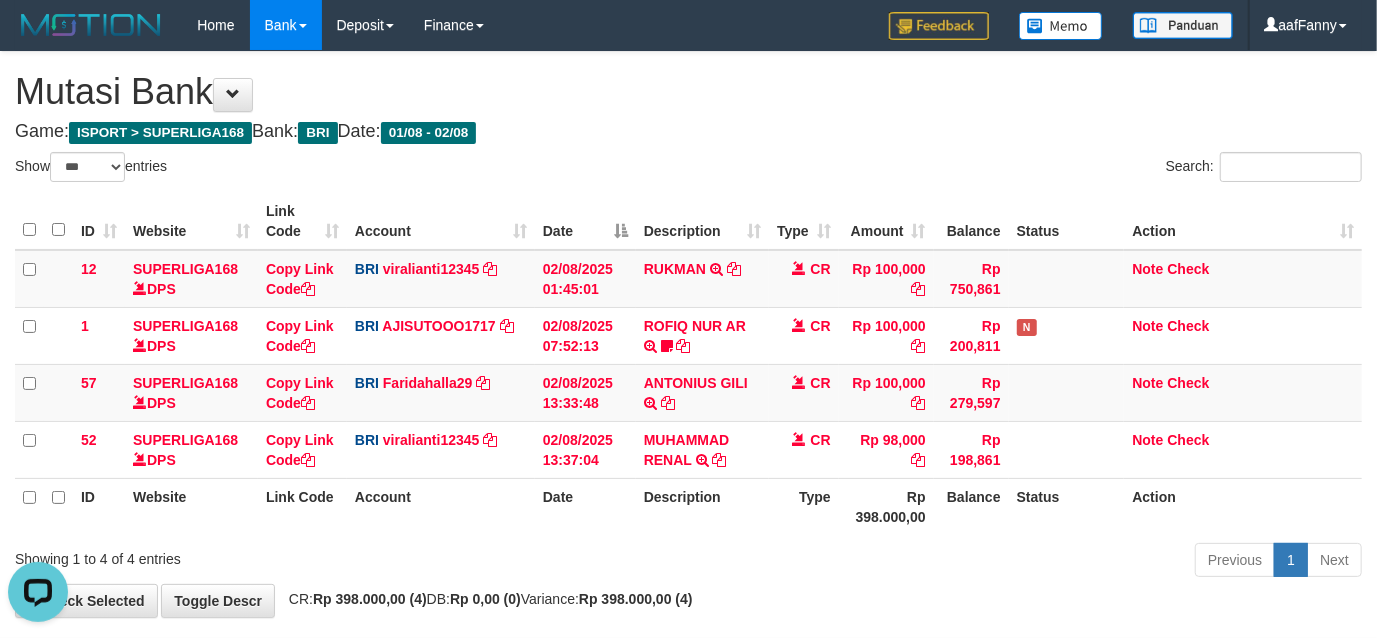 scroll, scrollTop: 0, scrollLeft: 0, axis: both 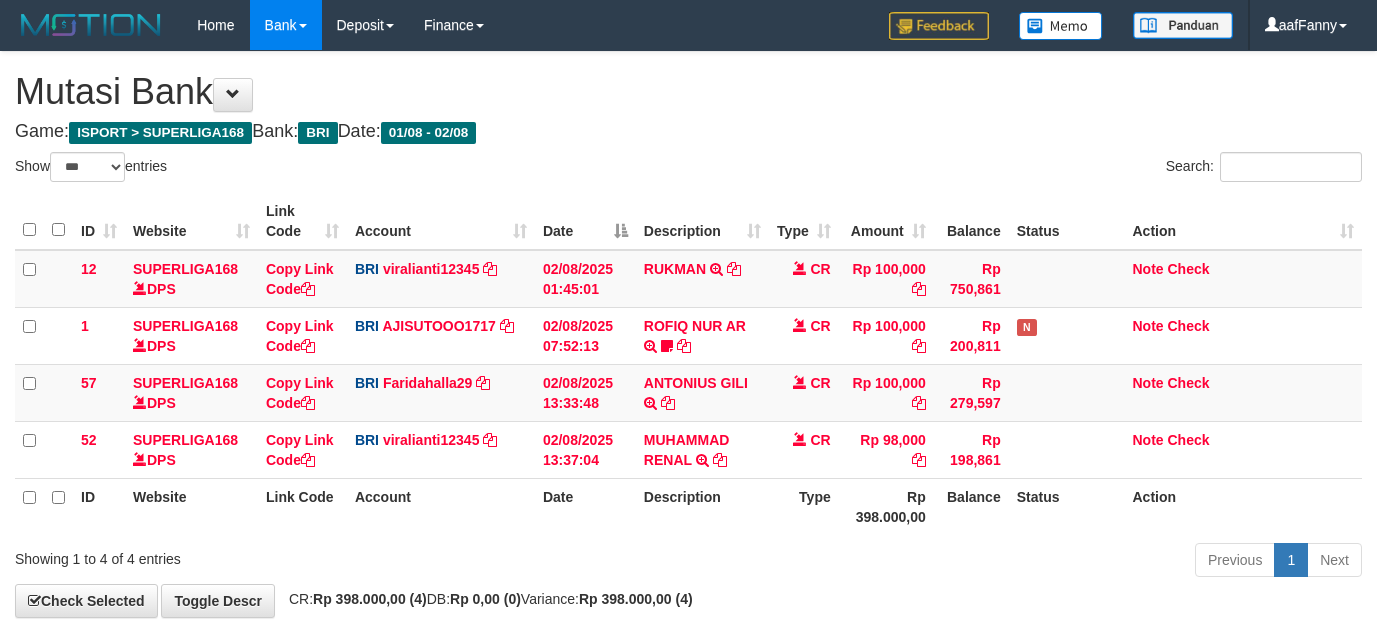 select on "***" 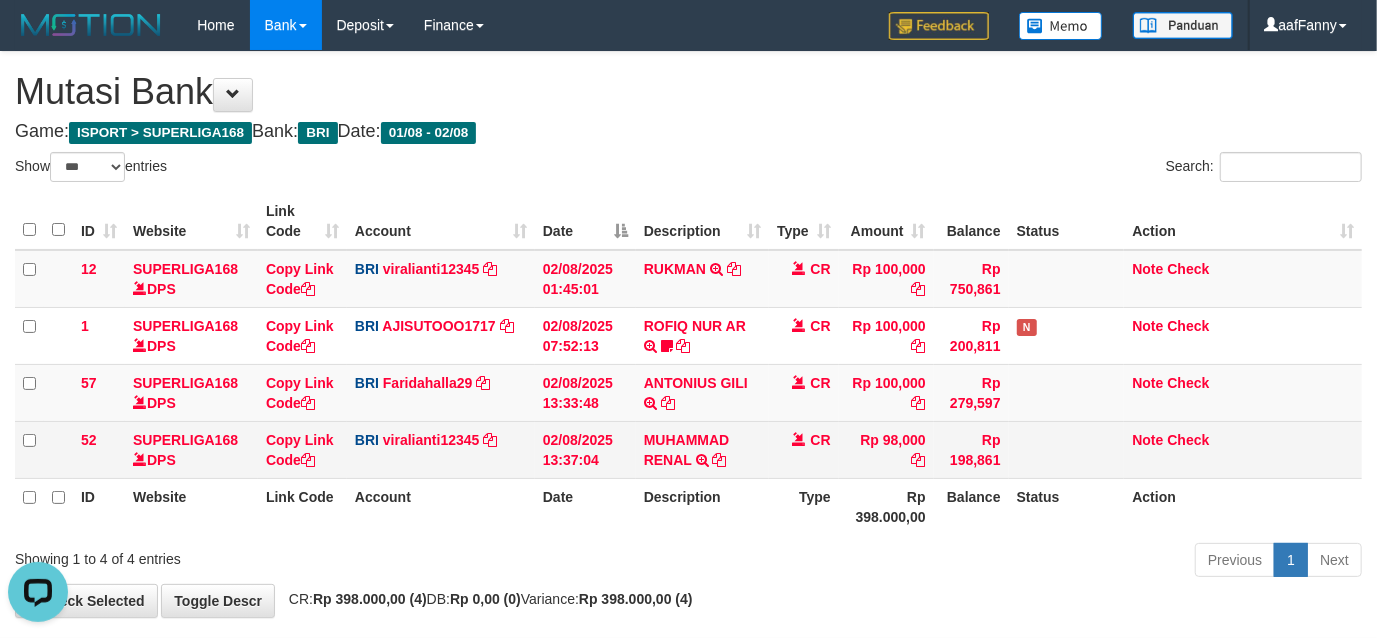 scroll, scrollTop: 0, scrollLeft: 0, axis: both 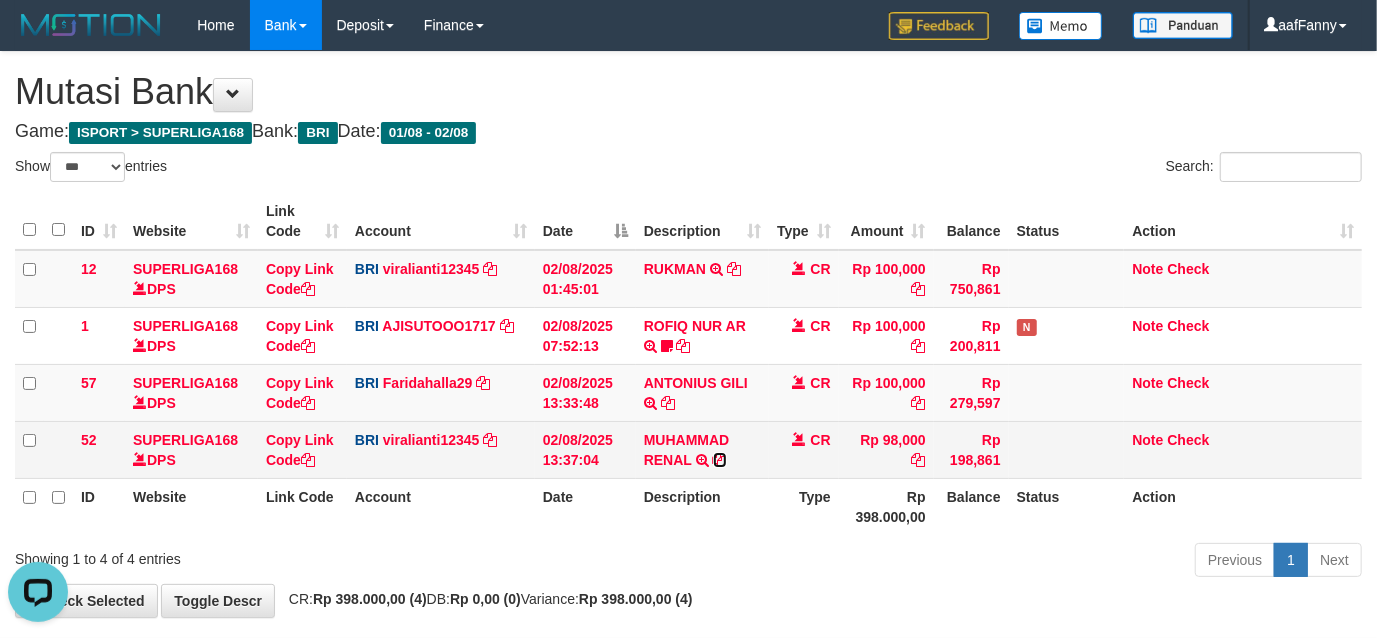 click at bounding box center (720, 460) 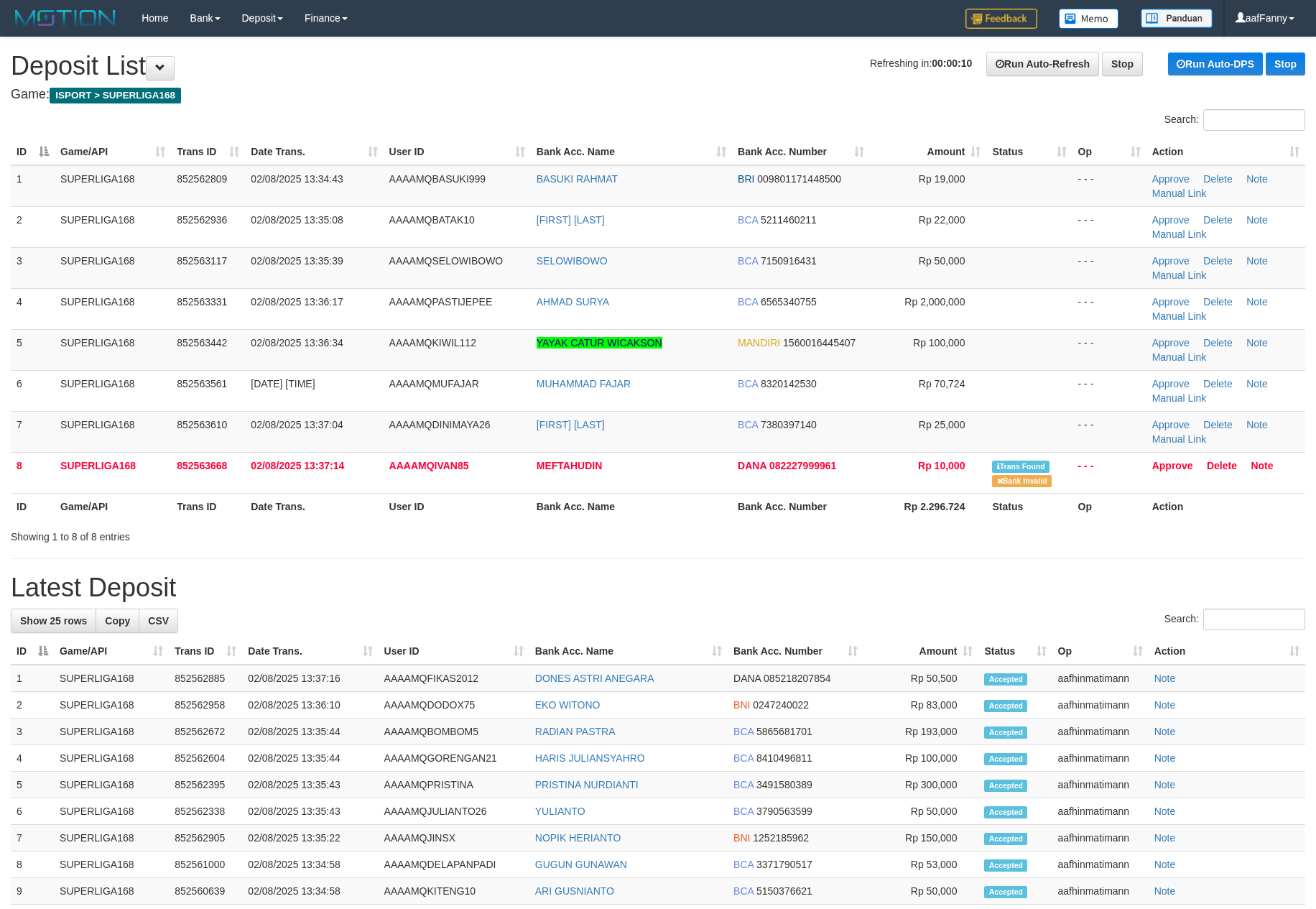 scroll, scrollTop: 0, scrollLeft: 0, axis: both 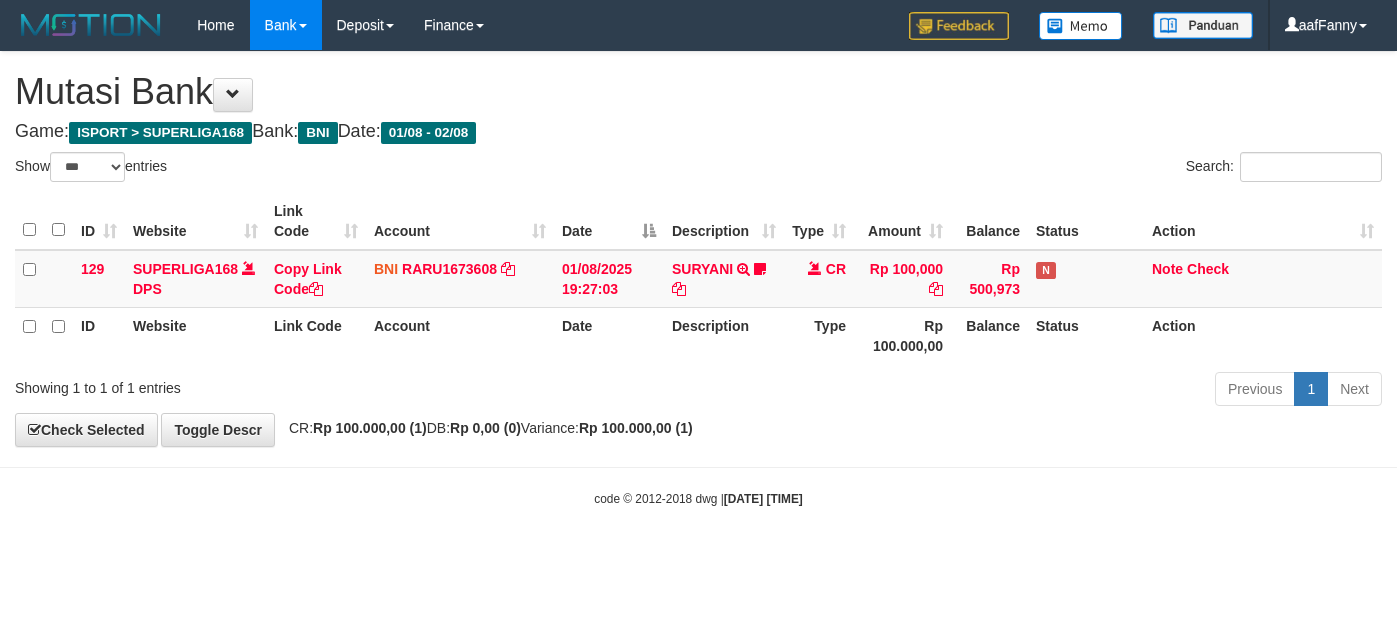 select on "***" 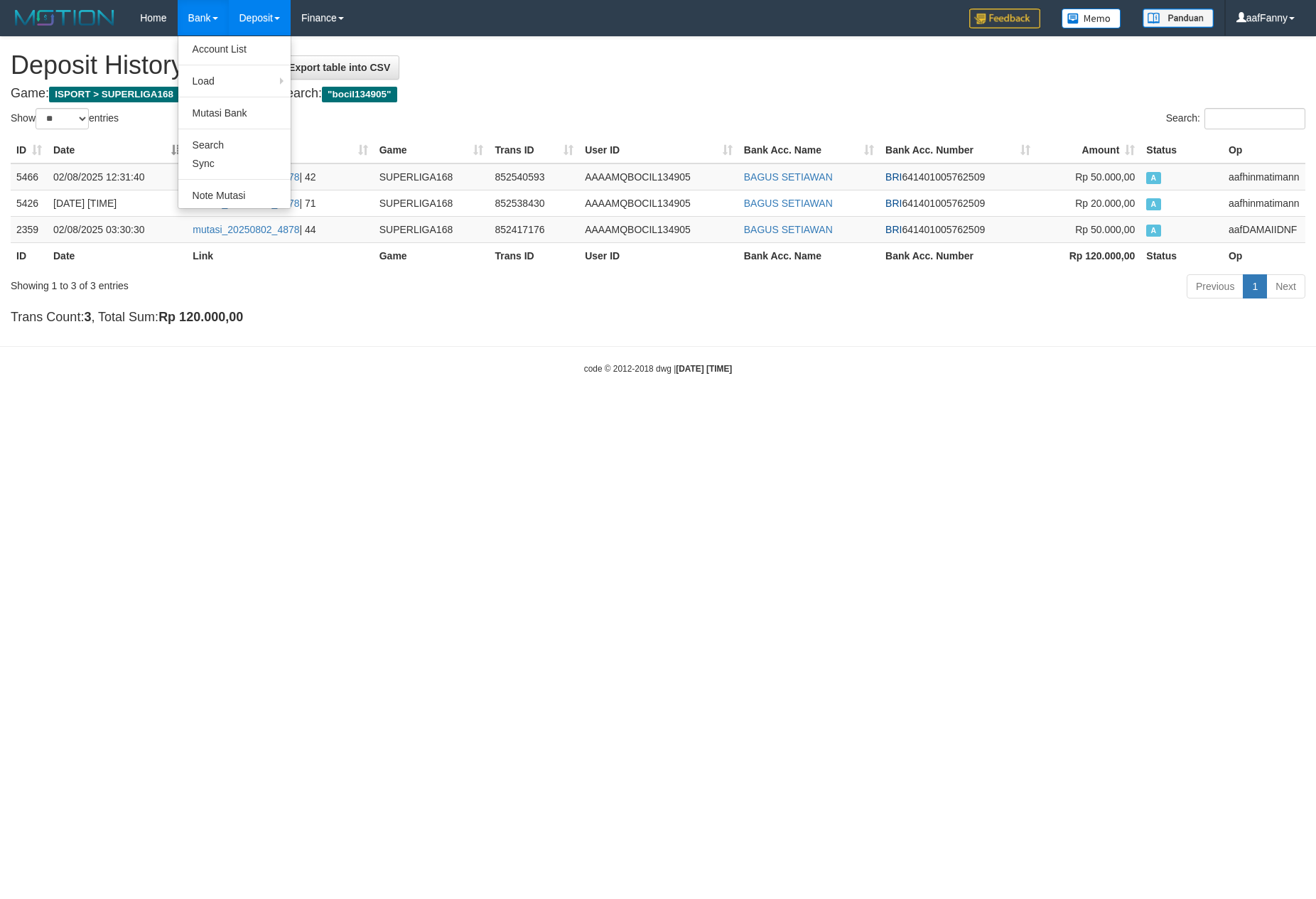 select on "**" 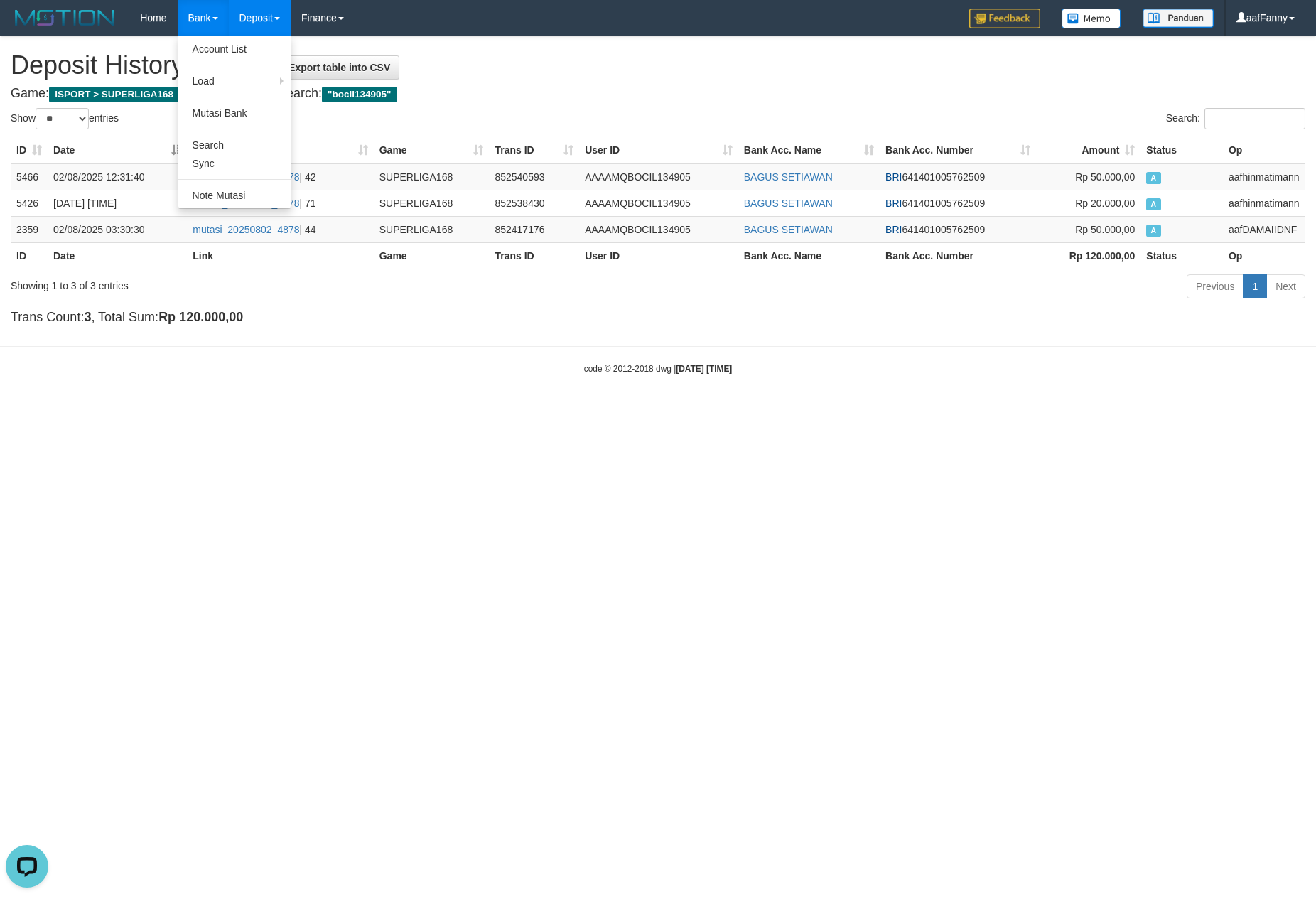 scroll, scrollTop: 0, scrollLeft: 0, axis: both 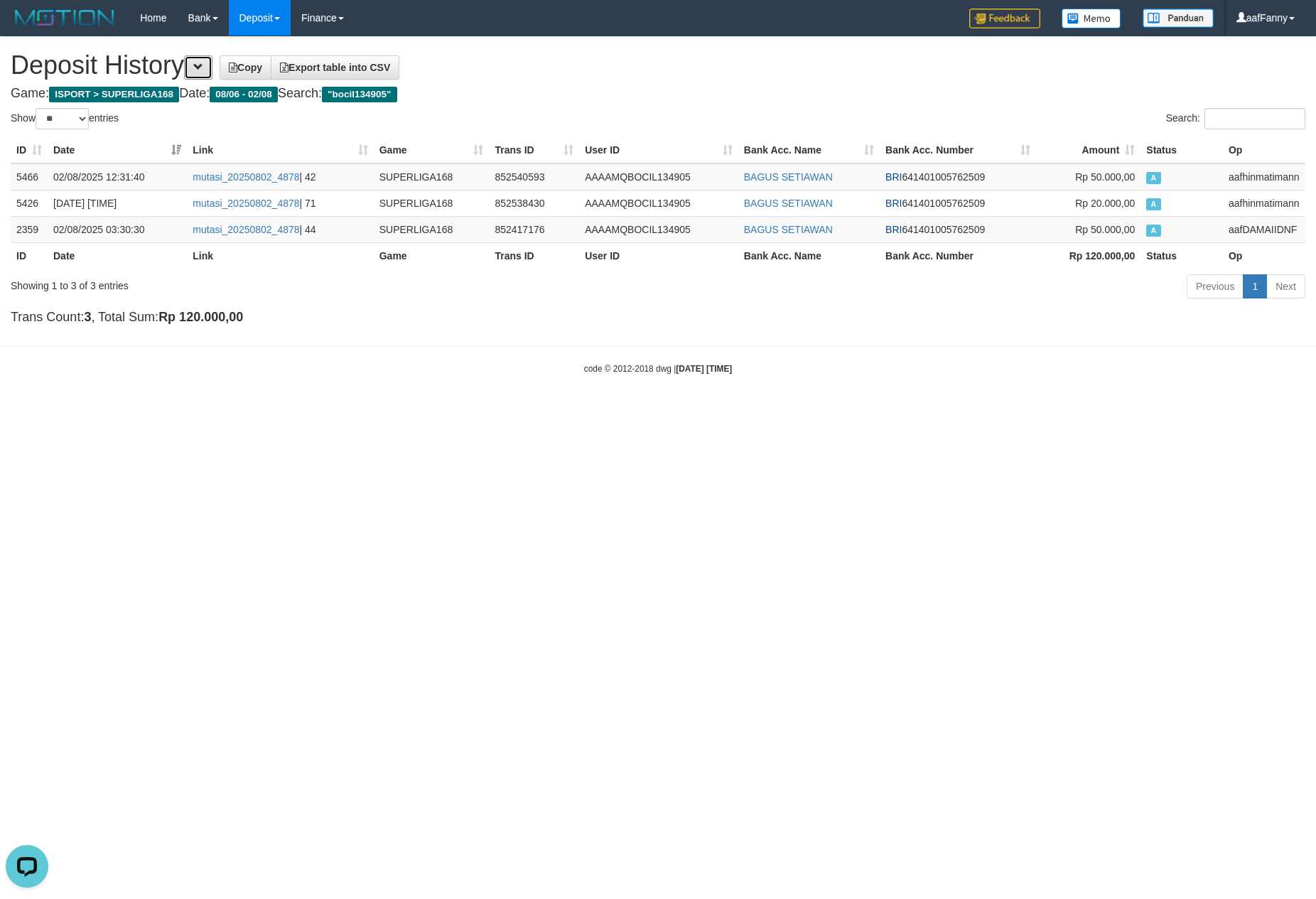 drag, startPoint x: 202, startPoint y: 63, endPoint x: 206, endPoint y: 97, distance: 34.234486 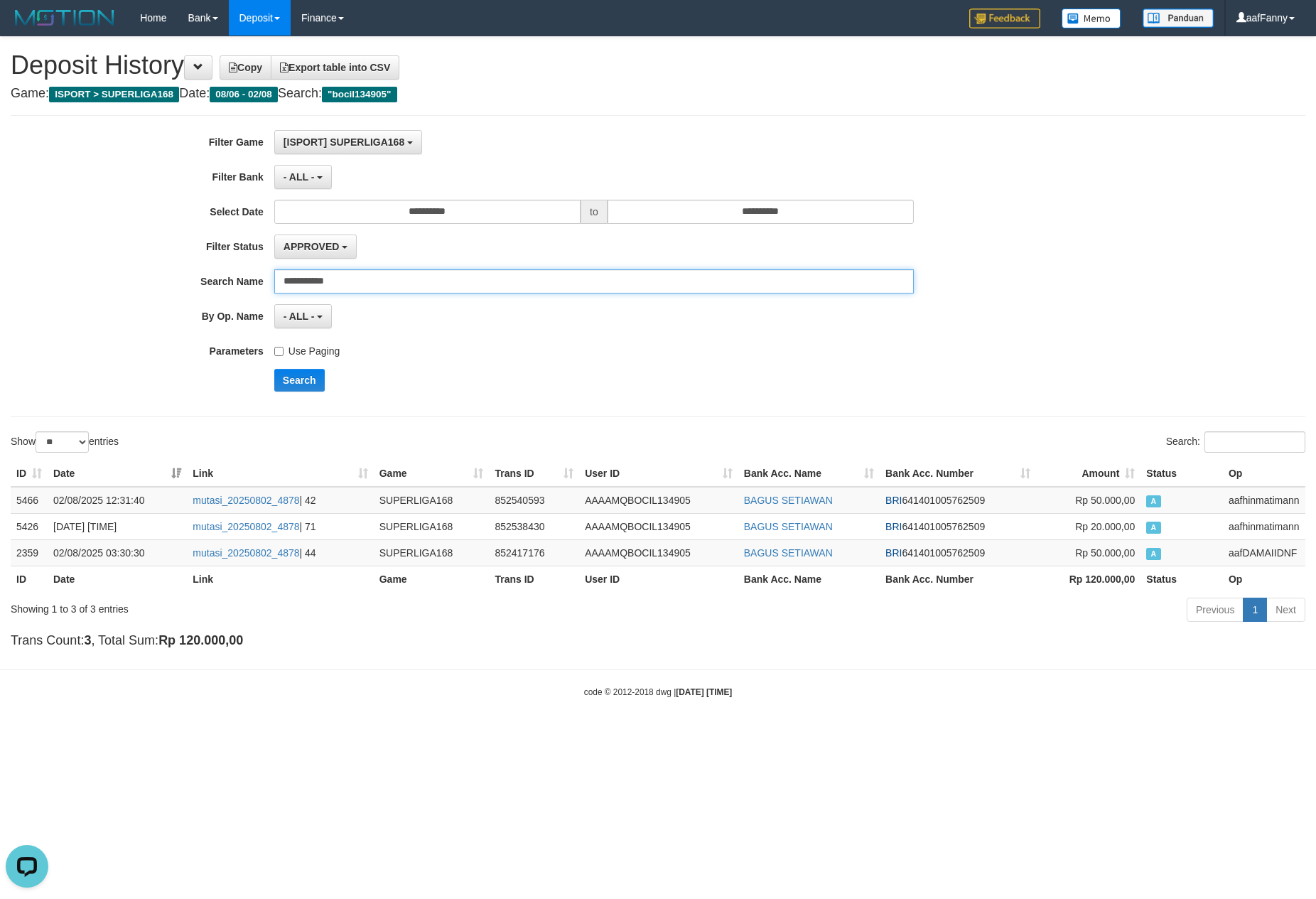 click on "**********" at bounding box center [594, 281] 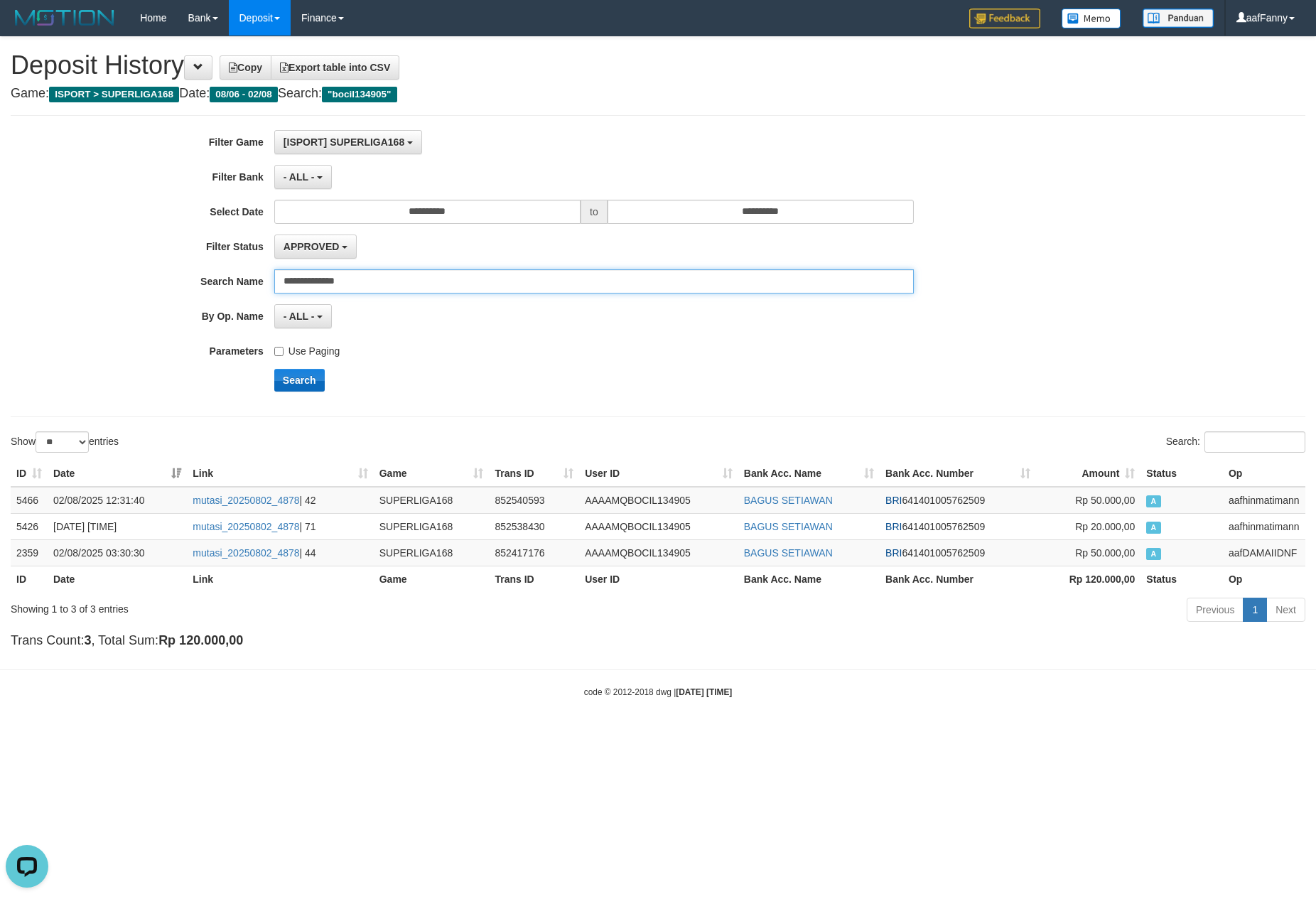 type on "**********" 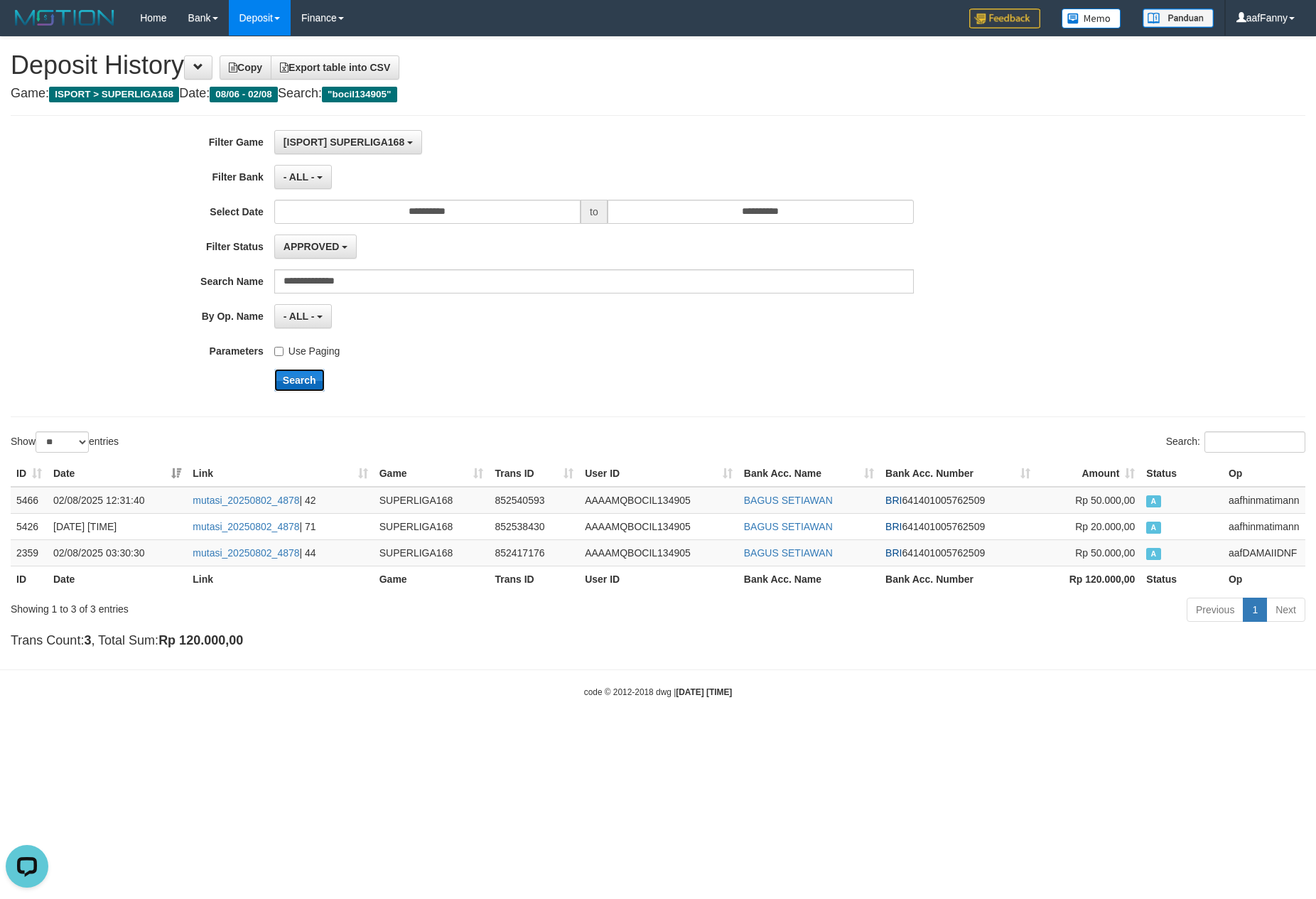 click on "Search" at bounding box center [299, 380] 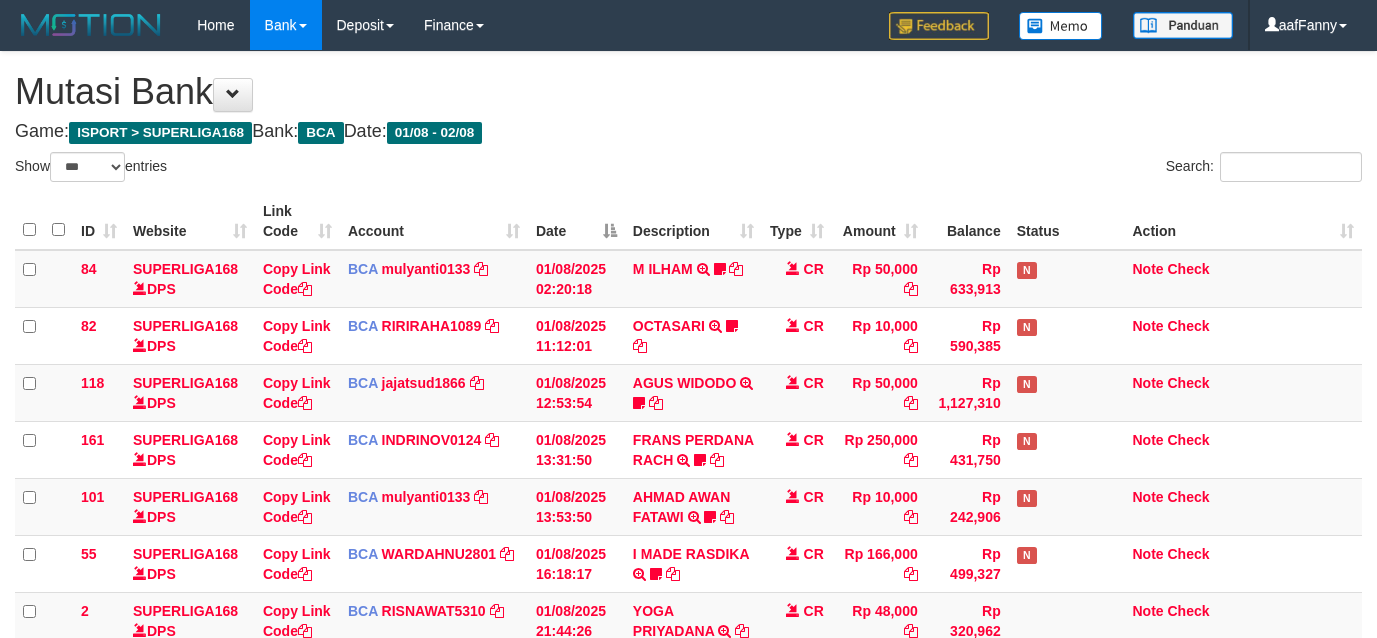select on "***" 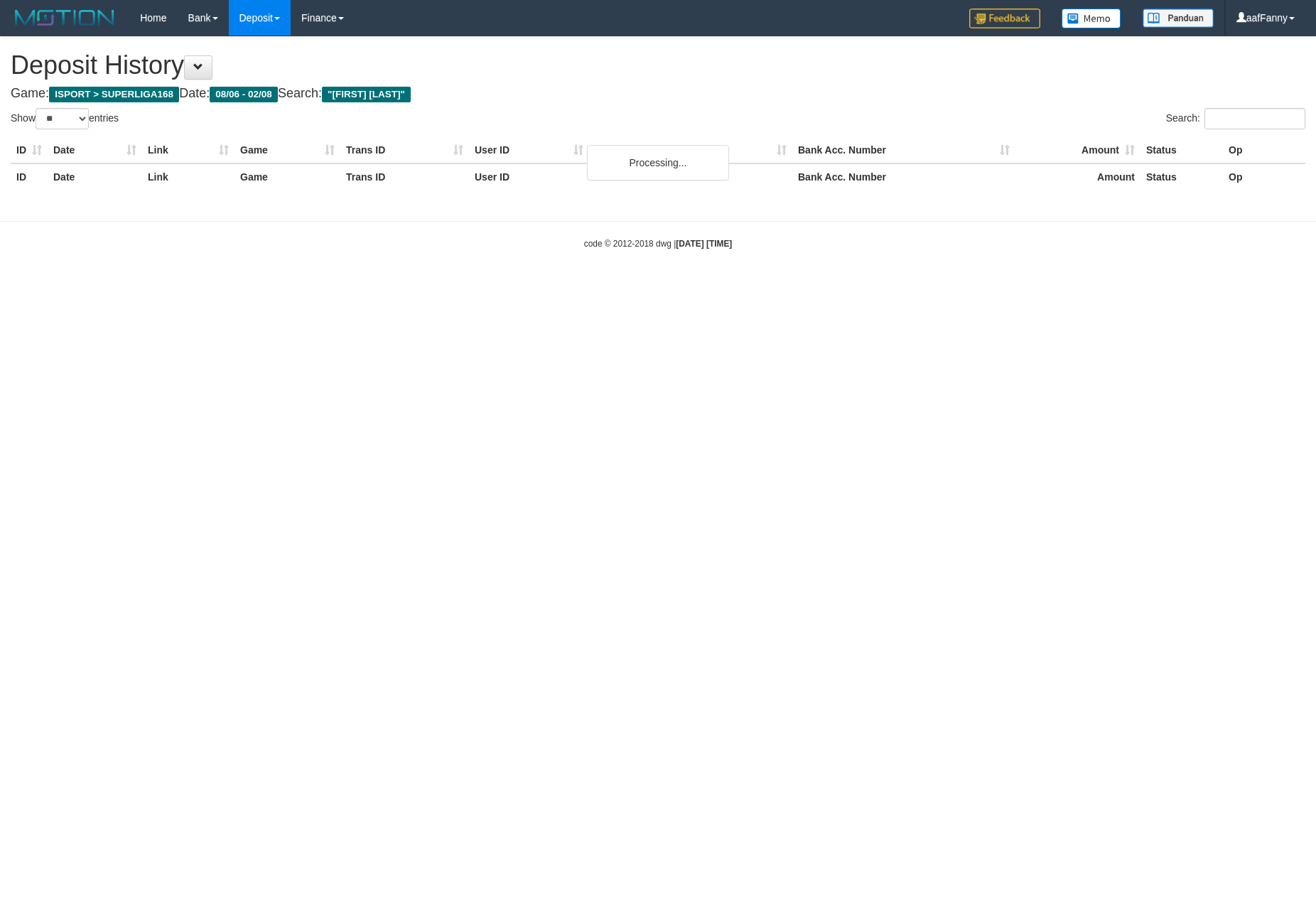 select on "**" 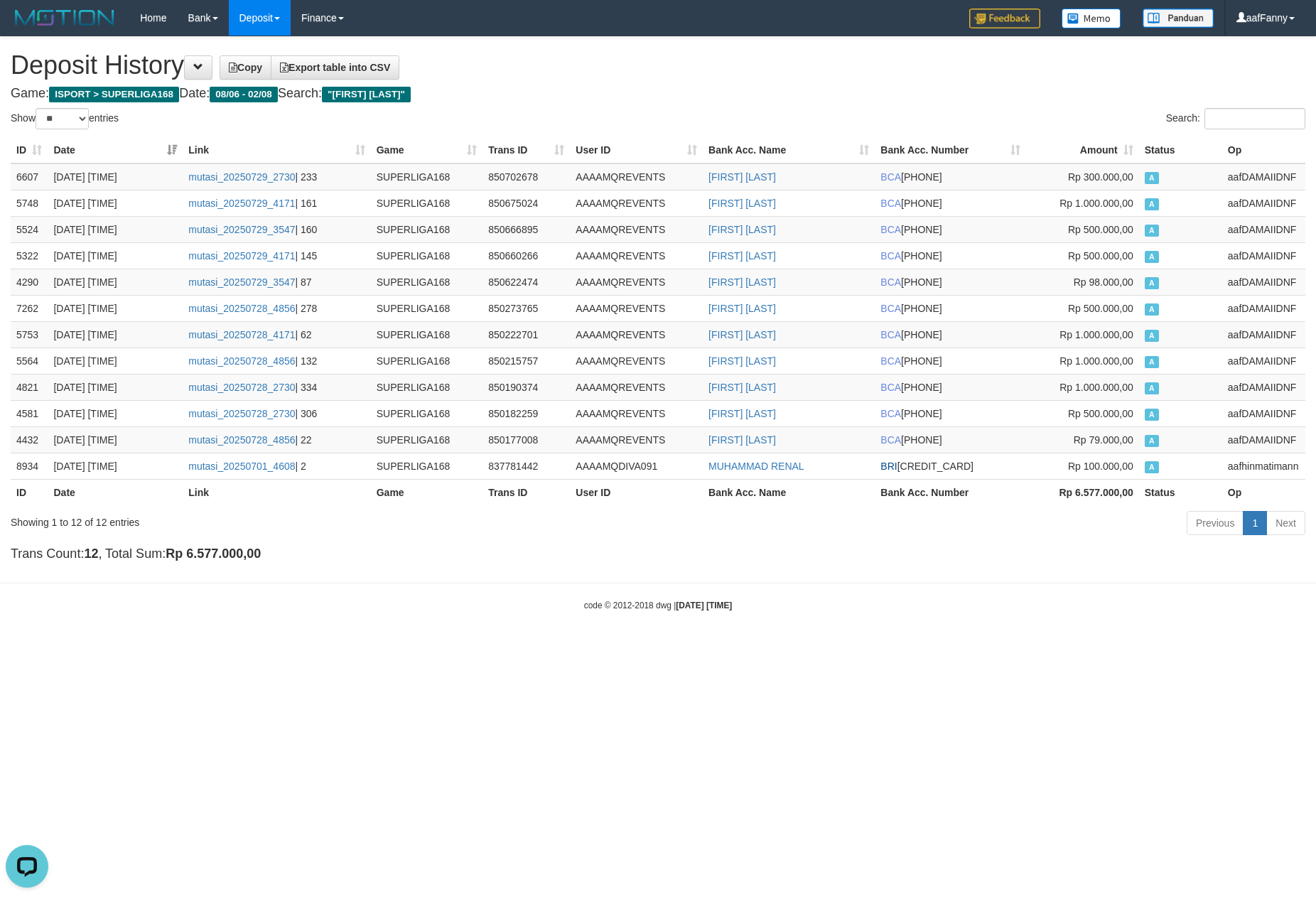 scroll, scrollTop: 0, scrollLeft: 0, axis: both 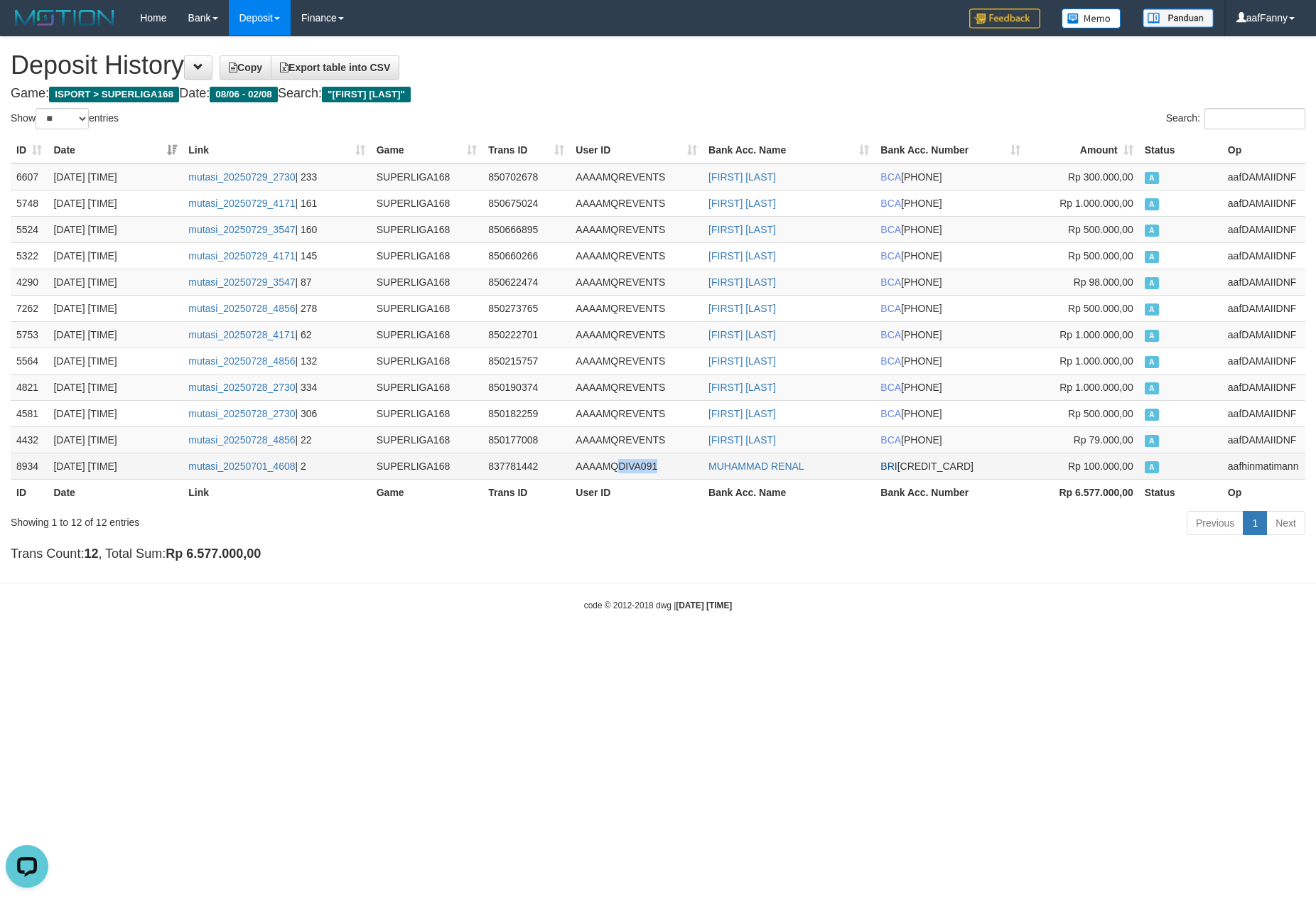 drag, startPoint x: 618, startPoint y: 469, endPoint x: 661, endPoint y: 470, distance: 43.011626 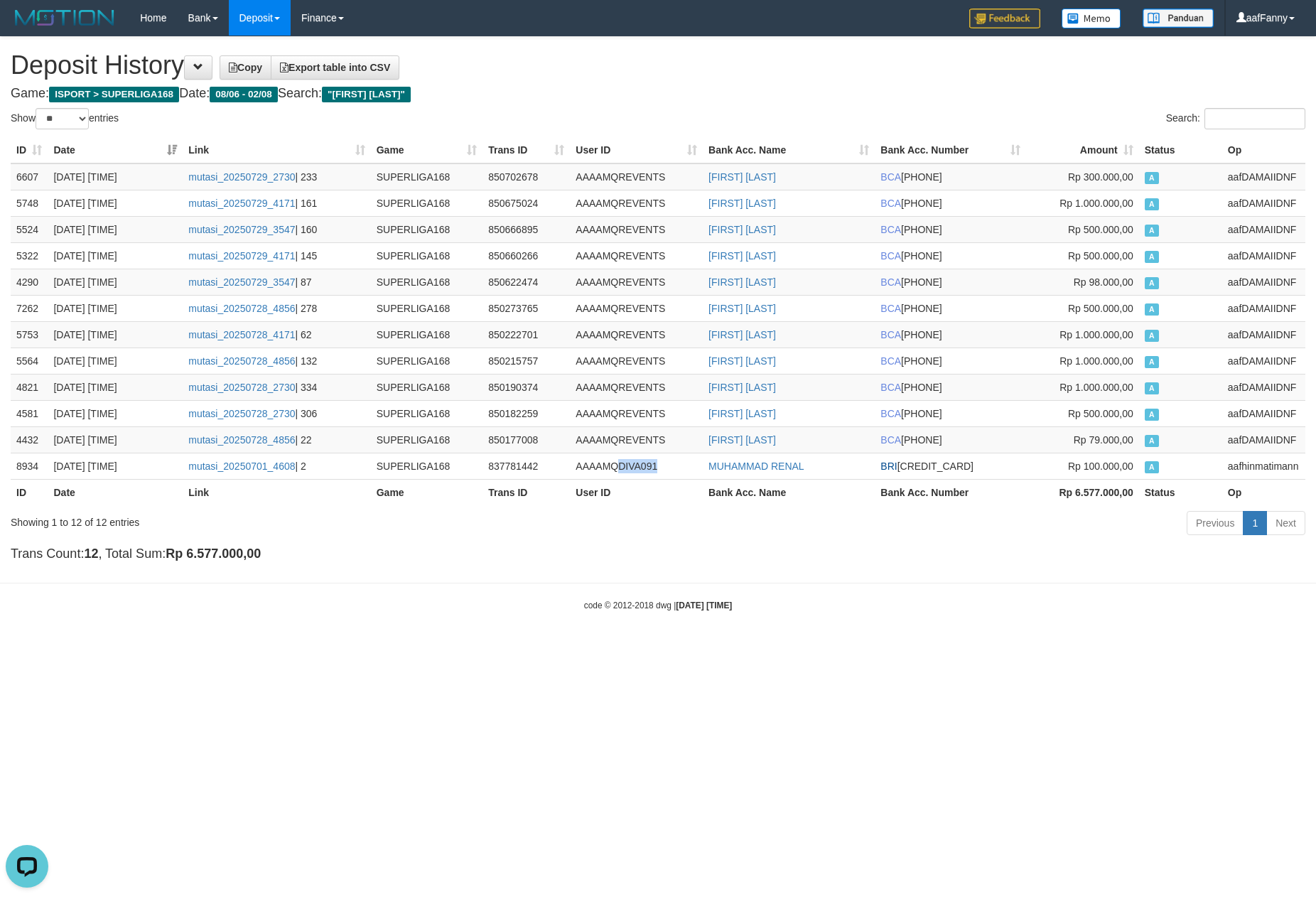 copy on "DIVA091" 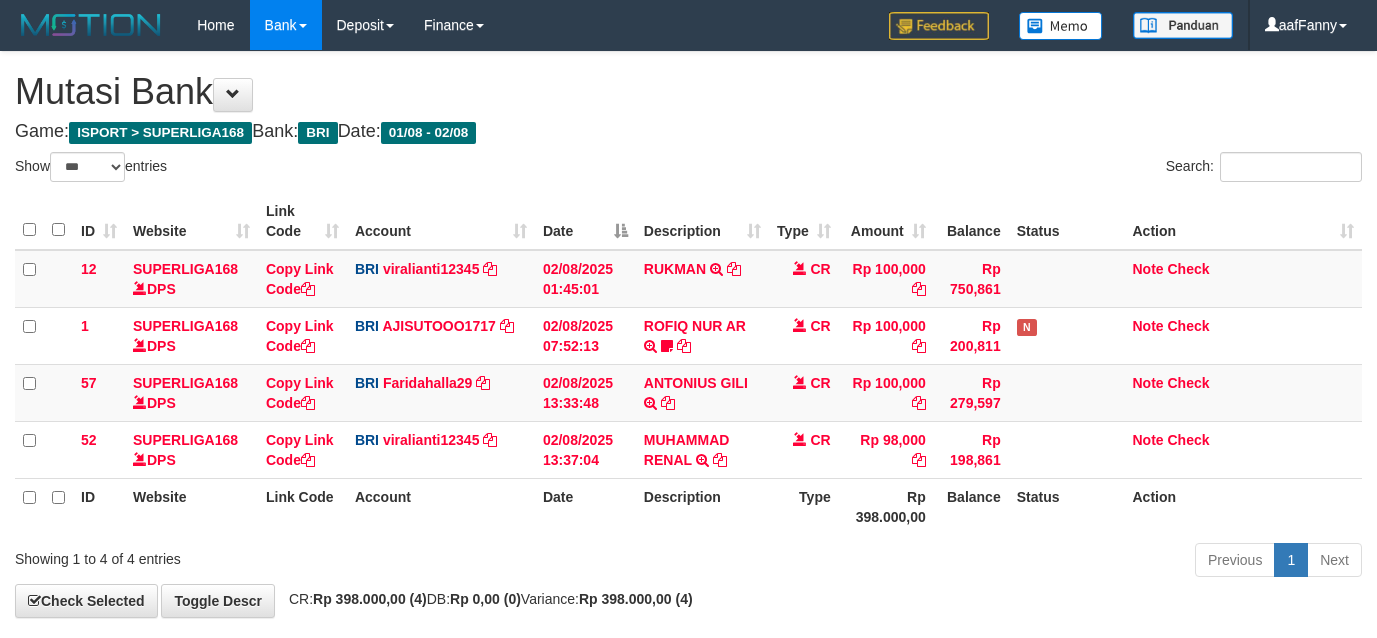 select on "***" 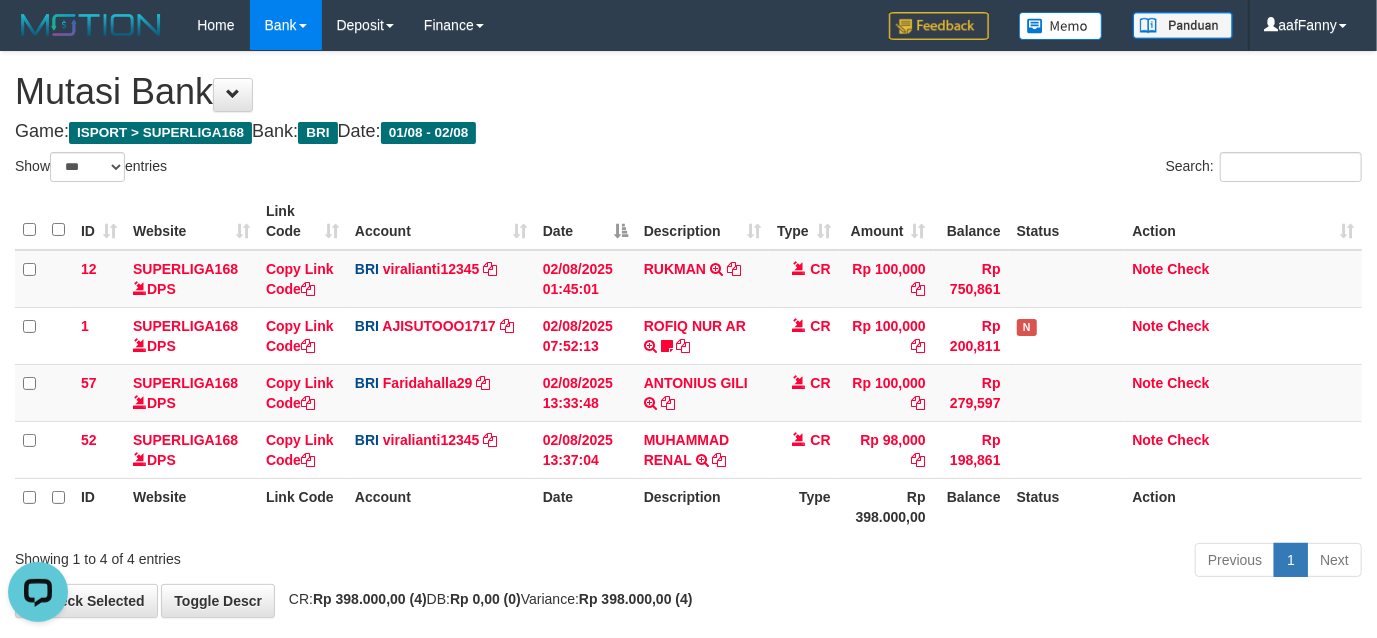 scroll, scrollTop: 0, scrollLeft: 0, axis: both 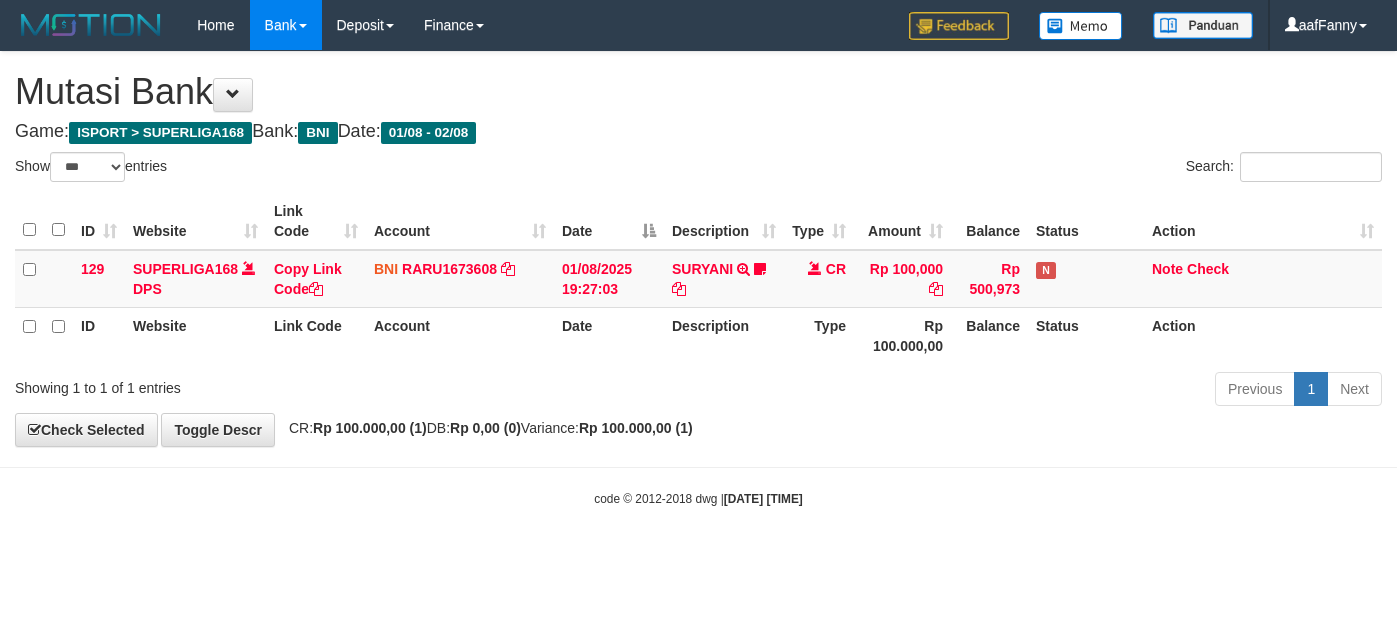 select on "***" 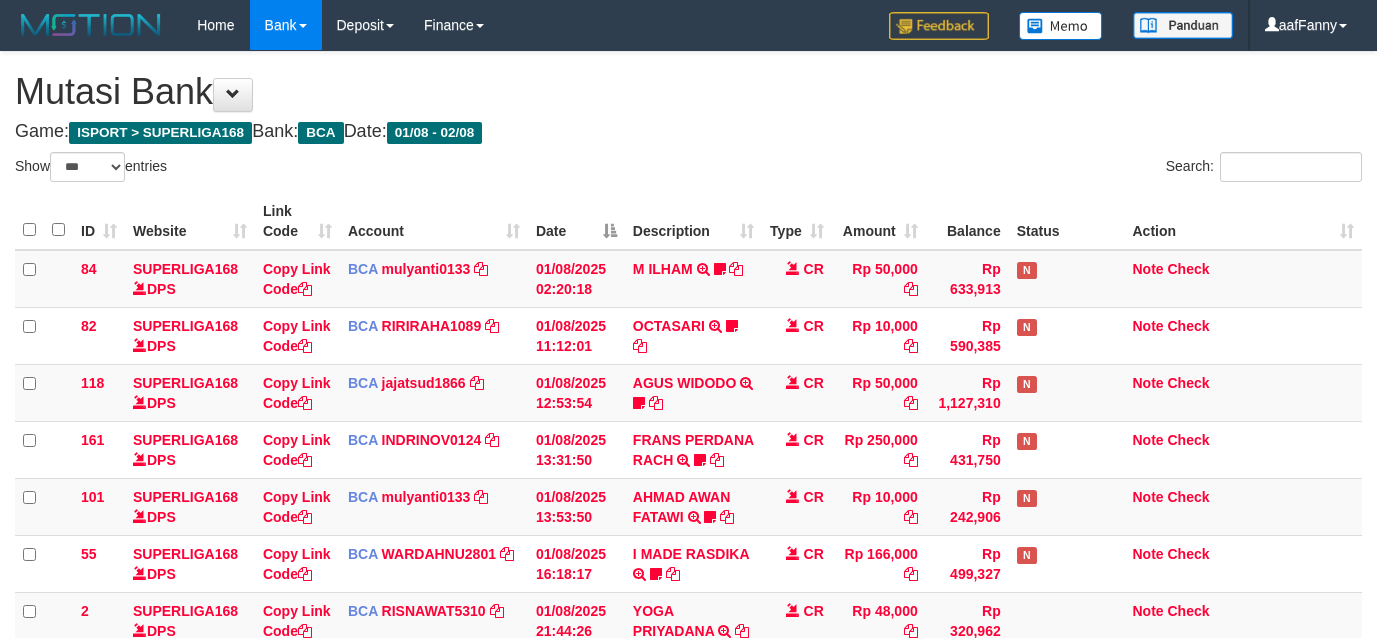 select on "***" 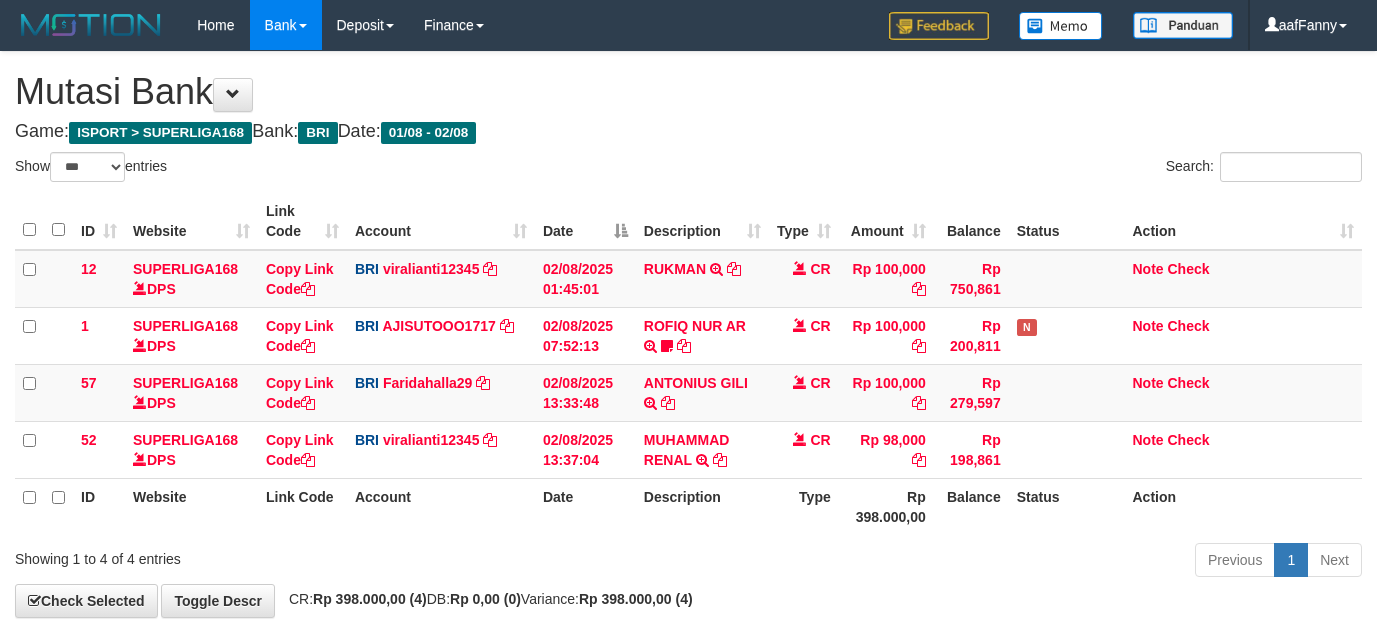 select on "***" 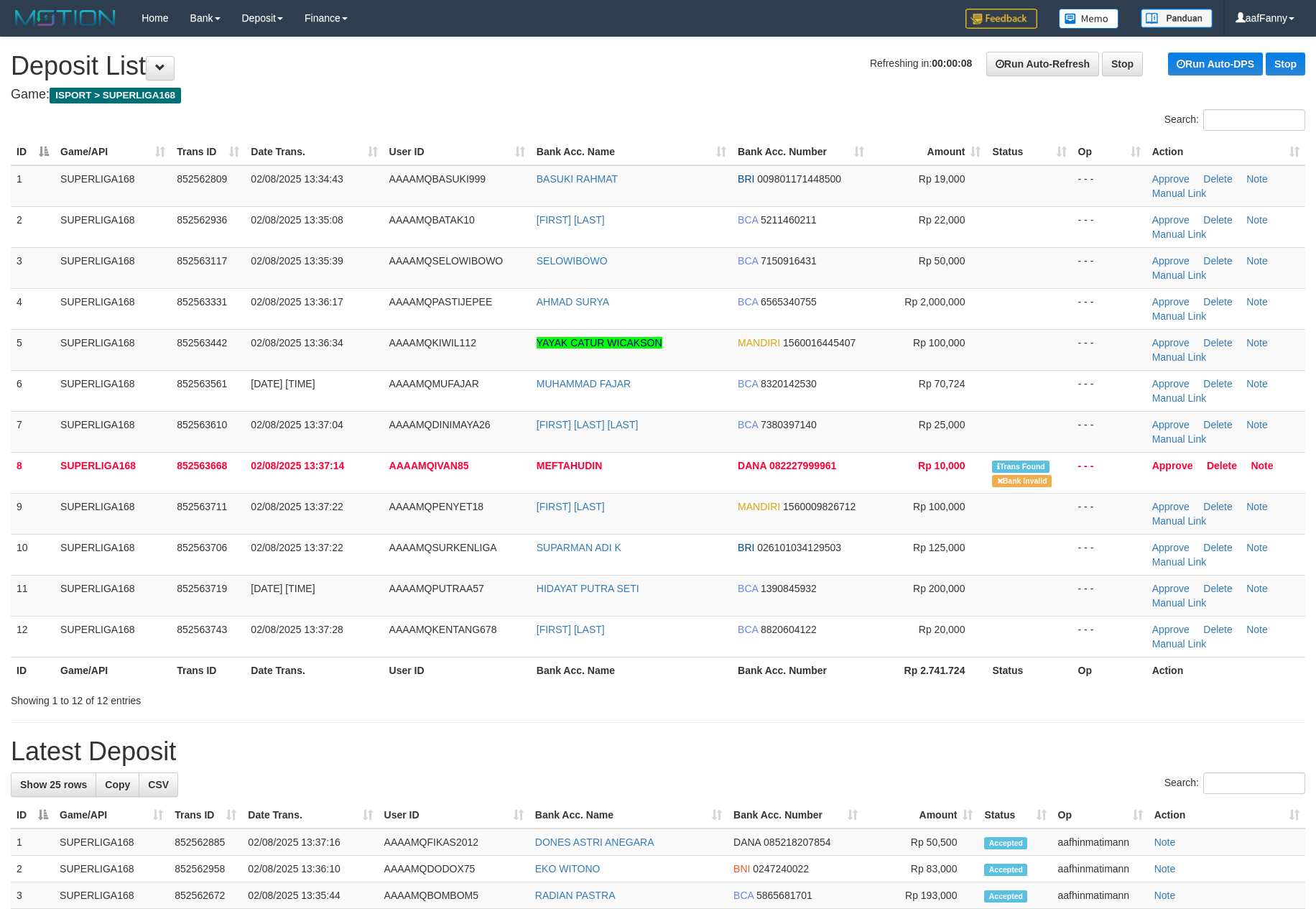 scroll, scrollTop: 0, scrollLeft: 0, axis: both 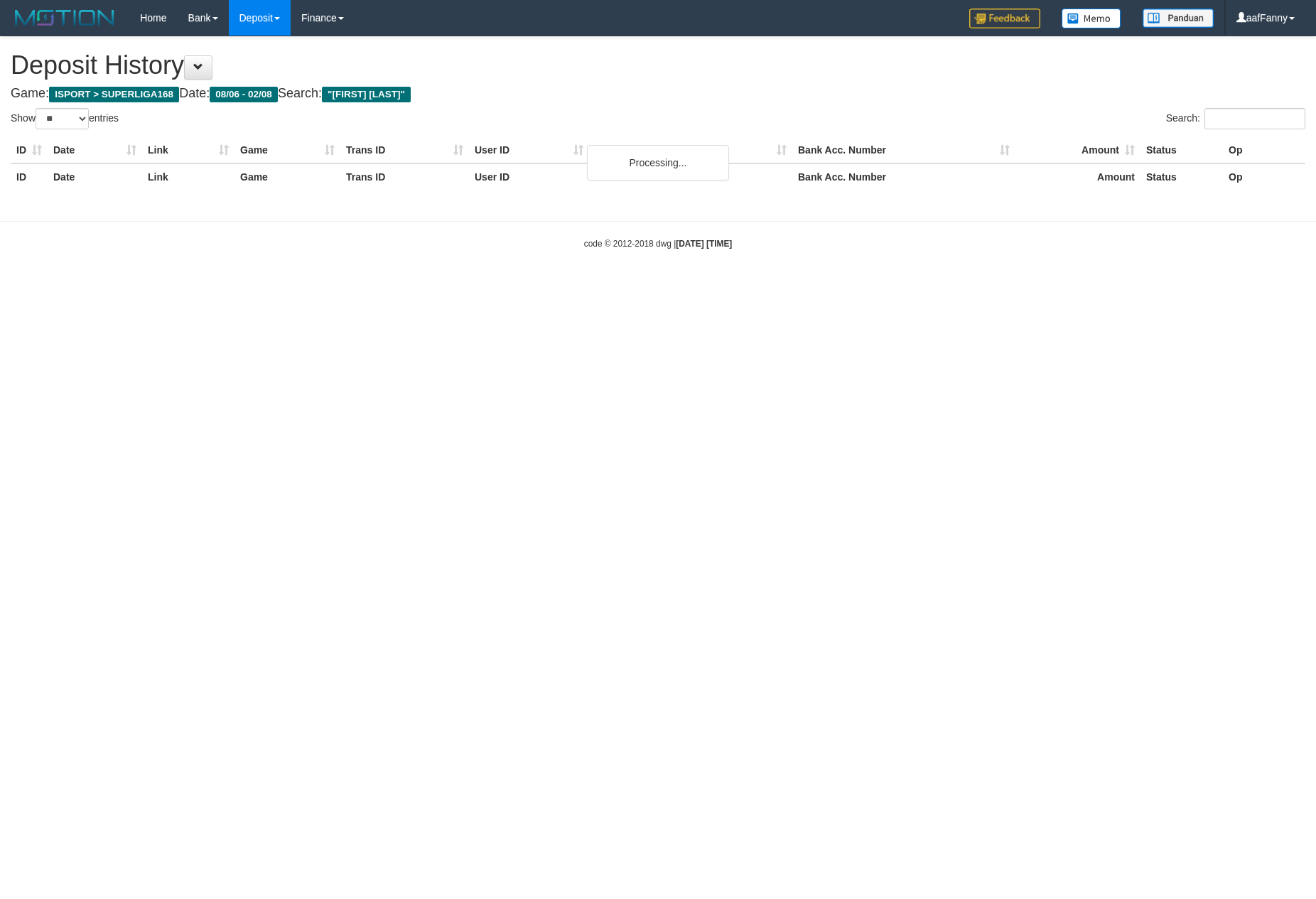 select on "**" 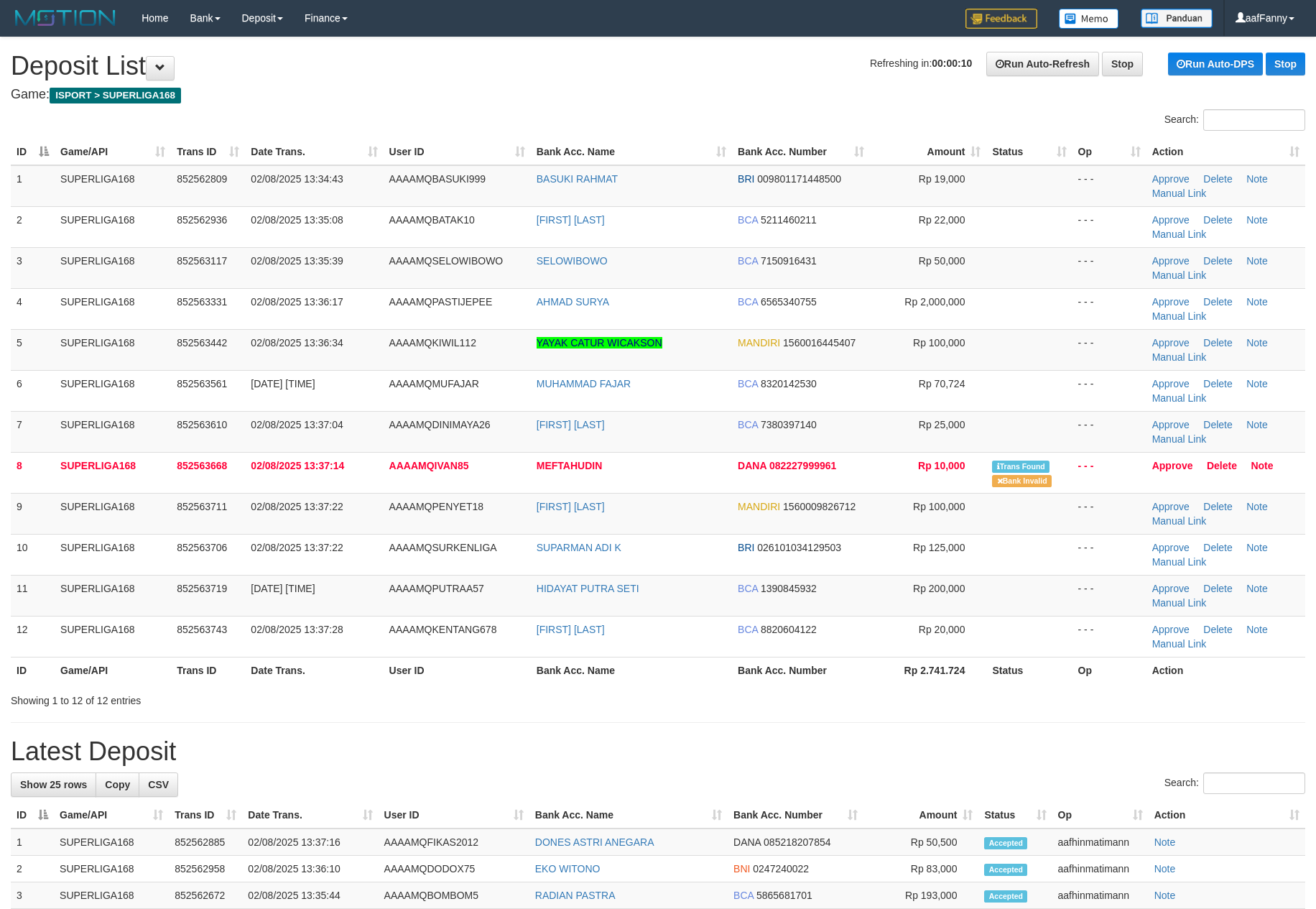 scroll, scrollTop: 0, scrollLeft: 0, axis: both 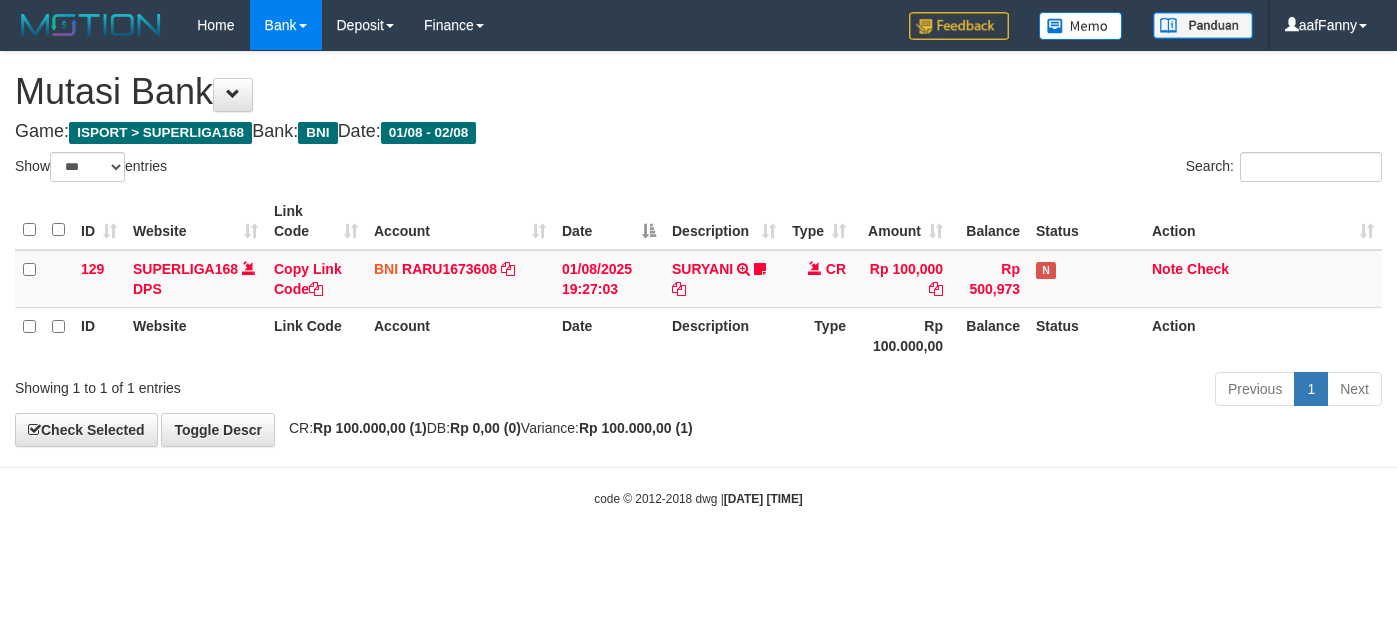 select on "***" 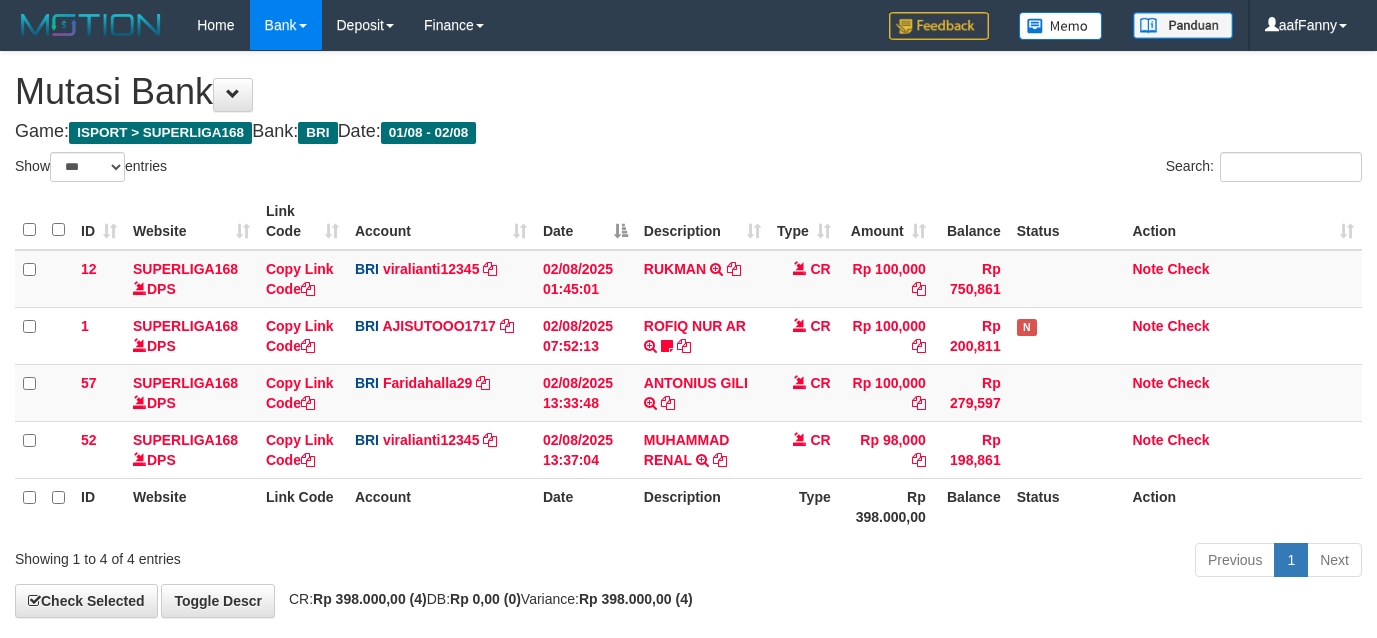 select on "***" 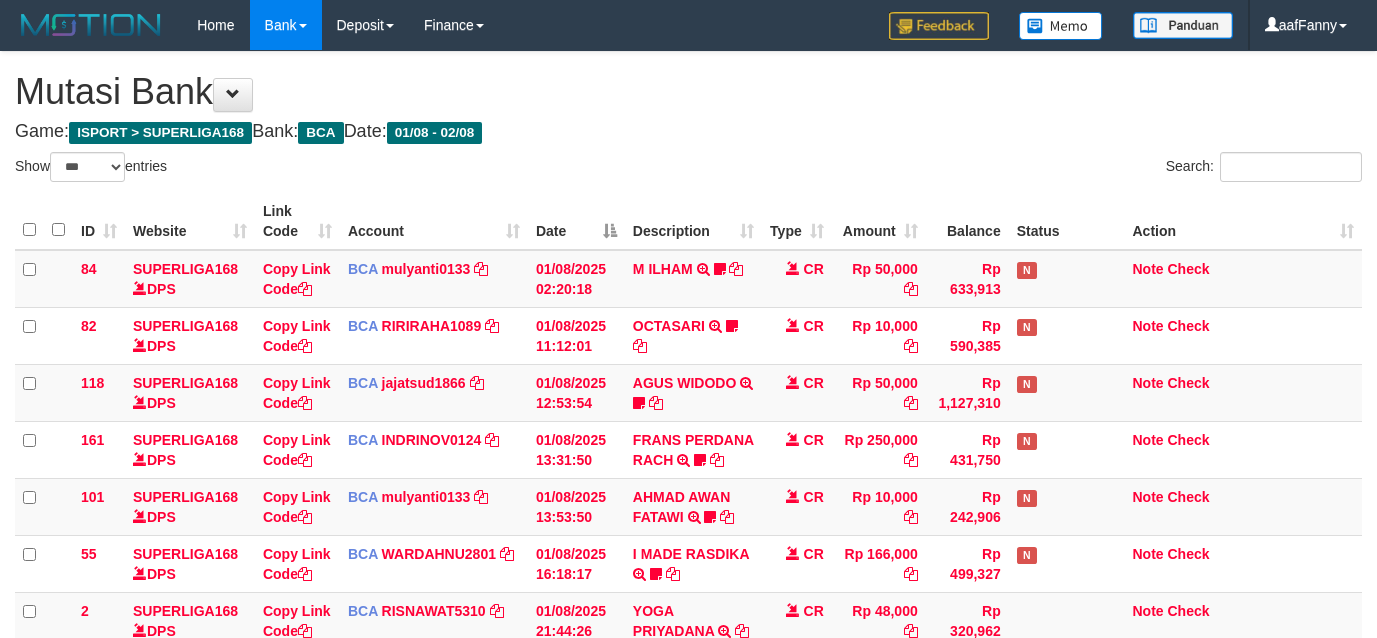 select on "***" 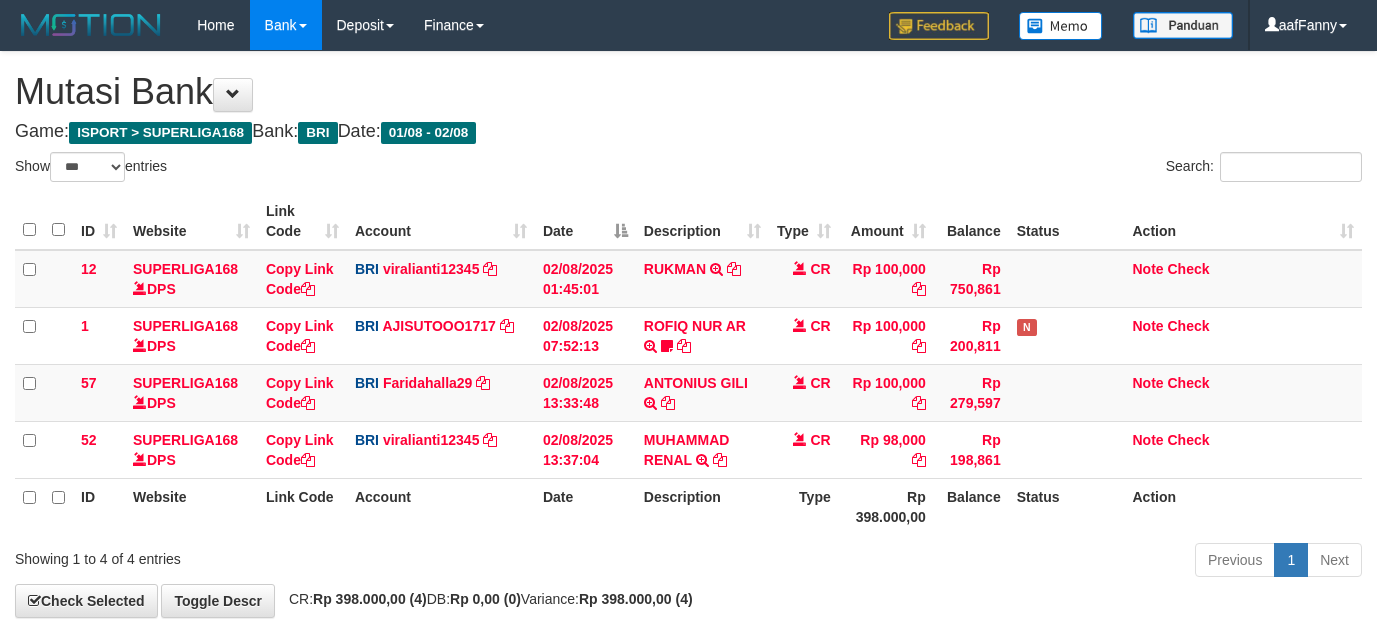 select on "***" 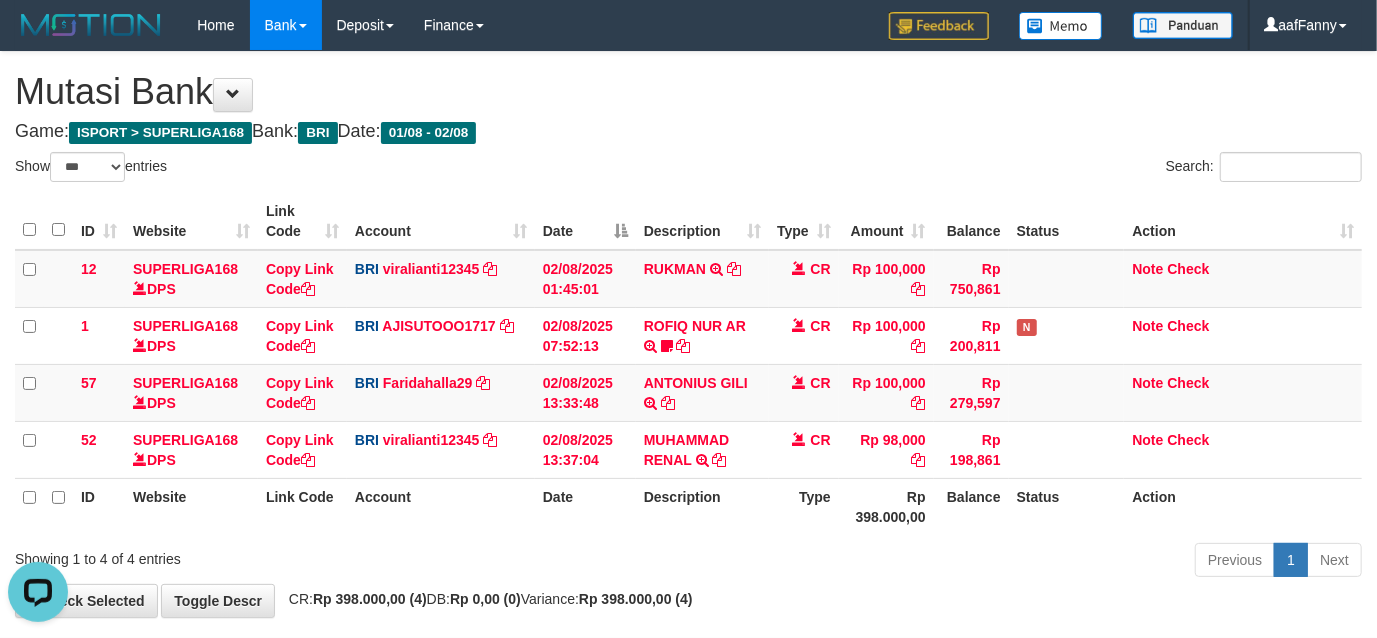 scroll, scrollTop: 0, scrollLeft: 0, axis: both 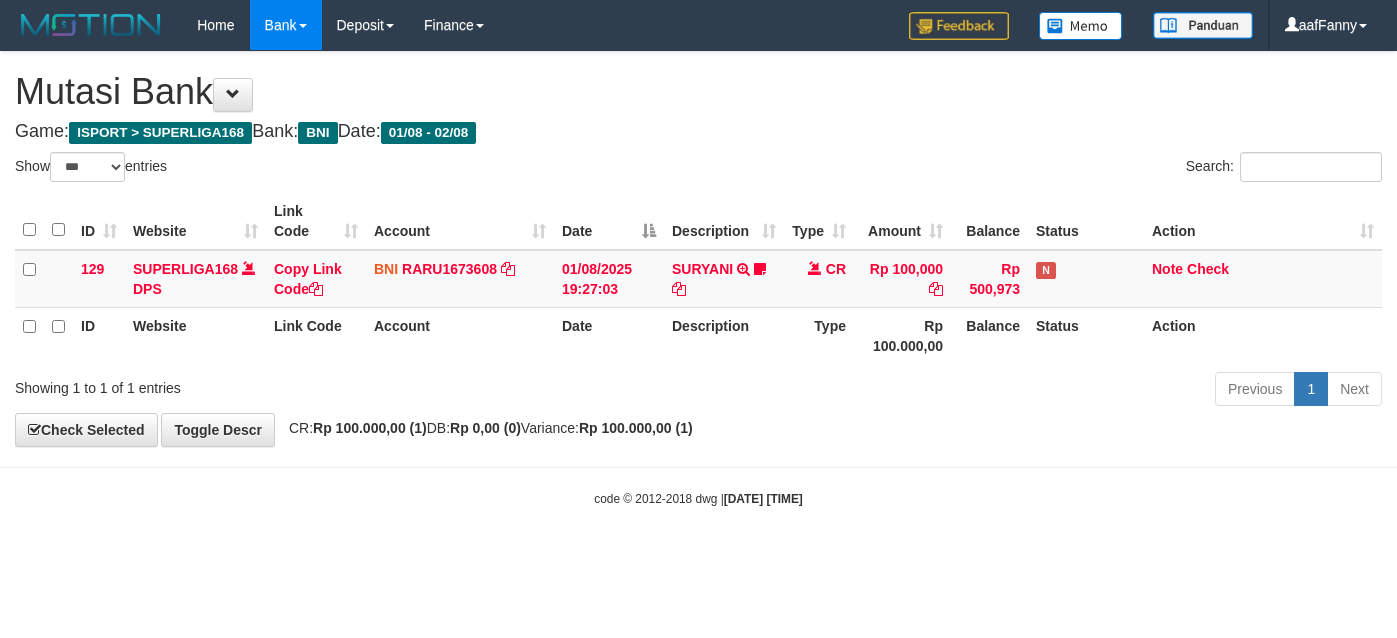 select on "***" 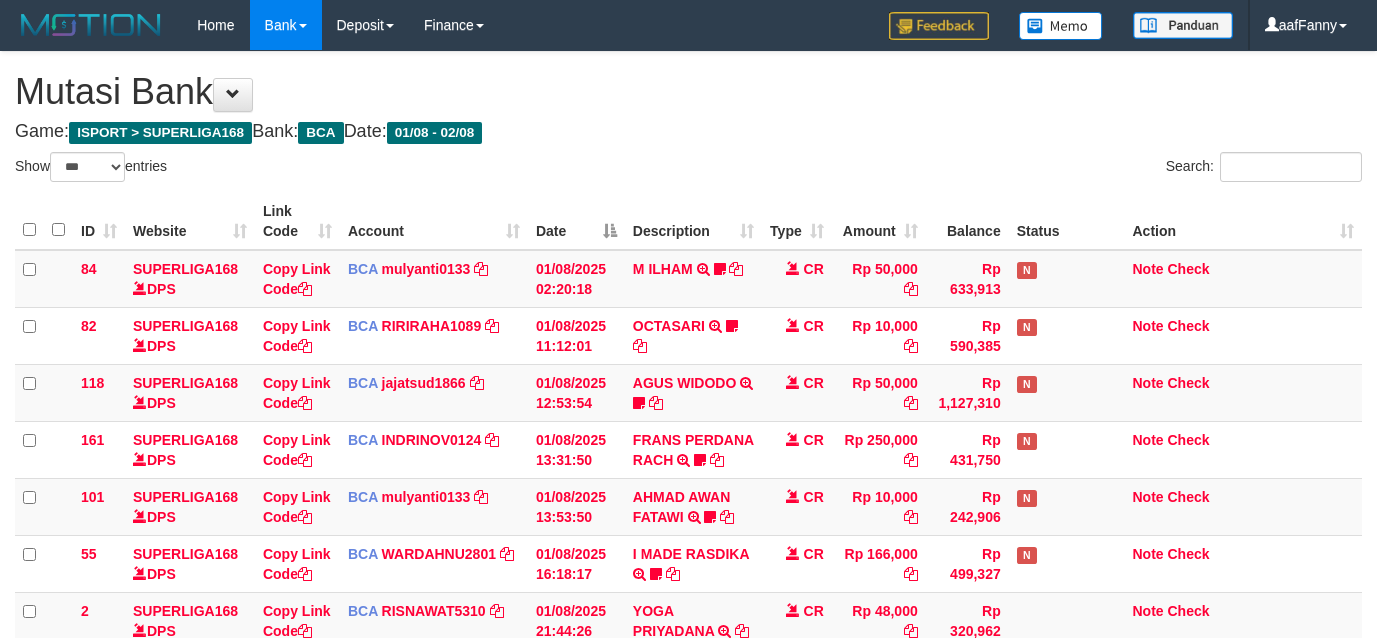 select on "***" 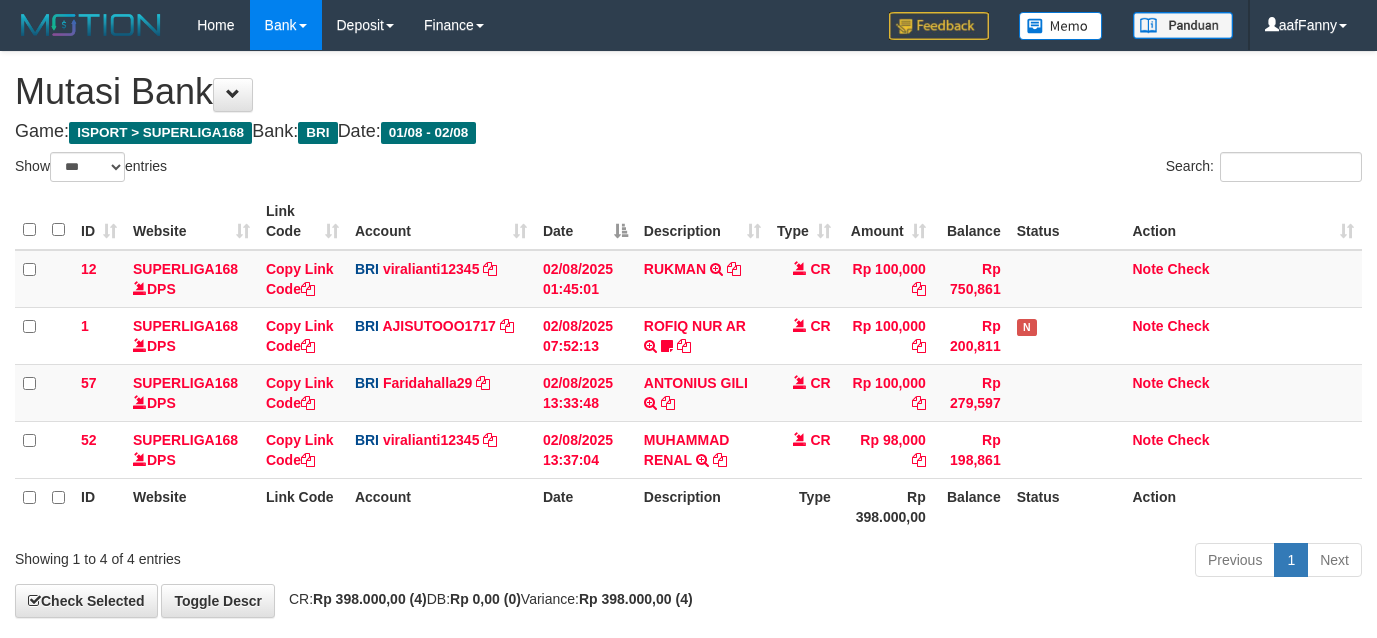 select on "***" 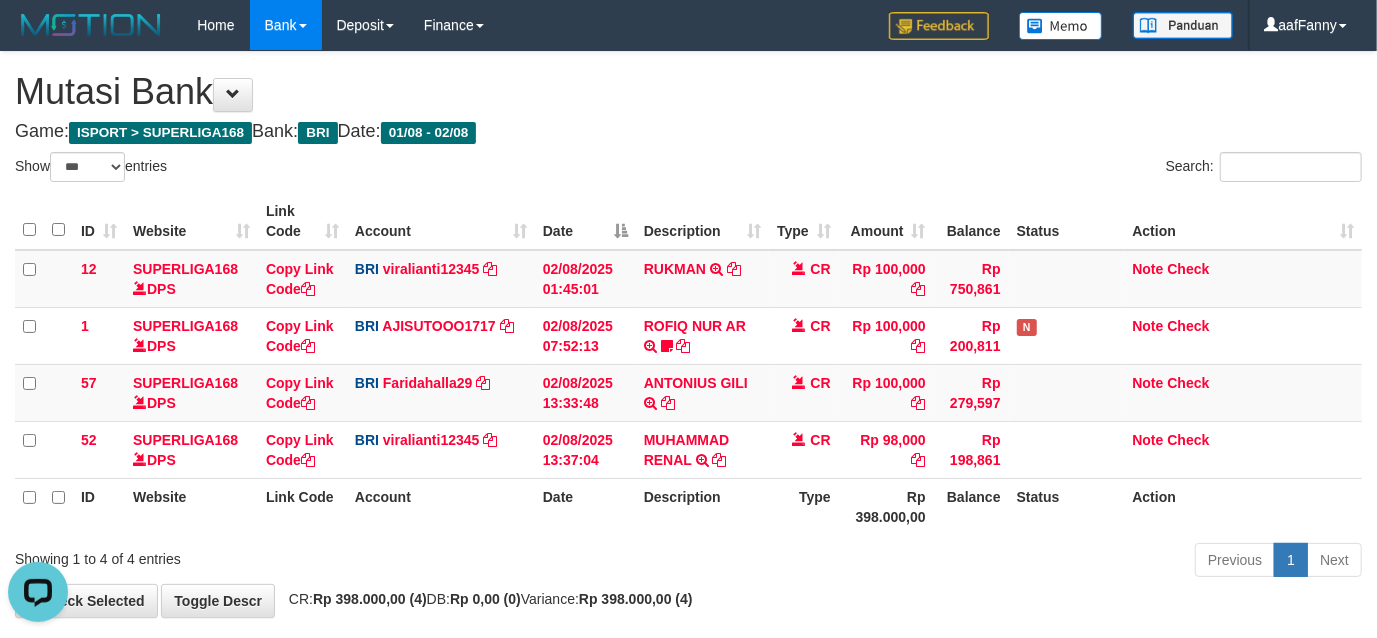 scroll, scrollTop: 0, scrollLeft: 0, axis: both 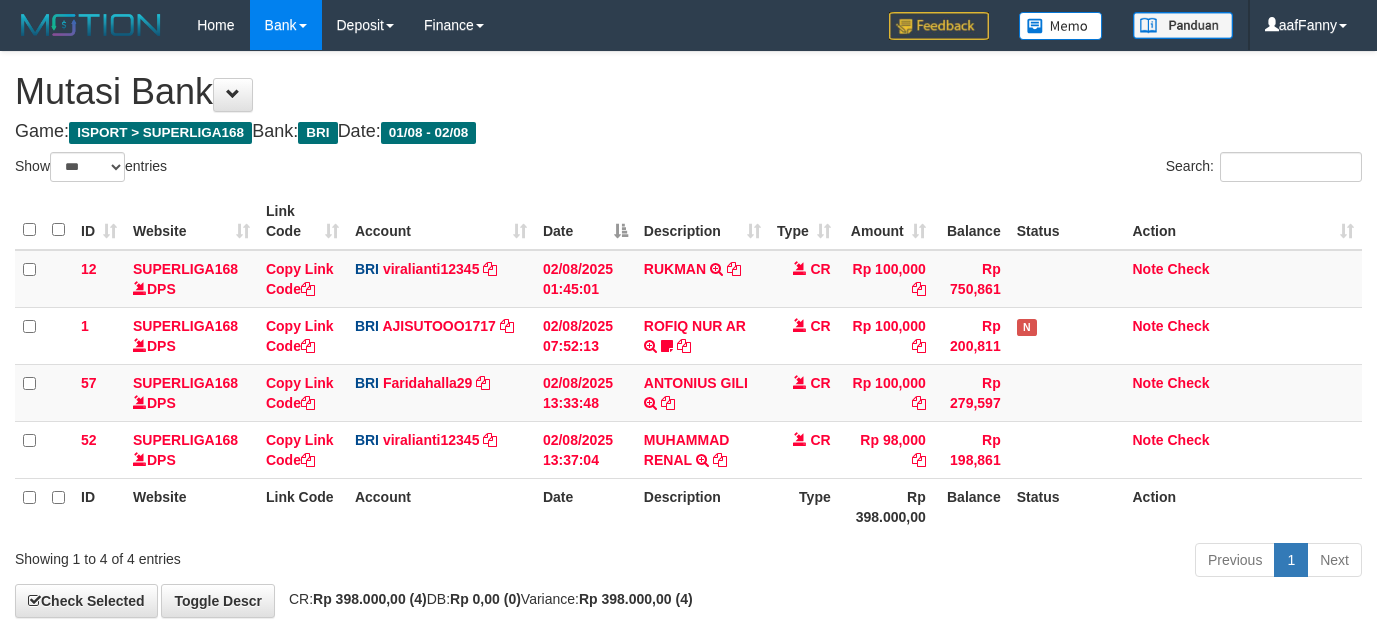 select on "***" 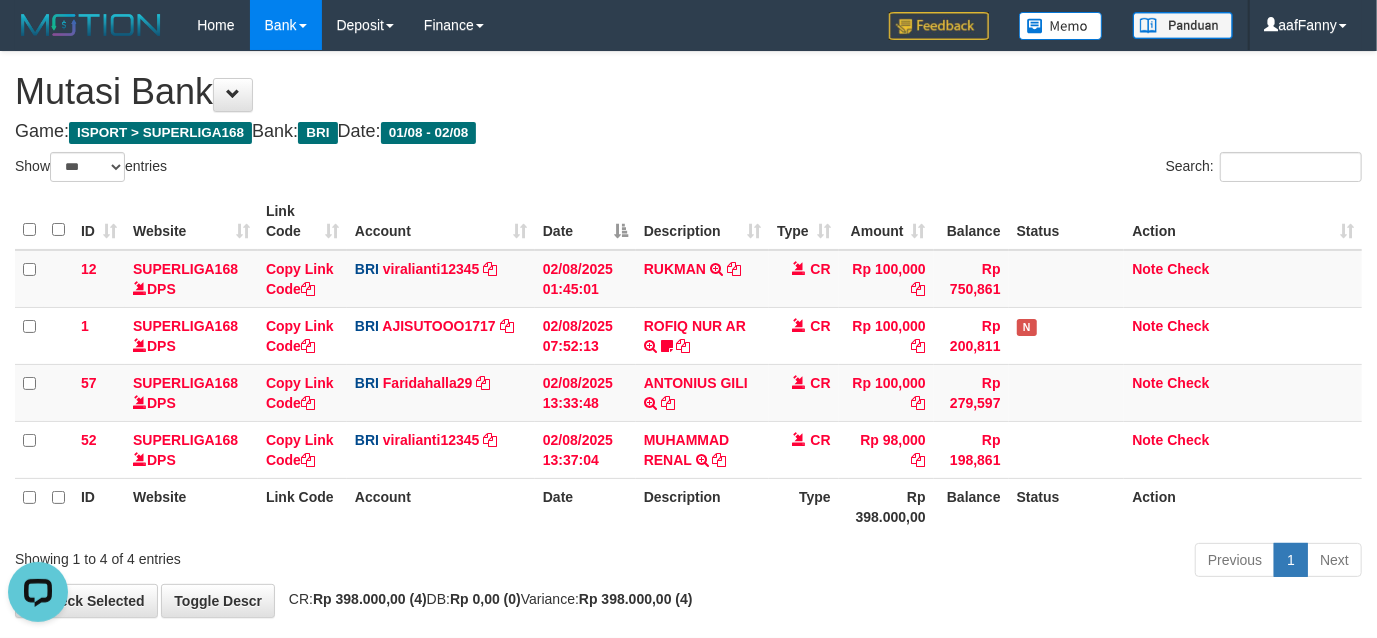 scroll, scrollTop: 0, scrollLeft: 0, axis: both 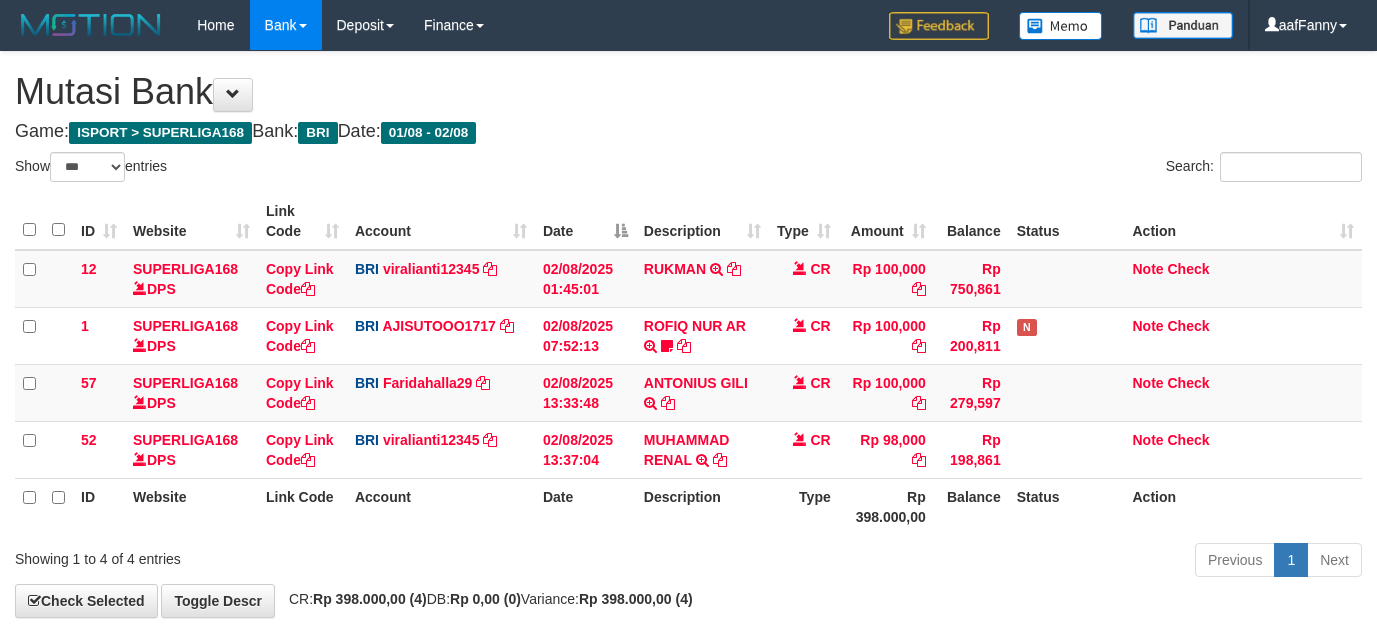 select on "***" 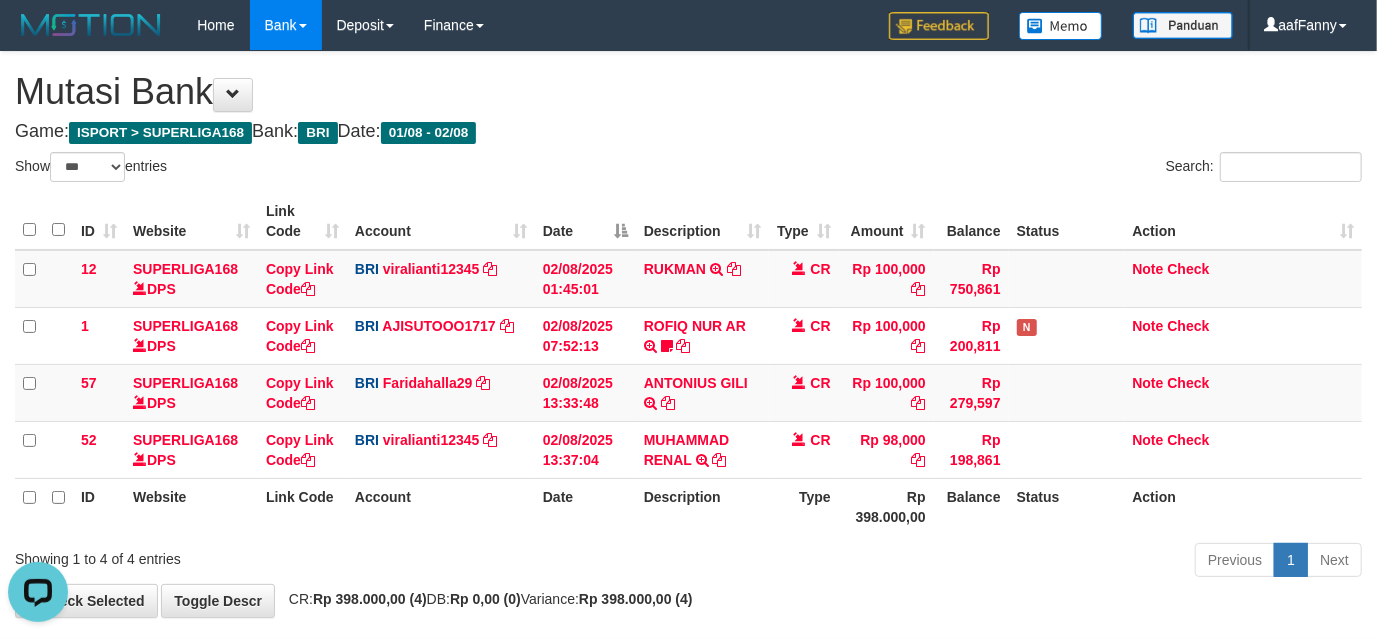 scroll, scrollTop: 0, scrollLeft: 0, axis: both 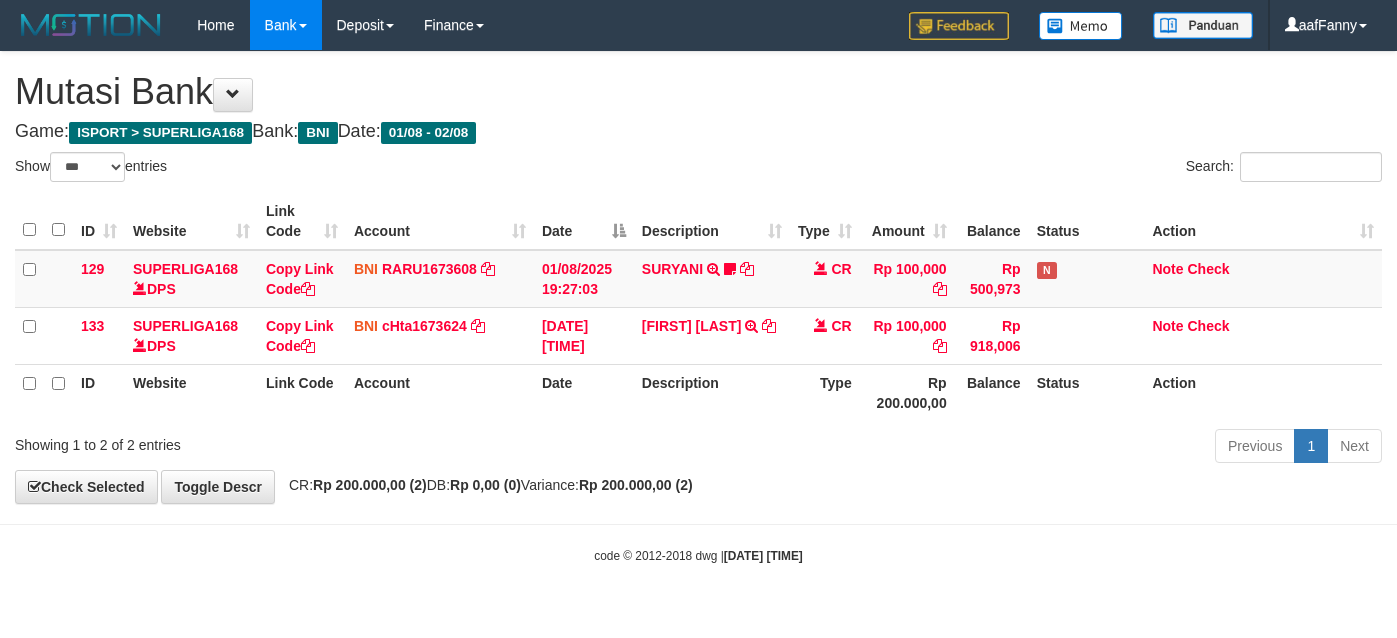 select on "***" 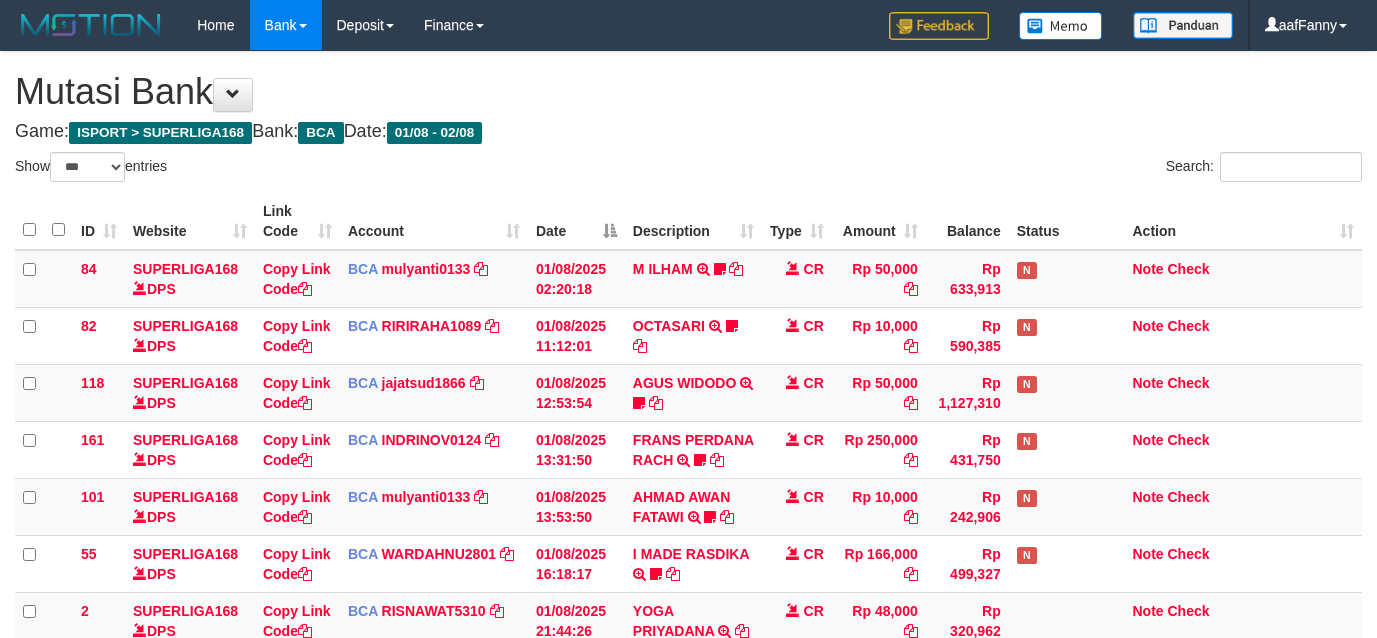 select on "***" 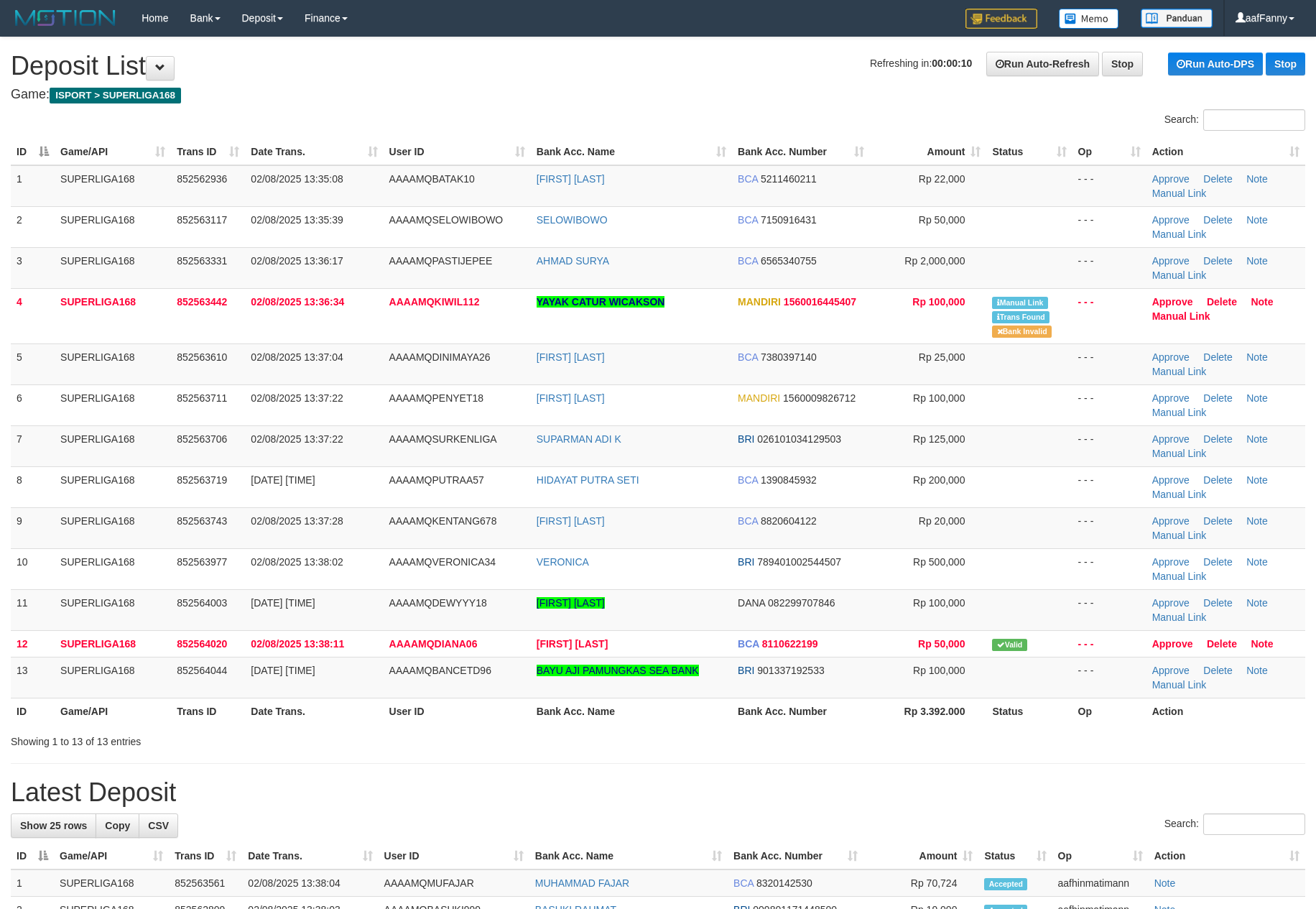 scroll, scrollTop: 0, scrollLeft: 0, axis: both 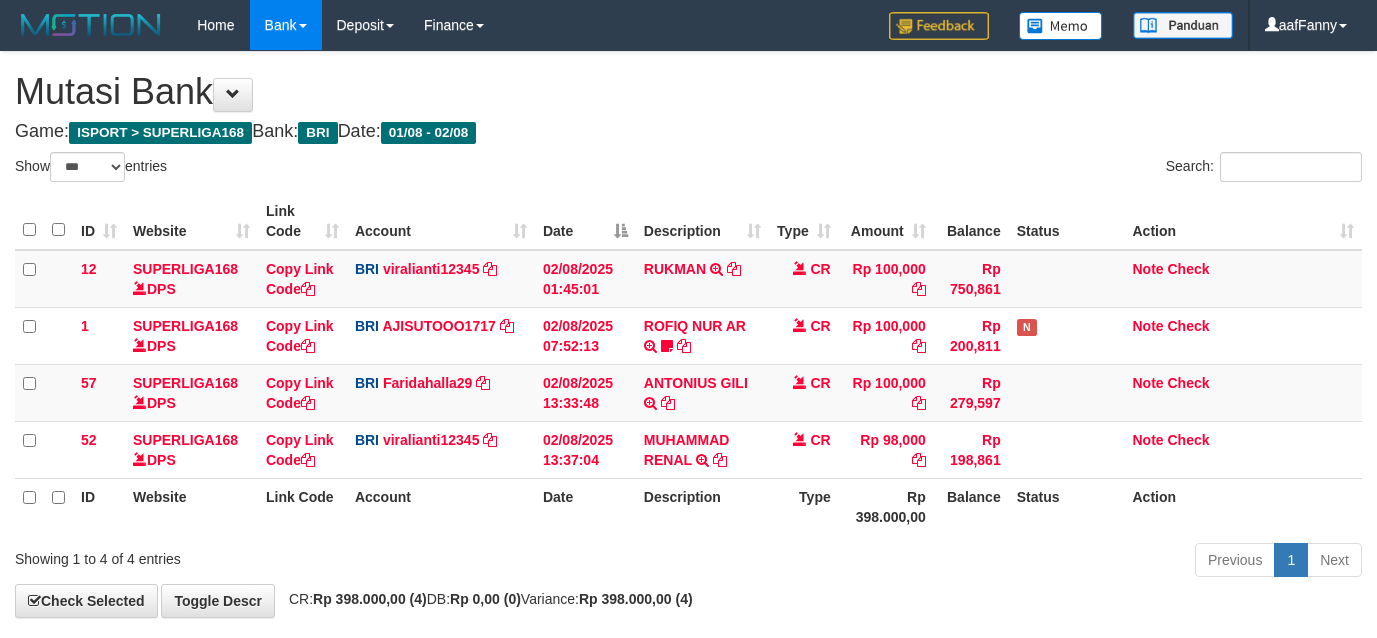 select on "***" 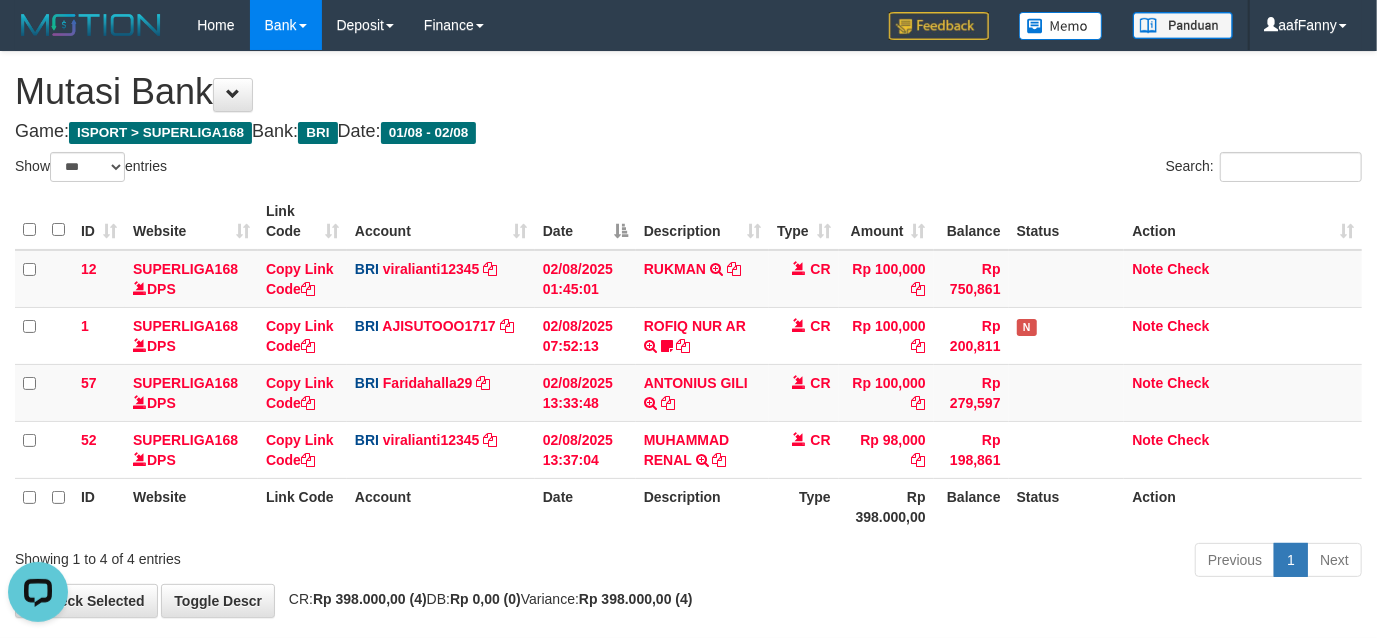 scroll, scrollTop: 0, scrollLeft: 0, axis: both 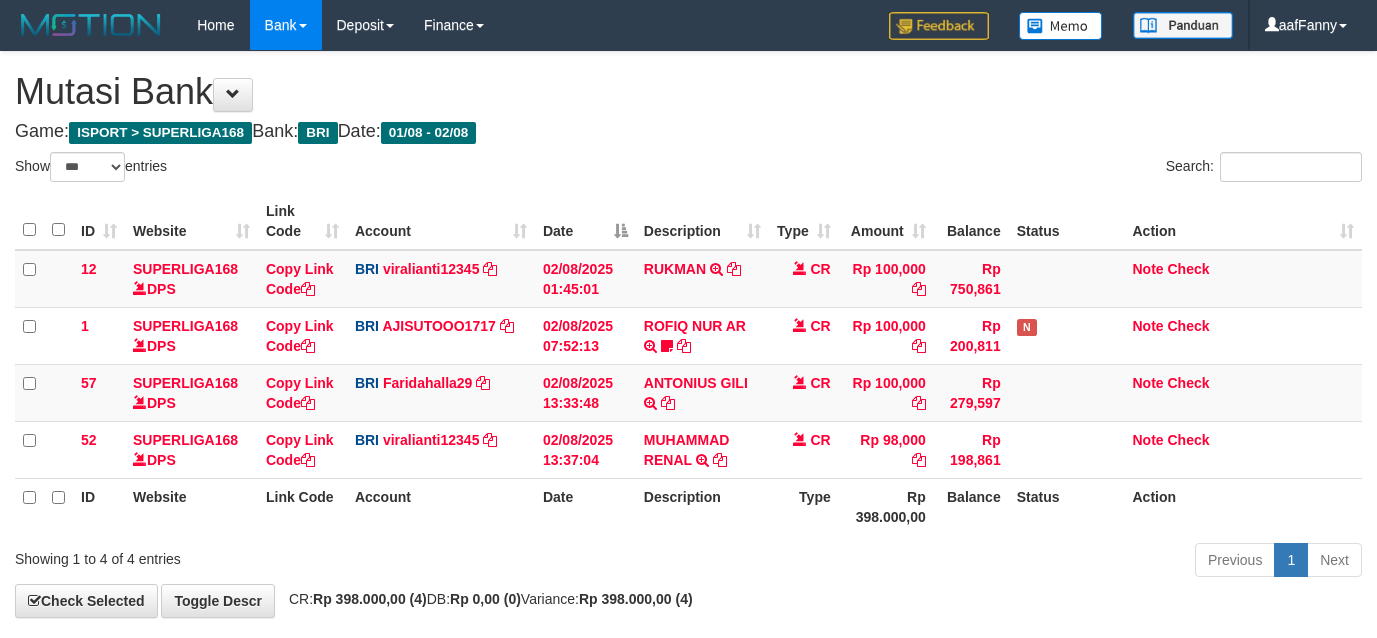 select on "***" 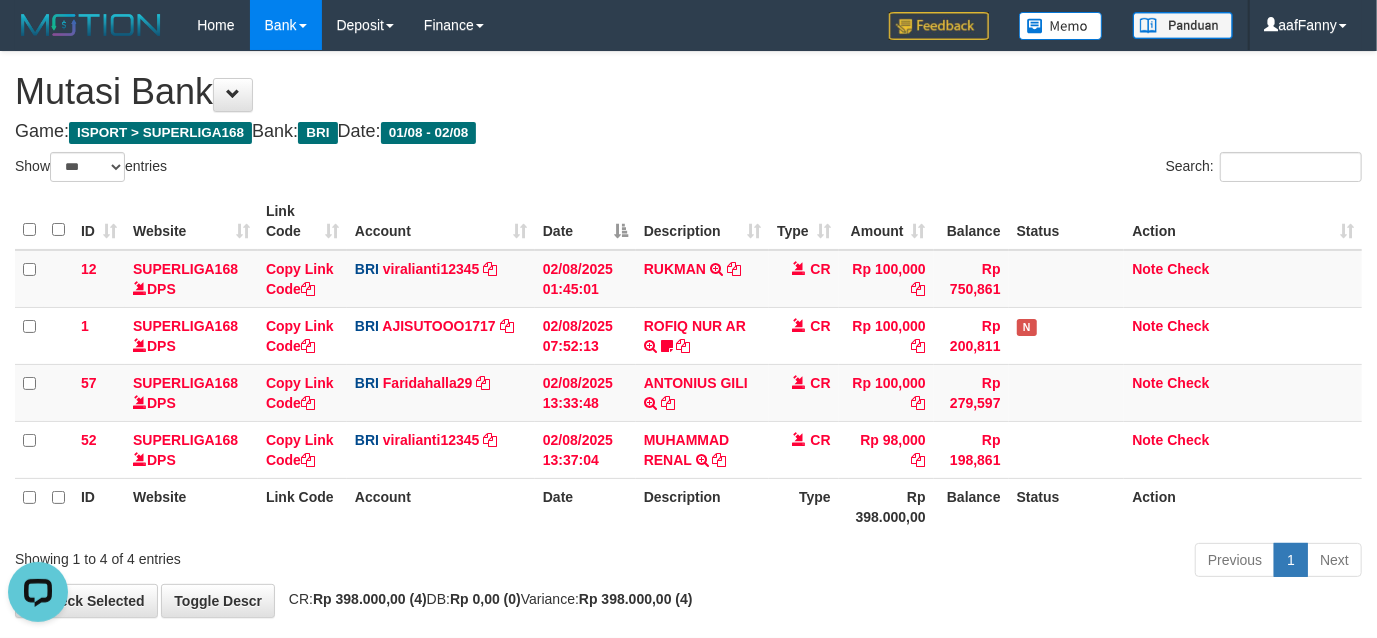 scroll, scrollTop: 0, scrollLeft: 0, axis: both 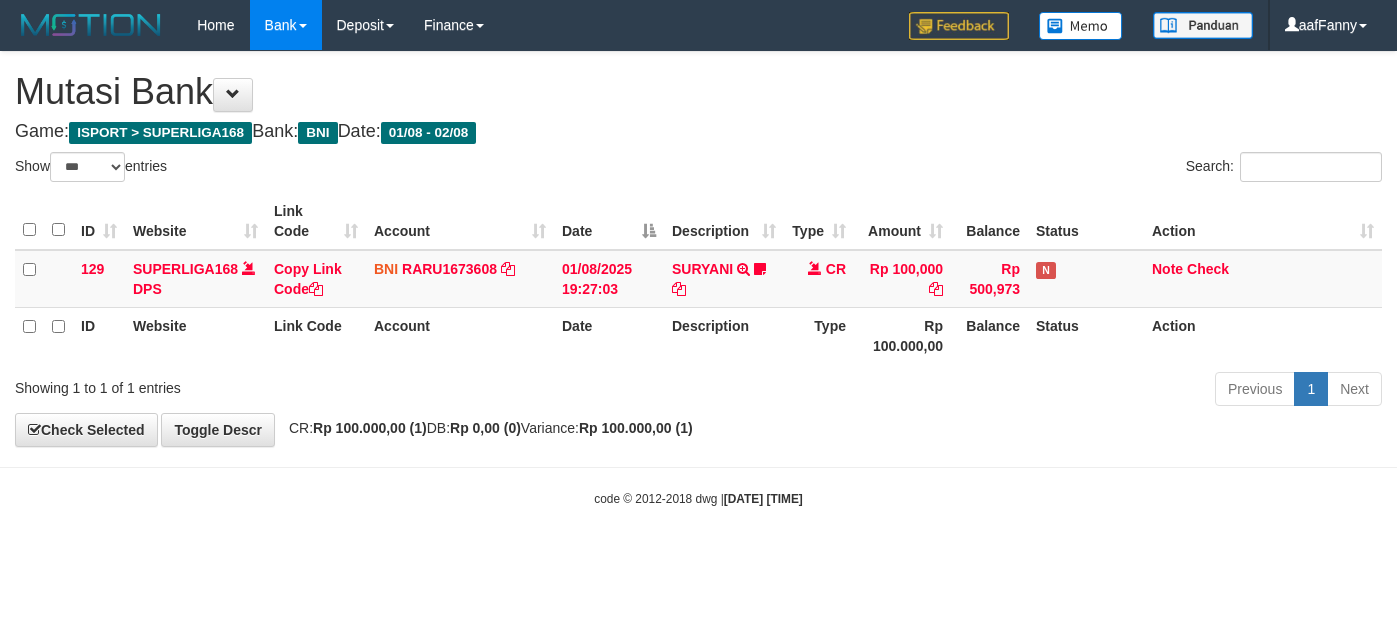 select on "***" 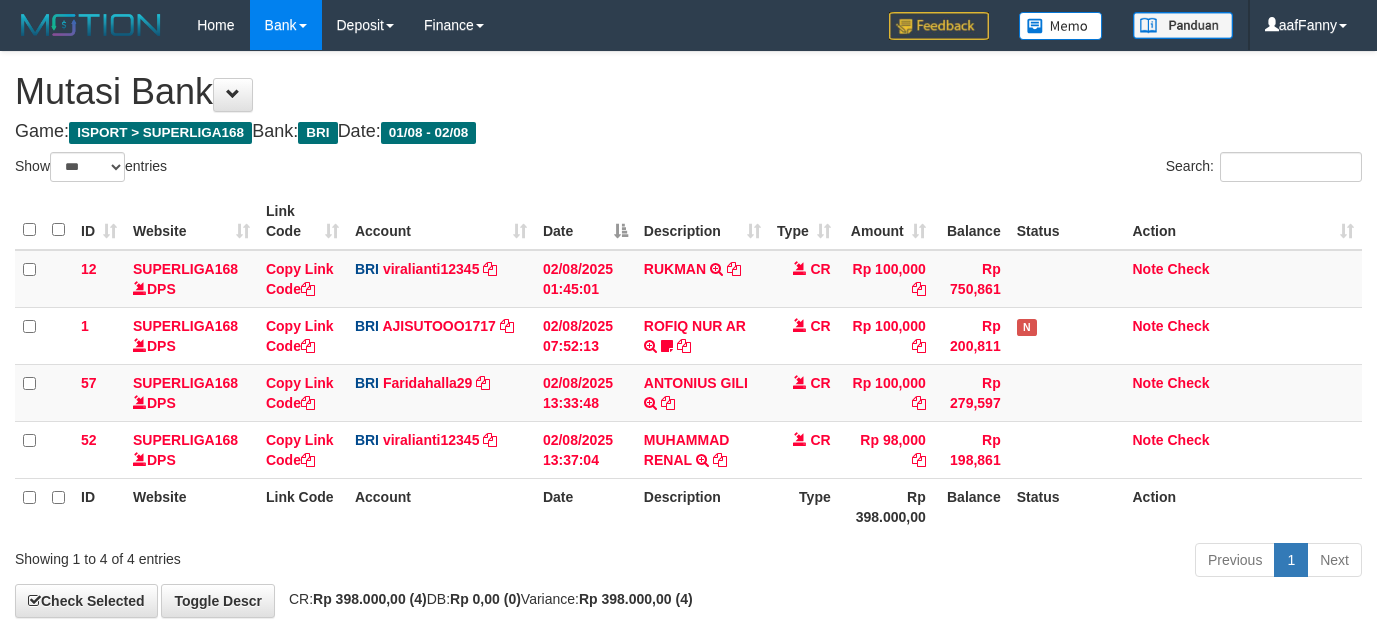 select on "***" 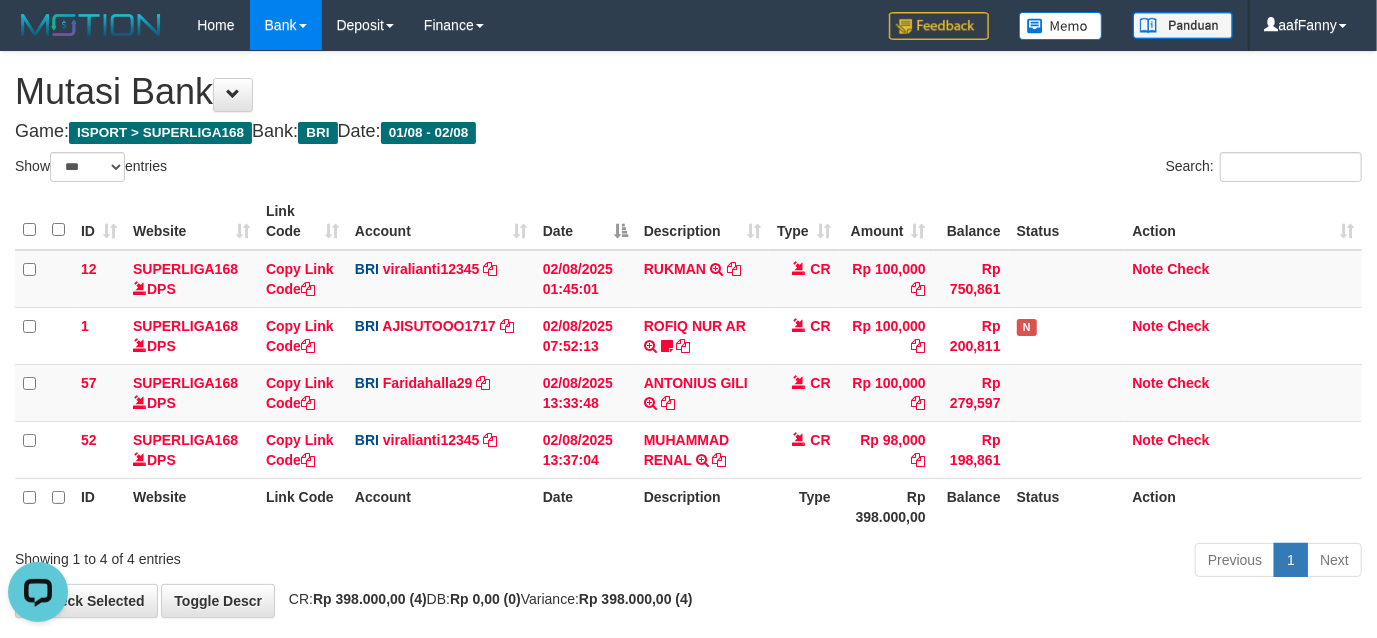 scroll, scrollTop: 0, scrollLeft: 0, axis: both 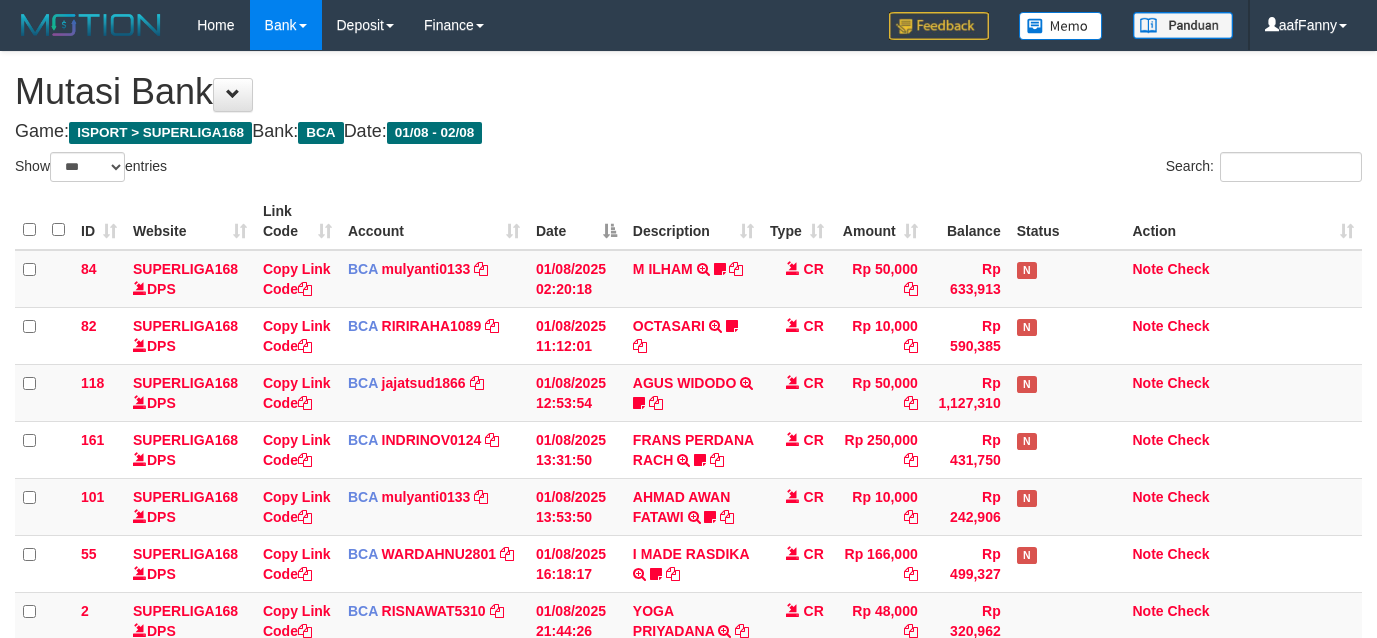 select on "***" 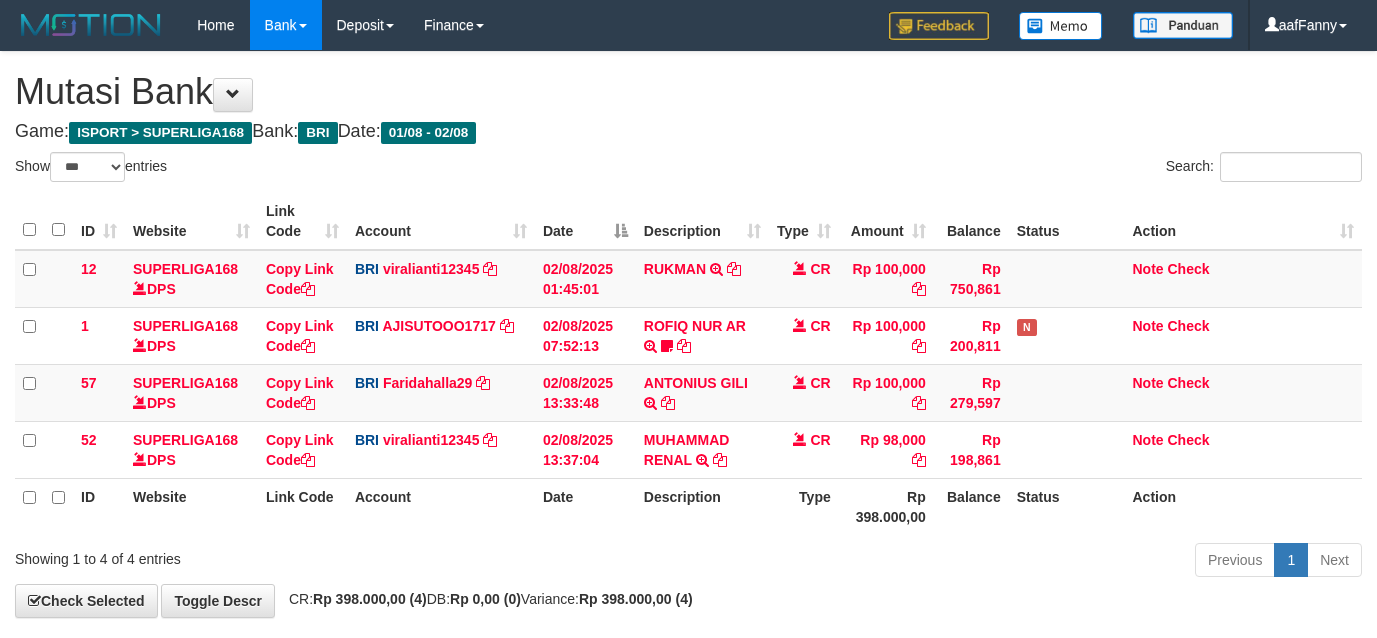 select on "***" 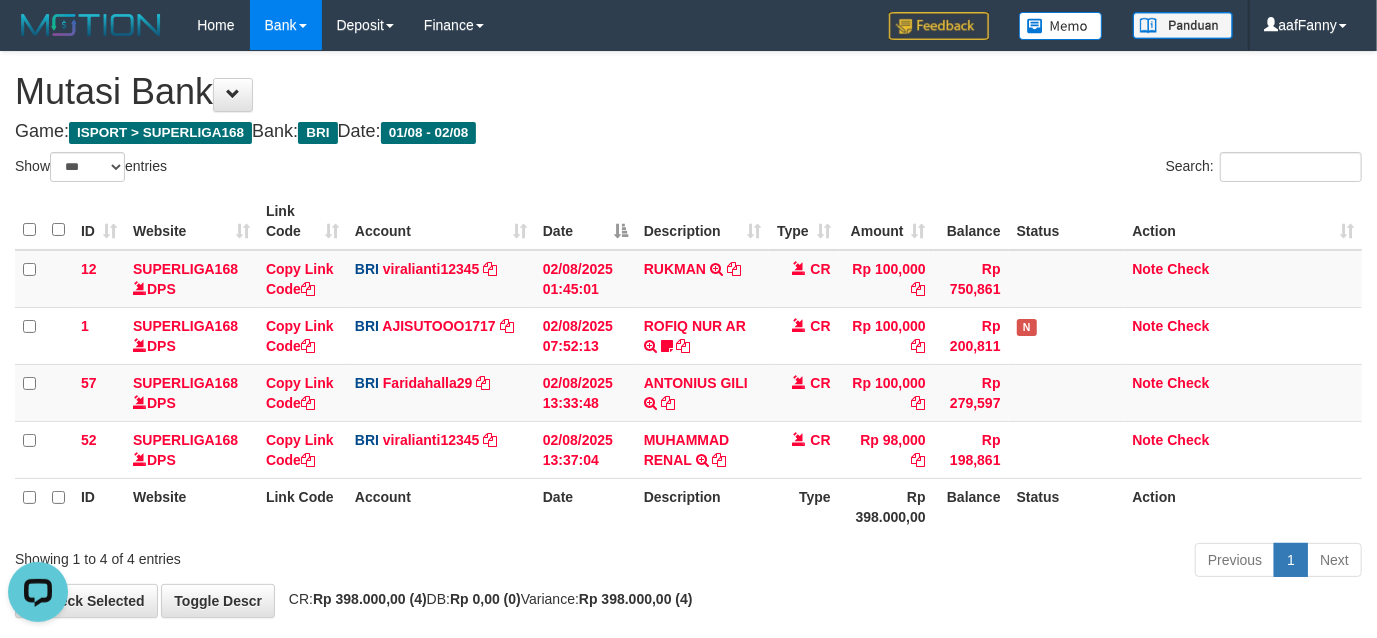 scroll, scrollTop: 0, scrollLeft: 0, axis: both 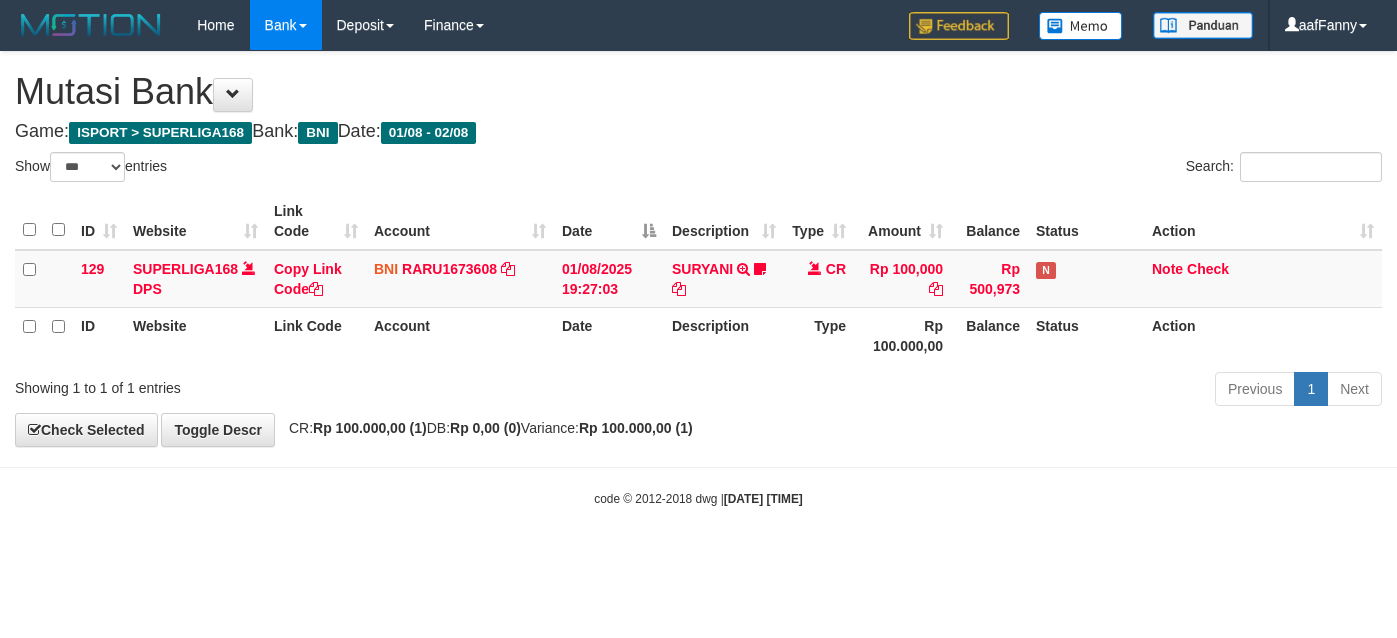 select on "***" 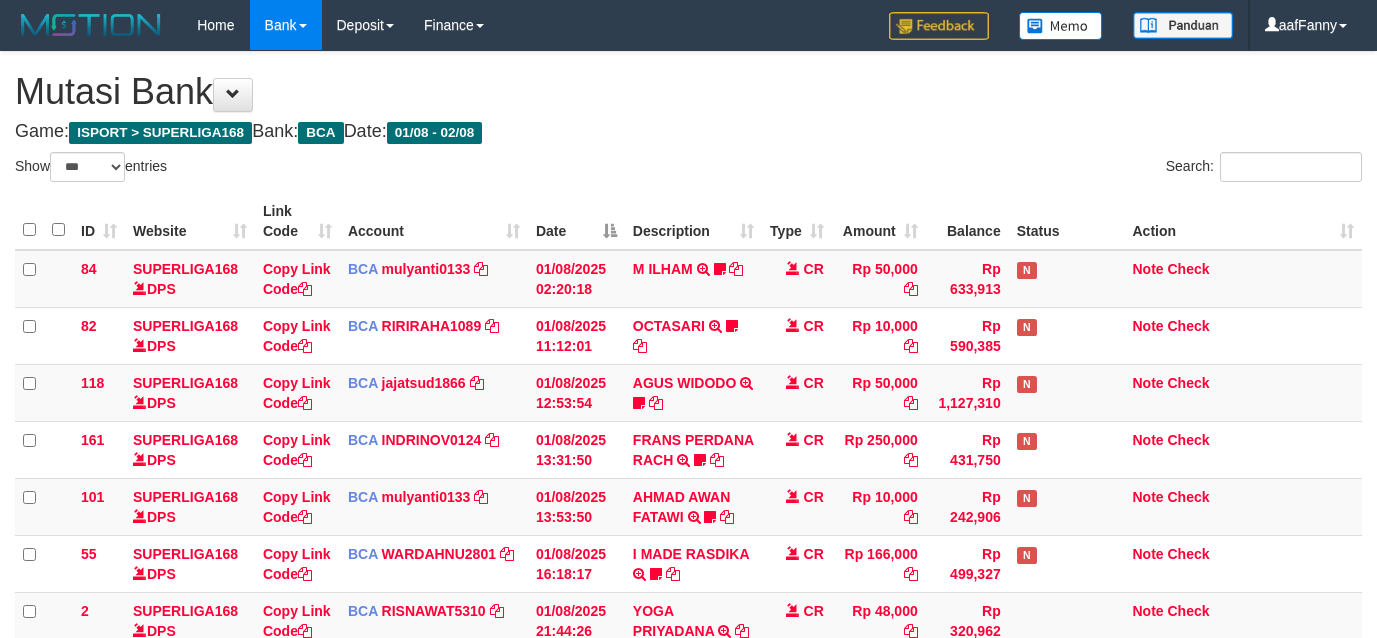 select on "***" 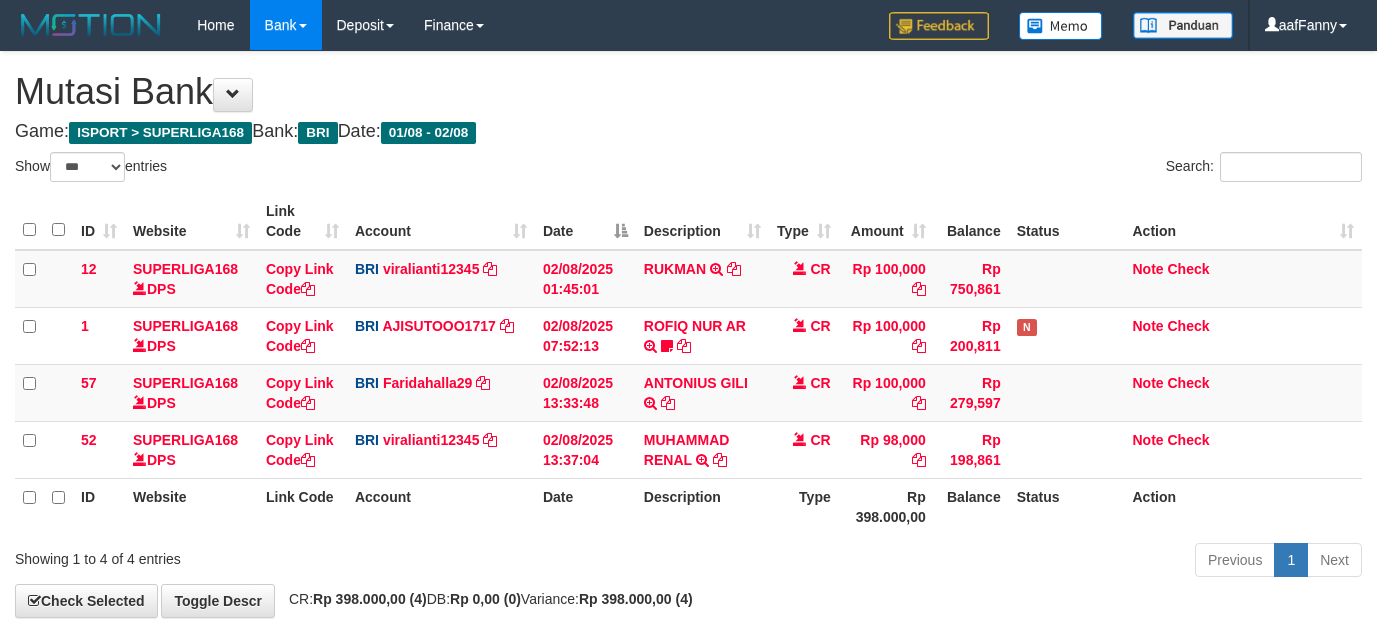 select on "***" 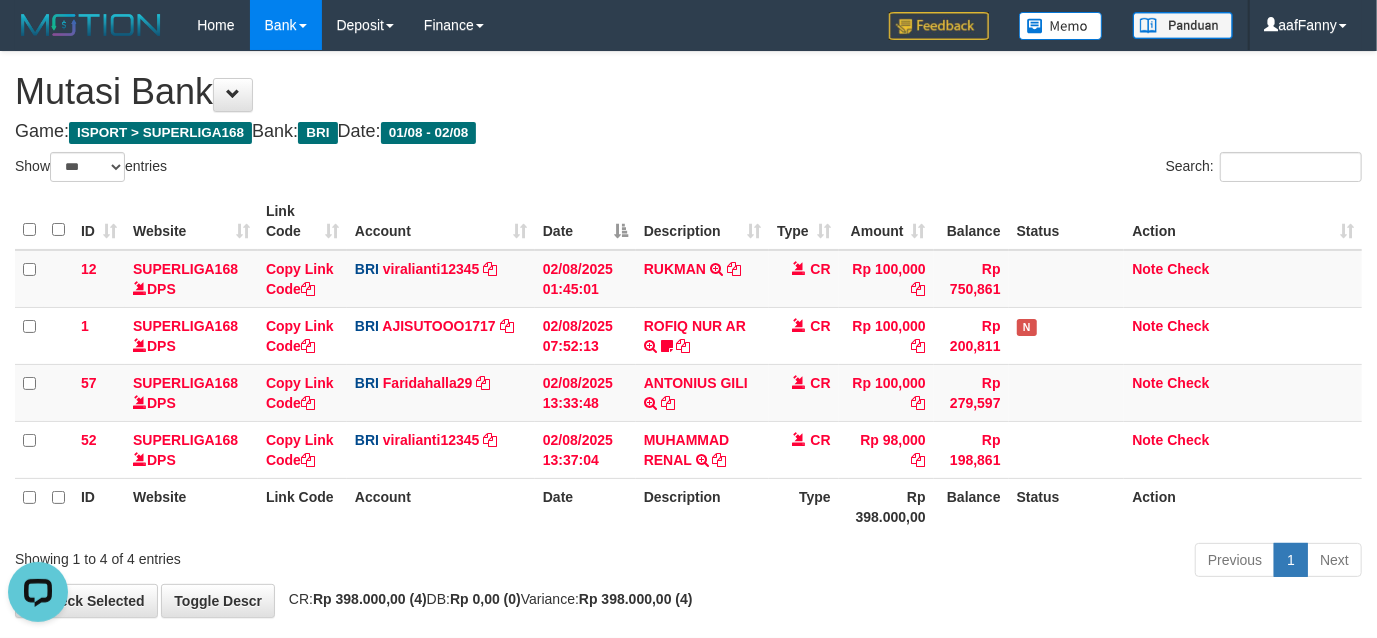 scroll, scrollTop: 0, scrollLeft: 0, axis: both 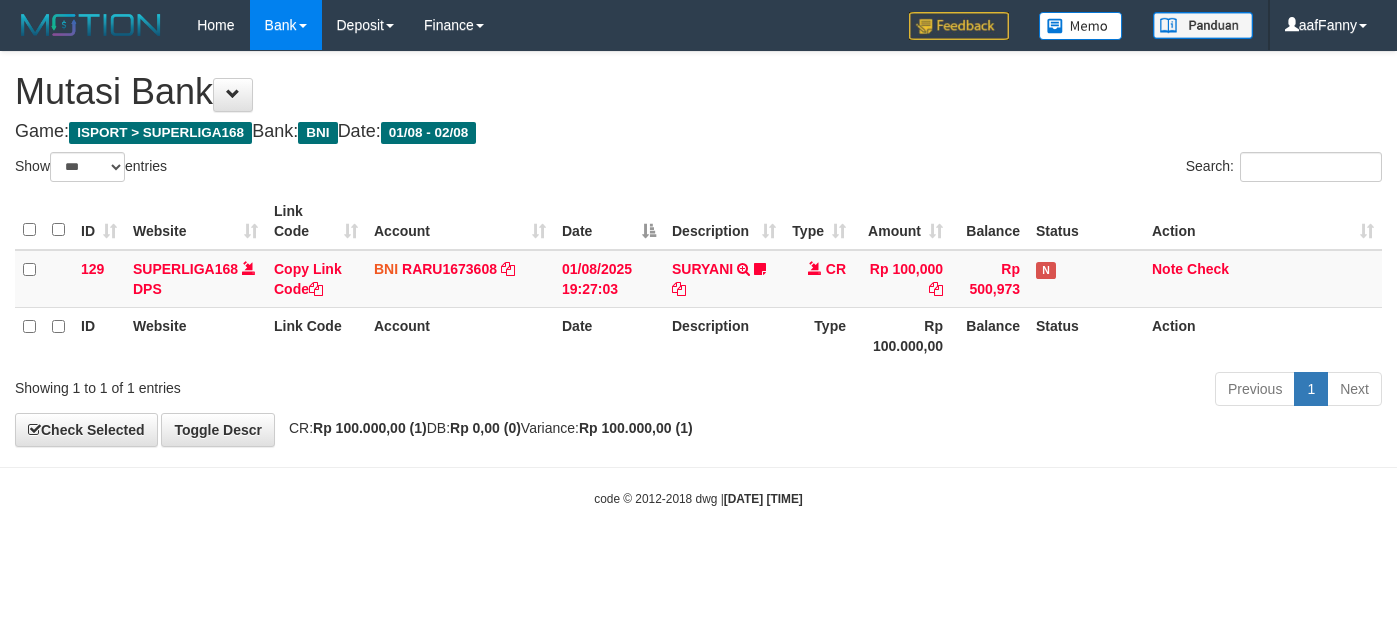 select on "***" 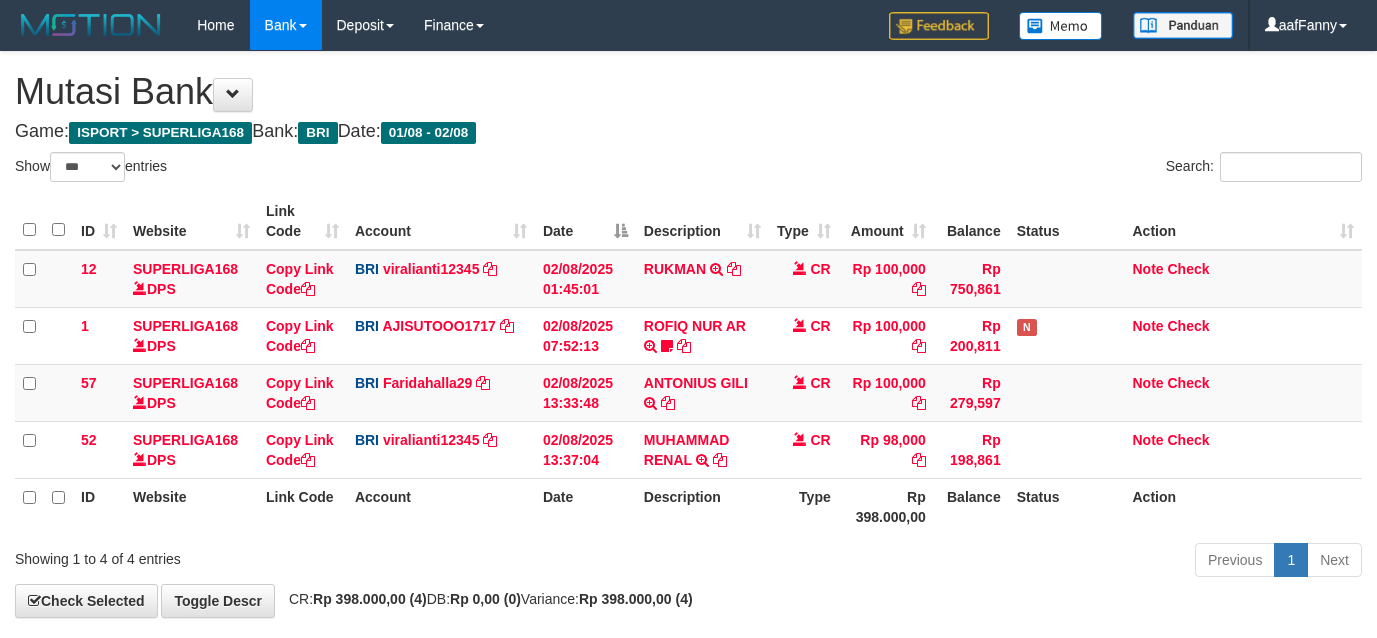 select on "***" 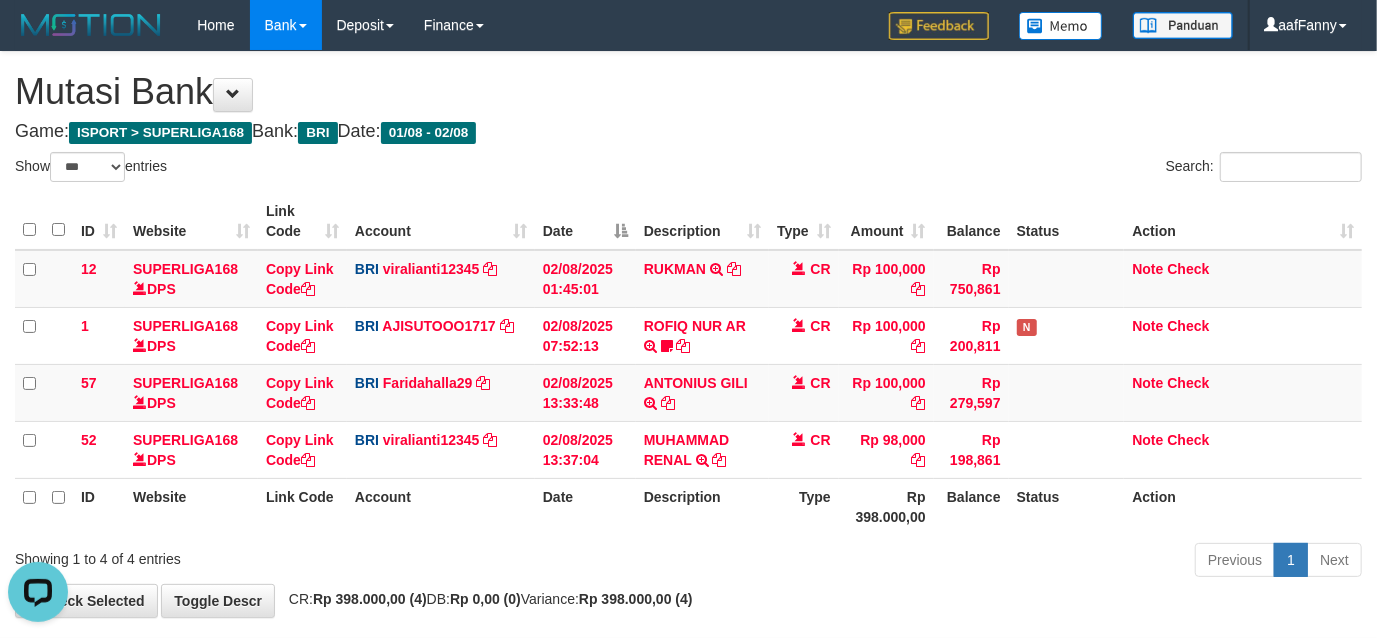 scroll, scrollTop: 0, scrollLeft: 0, axis: both 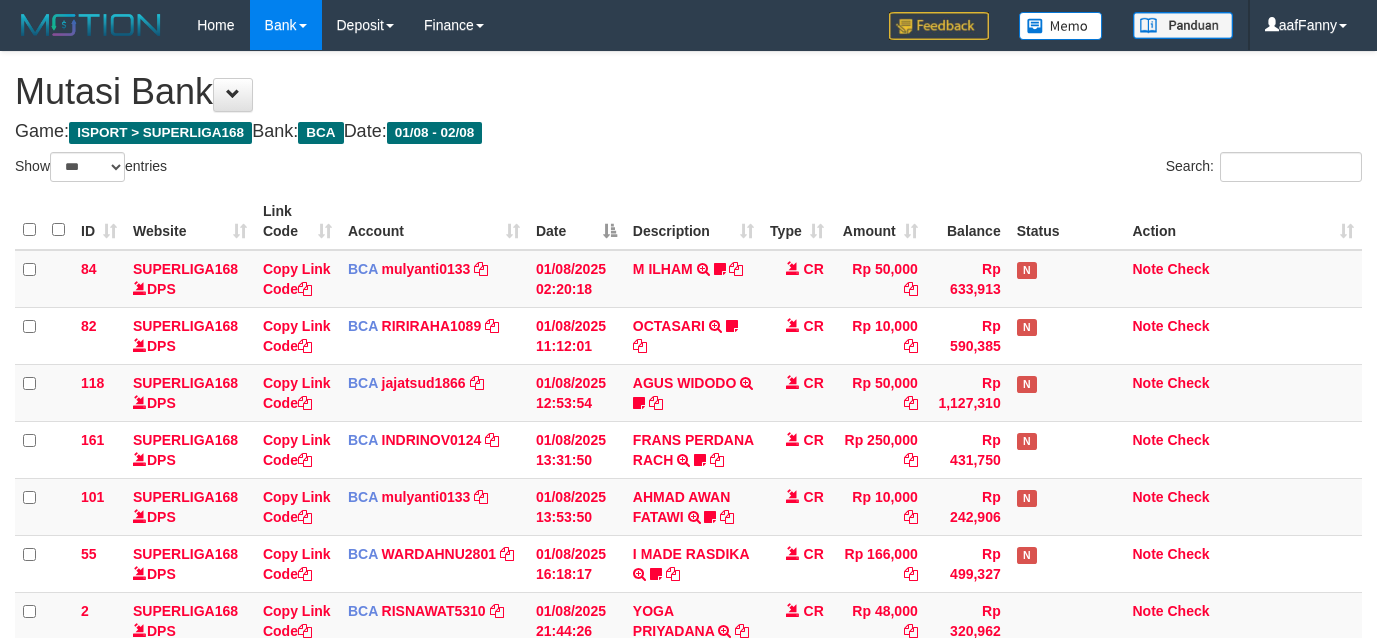 select on "***" 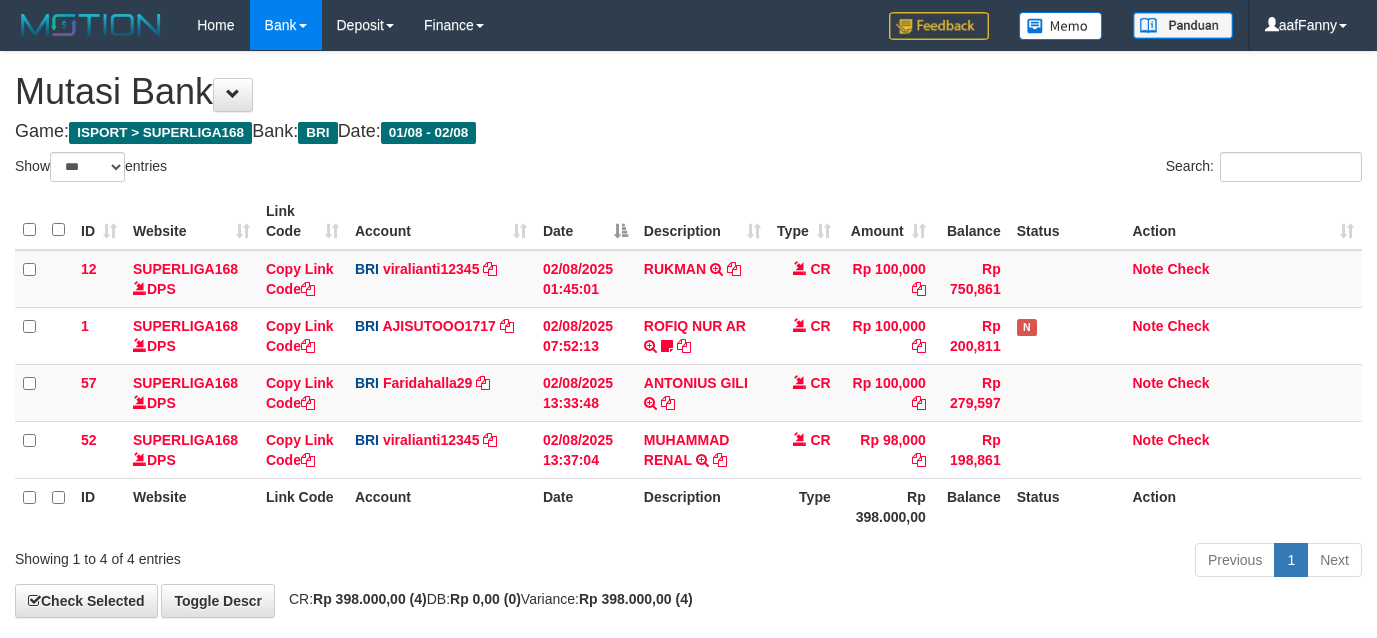 select on "***" 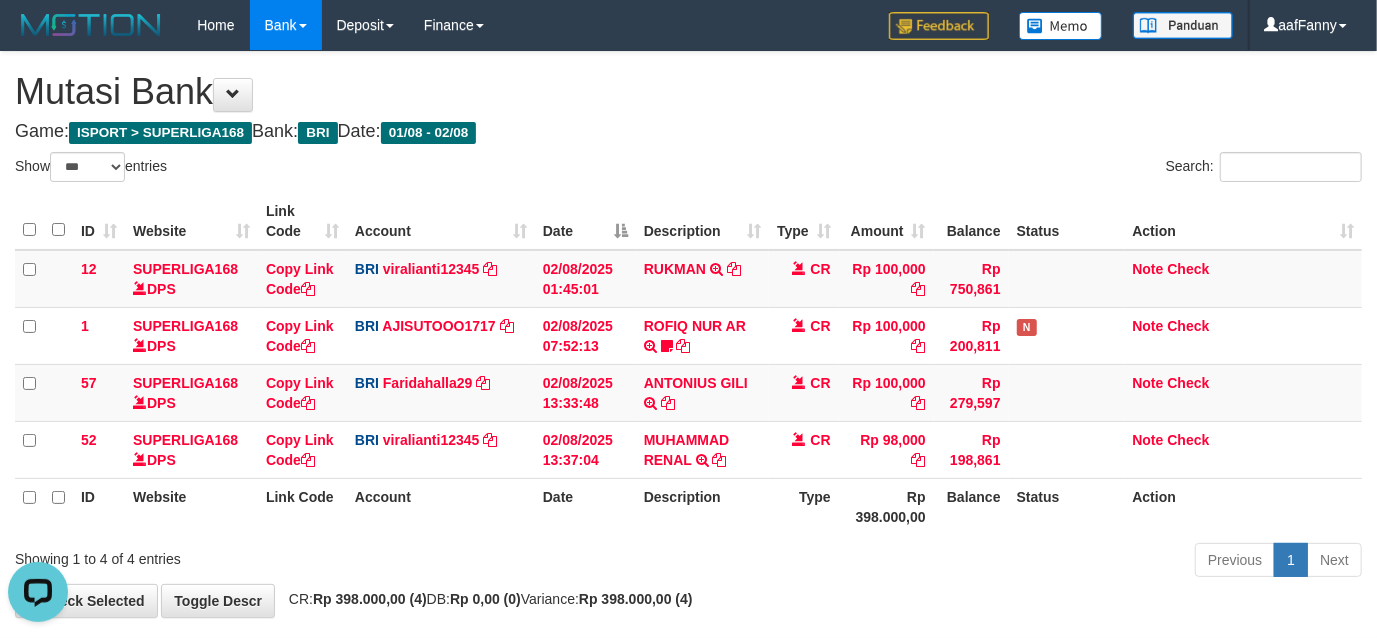 scroll, scrollTop: 0, scrollLeft: 0, axis: both 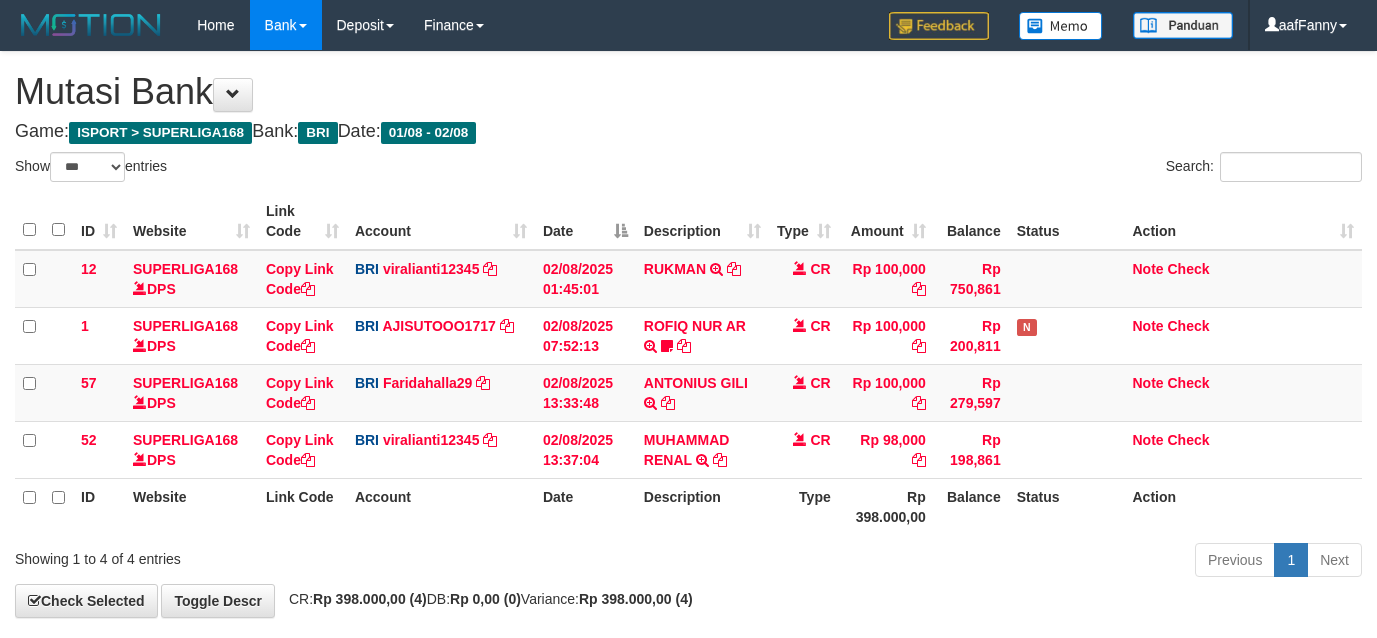 select on "***" 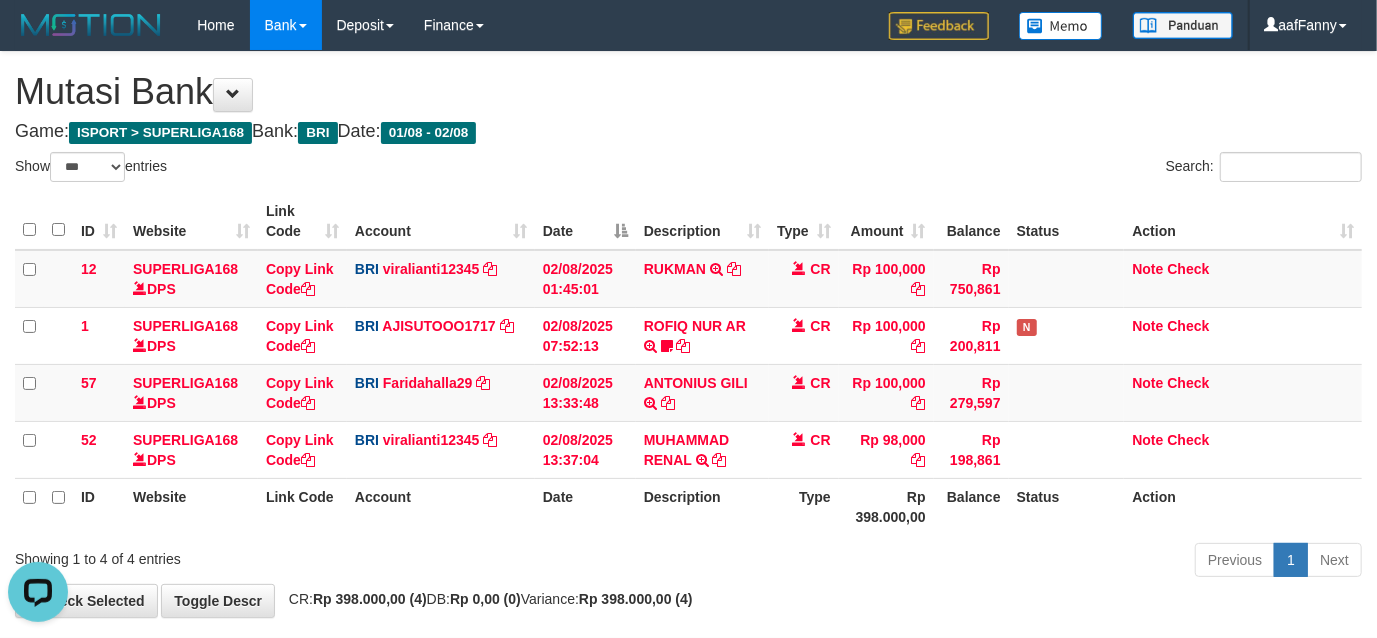 scroll, scrollTop: 0, scrollLeft: 0, axis: both 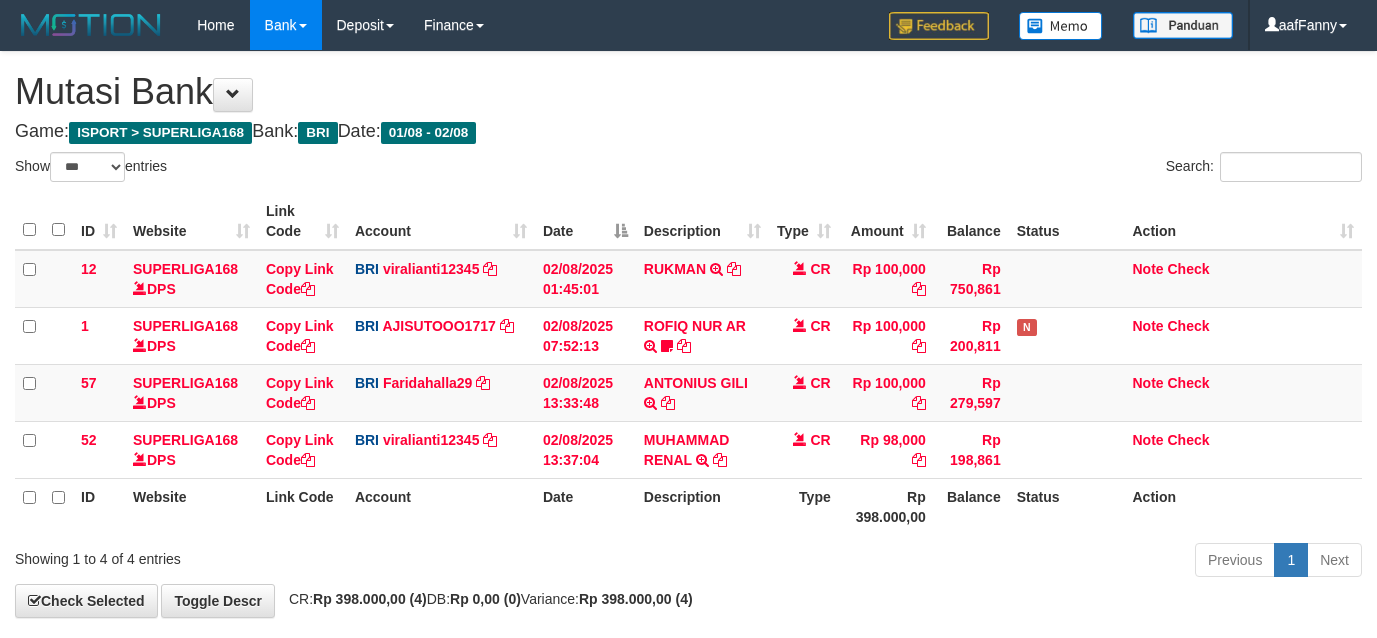 select on "***" 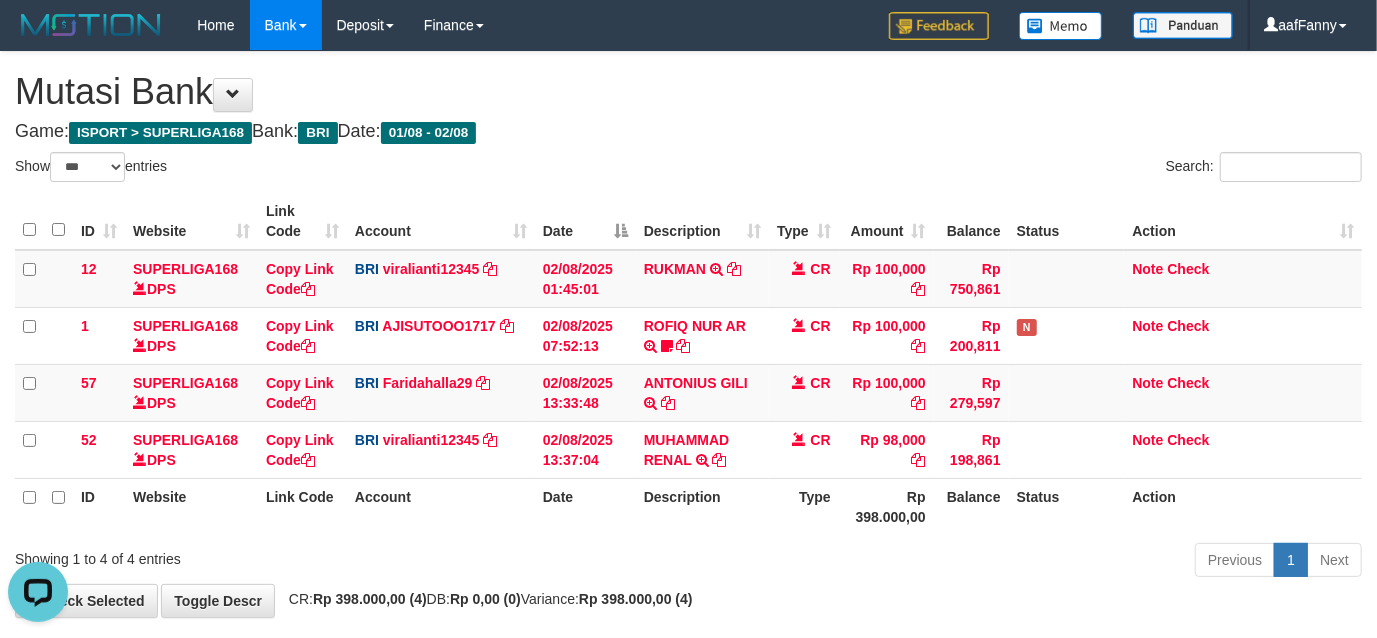 scroll, scrollTop: 0, scrollLeft: 0, axis: both 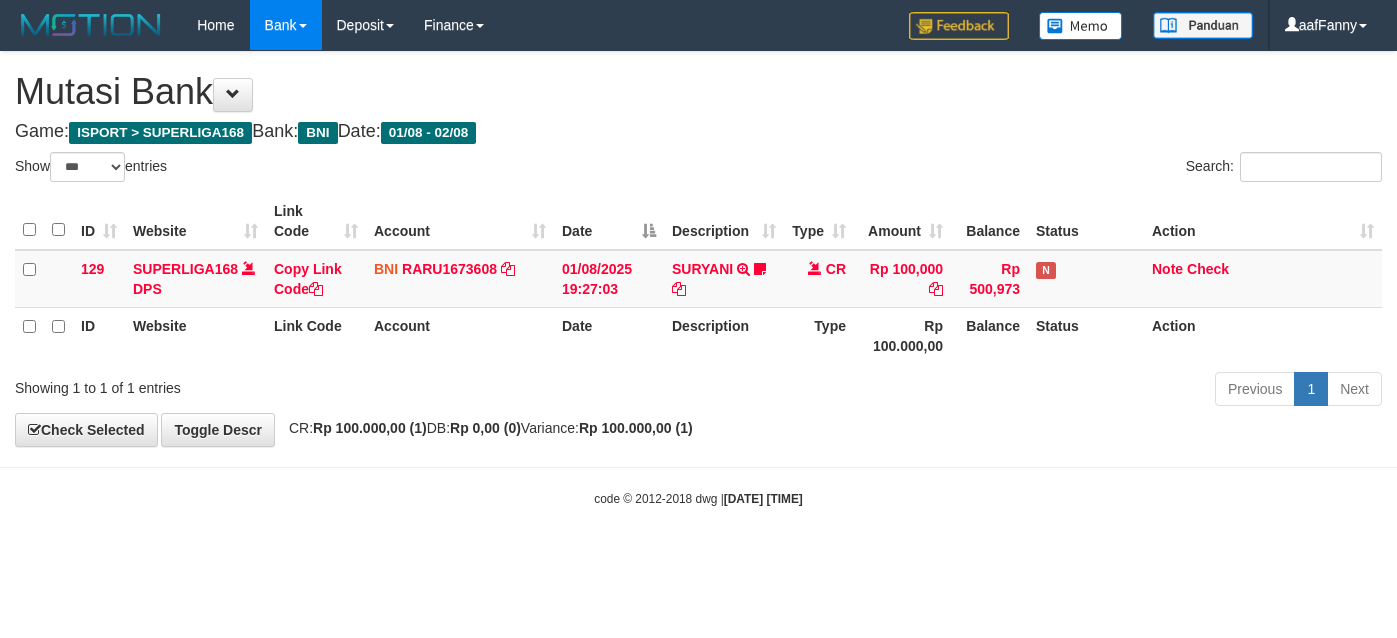 select on "***" 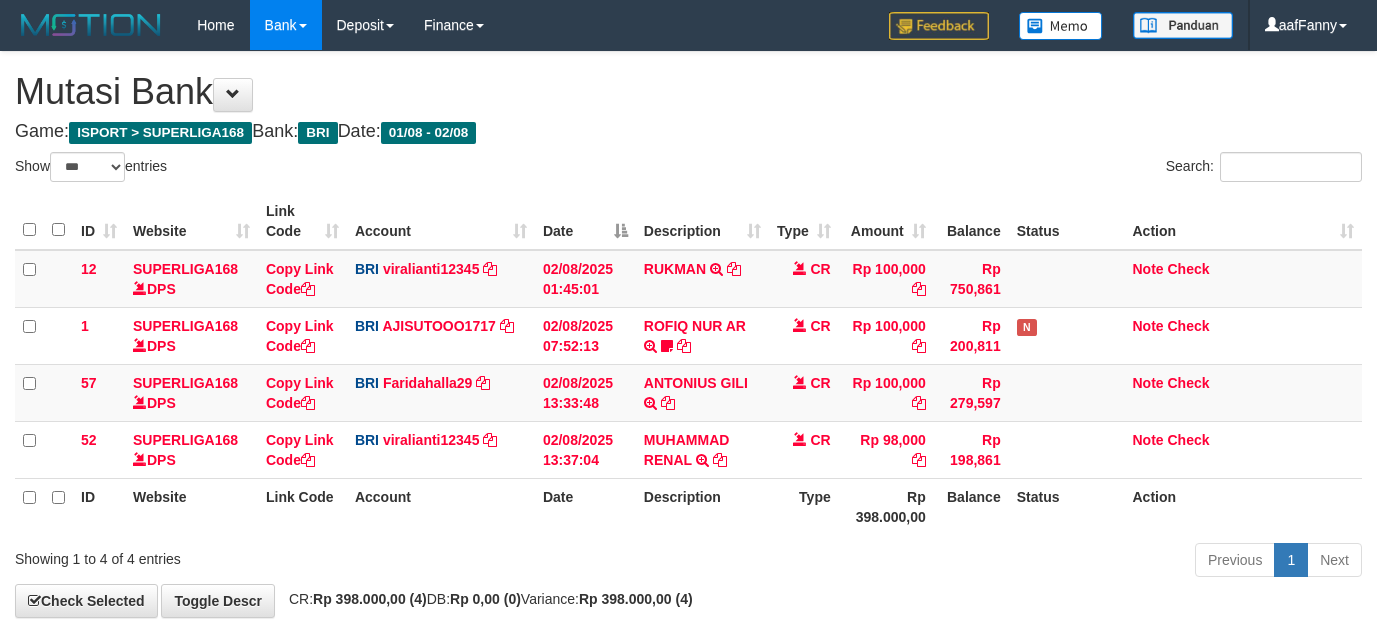 select on "***" 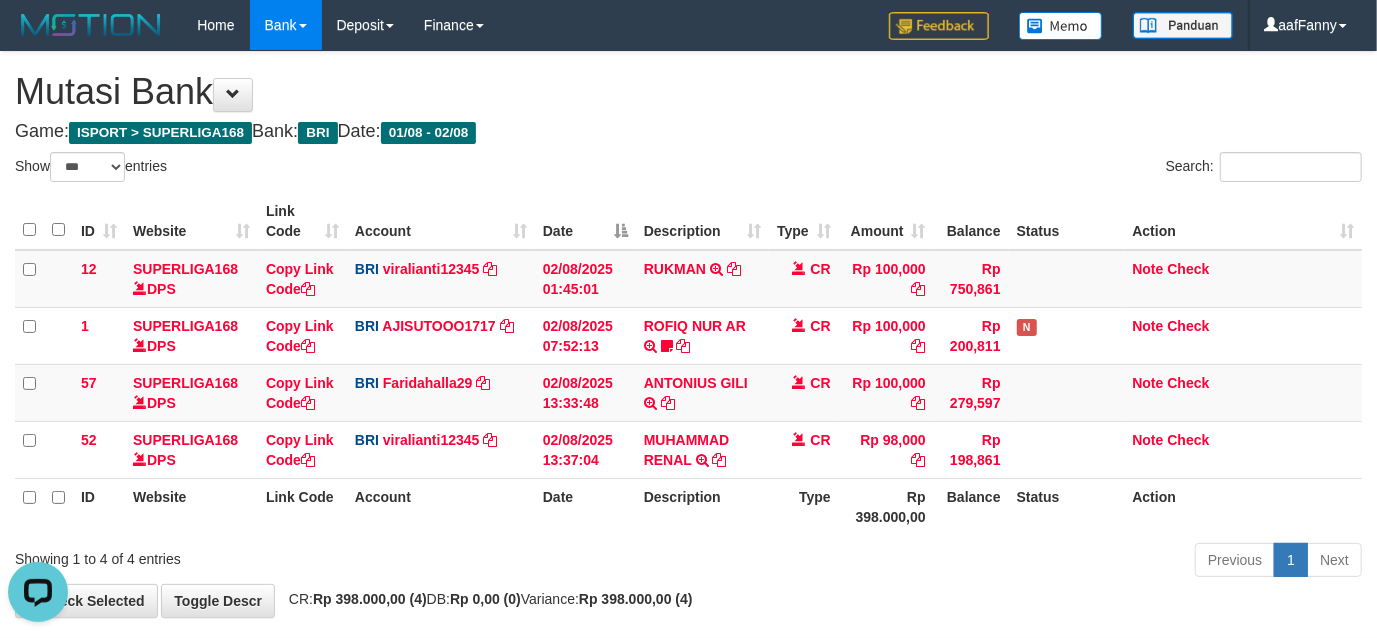 scroll, scrollTop: 0, scrollLeft: 0, axis: both 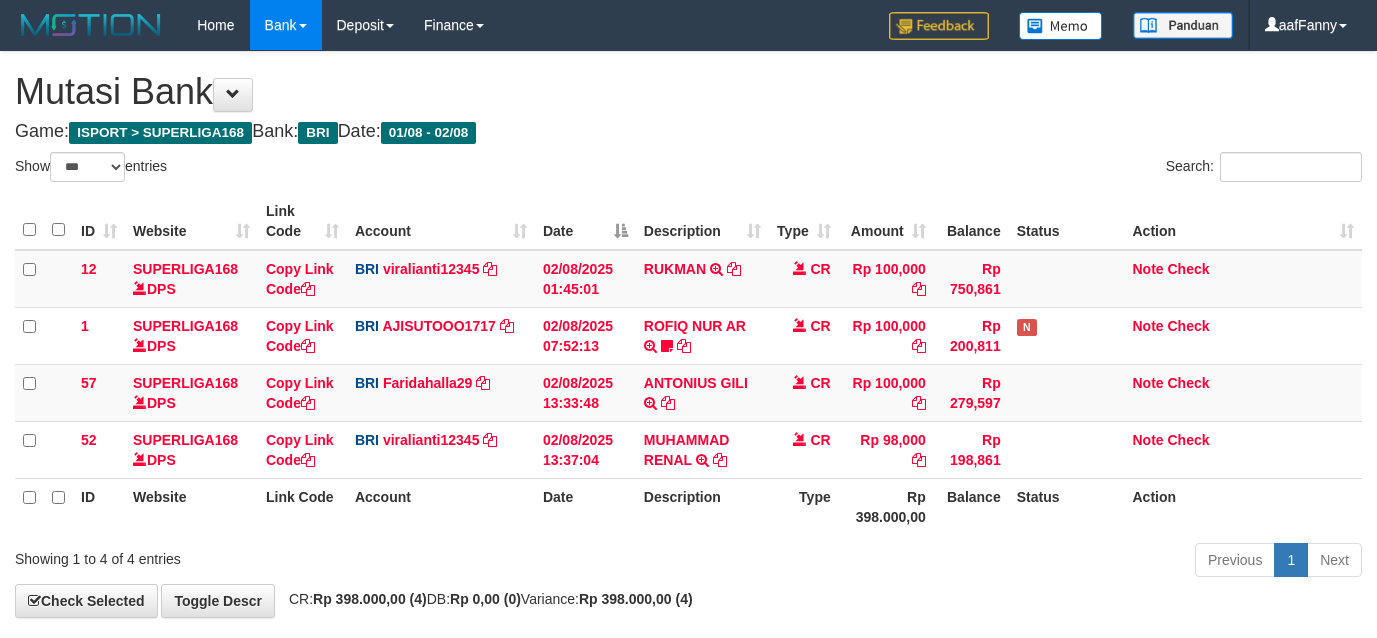select on "***" 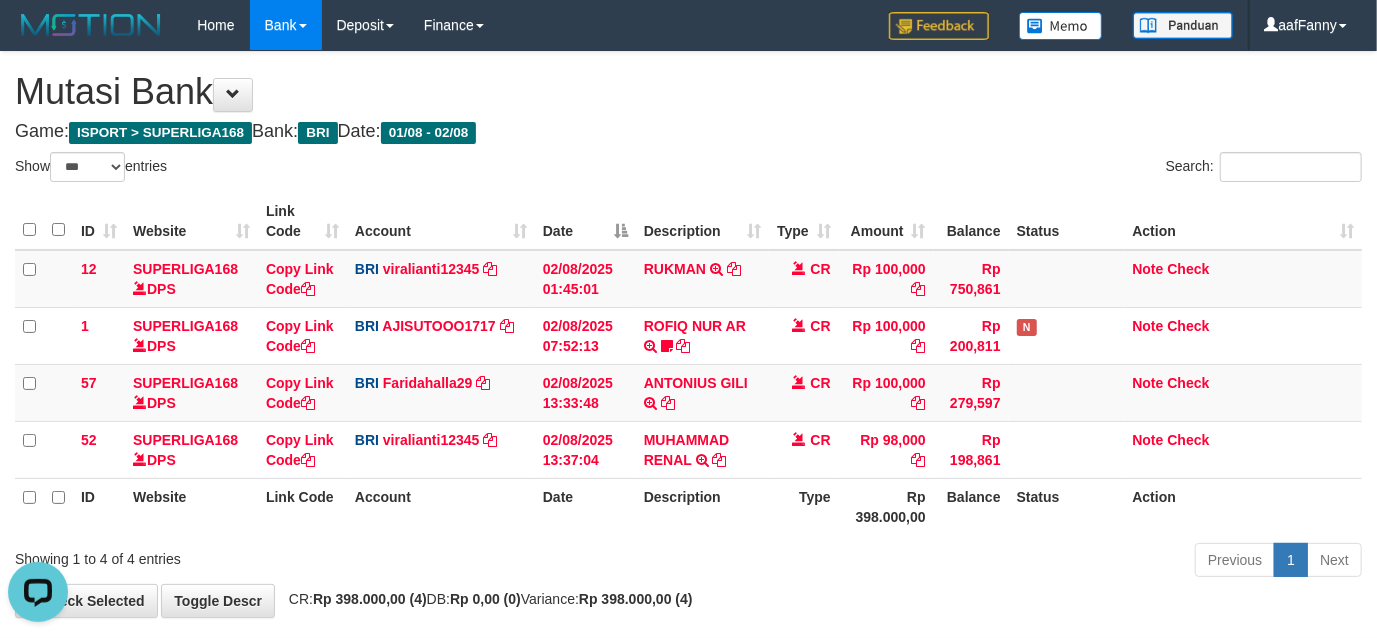 scroll, scrollTop: 0, scrollLeft: 0, axis: both 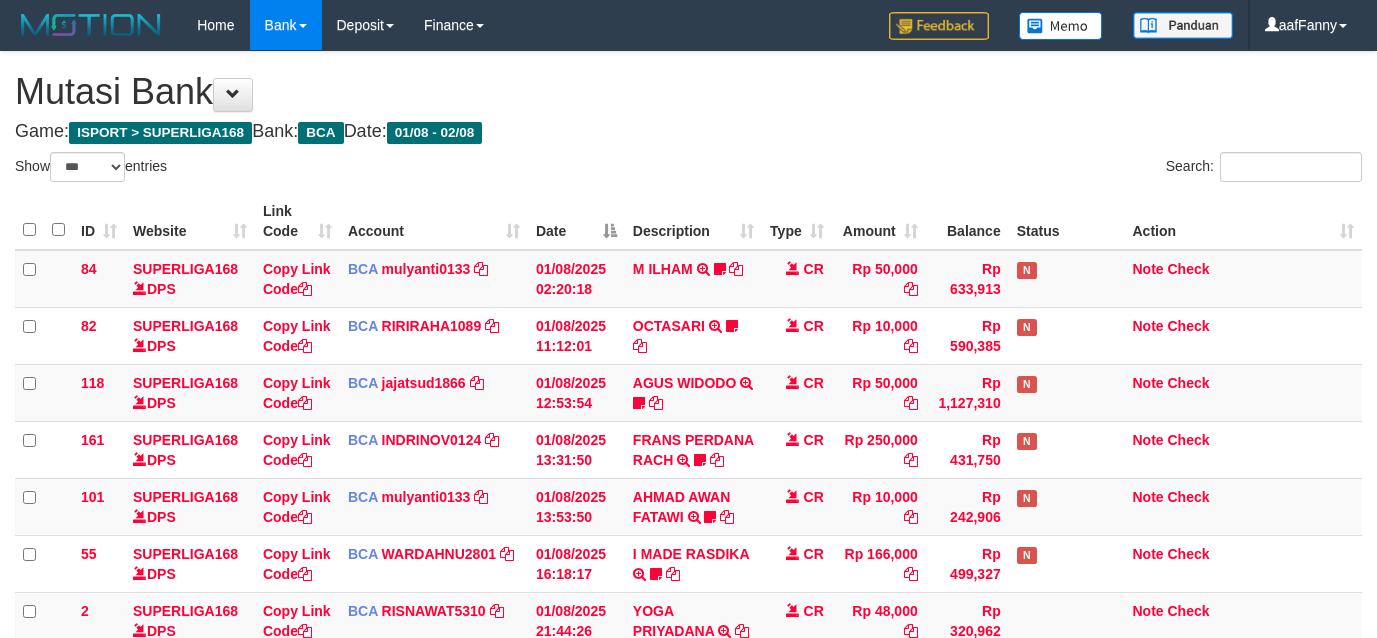 select on "***" 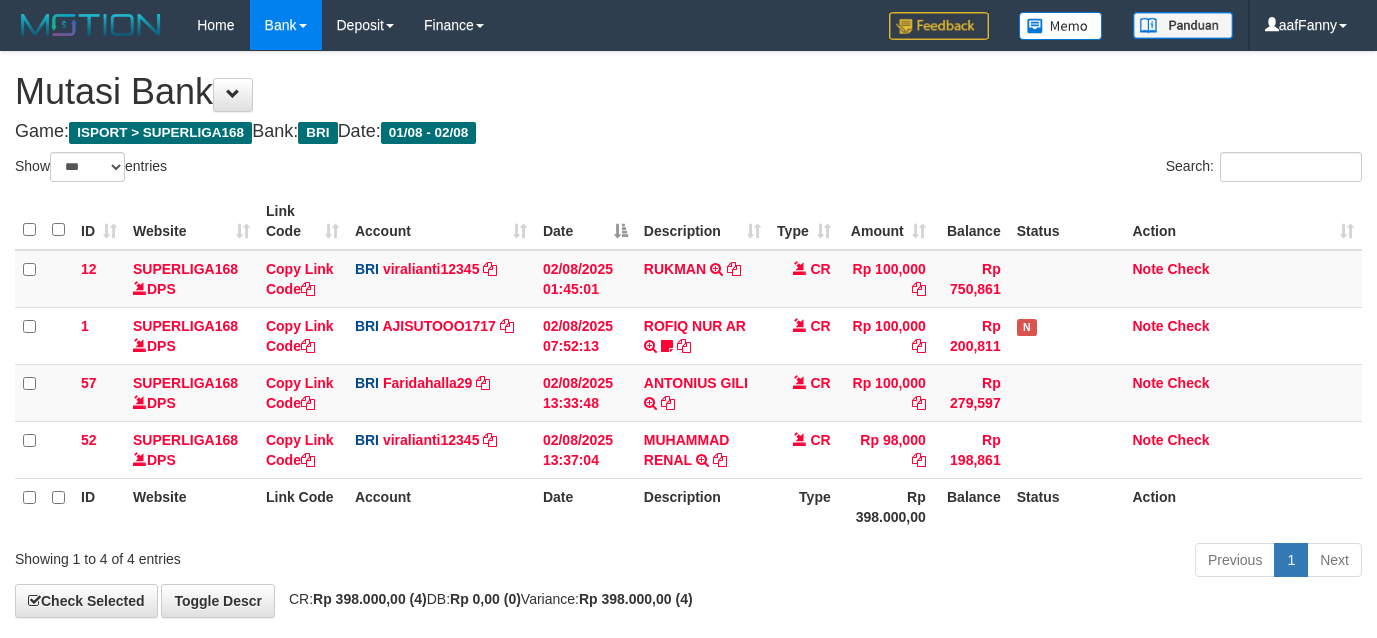 select on "***" 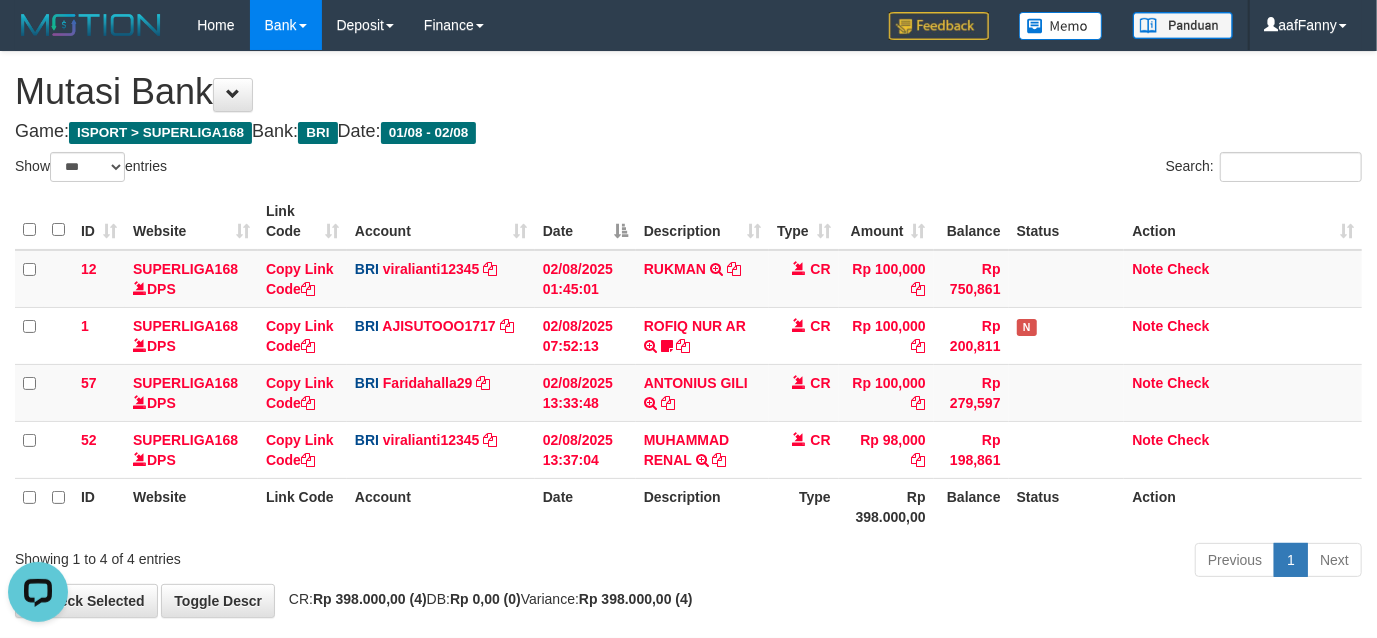 scroll, scrollTop: 0, scrollLeft: 0, axis: both 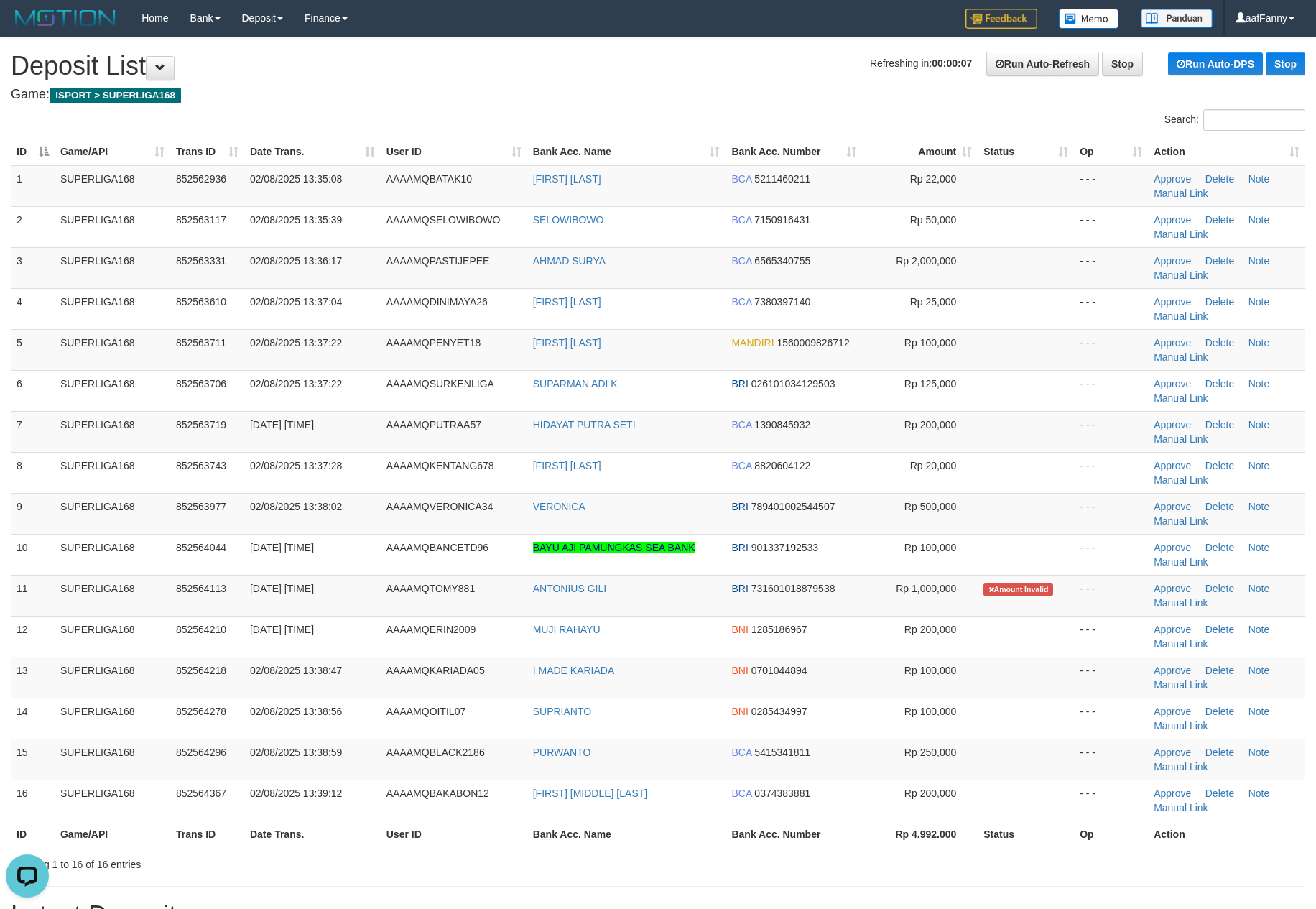 click on "Search:" at bounding box center (987, 121) 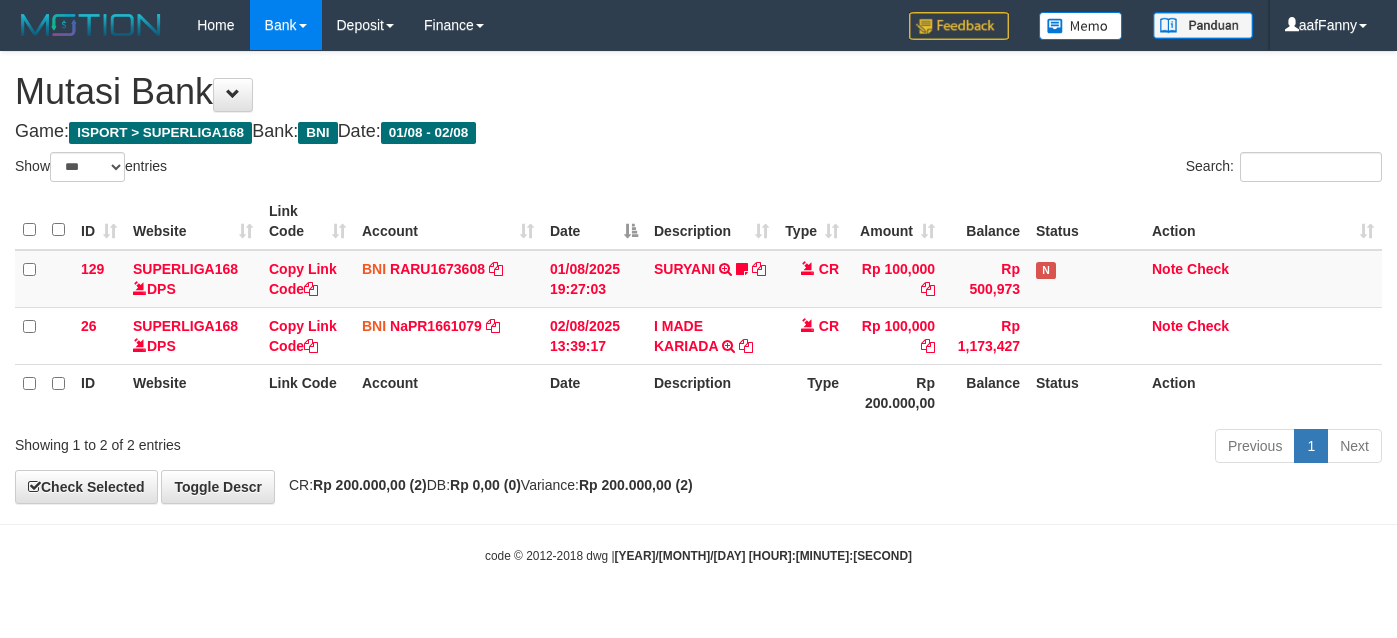 select on "***" 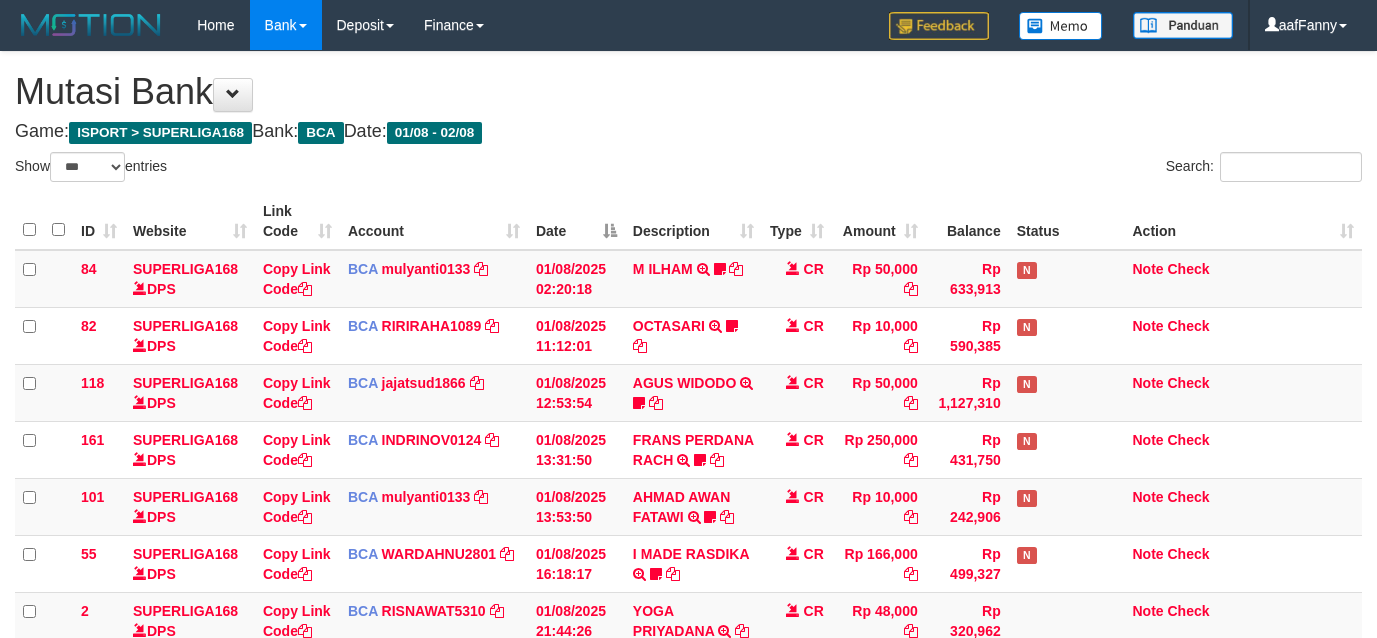 select on "***" 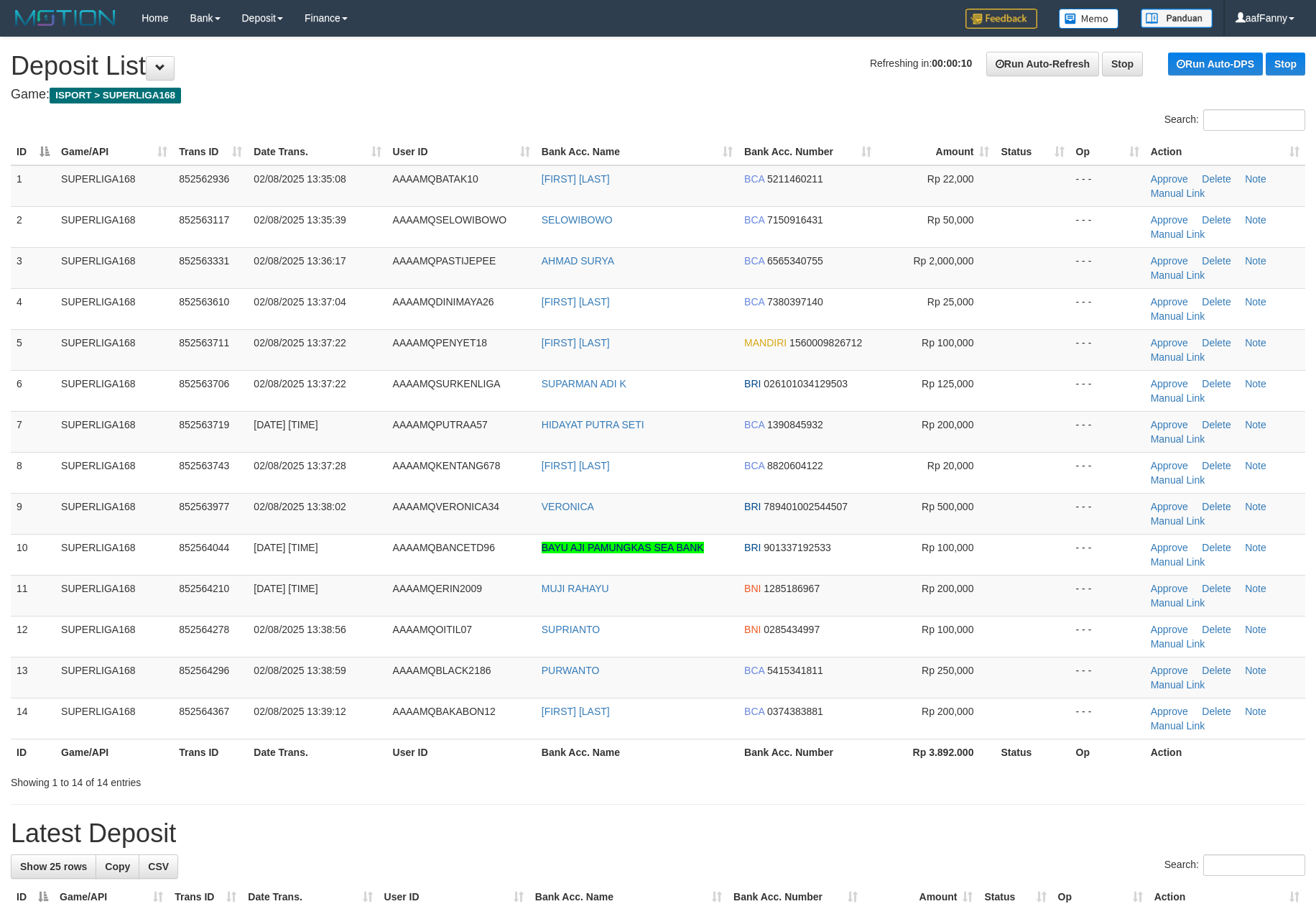 scroll, scrollTop: 0, scrollLeft: 0, axis: both 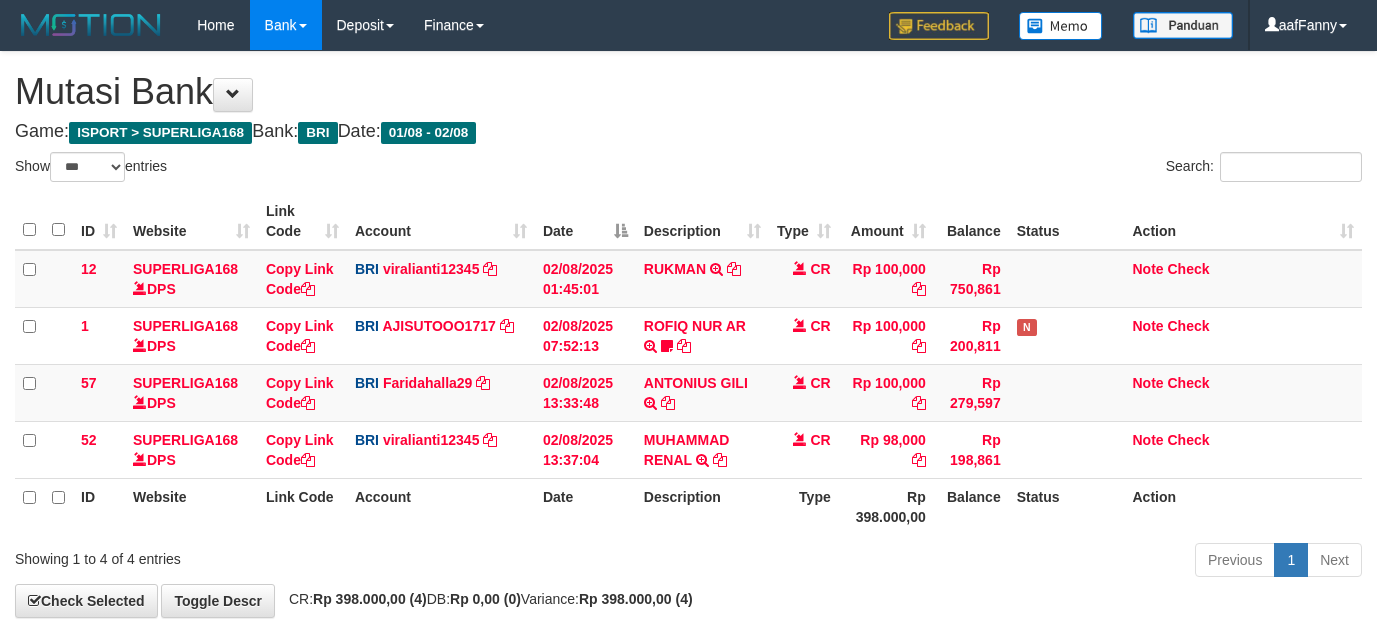 select on "***" 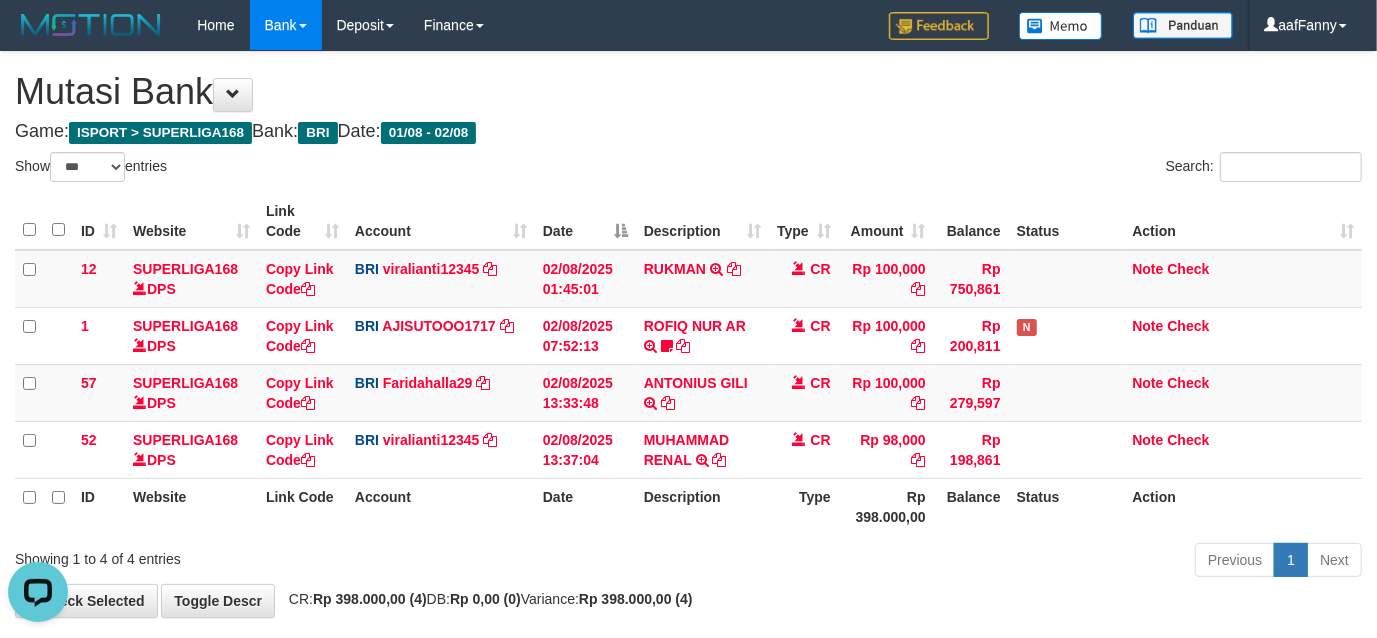 scroll, scrollTop: 0, scrollLeft: 0, axis: both 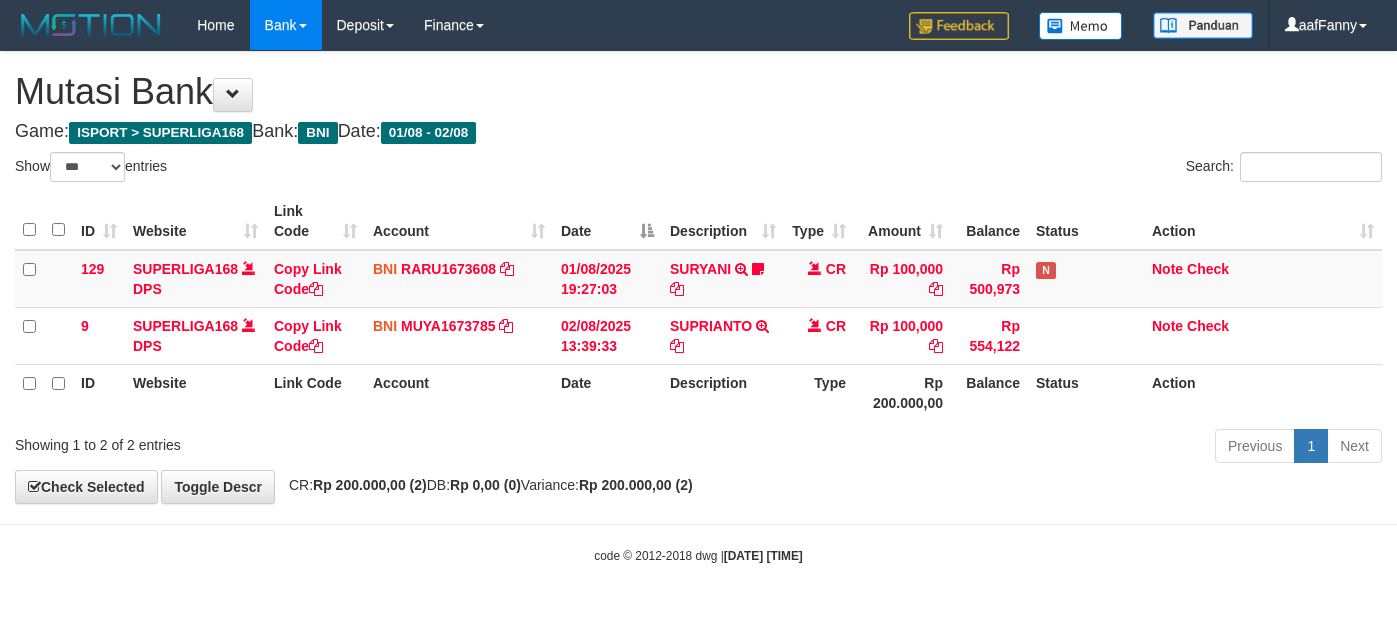 select on "***" 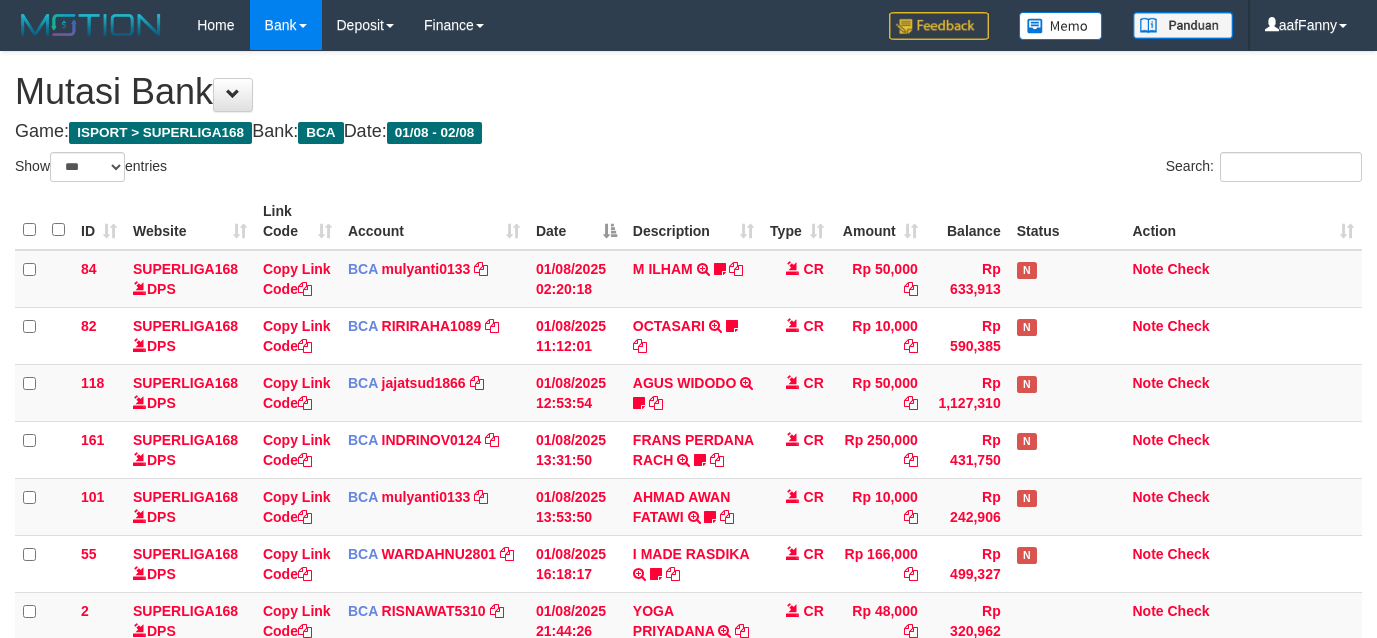 select on "***" 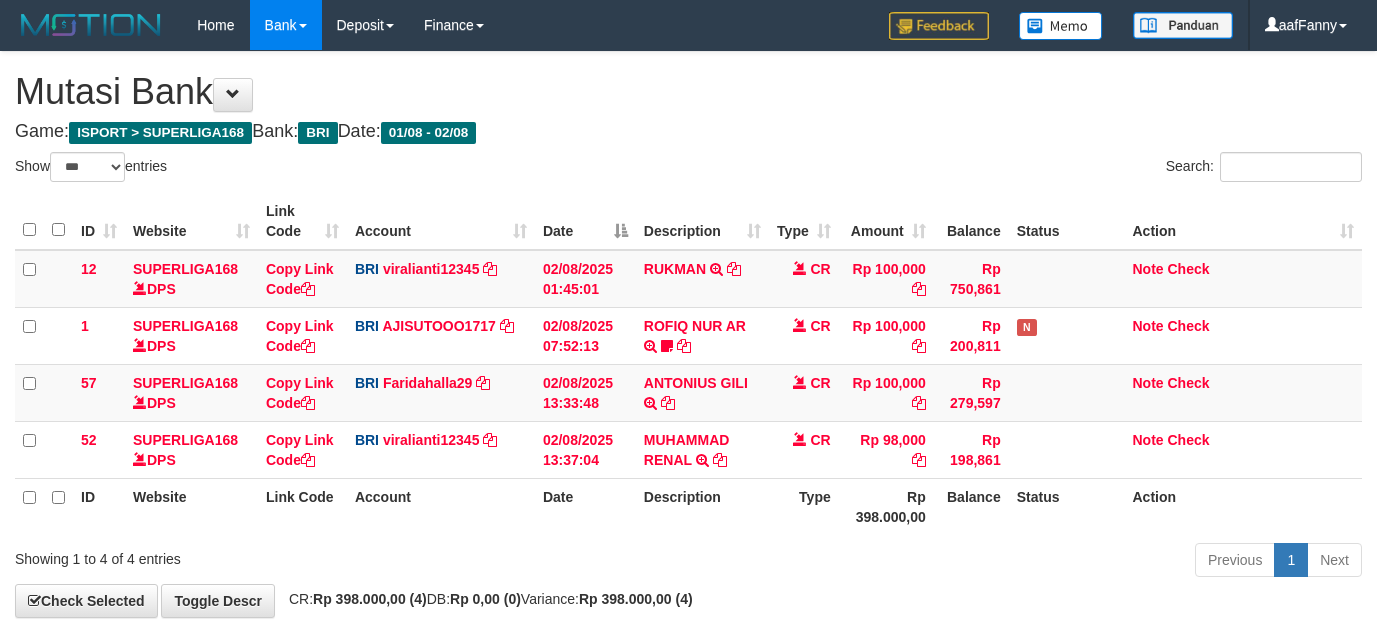 select on "***" 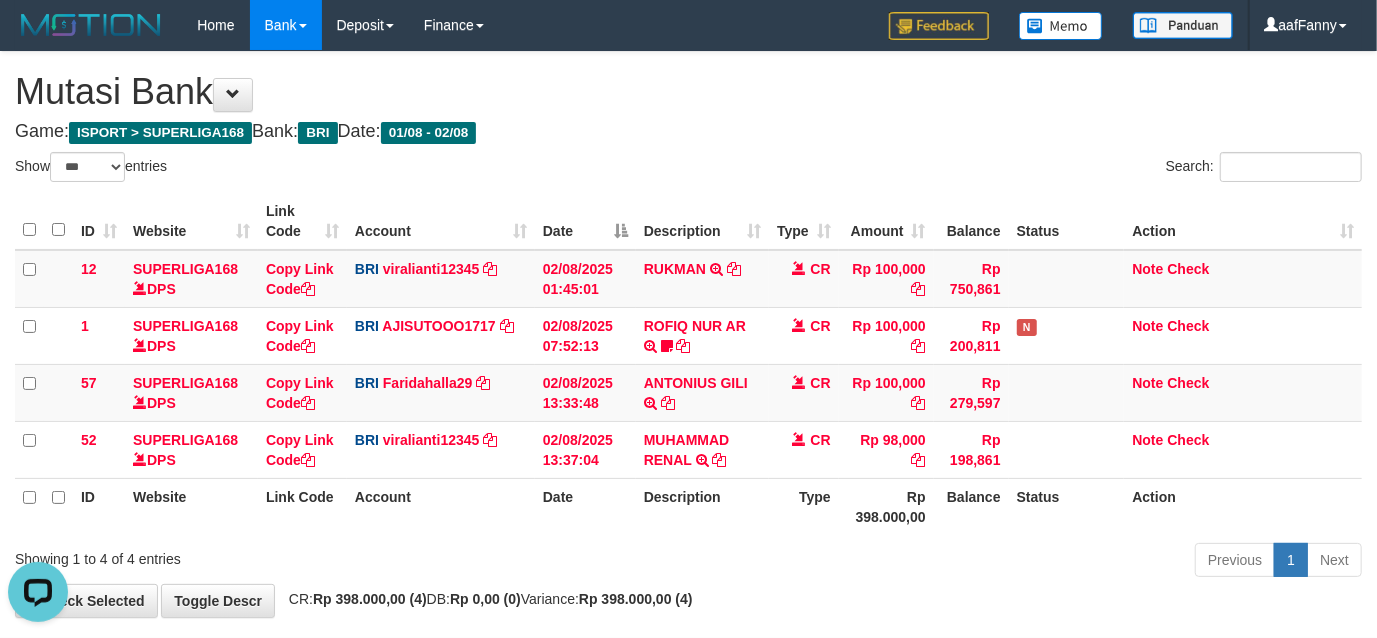 scroll, scrollTop: 0, scrollLeft: 0, axis: both 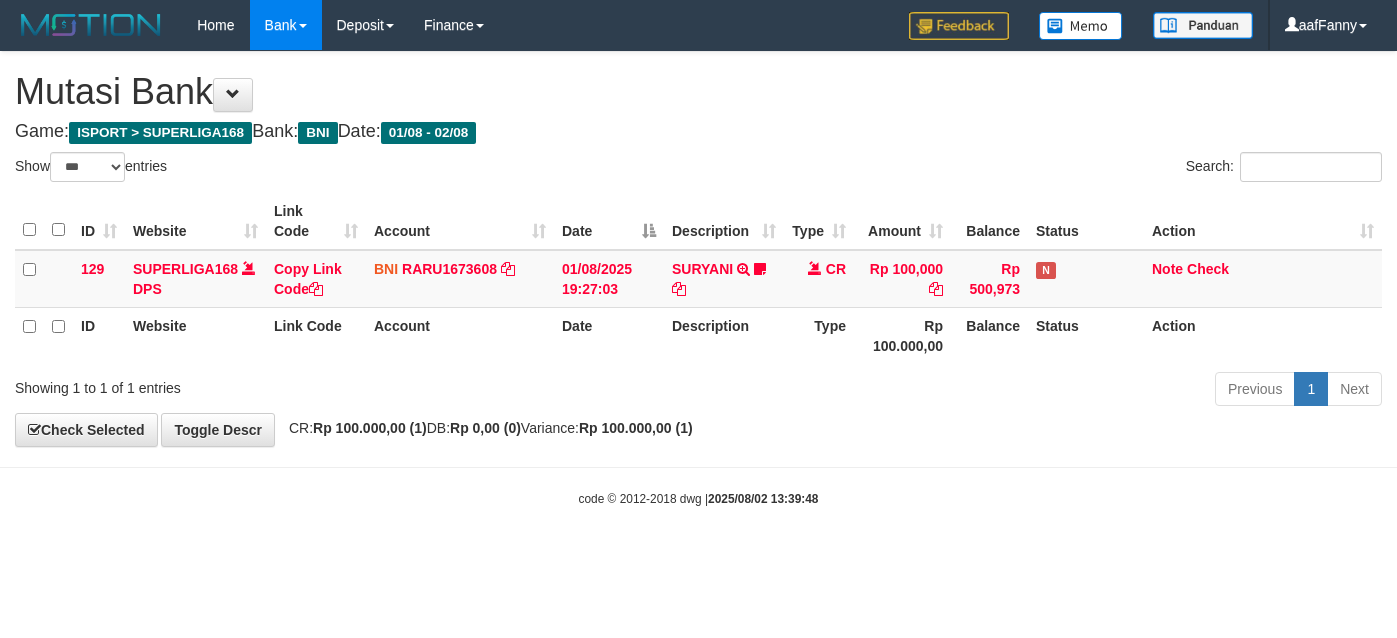 select on "***" 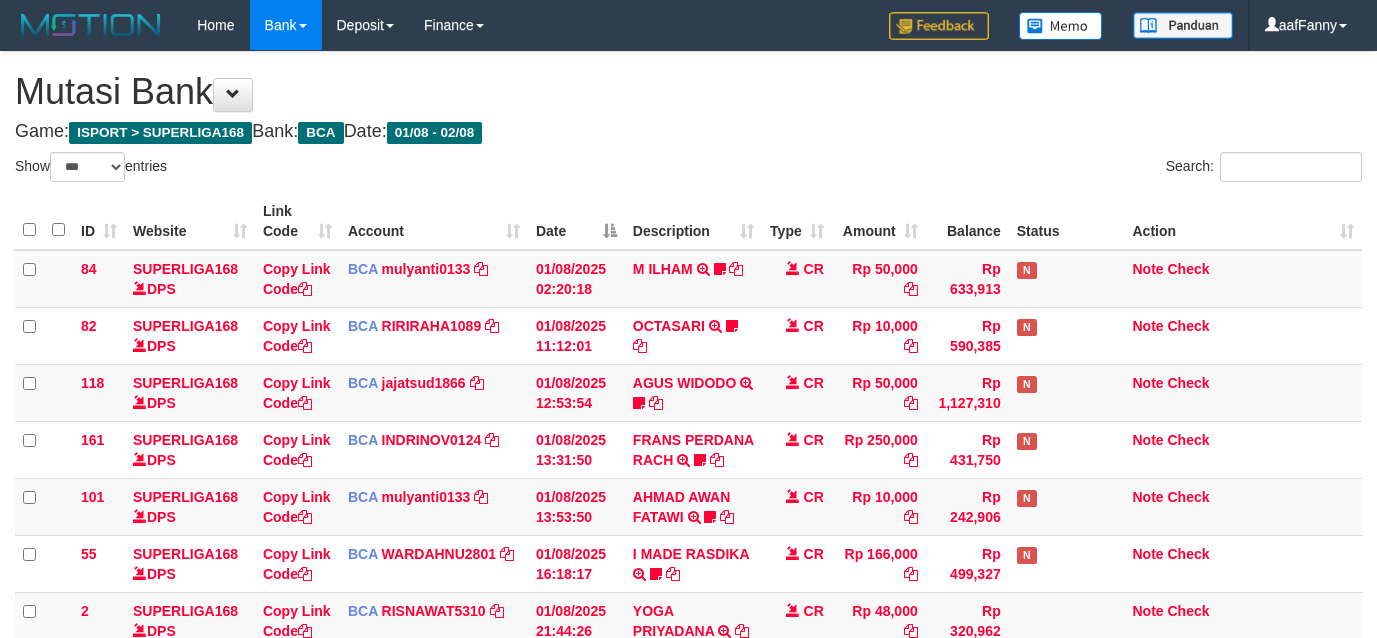 select on "***" 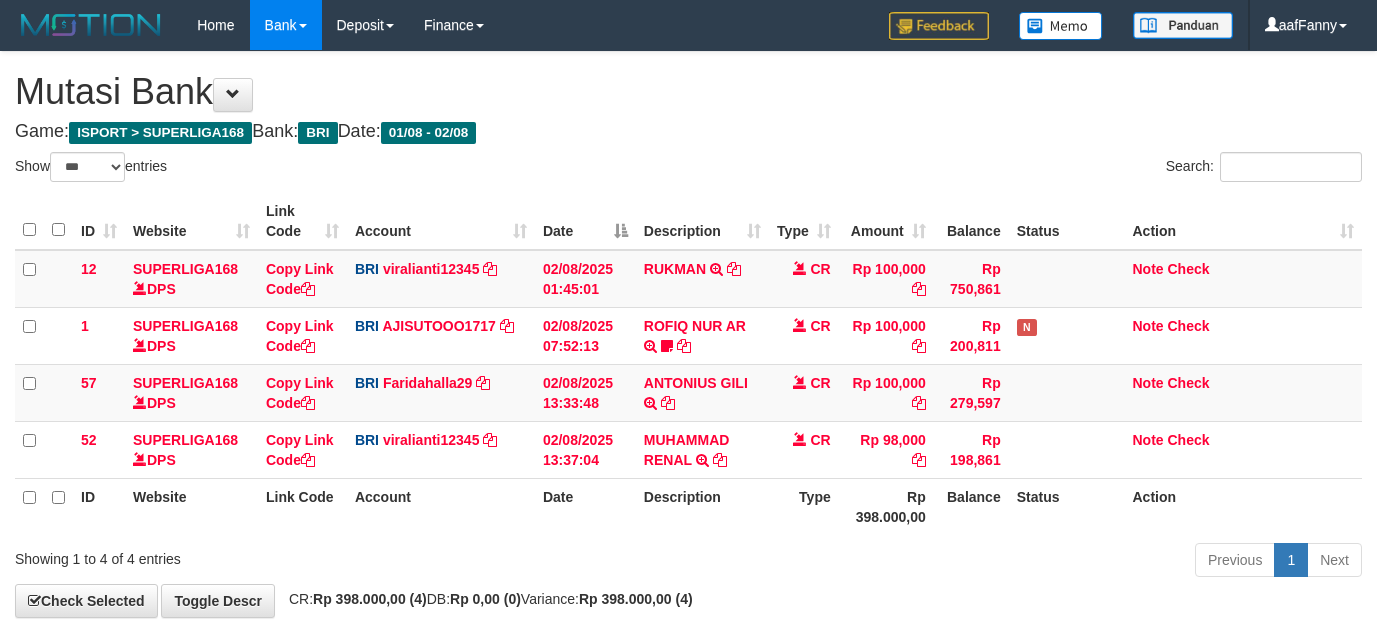 select on "***" 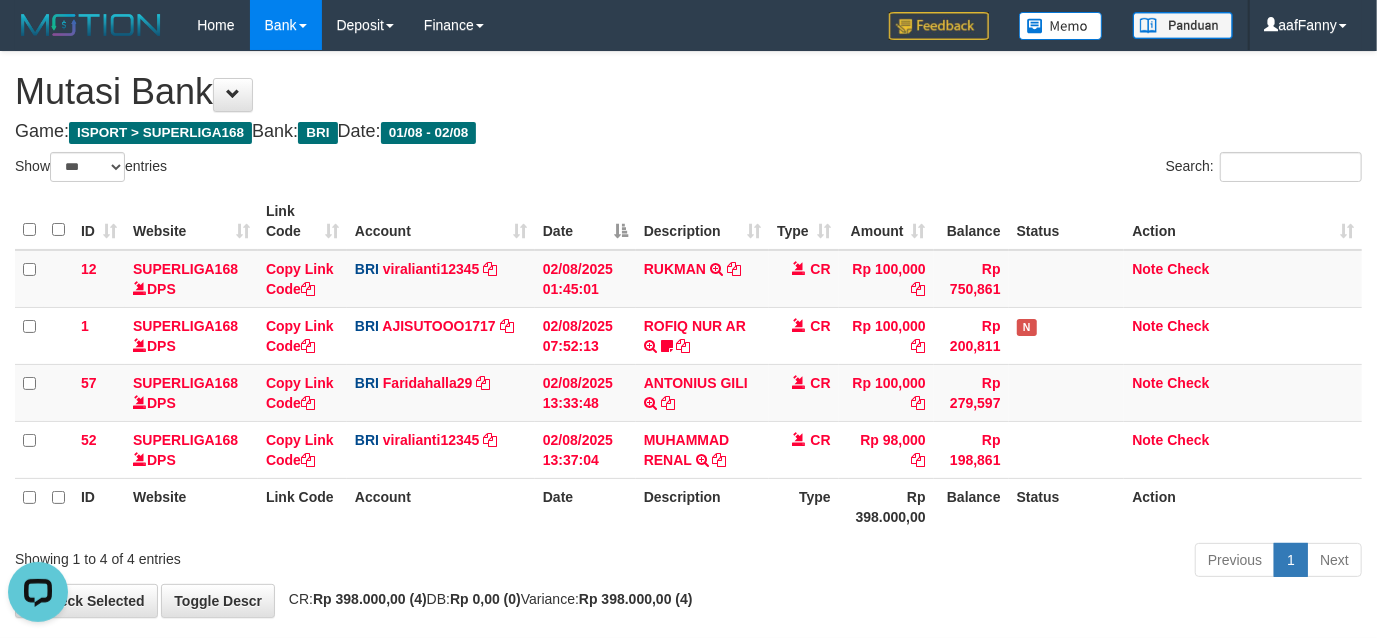 scroll, scrollTop: 0, scrollLeft: 0, axis: both 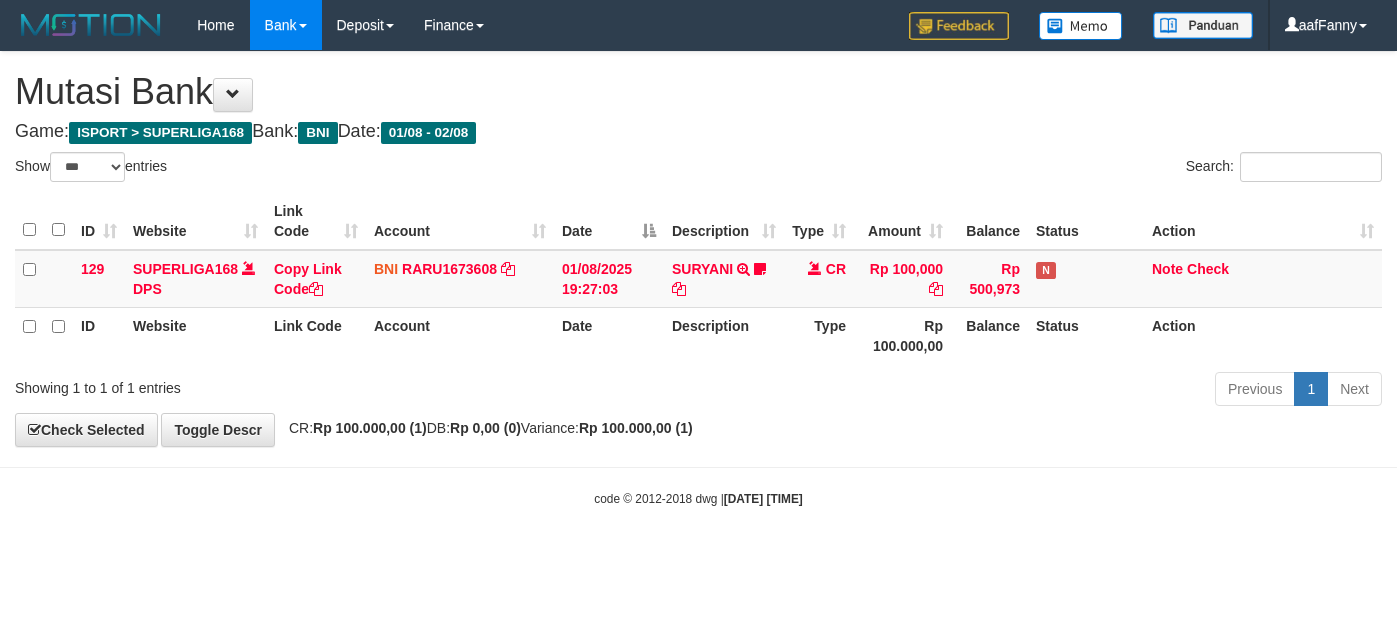 select on "***" 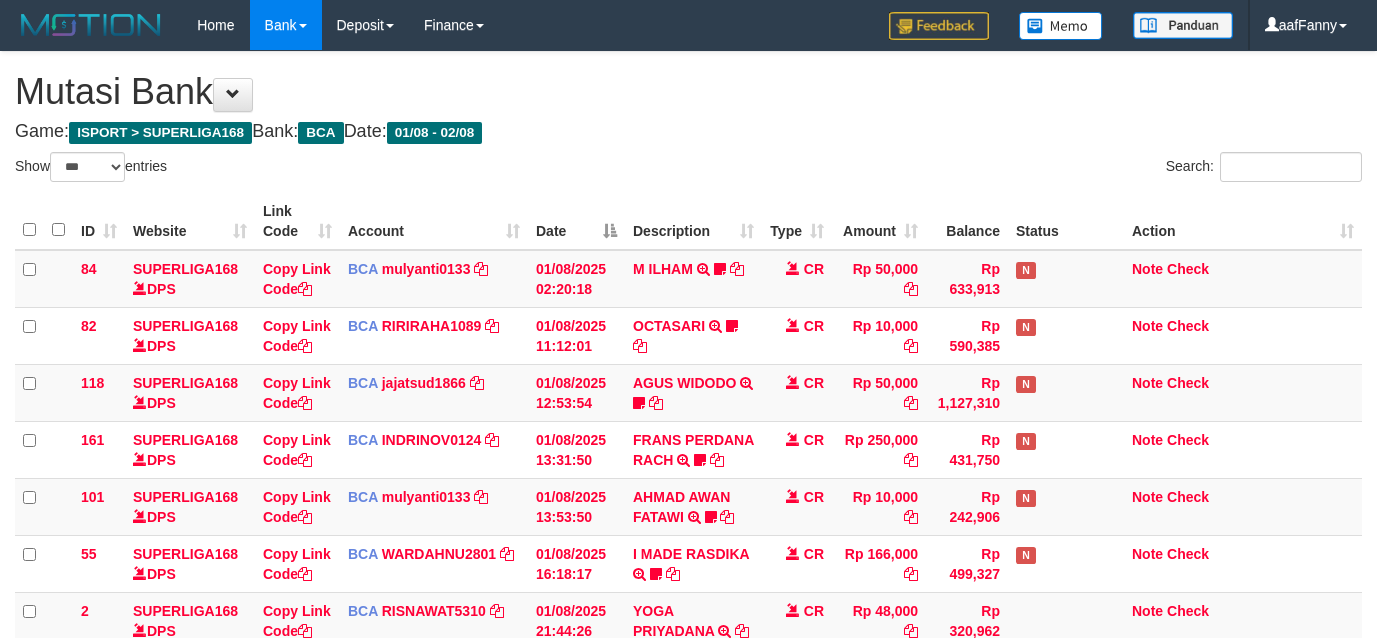 select on "***" 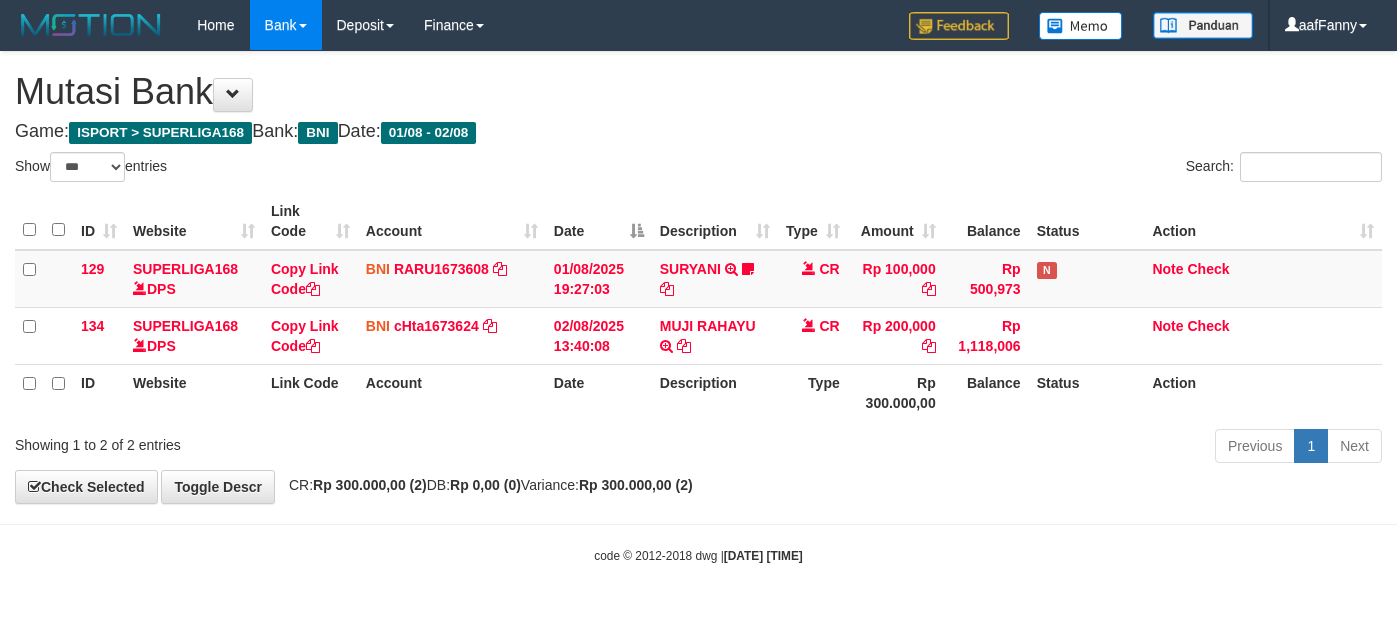 select on "***" 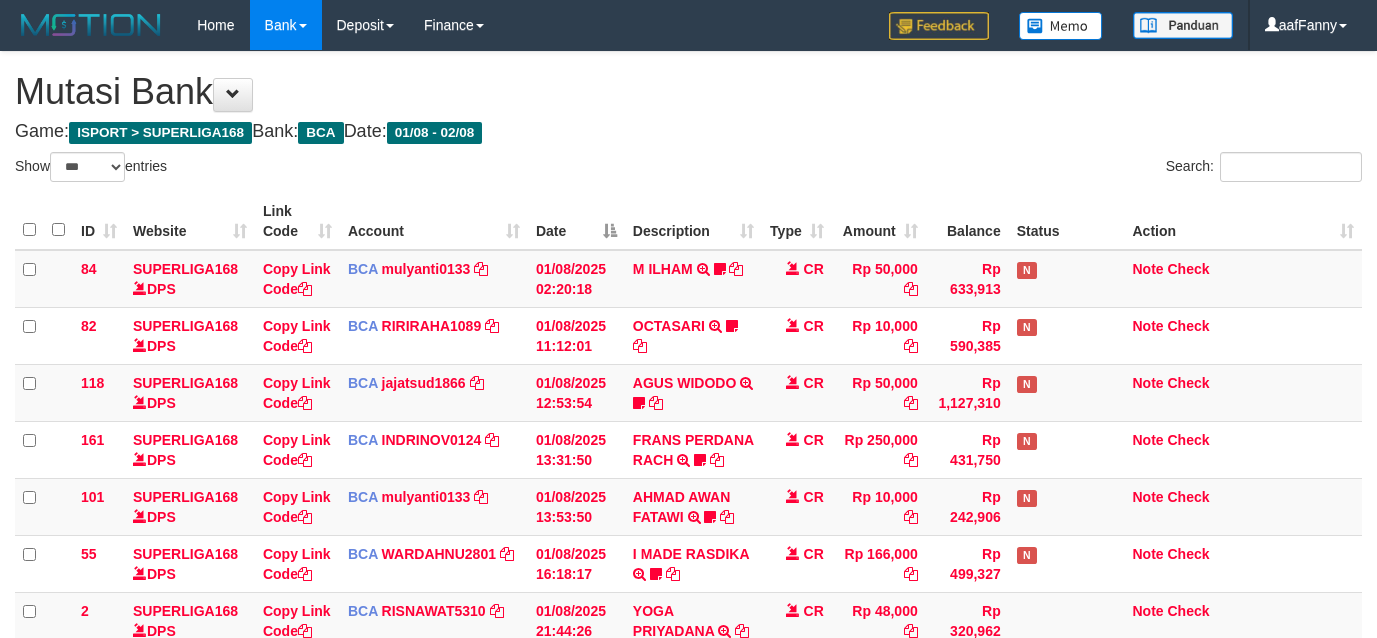 select on "***" 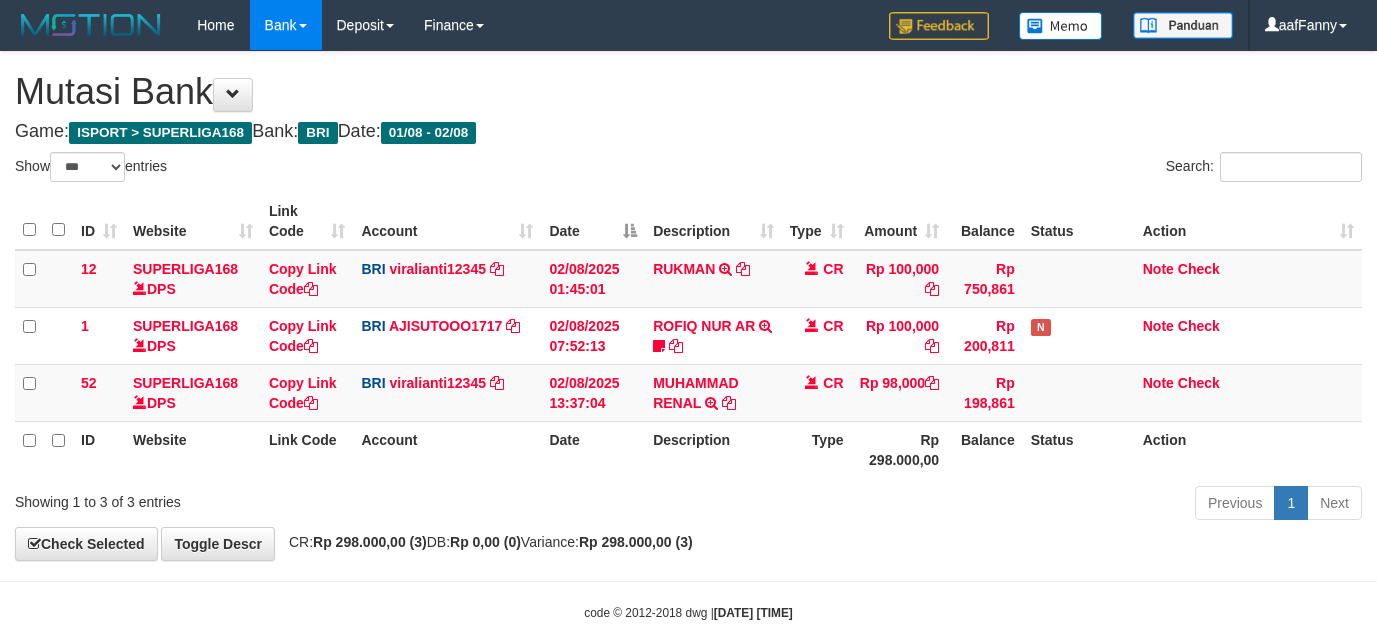 select on "***" 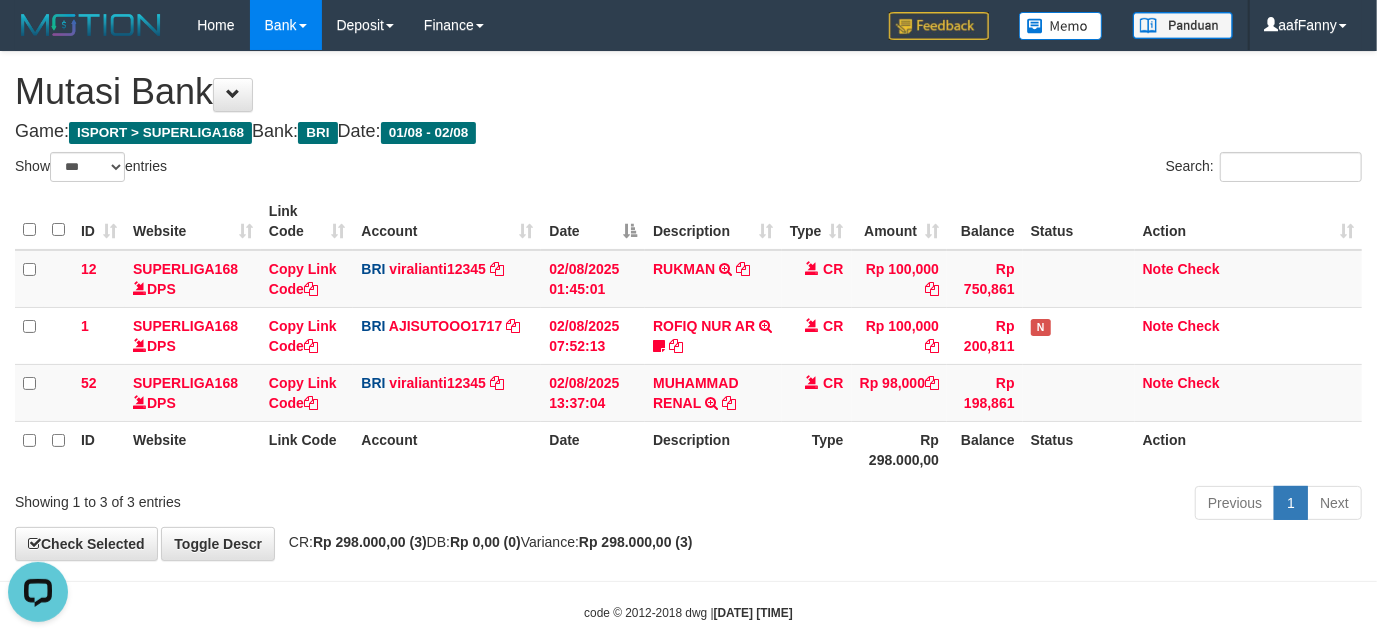 scroll, scrollTop: 0, scrollLeft: 0, axis: both 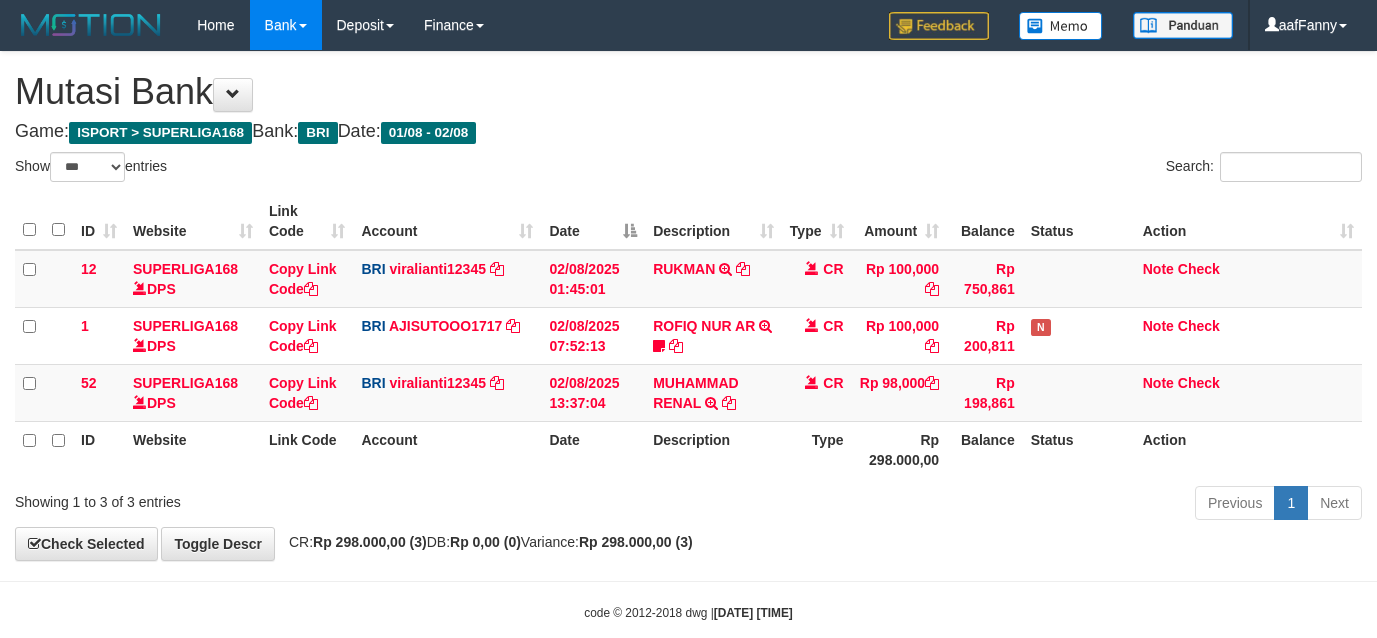 select on "***" 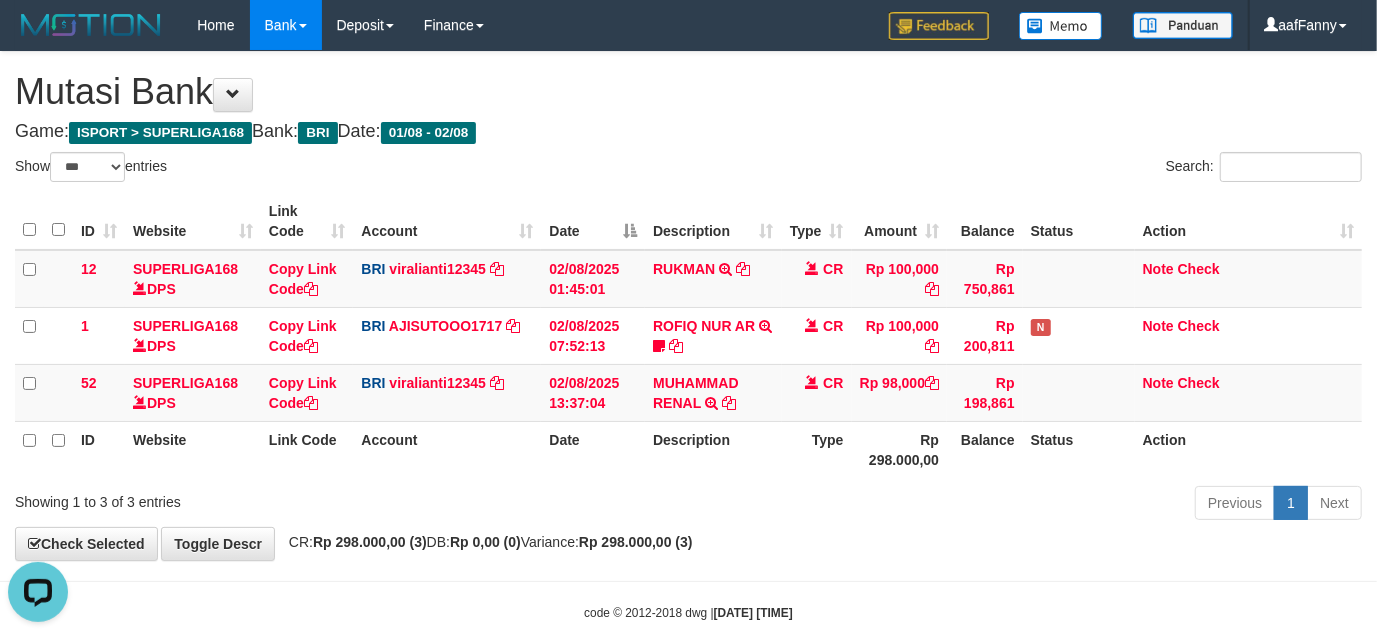 scroll, scrollTop: 0, scrollLeft: 0, axis: both 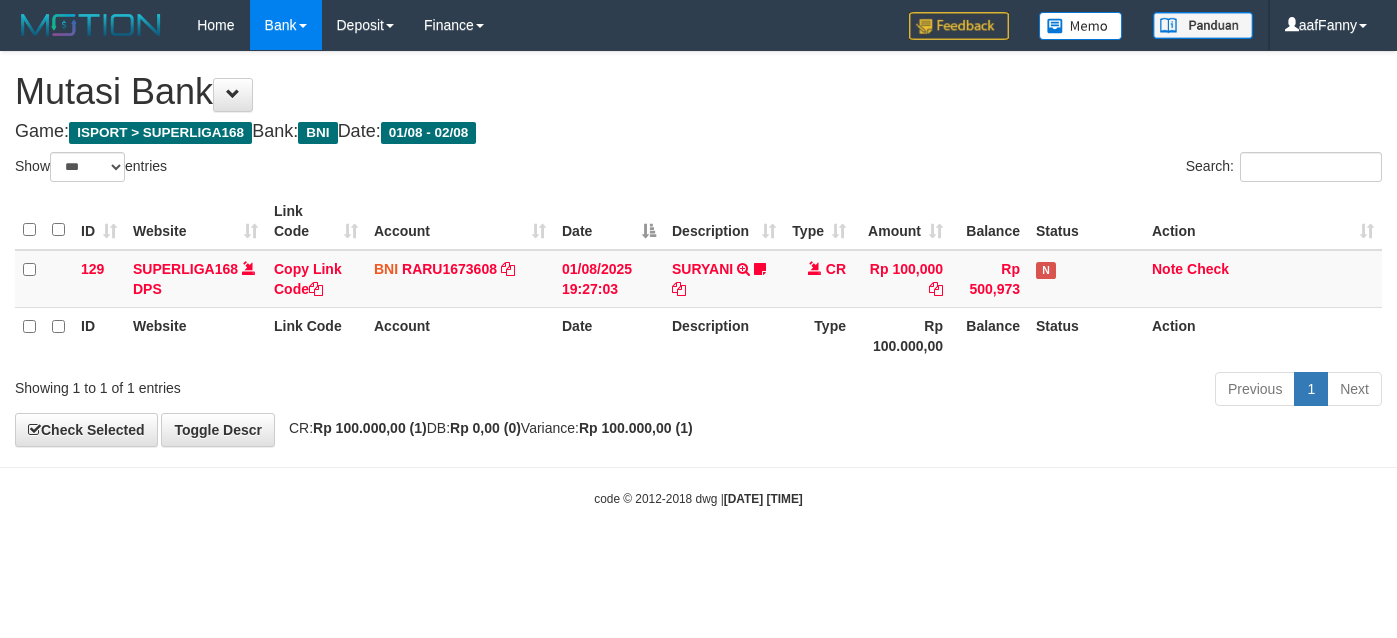 select on "***" 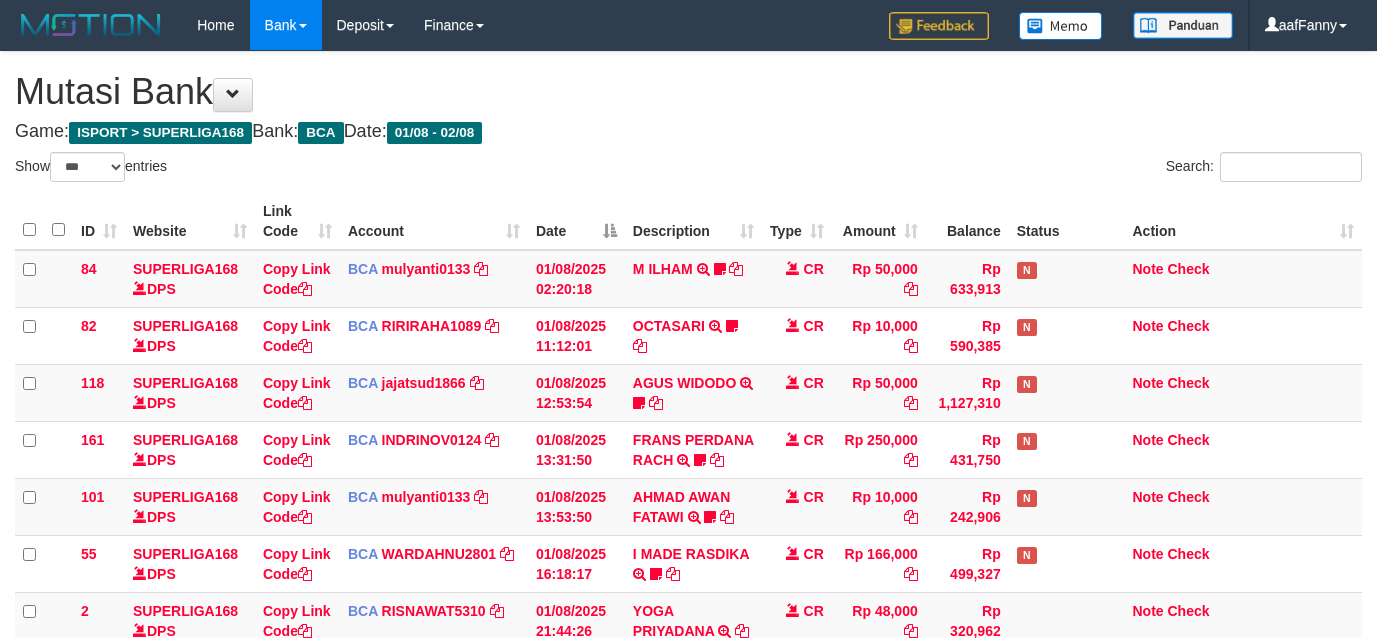 select on "***" 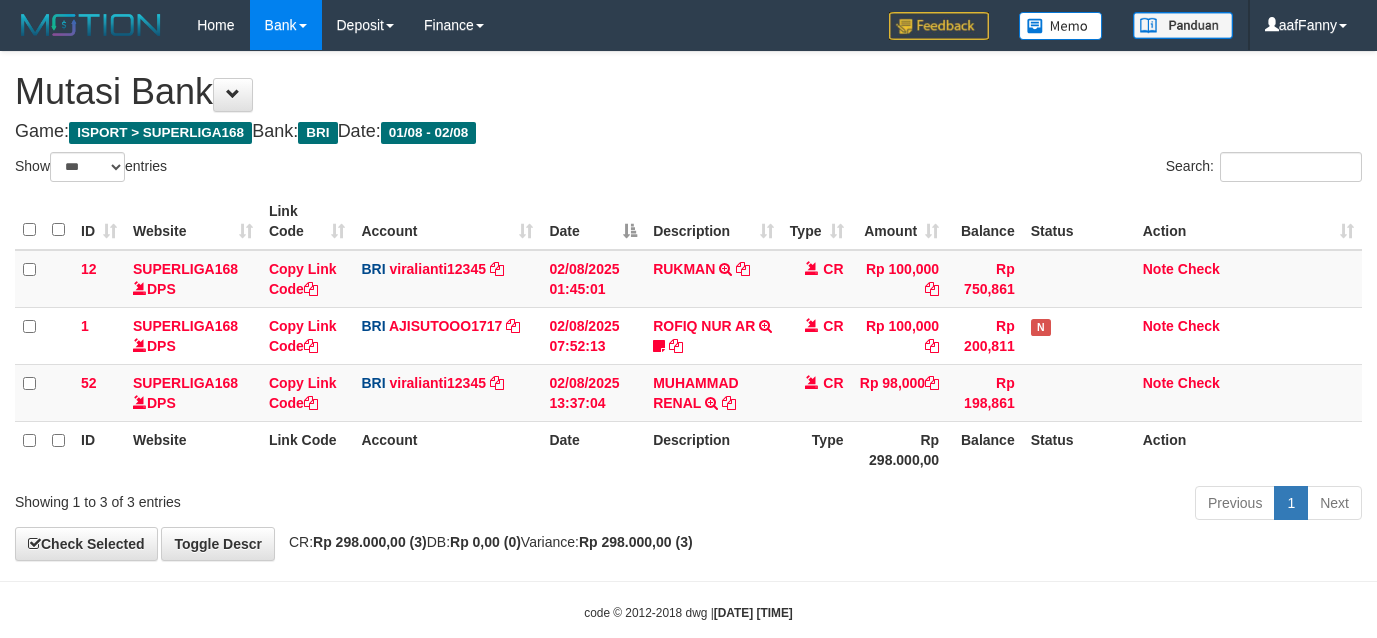 select on "***" 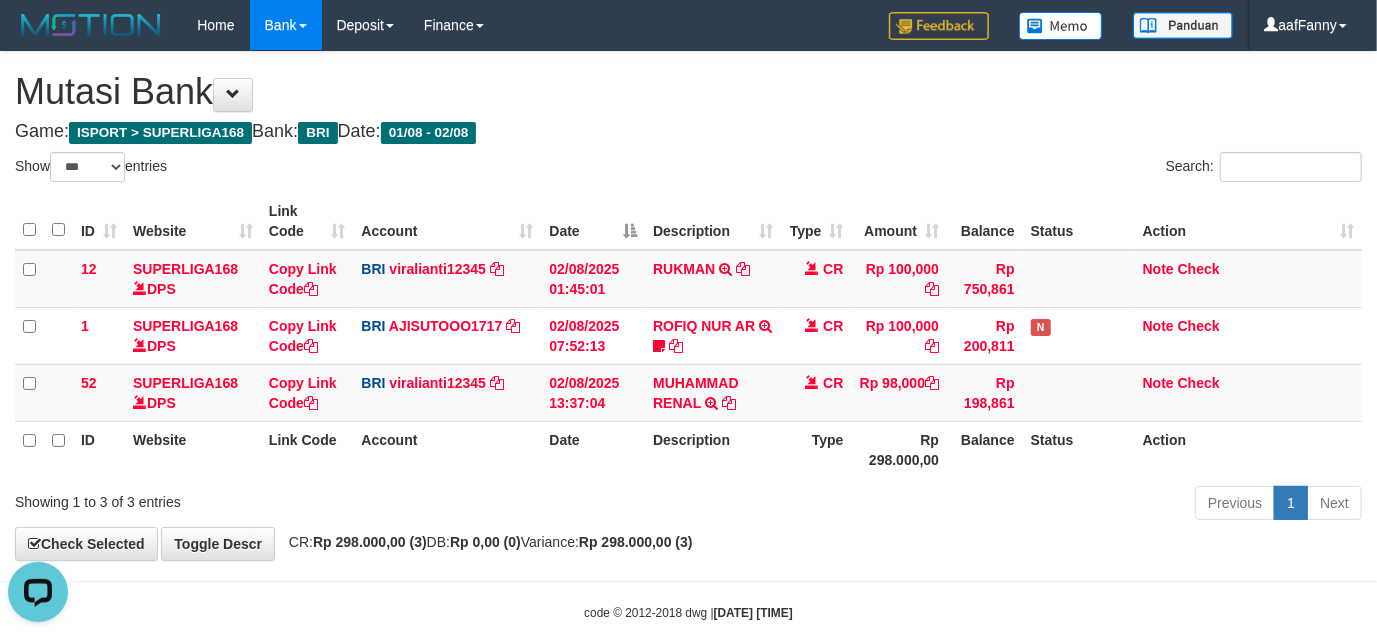 scroll, scrollTop: 0, scrollLeft: 0, axis: both 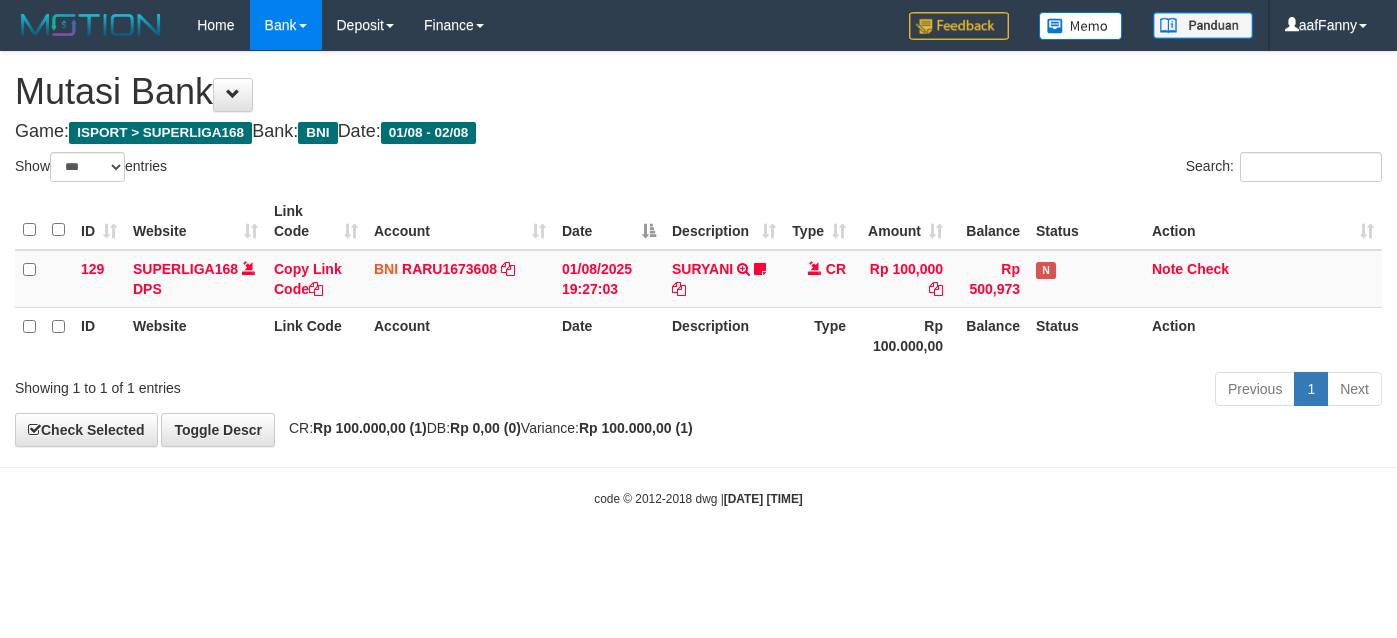 select on "***" 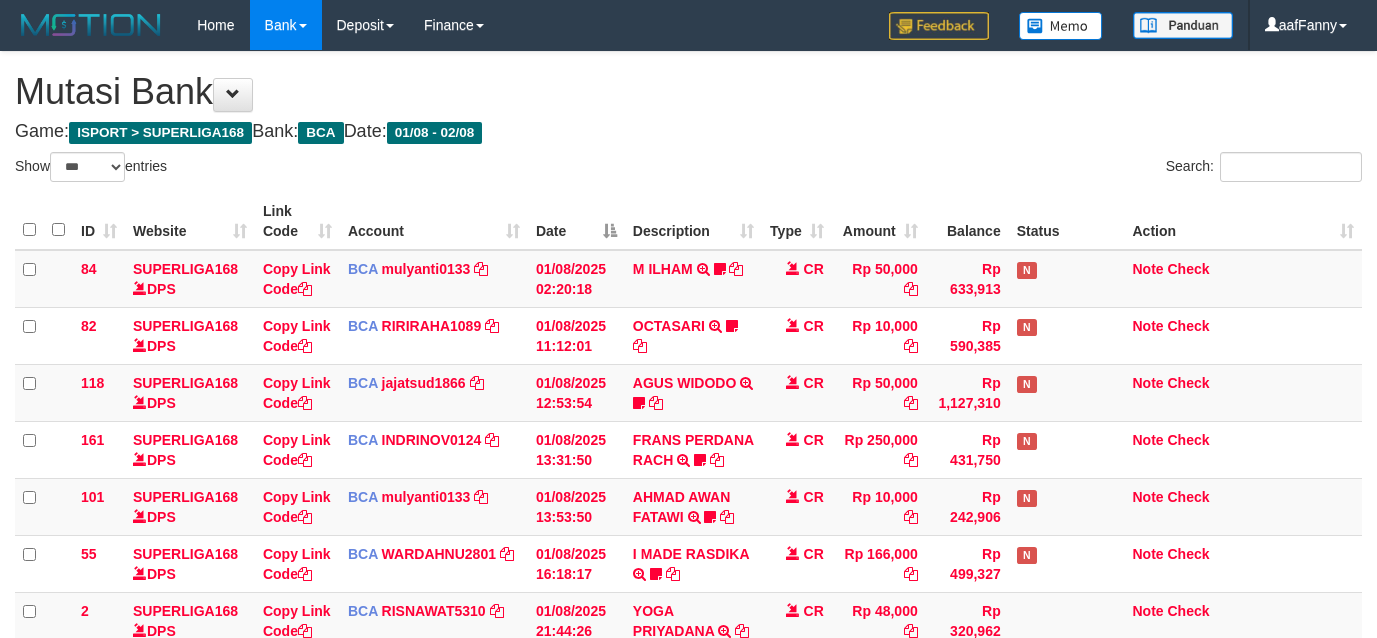 select on "***" 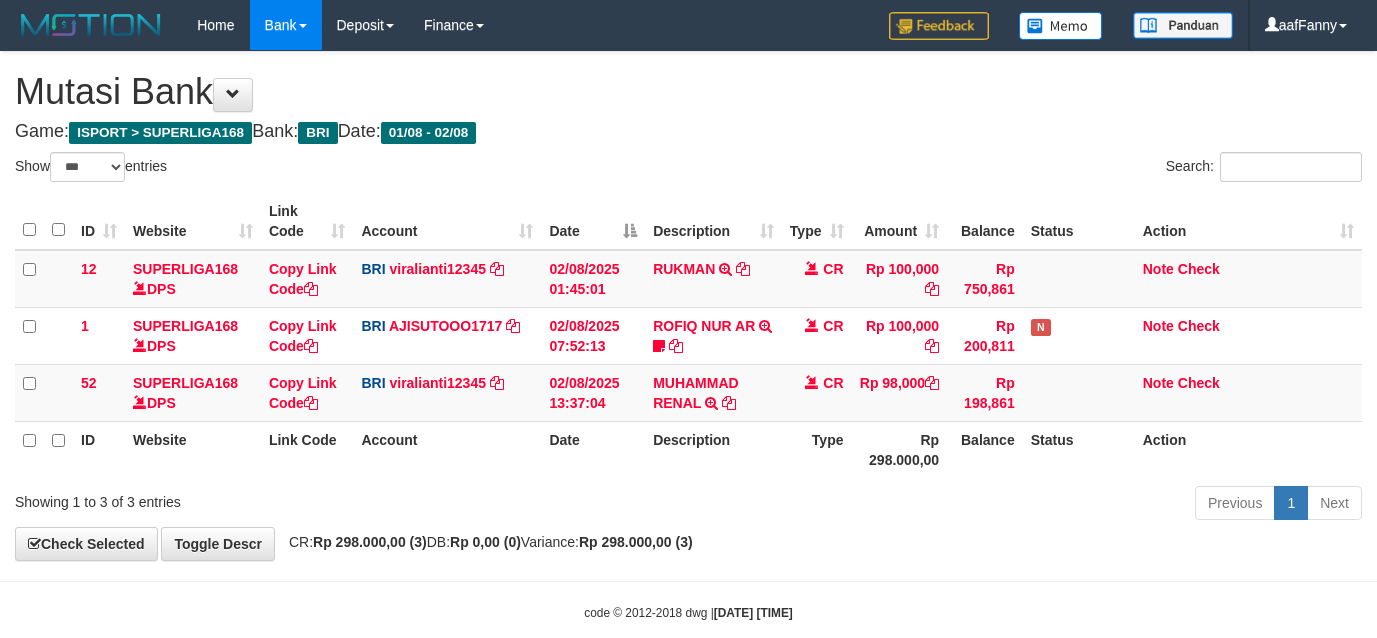 select on "***" 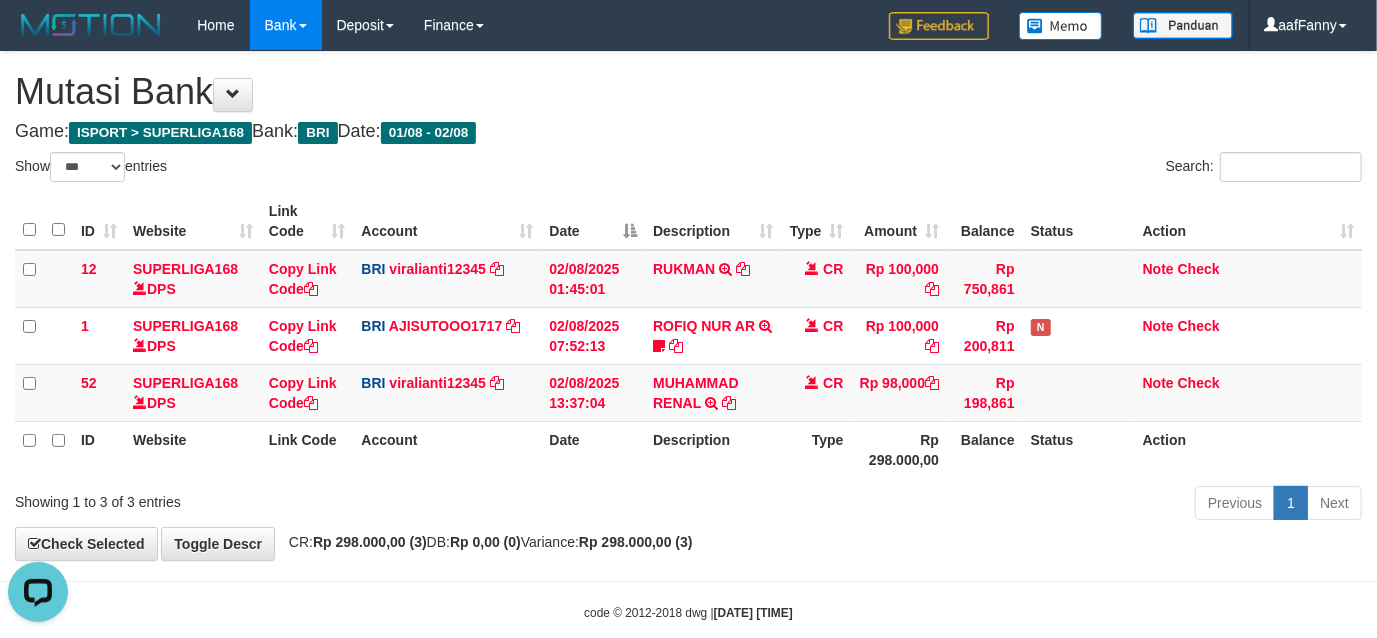 scroll, scrollTop: 0, scrollLeft: 0, axis: both 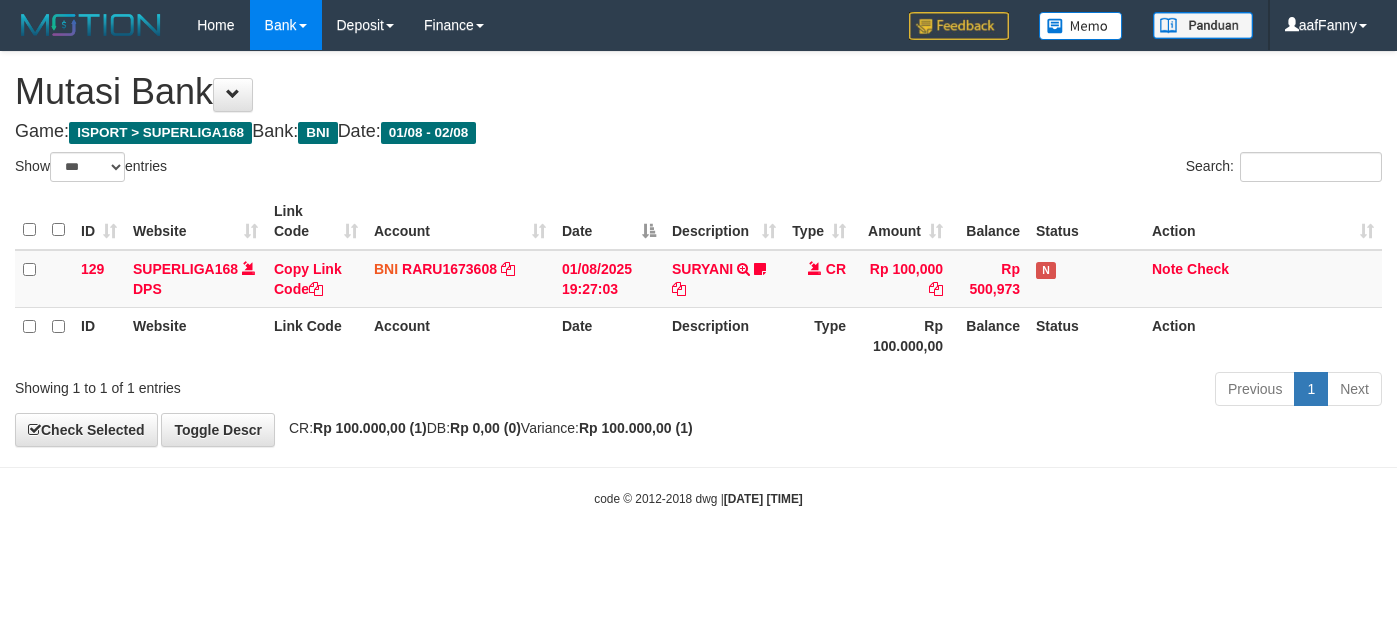 select on "***" 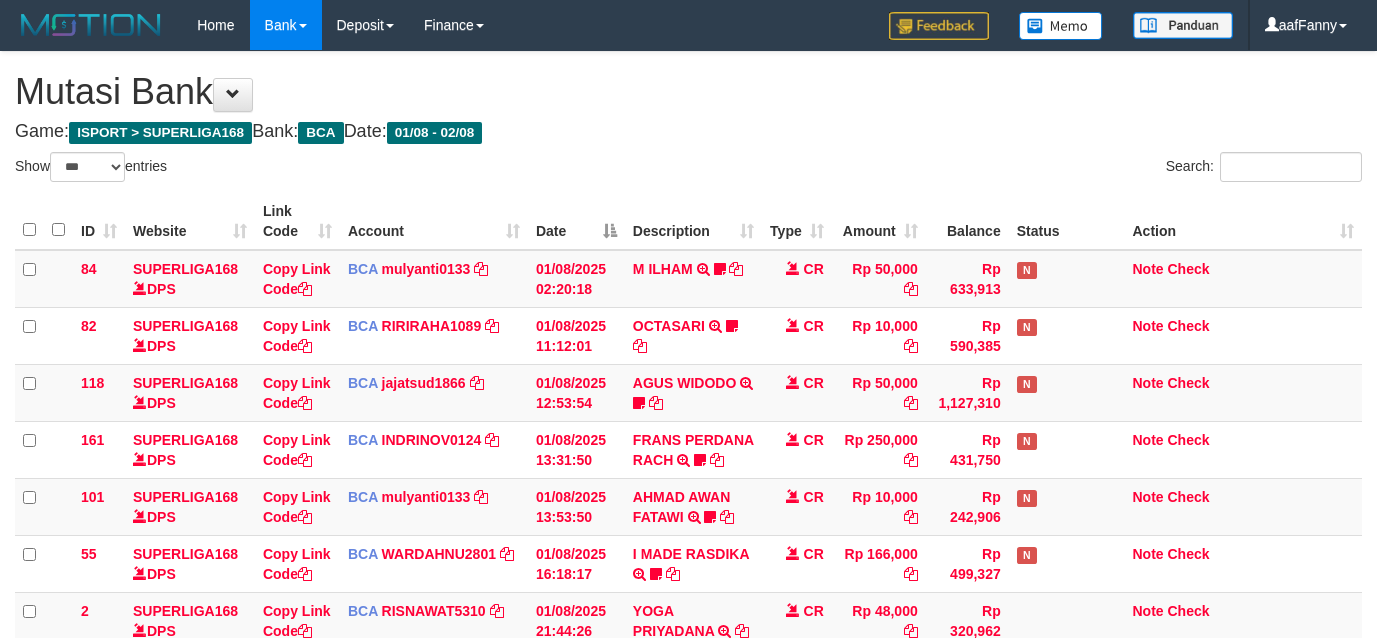select on "***" 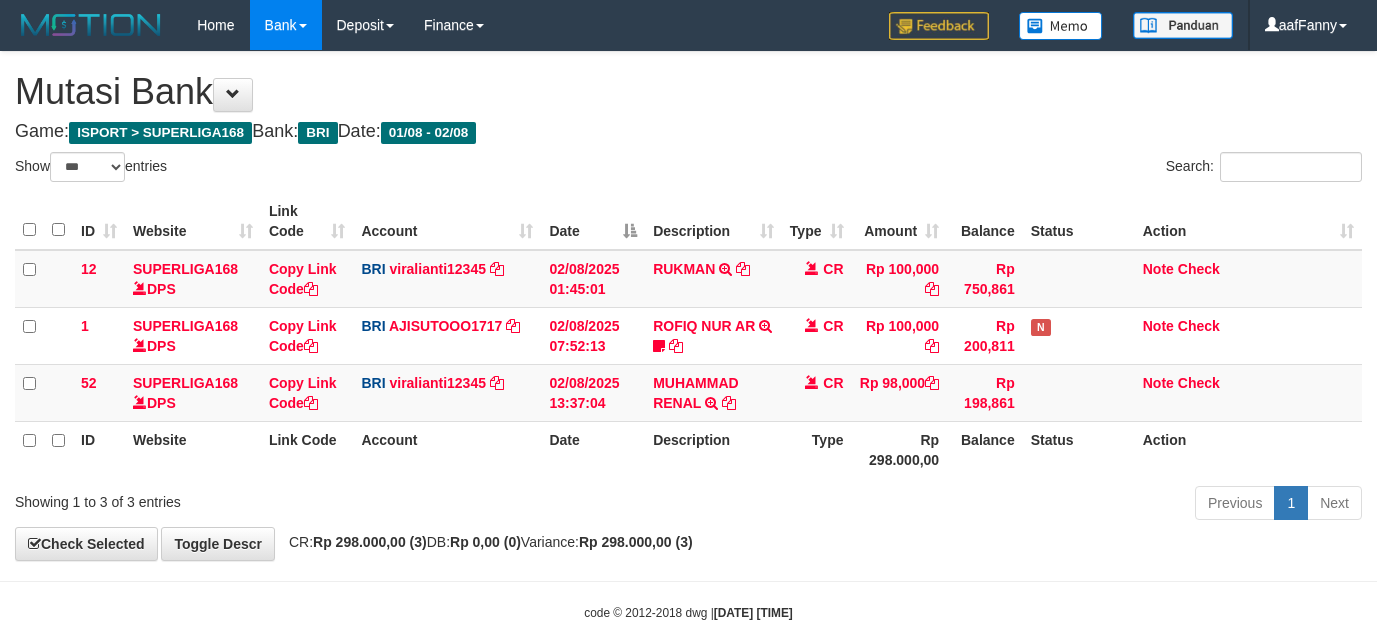 select on "***" 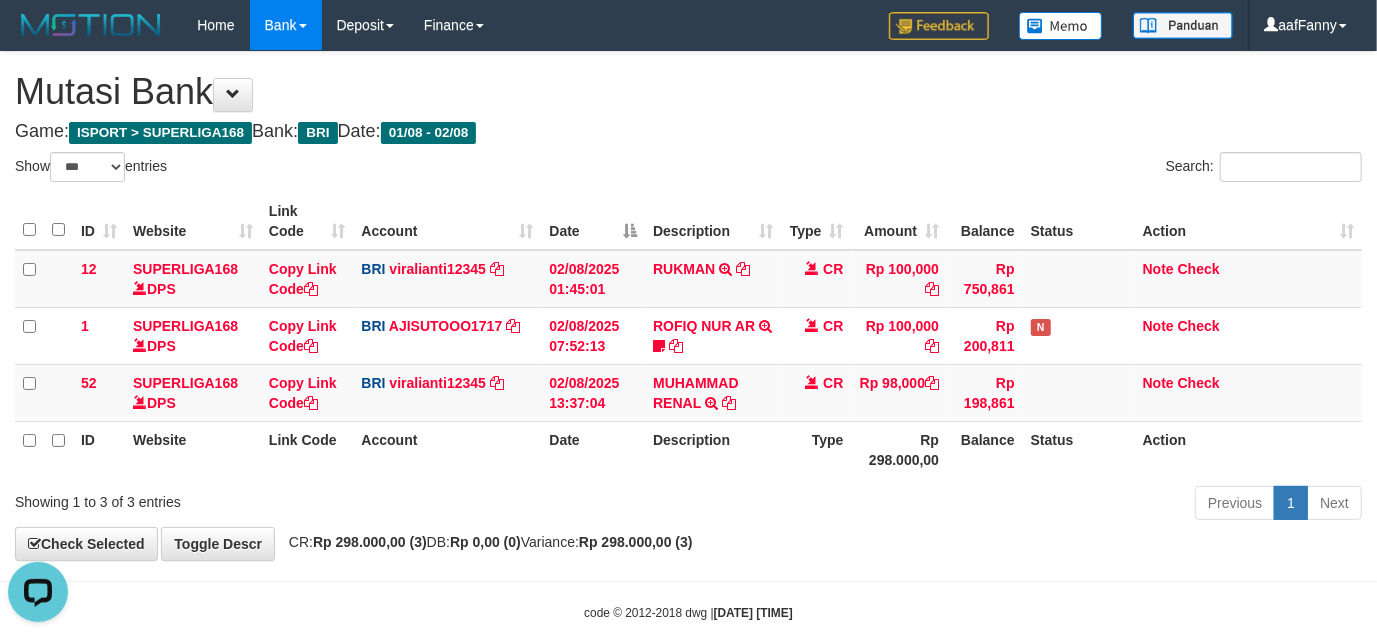 scroll, scrollTop: 0, scrollLeft: 0, axis: both 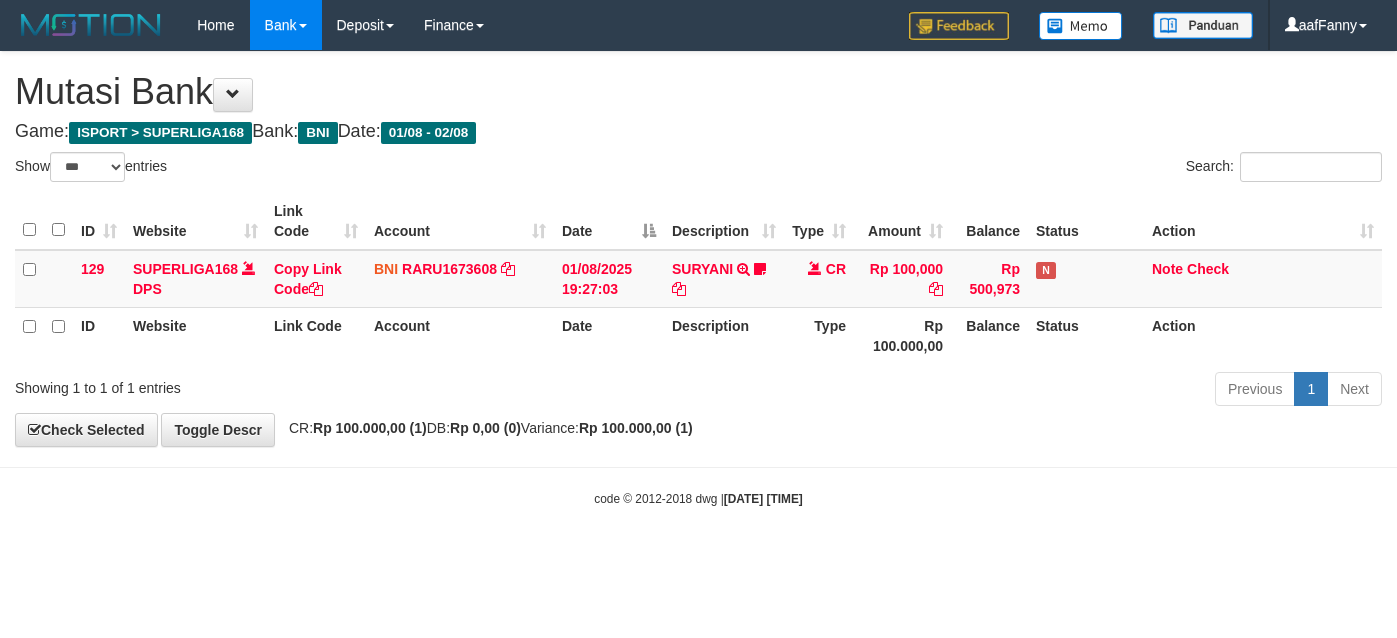 select on "***" 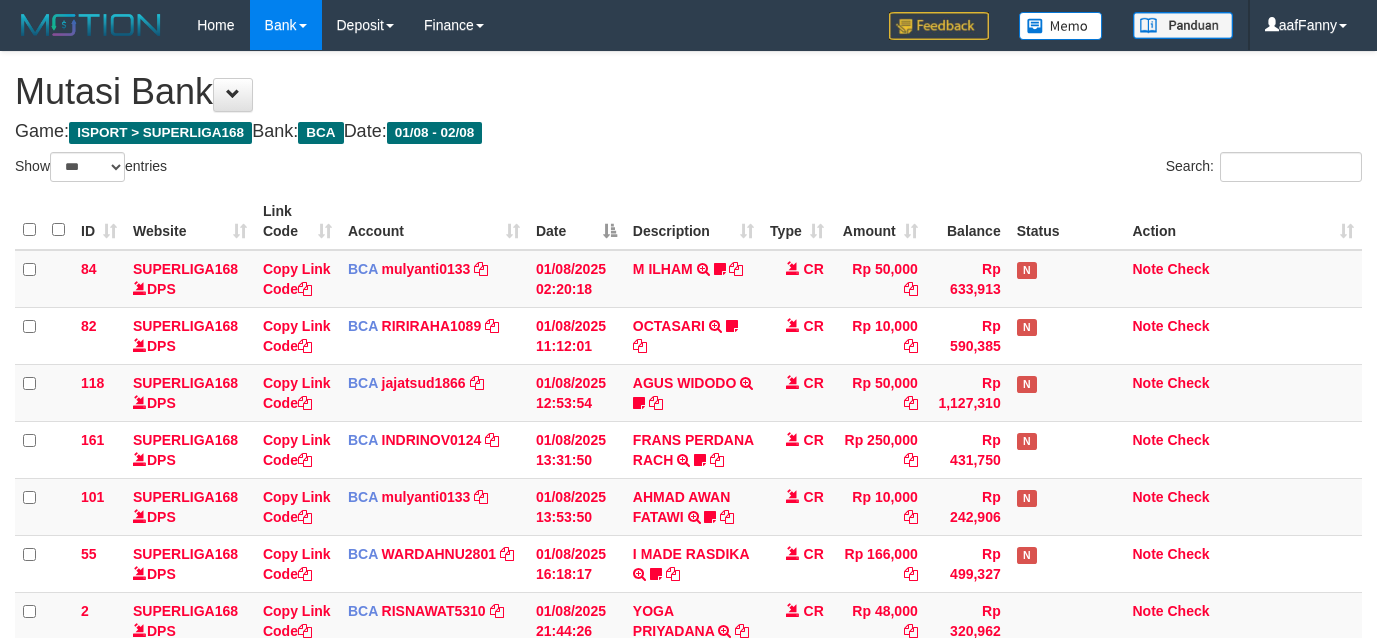 select on "***" 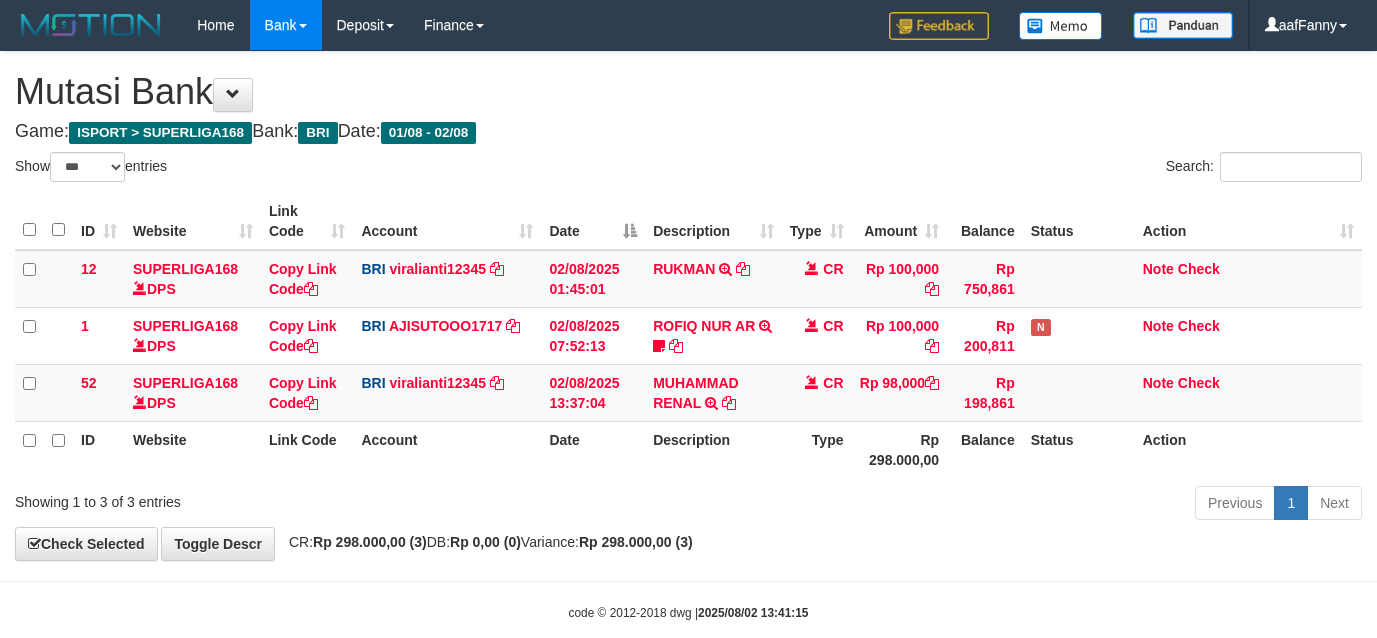 select on "***" 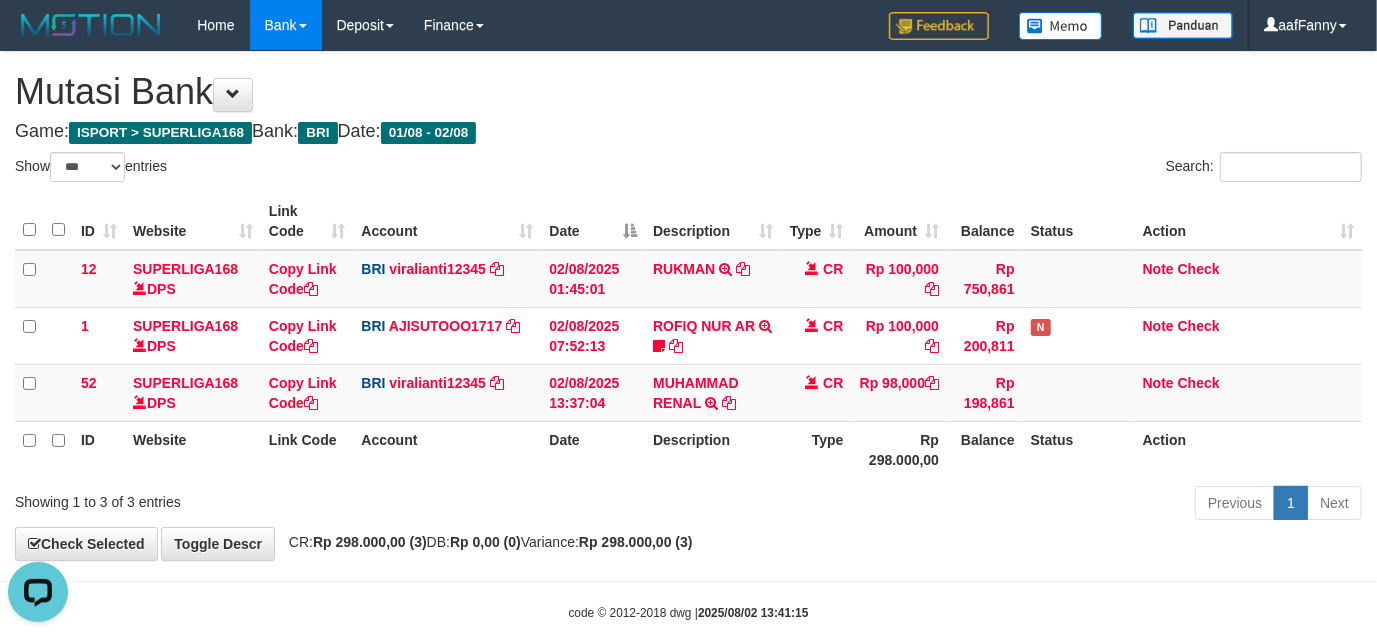 scroll, scrollTop: 0, scrollLeft: 0, axis: both 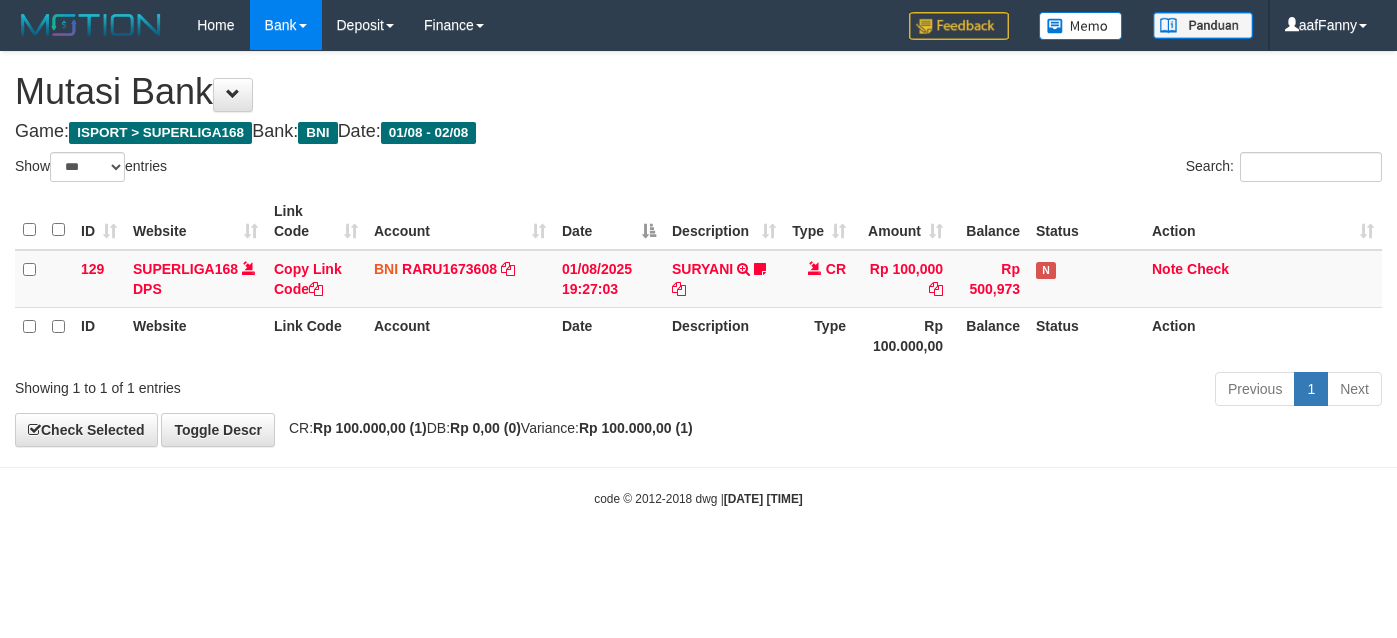 select on "***" 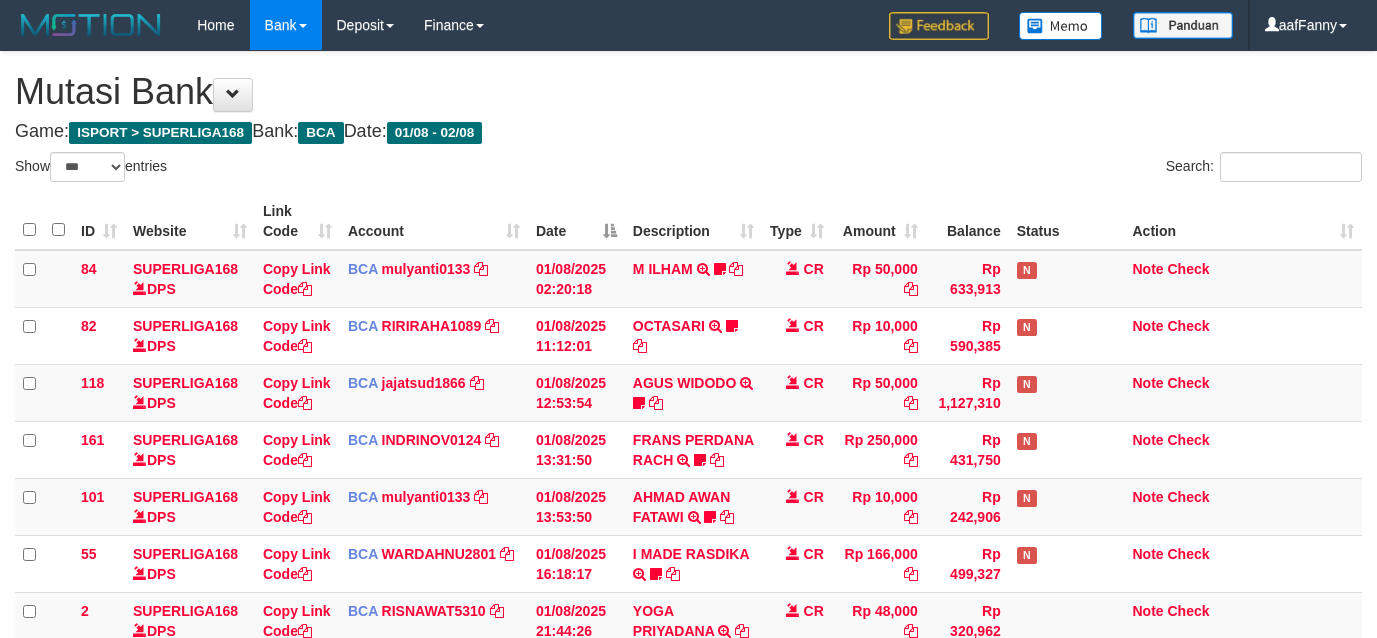 select on "***" 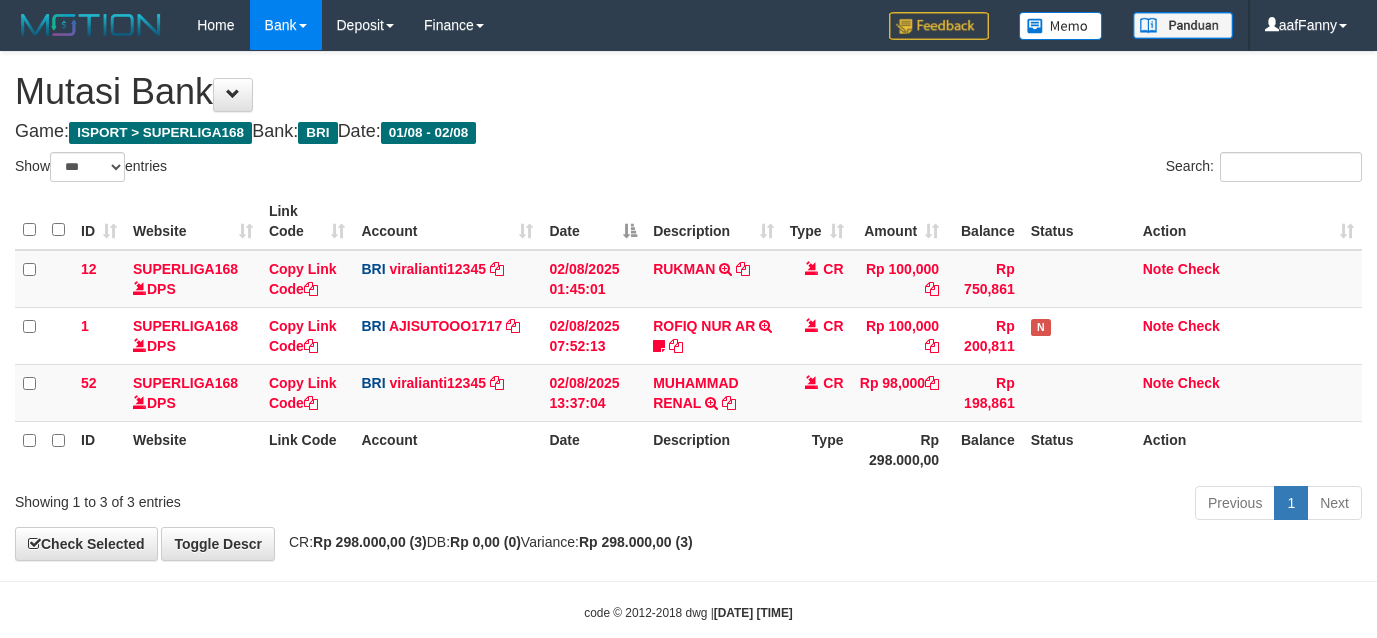 select on "***" 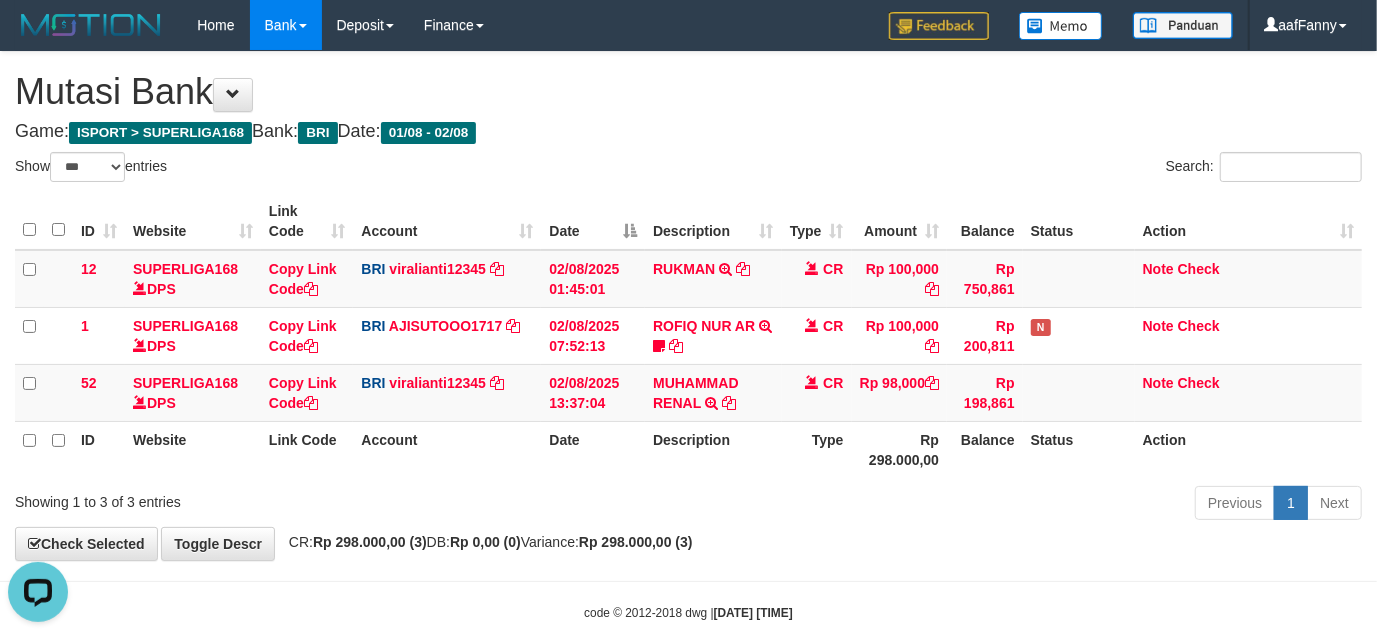 scroll, scrollTop: 0, scrollLeft: 0, axis: both 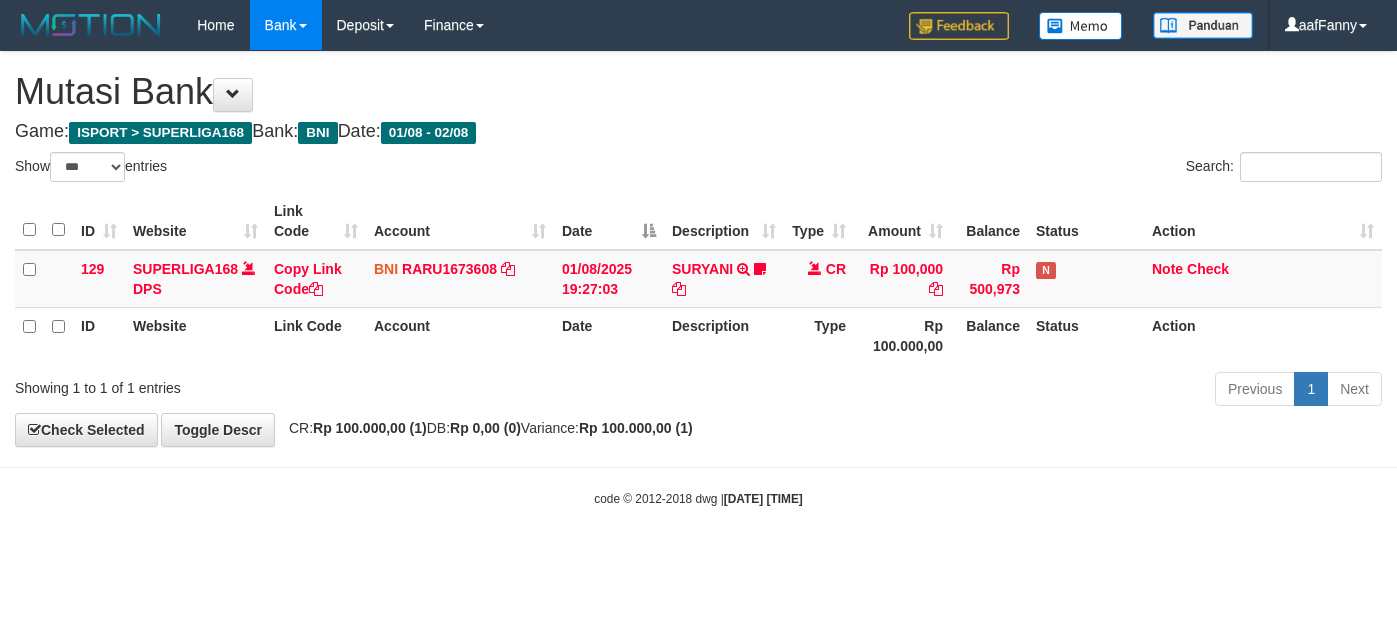 select on "***" 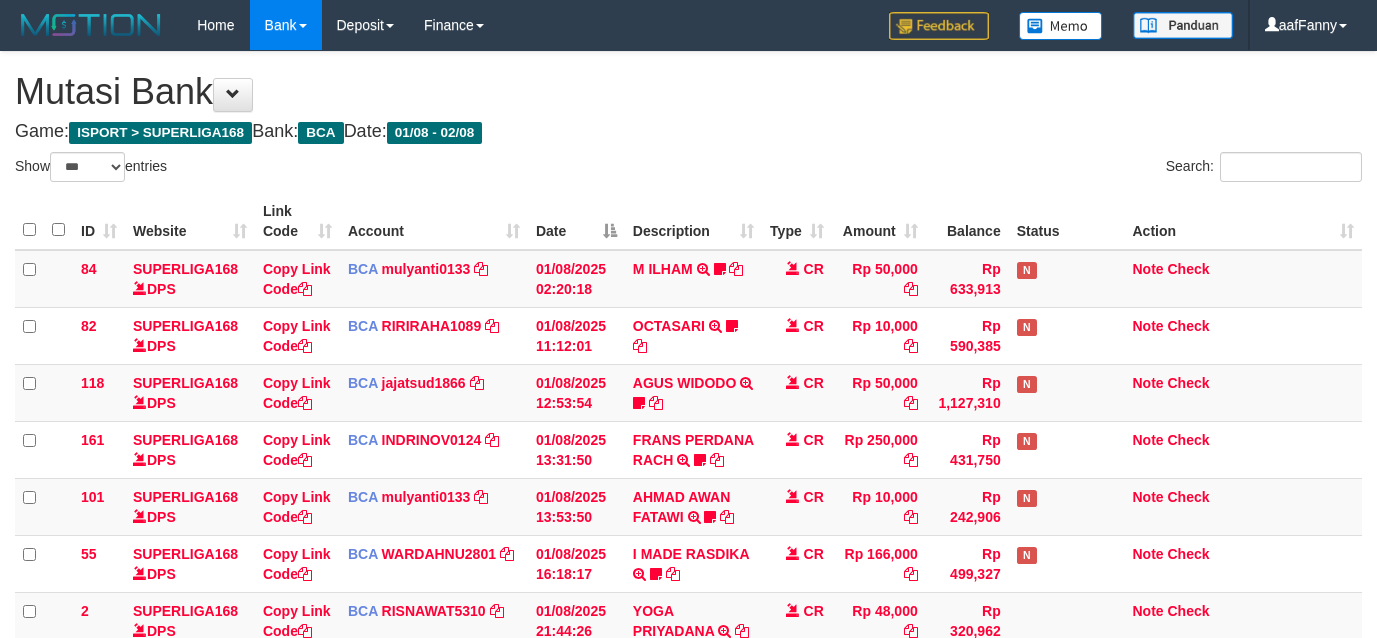select on "***" 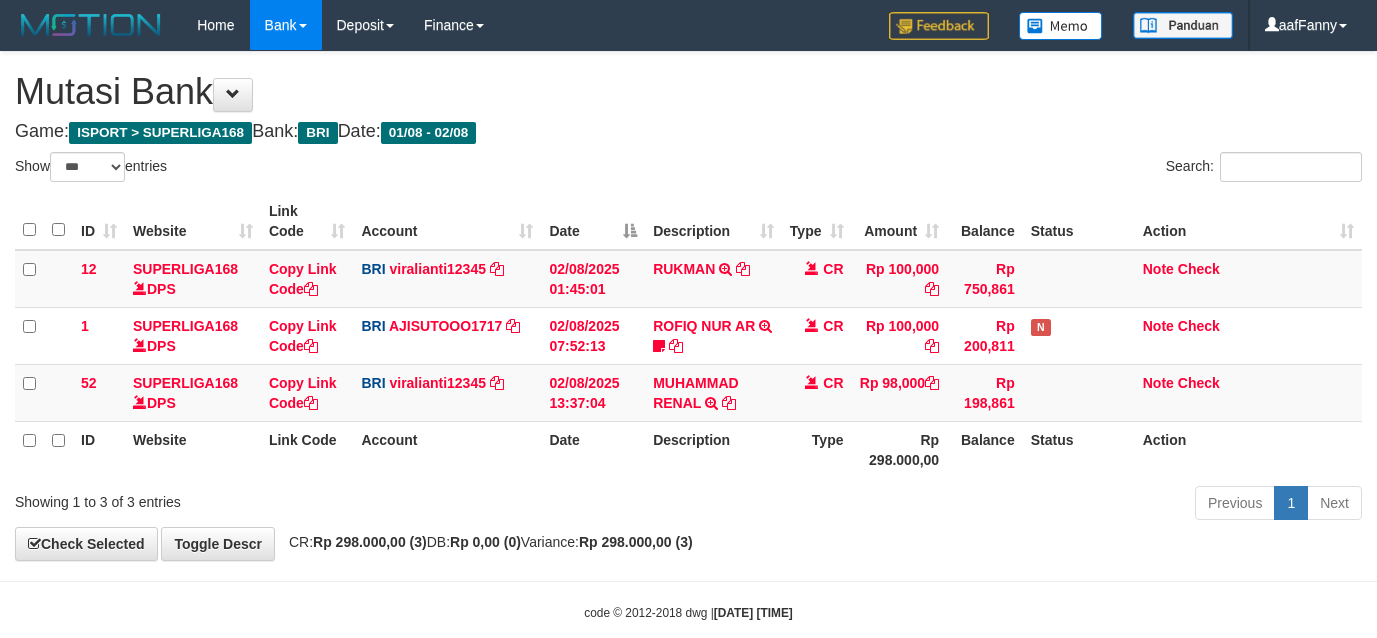 select on "***" 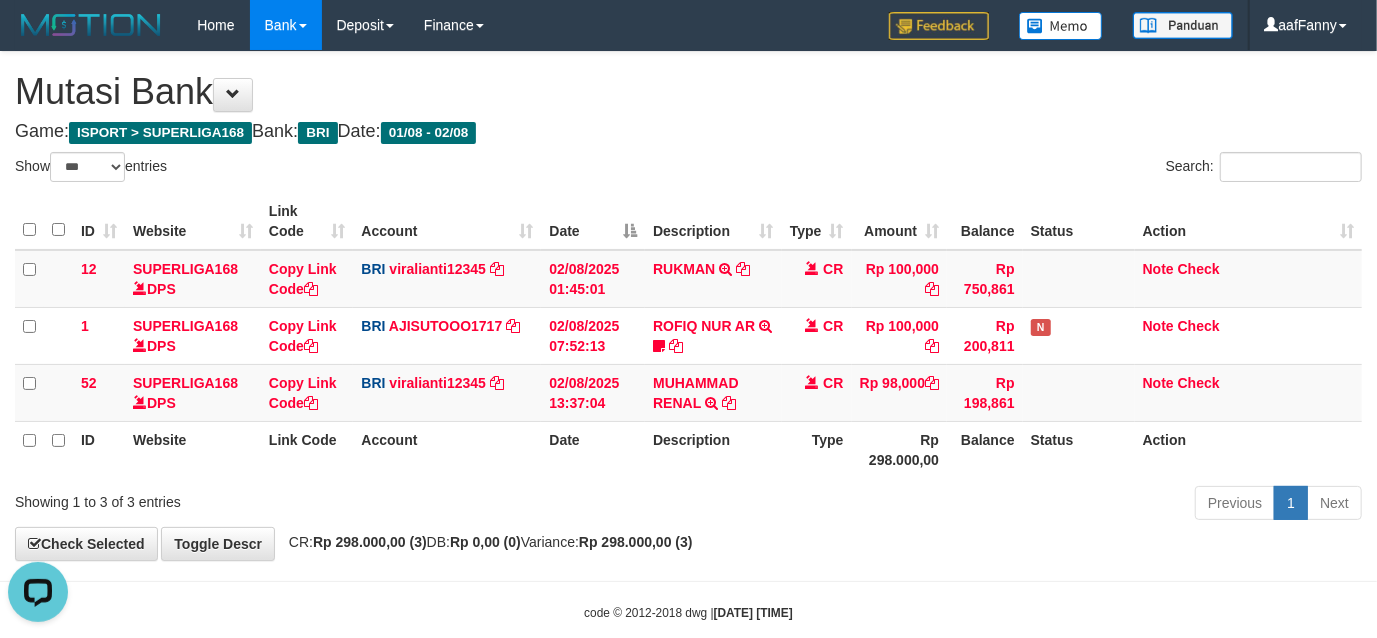 scroll, scrollTop: 0, scrollLeft: 0, axis: both 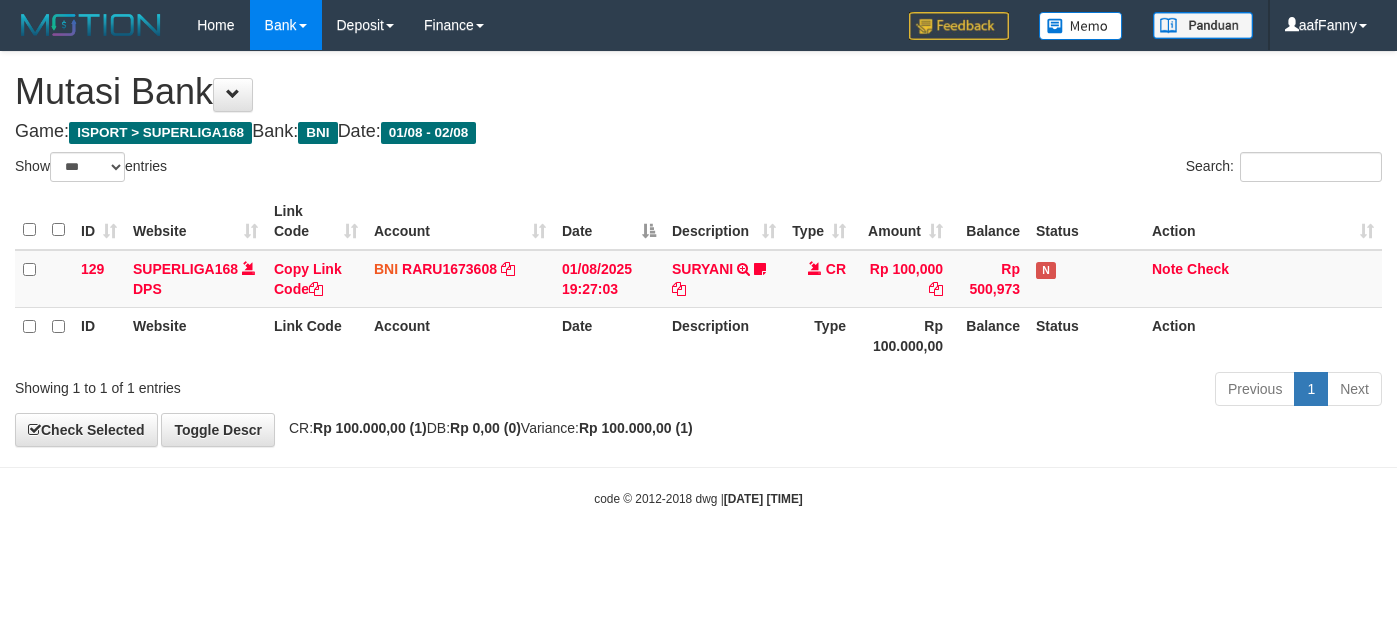 select on "***" 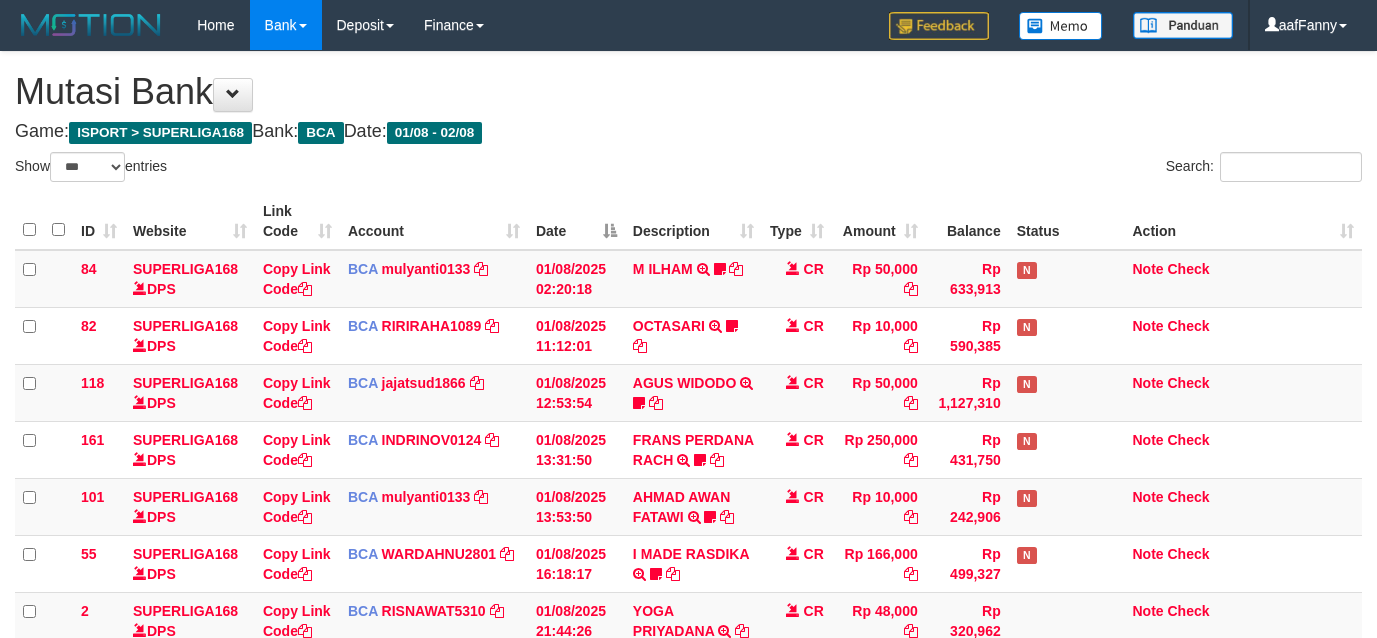 select on "***" 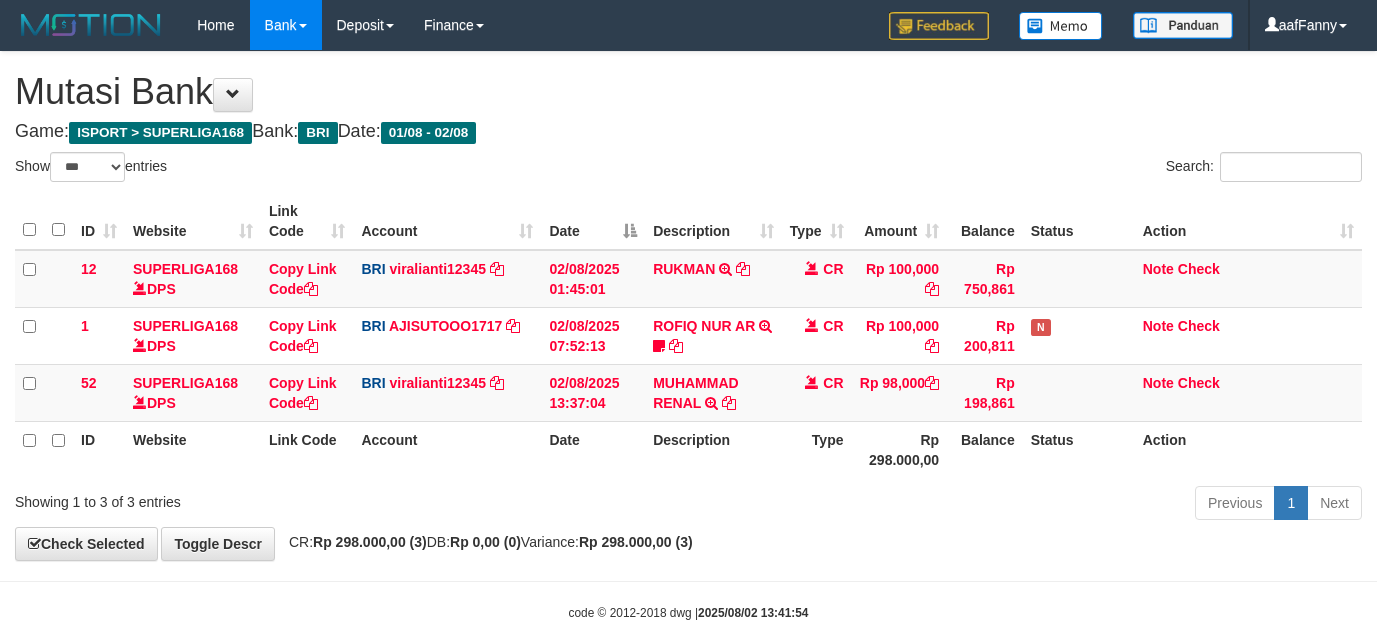 select on "***" 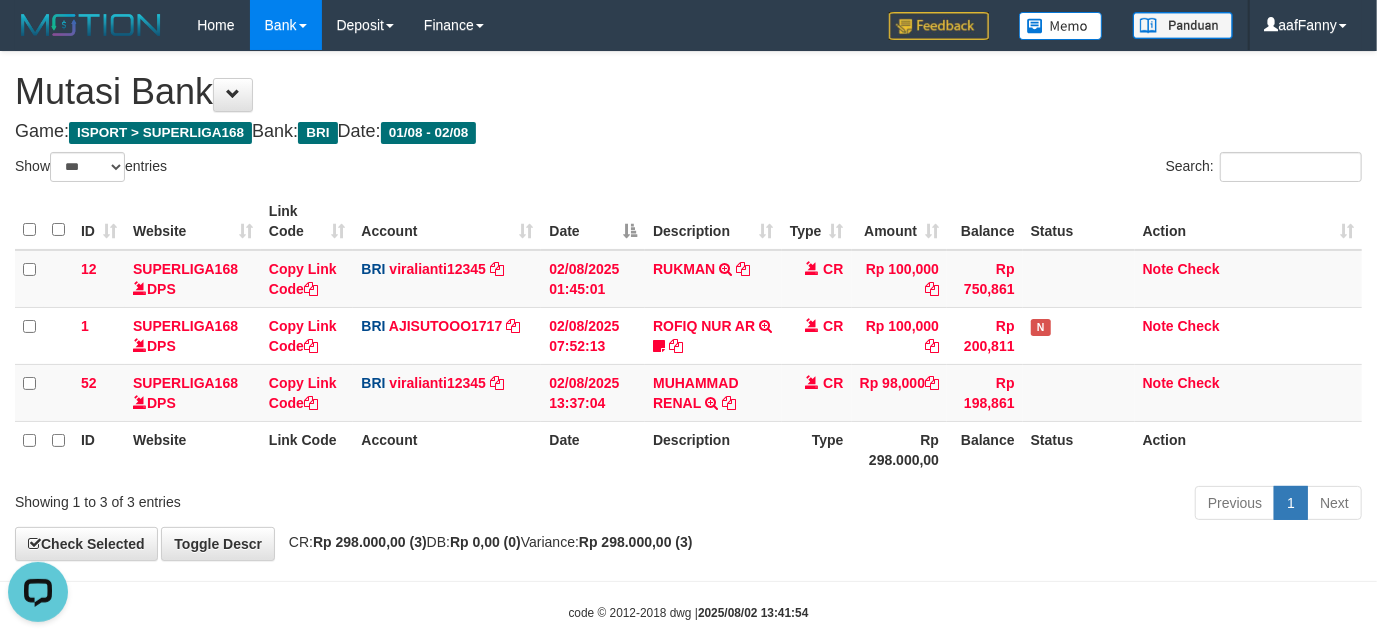 scroll, scrollTop: 0, scrollLeft: 0, axis: both 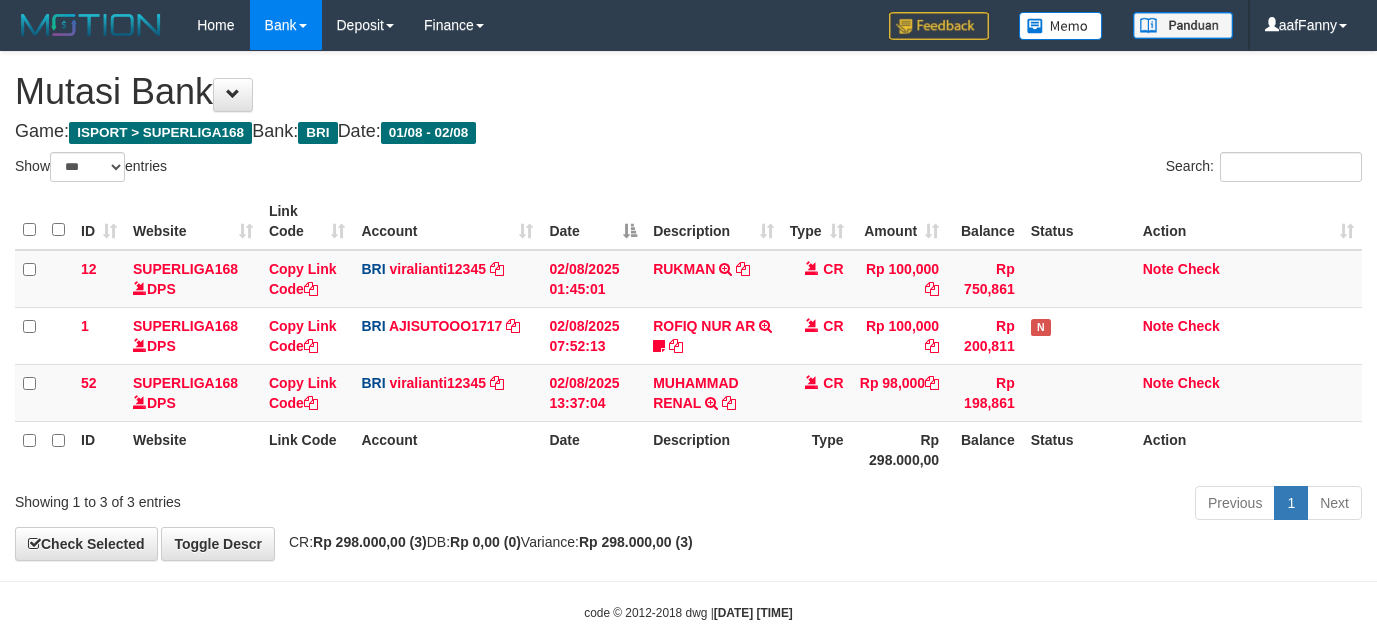 select on "***" 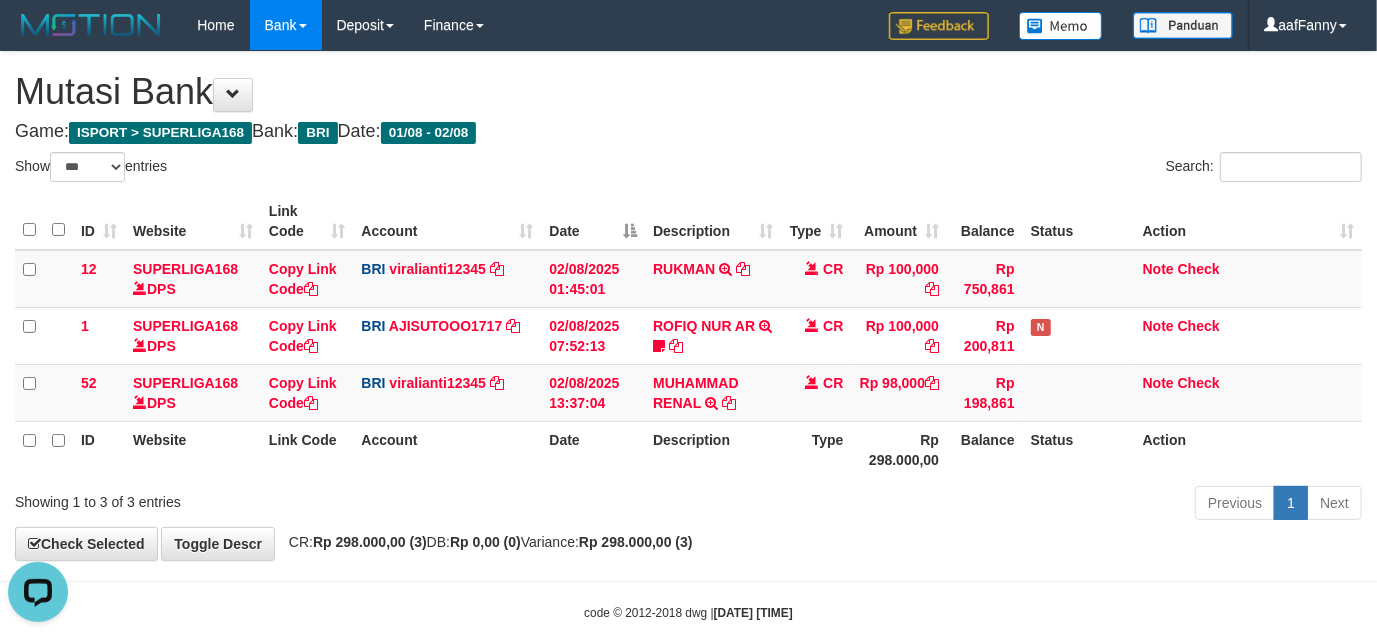 scroll, scrollTop: 0, scrollLeft: 0, axis: both 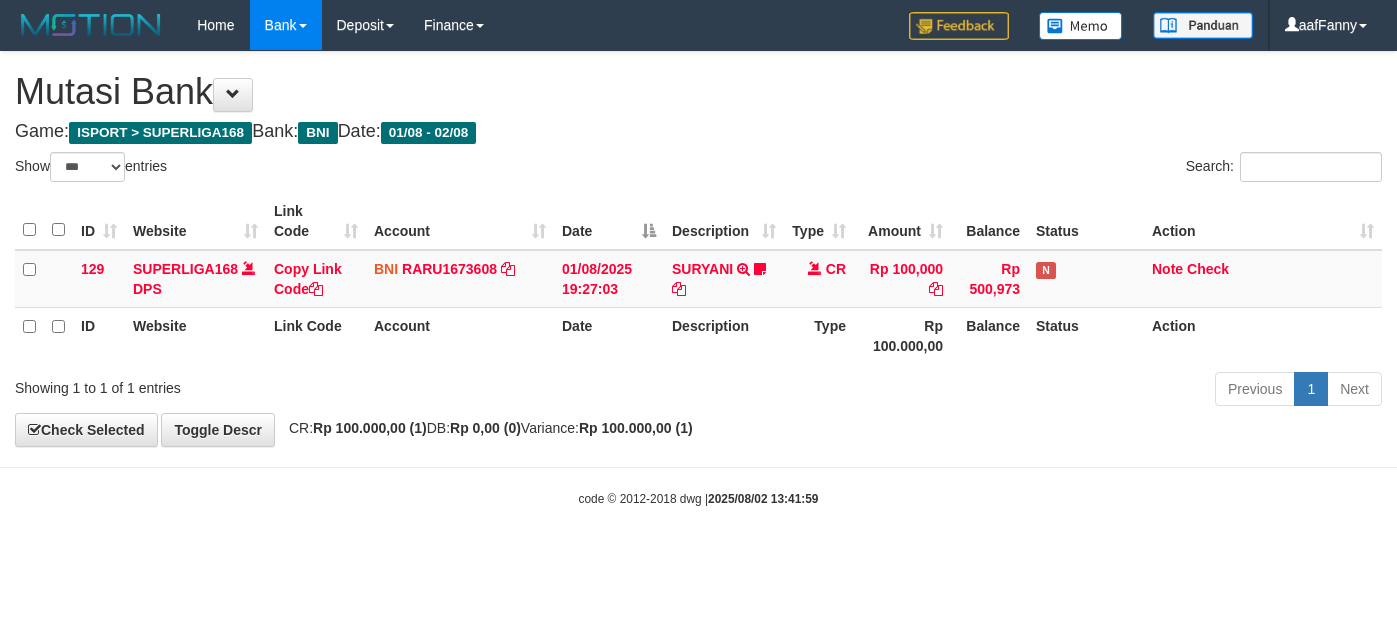 select on "***" 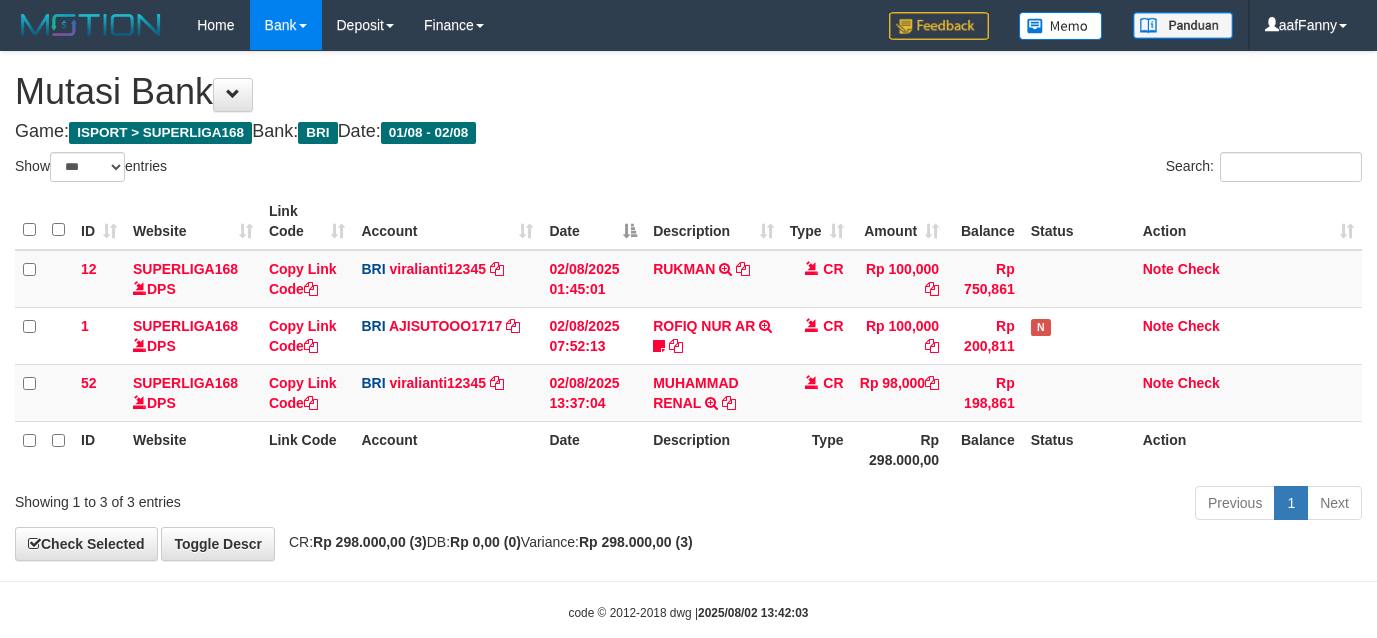 select on "***" 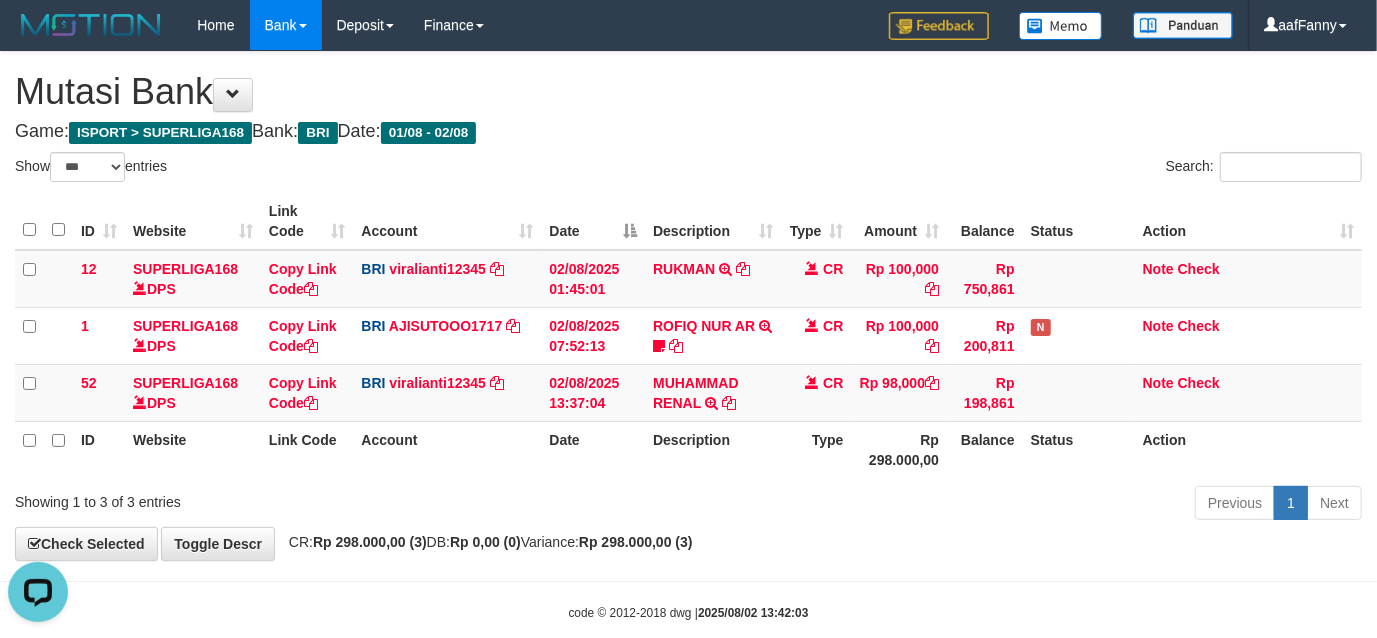 scroll, scrollTop: 0, scrollLeft: 0, axis: both 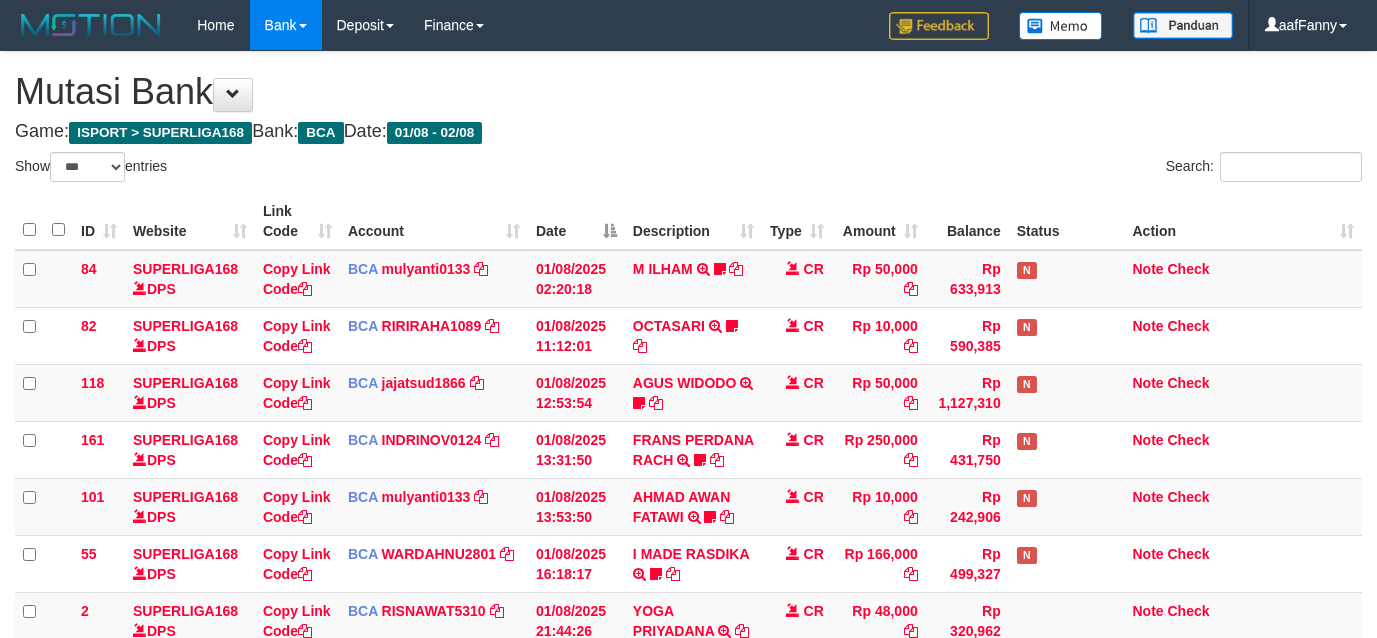 select on "***" 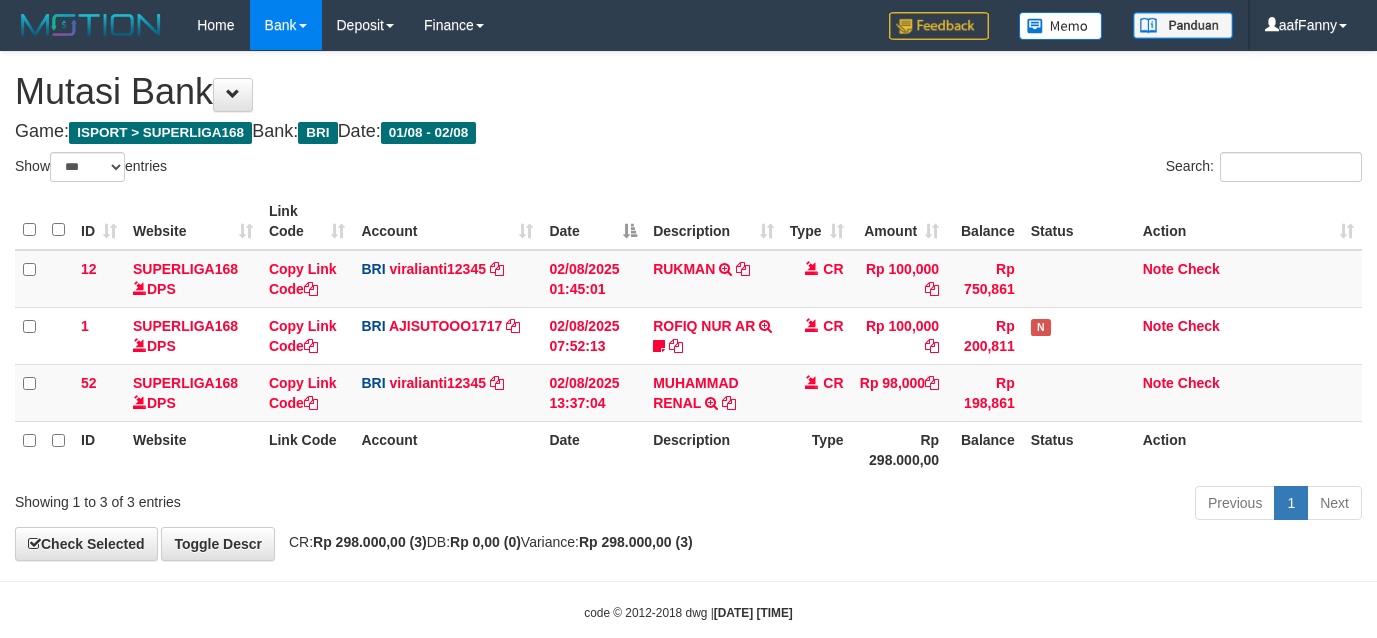 select on "***" 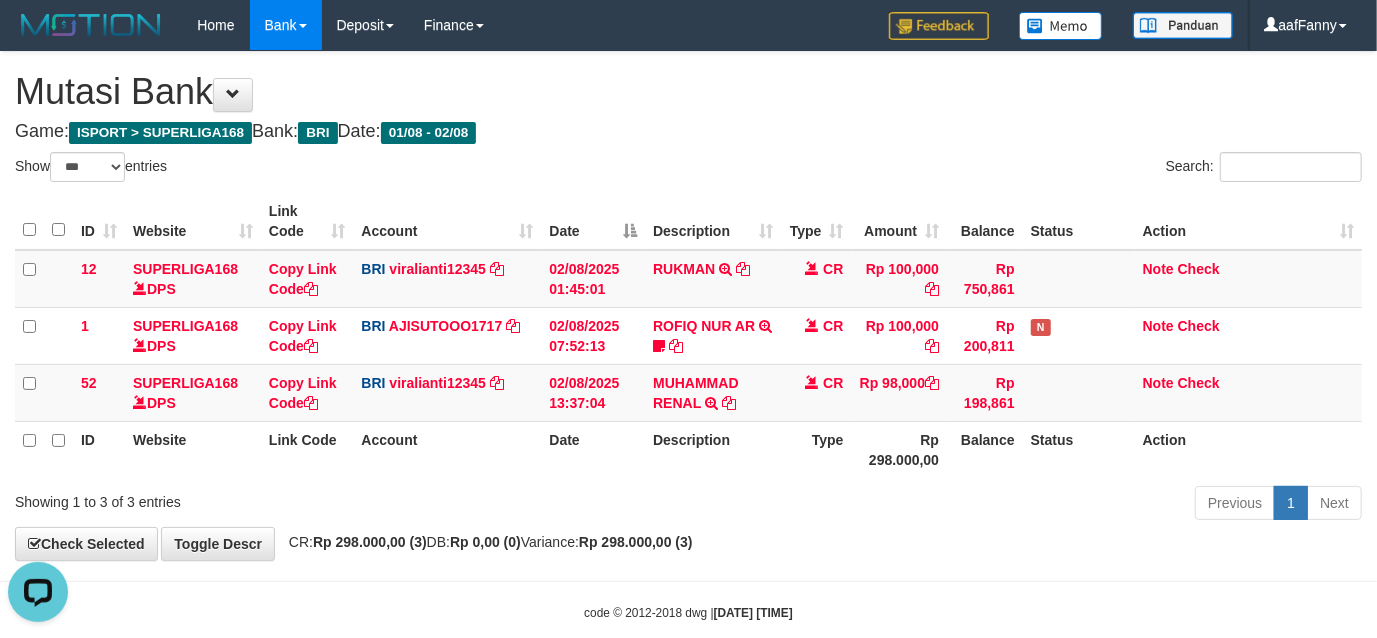 scroll, scrollTop: 0, scrollLeft: 0, axis: both 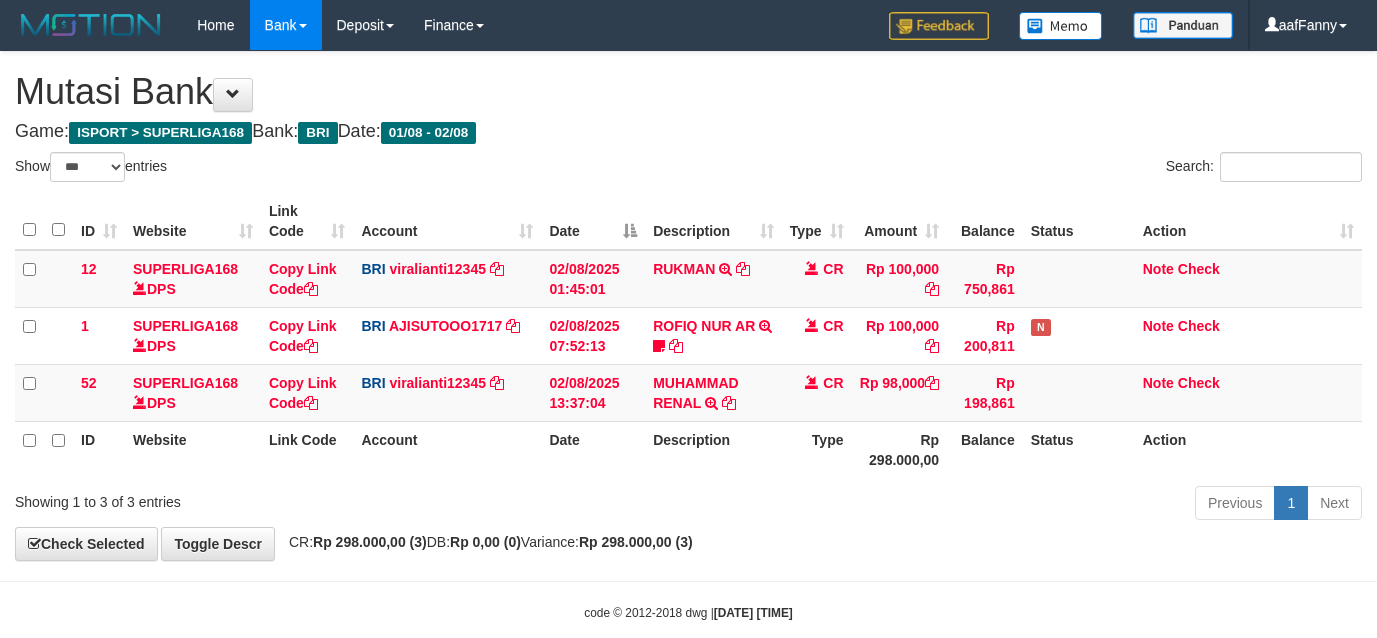 select on "***" 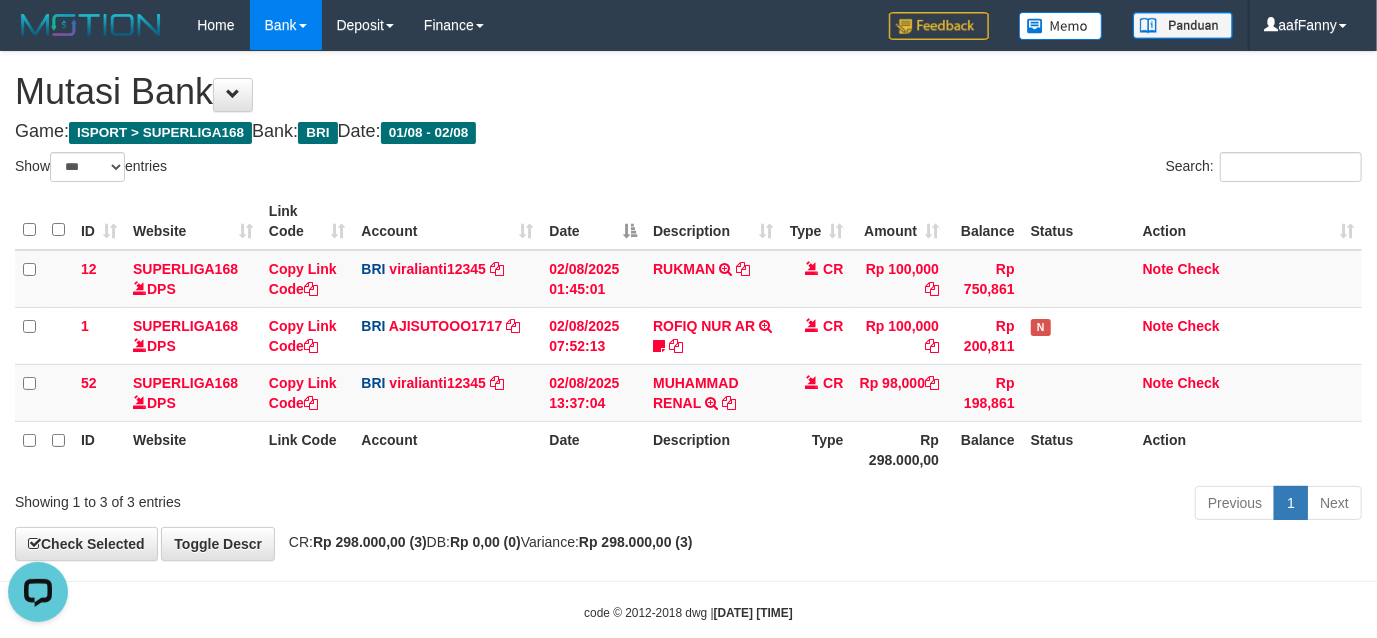 scroll, scrollTop: 0, scrollLeft: 0, axis: both 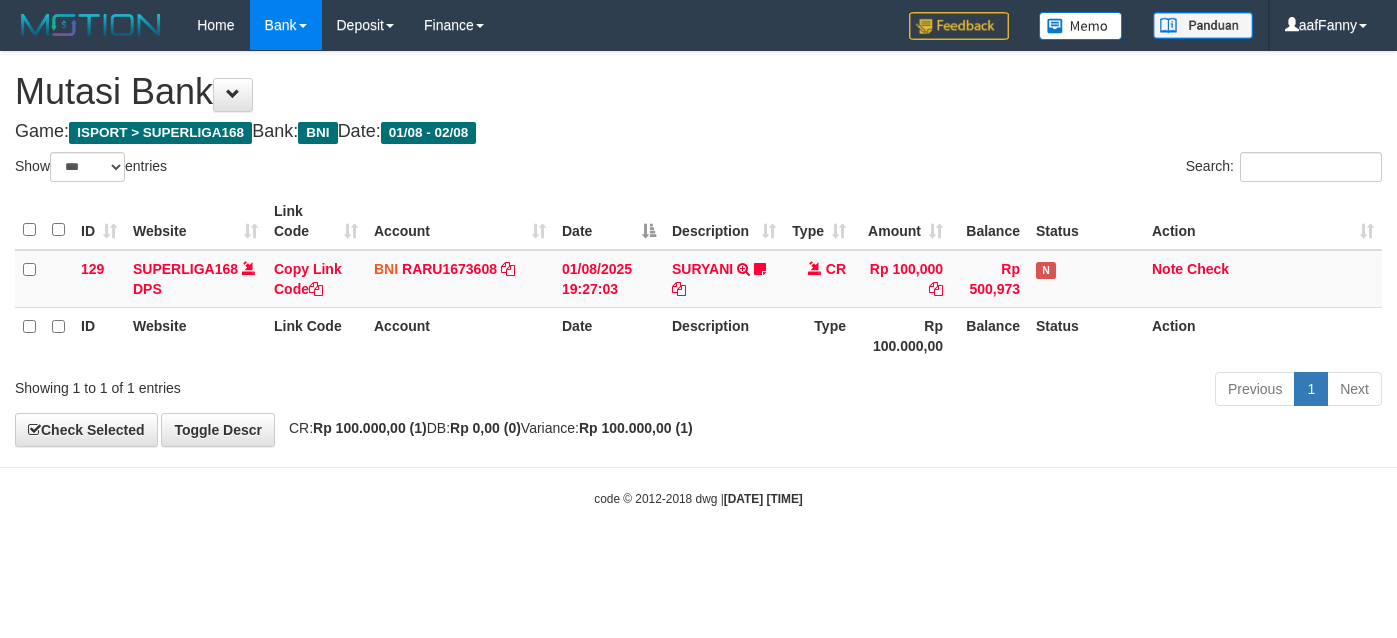 select on "***" 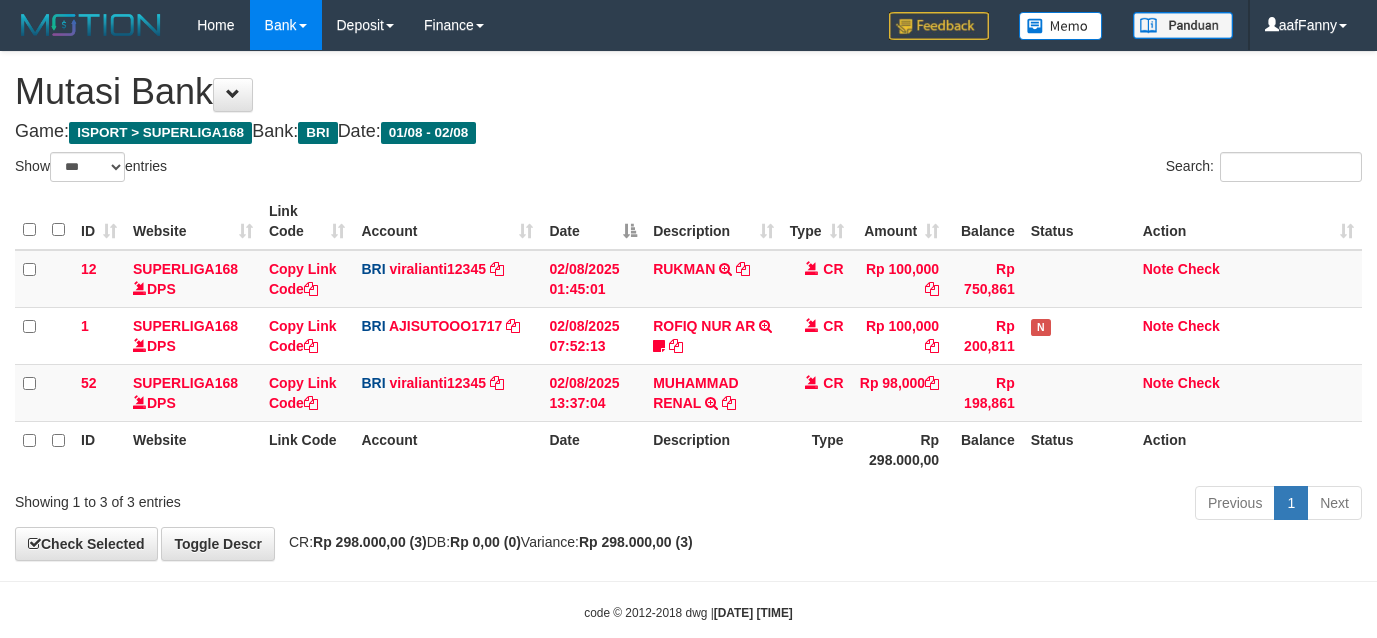 select on "***" 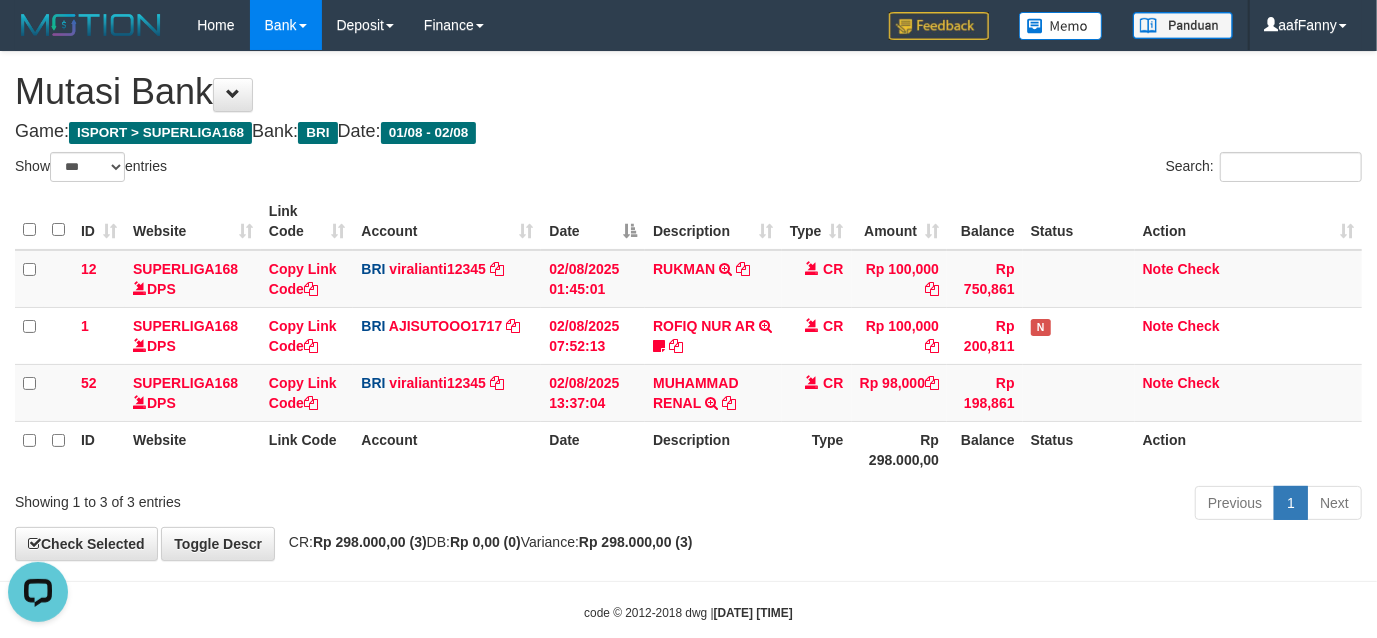 scroll, scrollTop: 0, scrollLeft: 0, axis: both 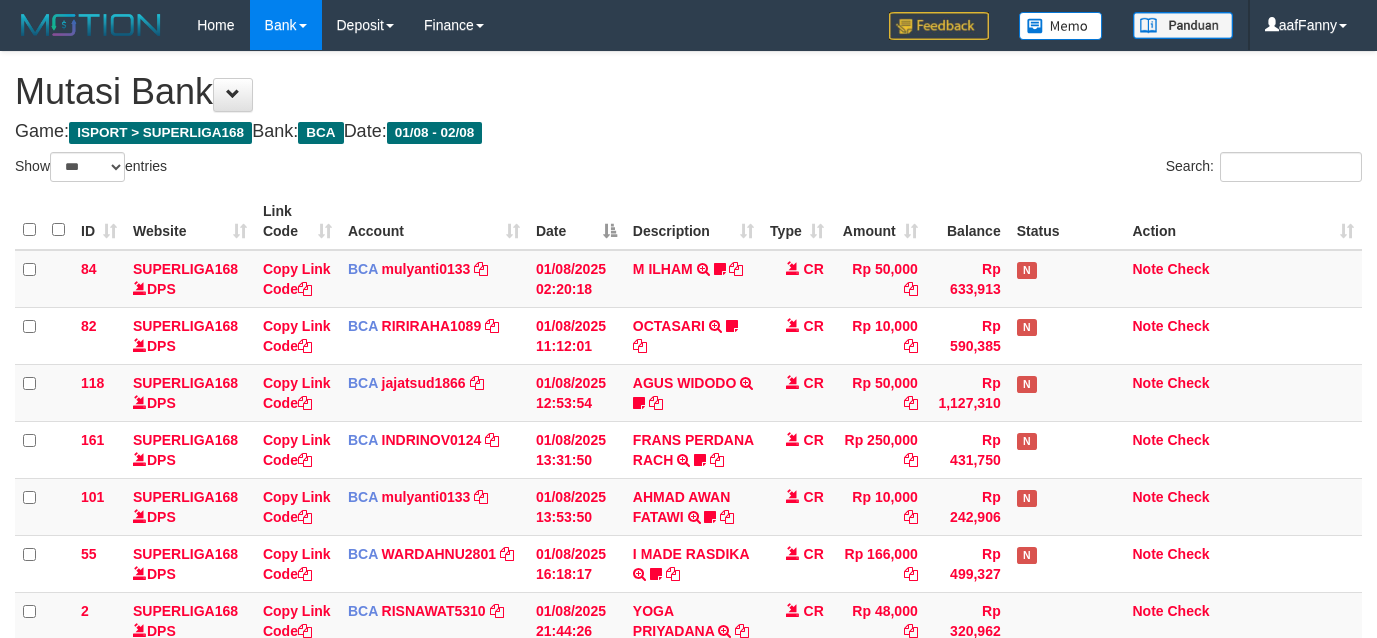 select on "***" 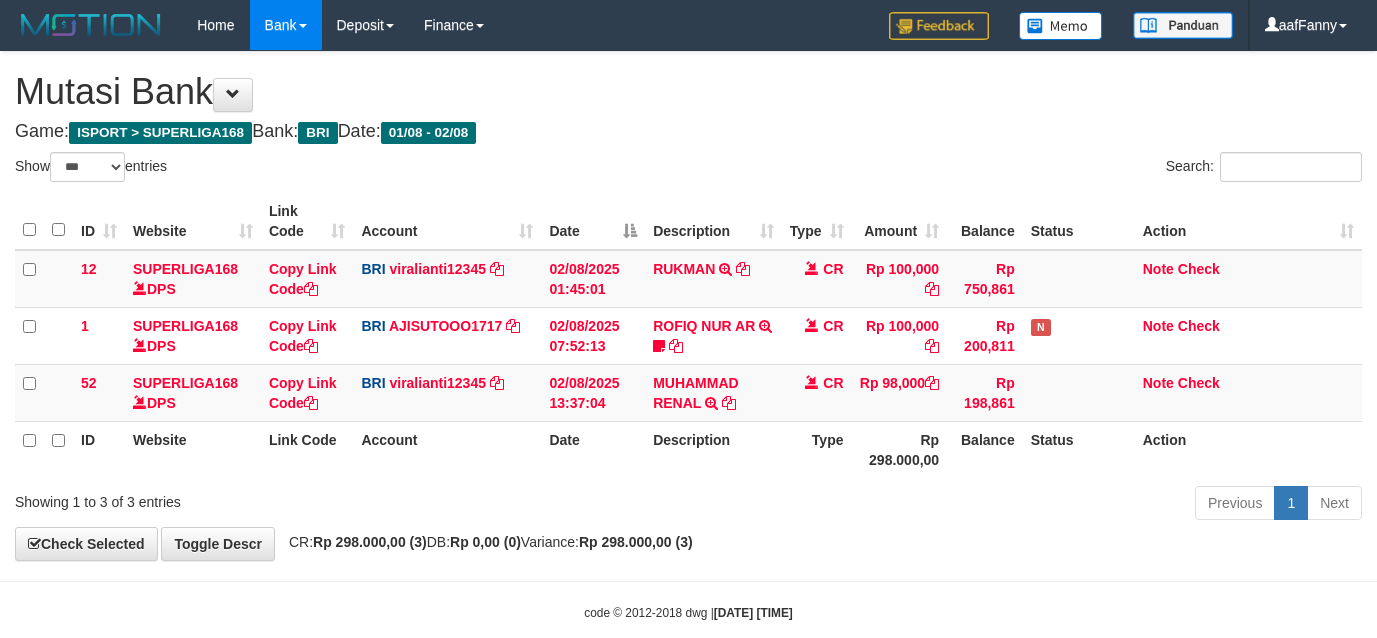 select on "***" 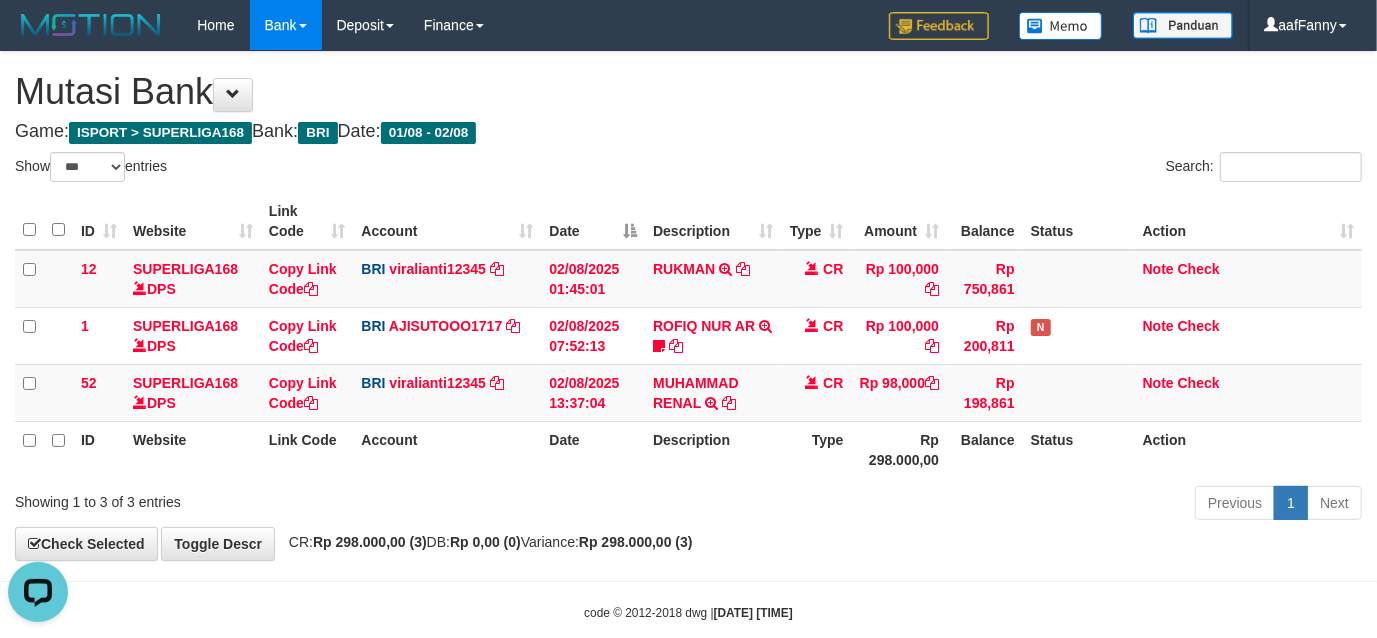 scroll, scrollTop: 0, scrollLeft: 0, axis: both 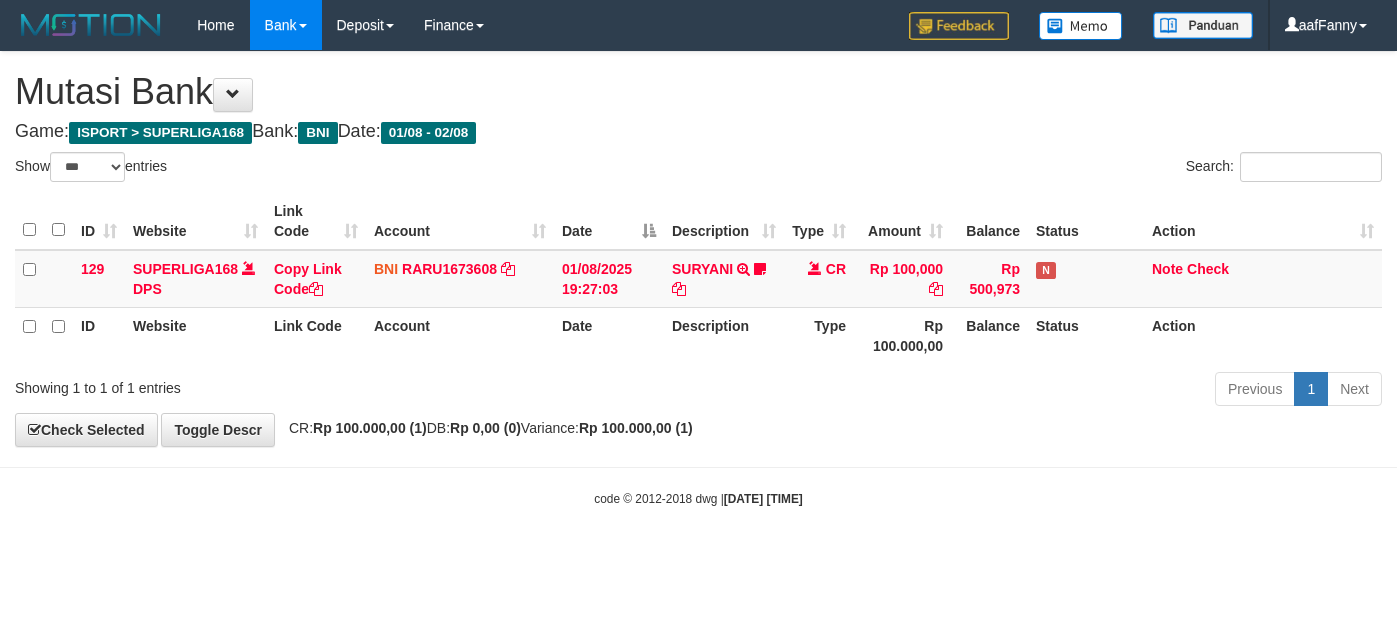 select on "***" 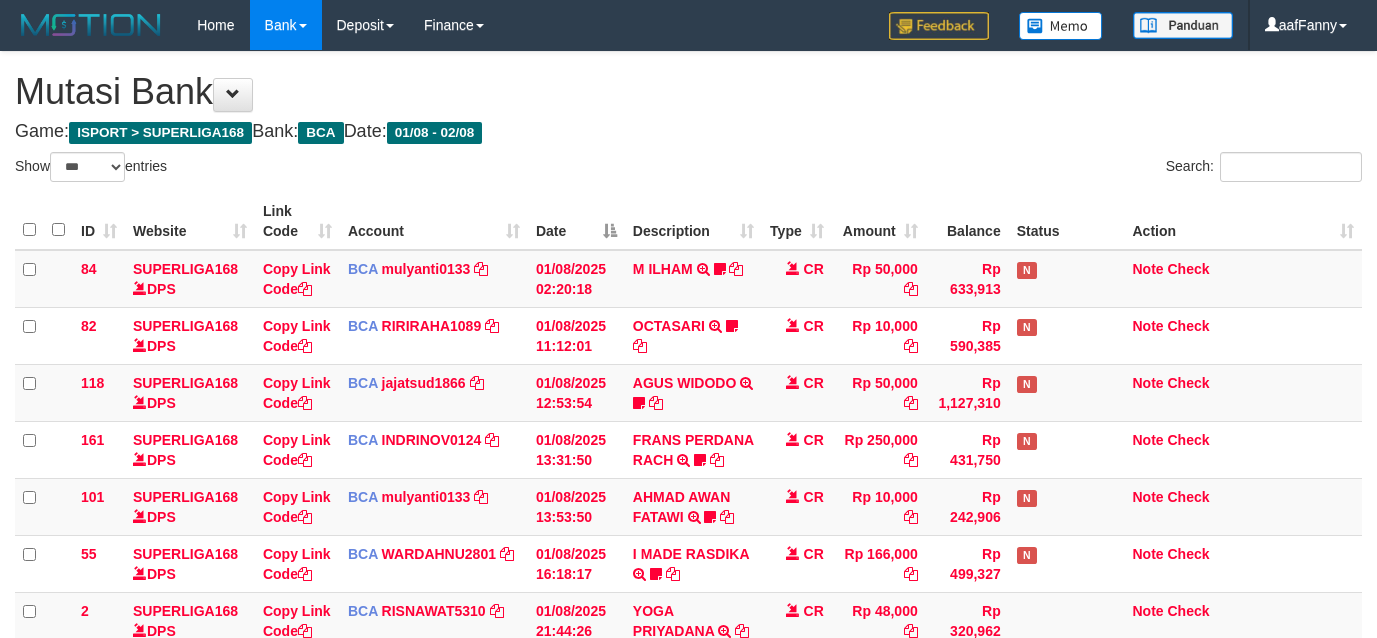 select on "***" 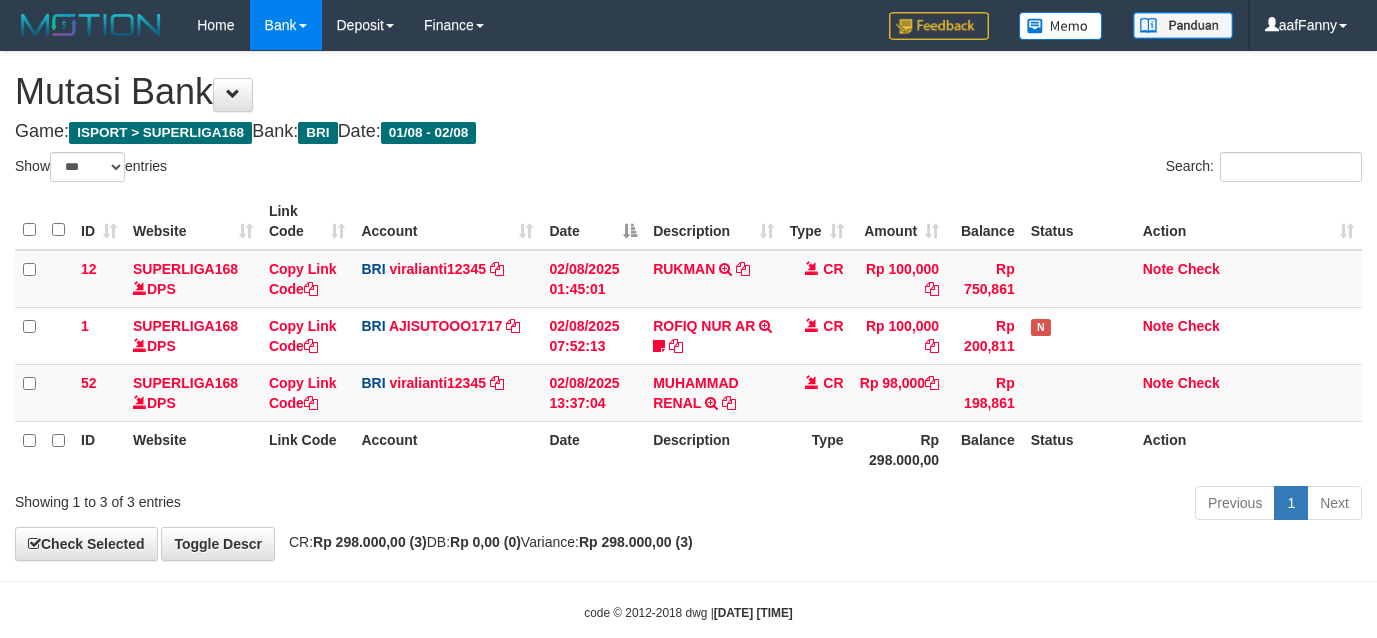 select on "***" 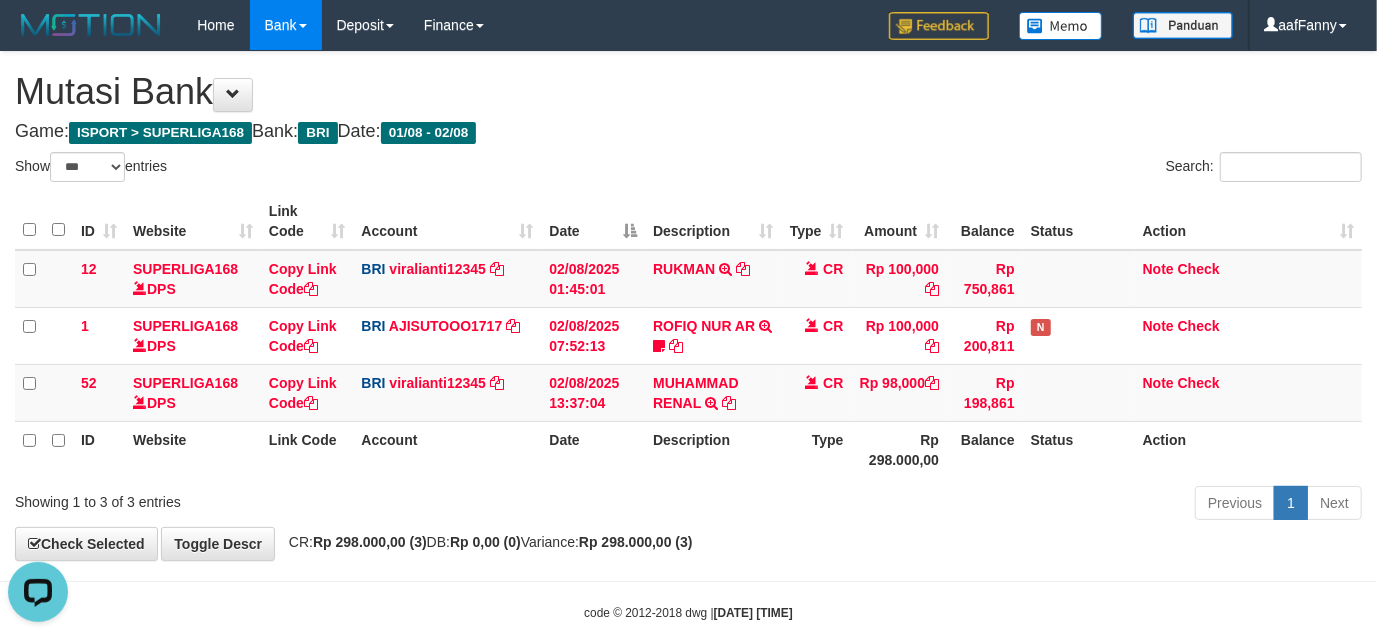 scroll, scrollTop: 0, scrollLeft: 0, axis: both 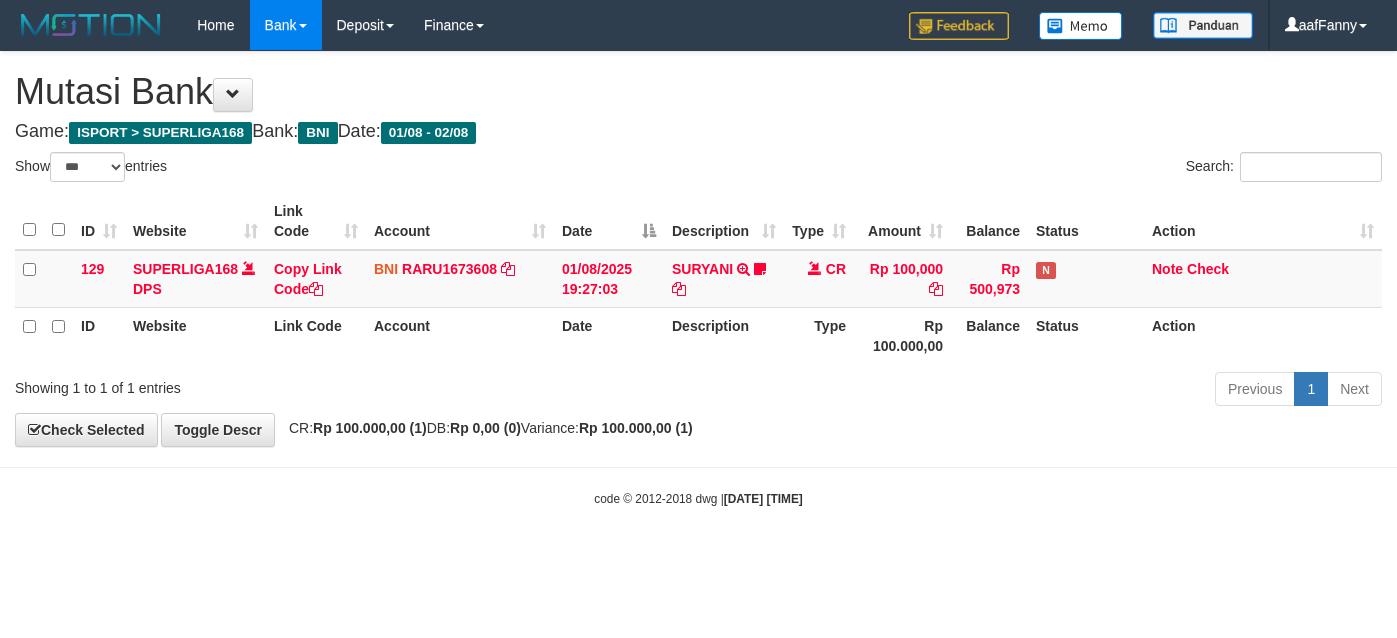 select on "***" 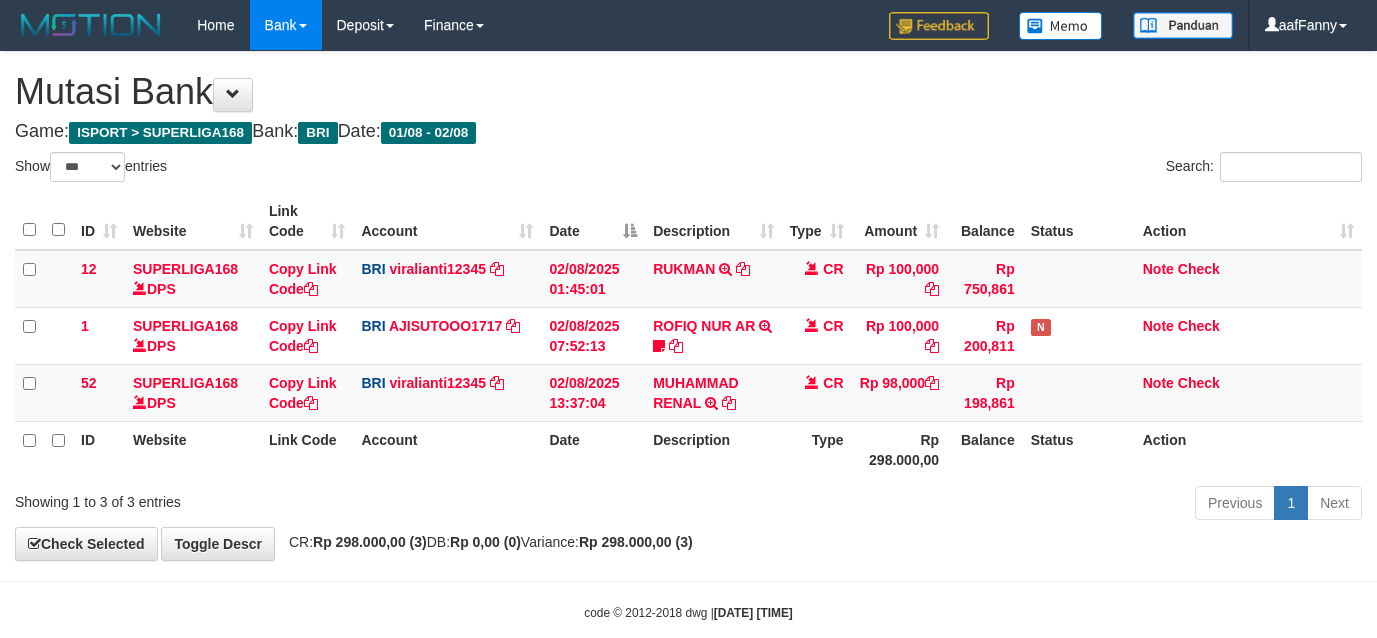 select on "***" 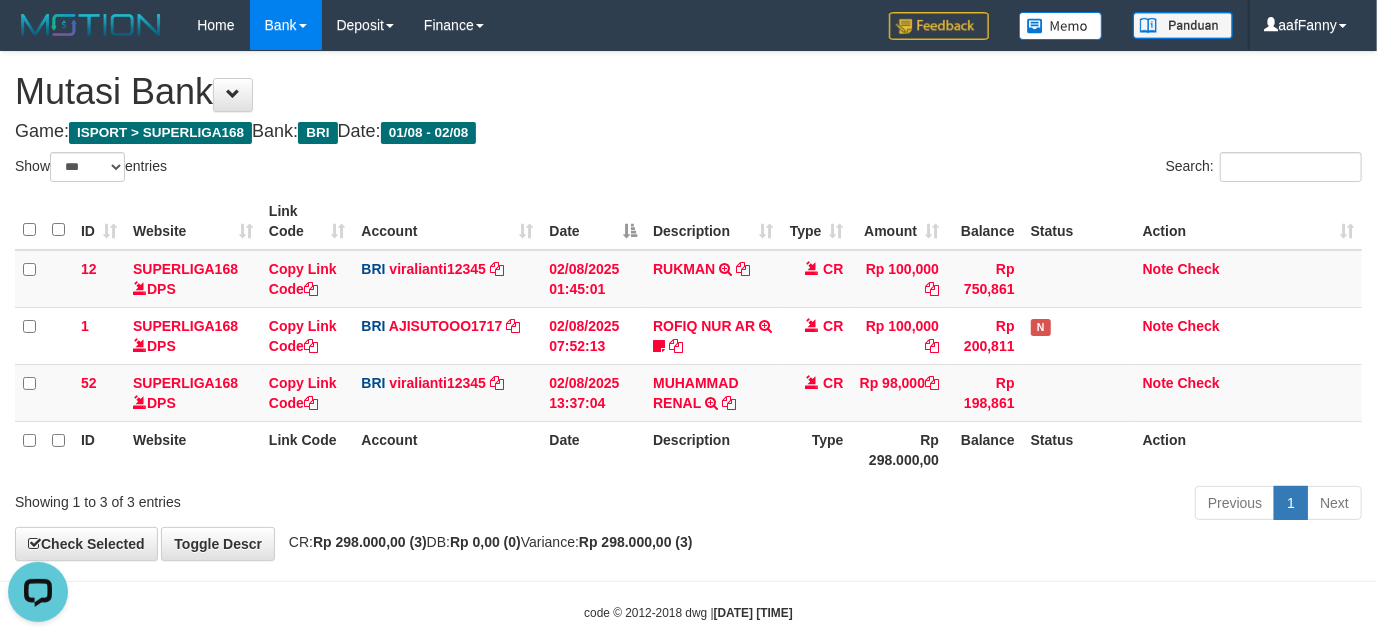 scroll, scrollTop: 0, scrollLeft: 0, axis: both 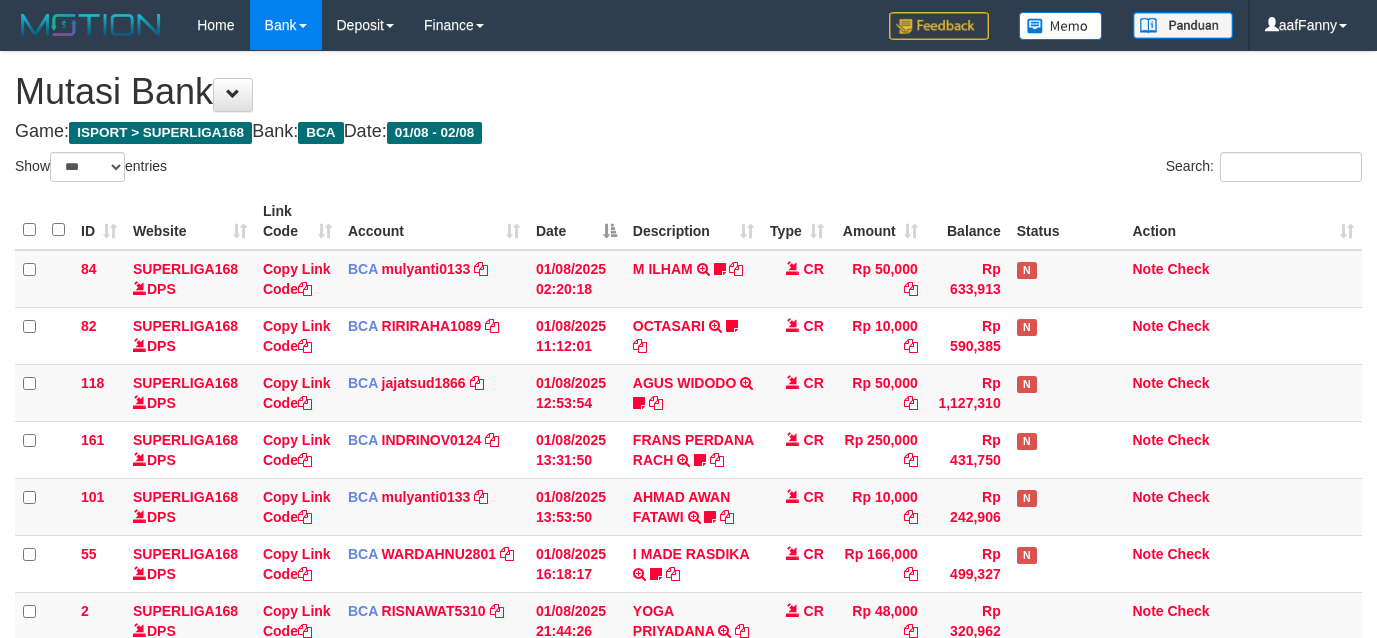 select on "***" 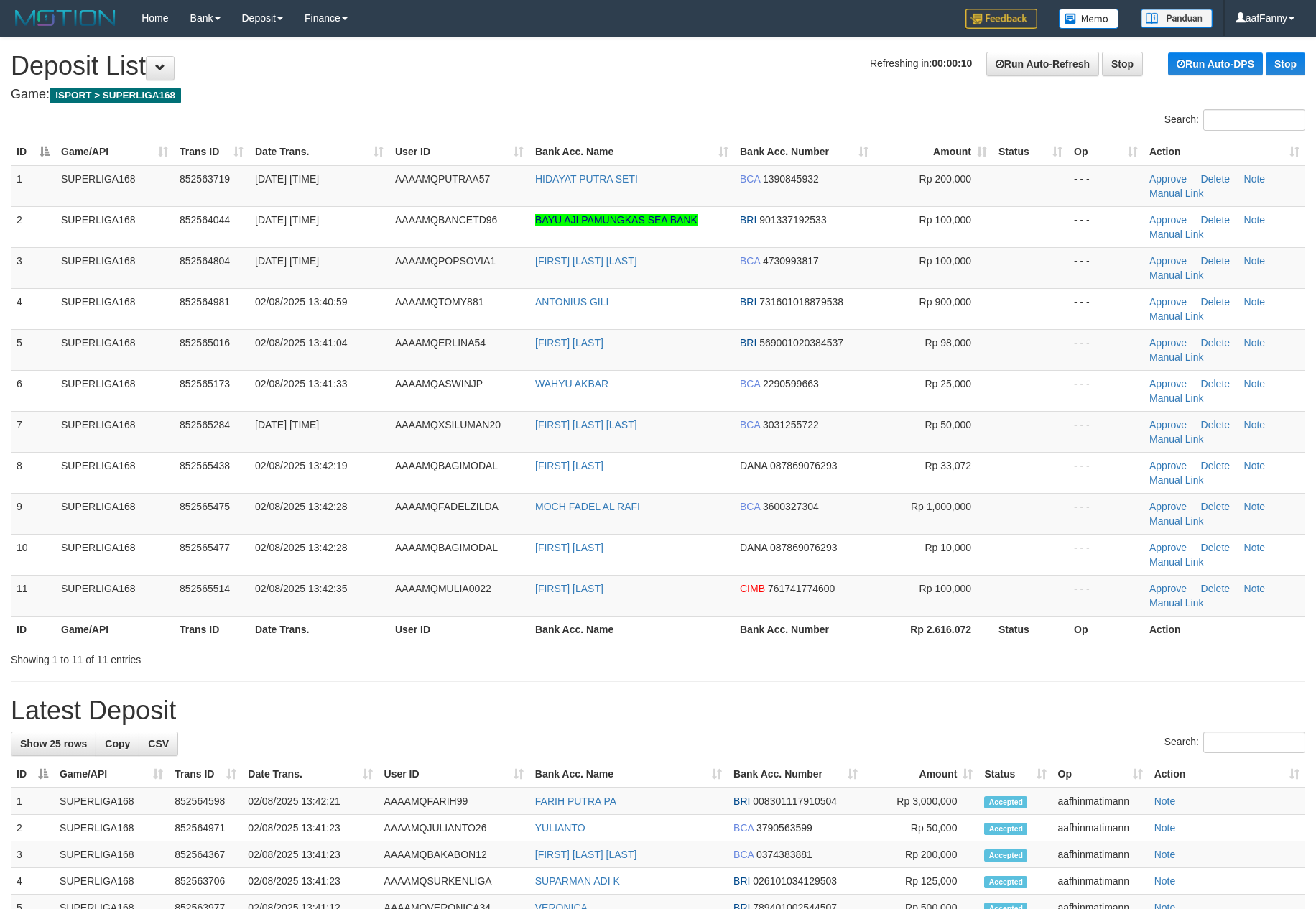 scroll, scrollTop: 0, scrollLeft: 0, axis: both 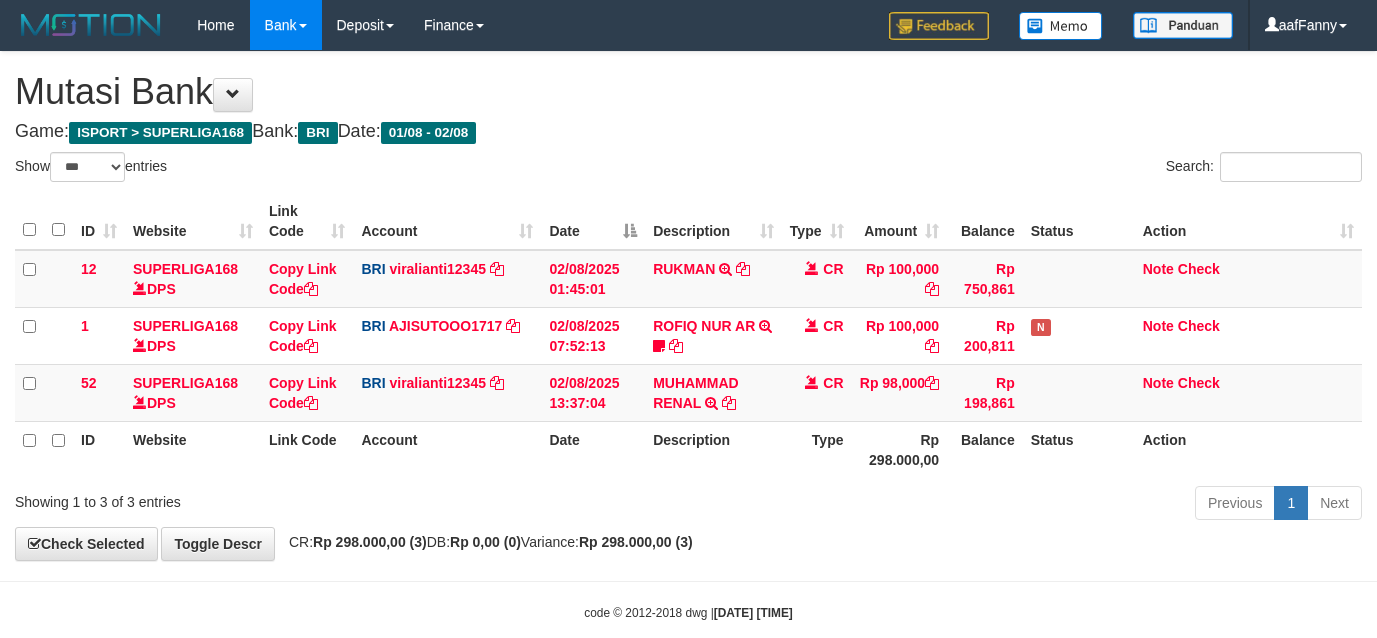 select on "***" 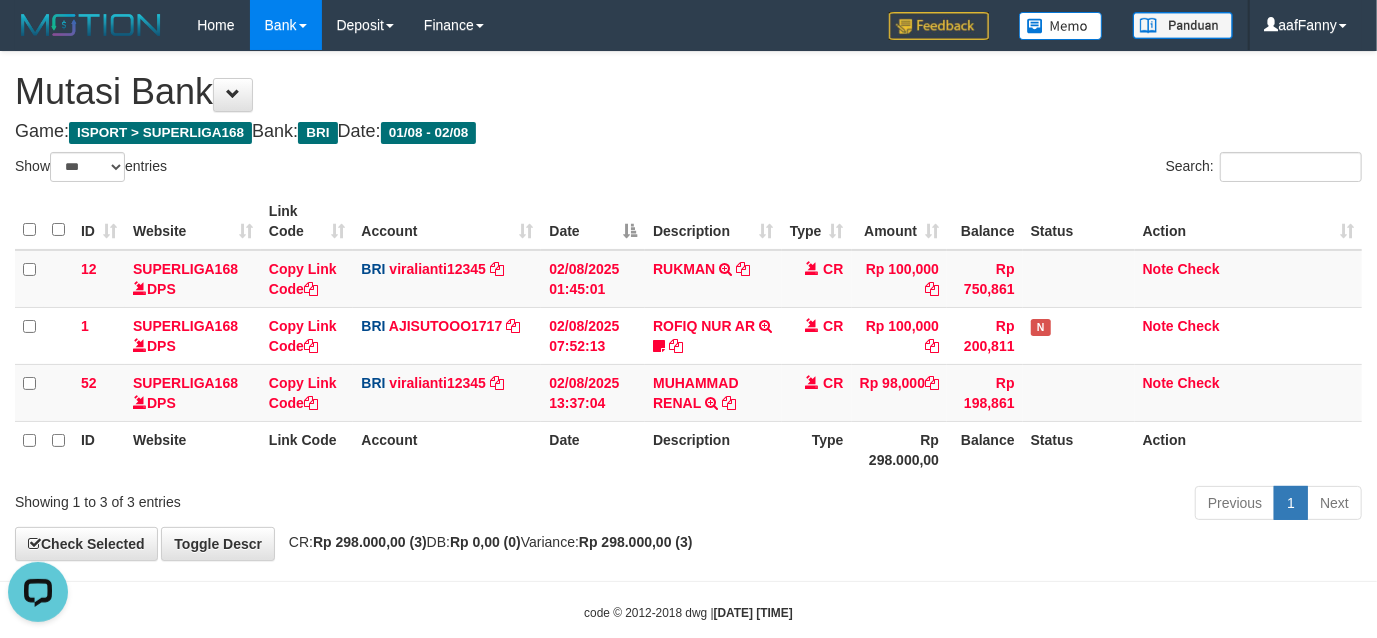 scroll, scrollTop: 0, scrollLeft: 0, axis: both 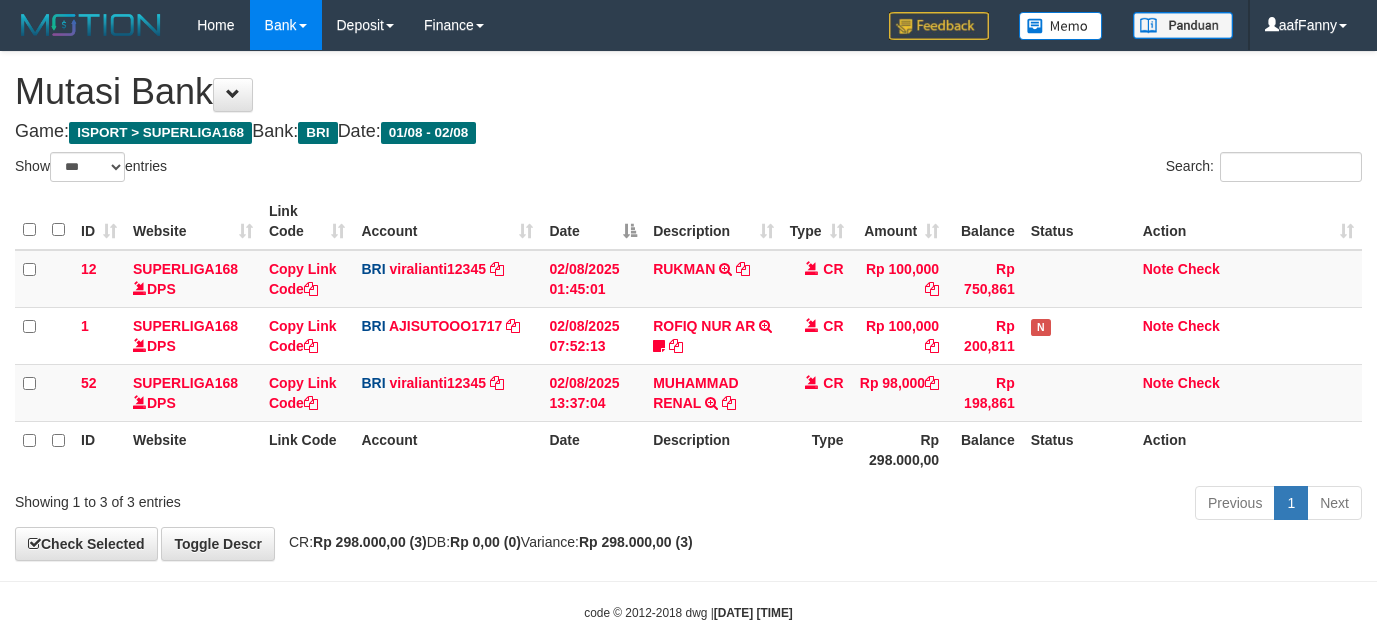 select on "***" 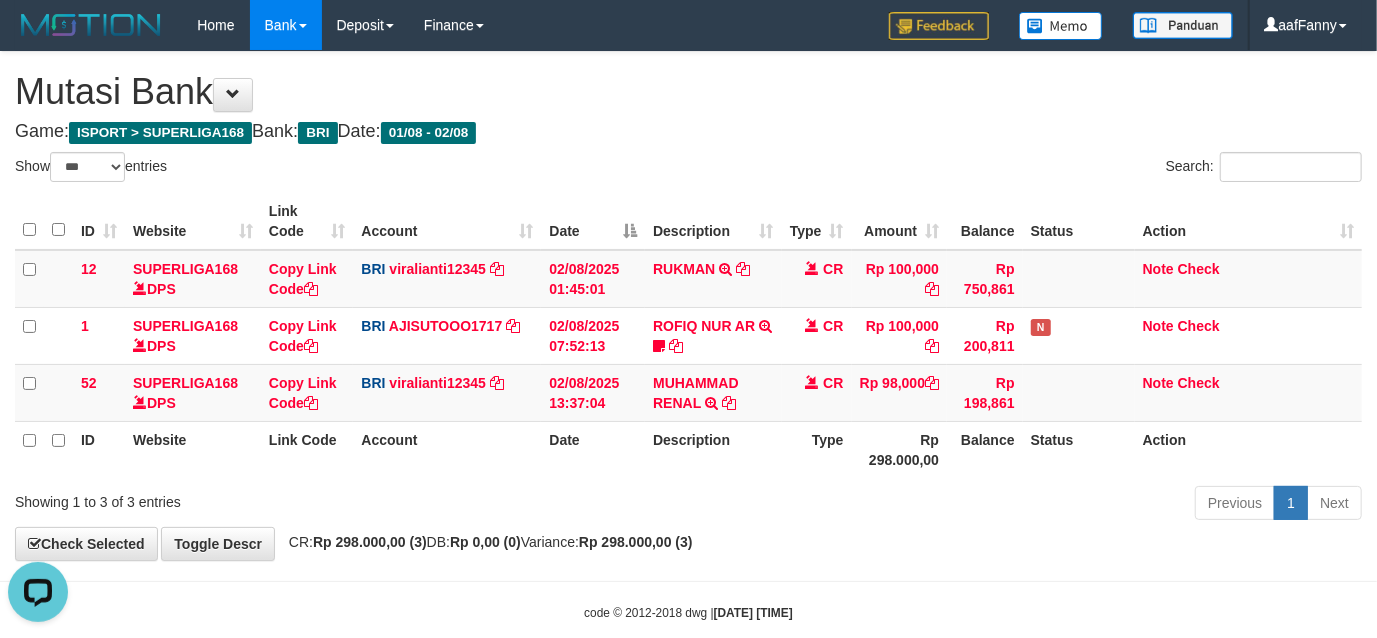scroll, scrollTop: 0, scrollLeft: 0, axis: both 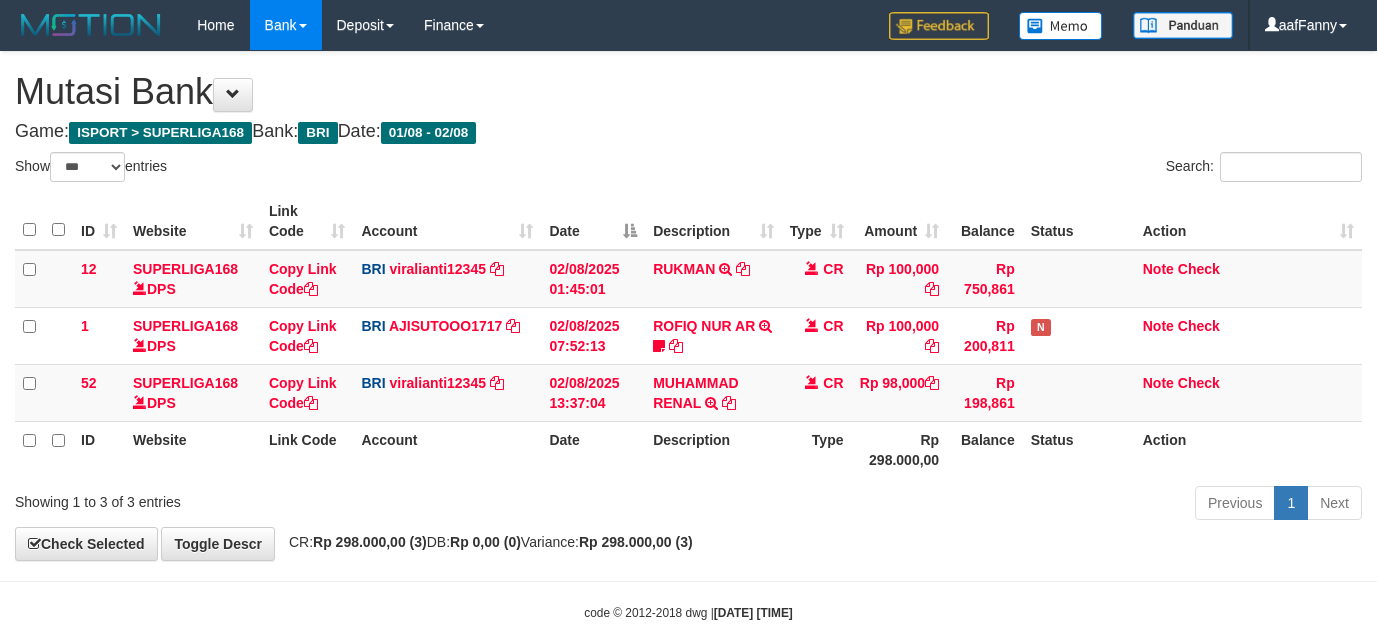 select on "***" 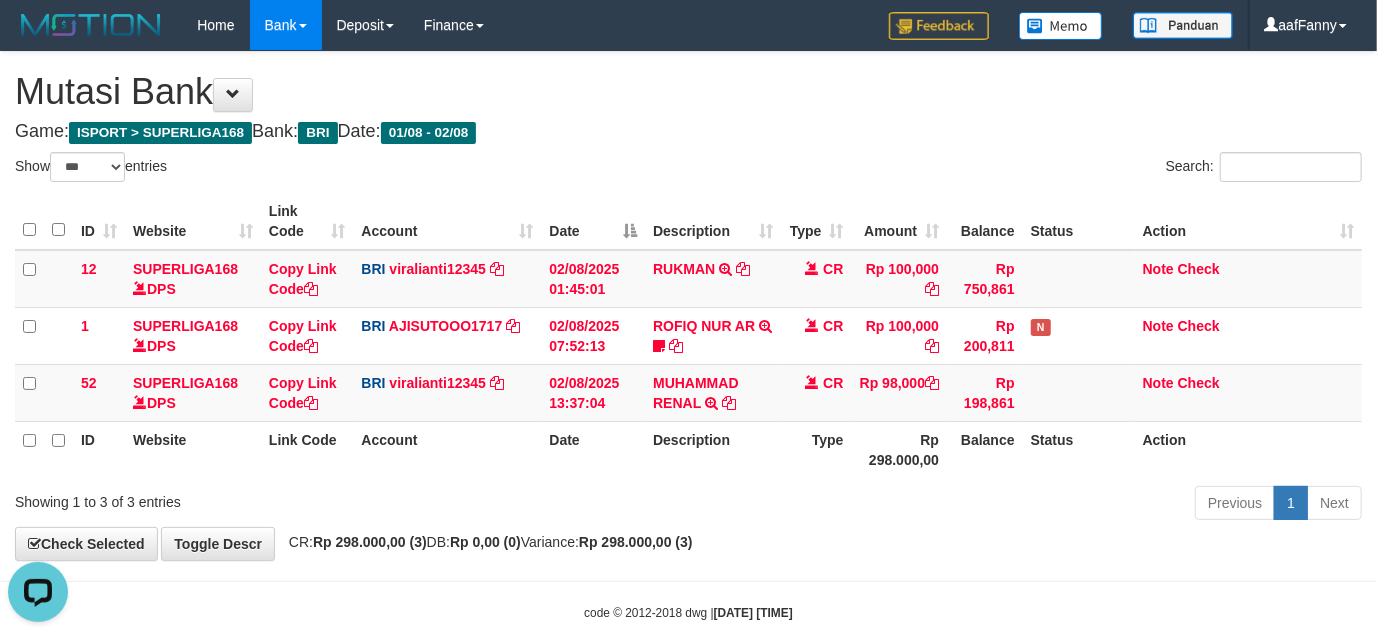 scroll, scrollTop: 0, scrollLeft: 0, axis: both 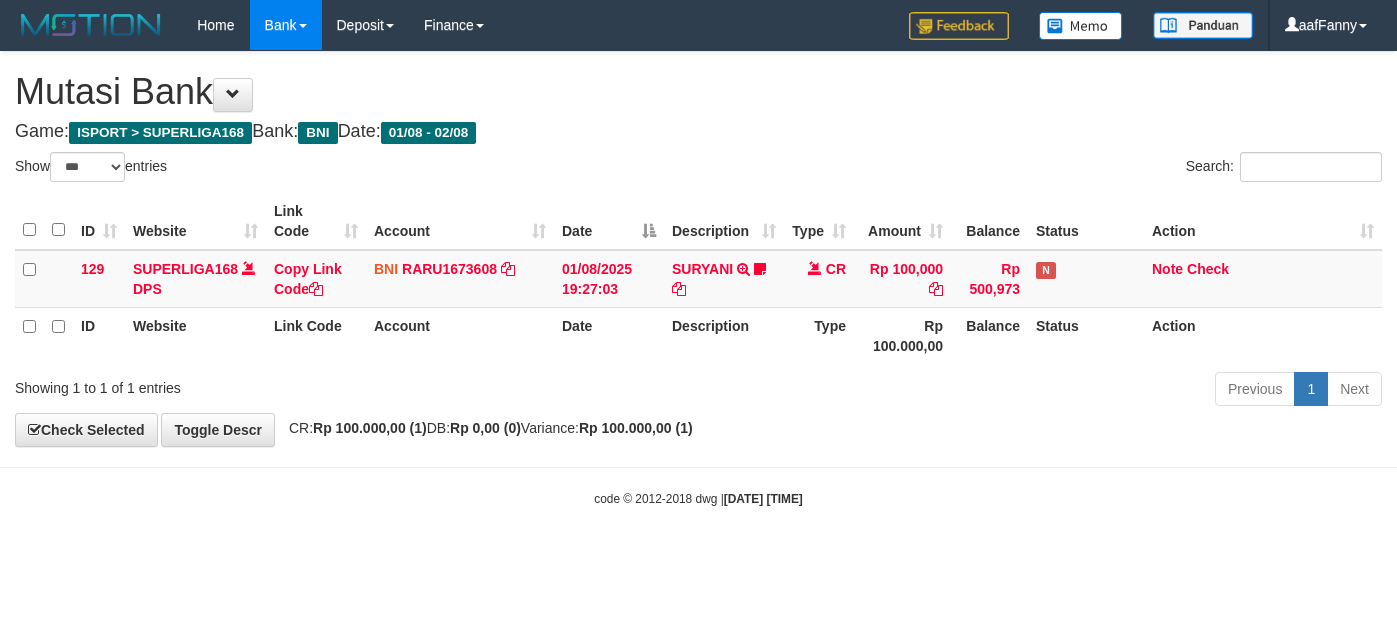 select on "***" 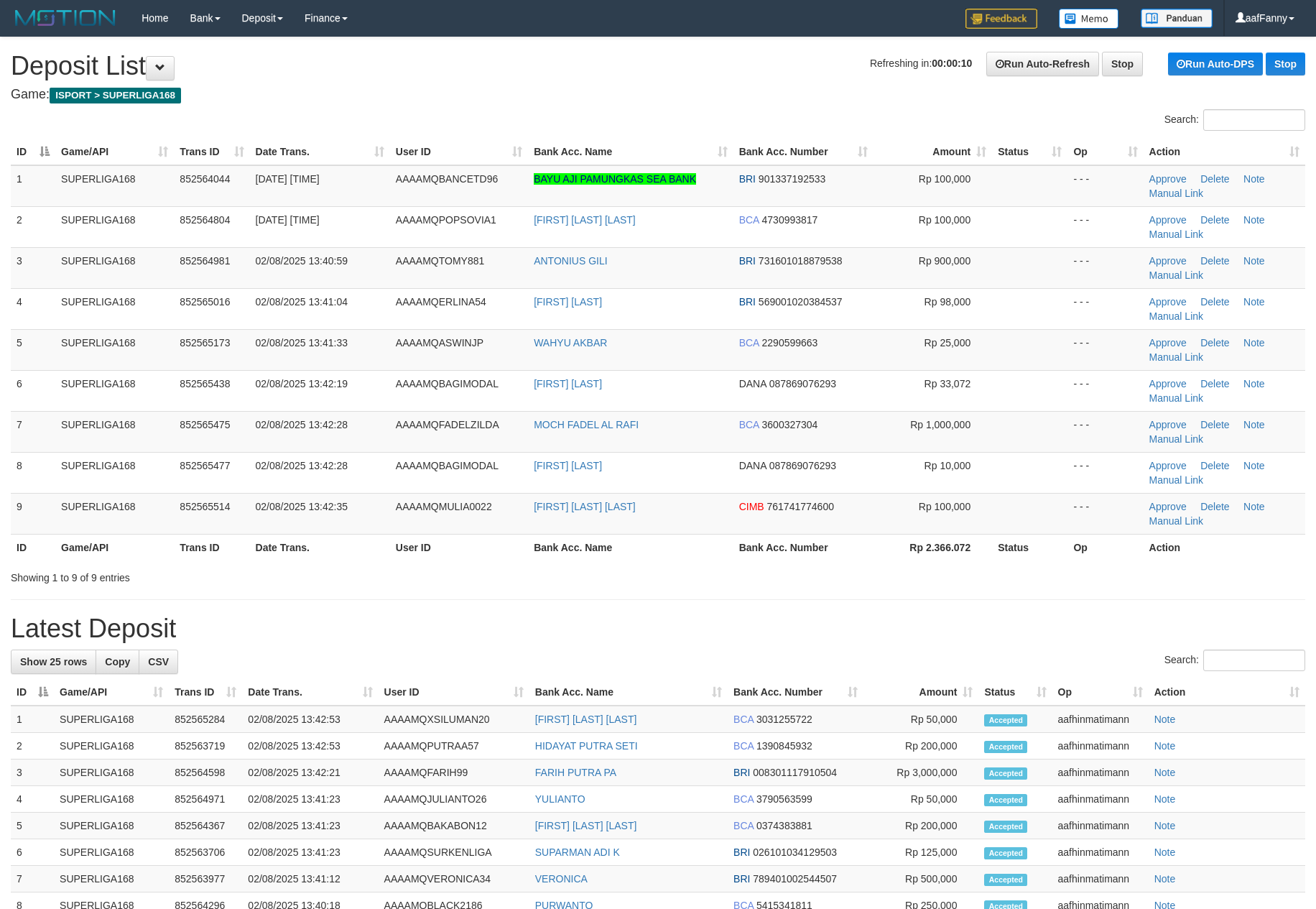 scroll, scrollTop: 0, scrollLeft: 0, axis: both 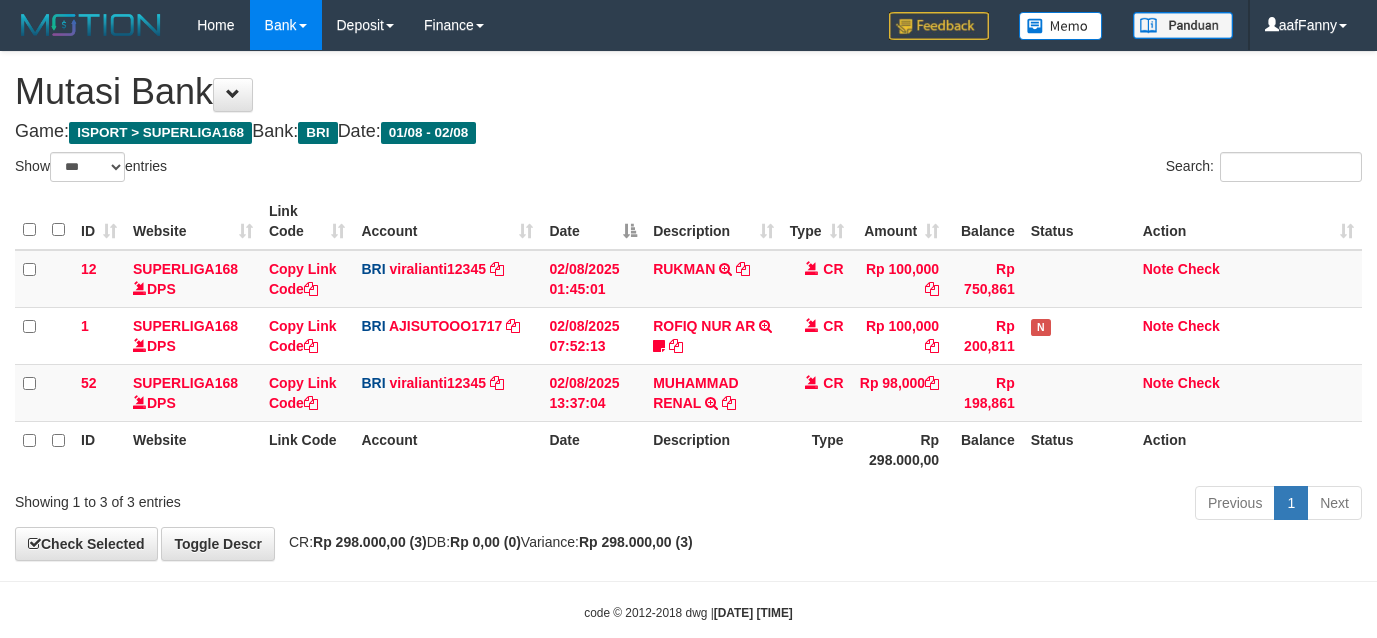 select on "***" 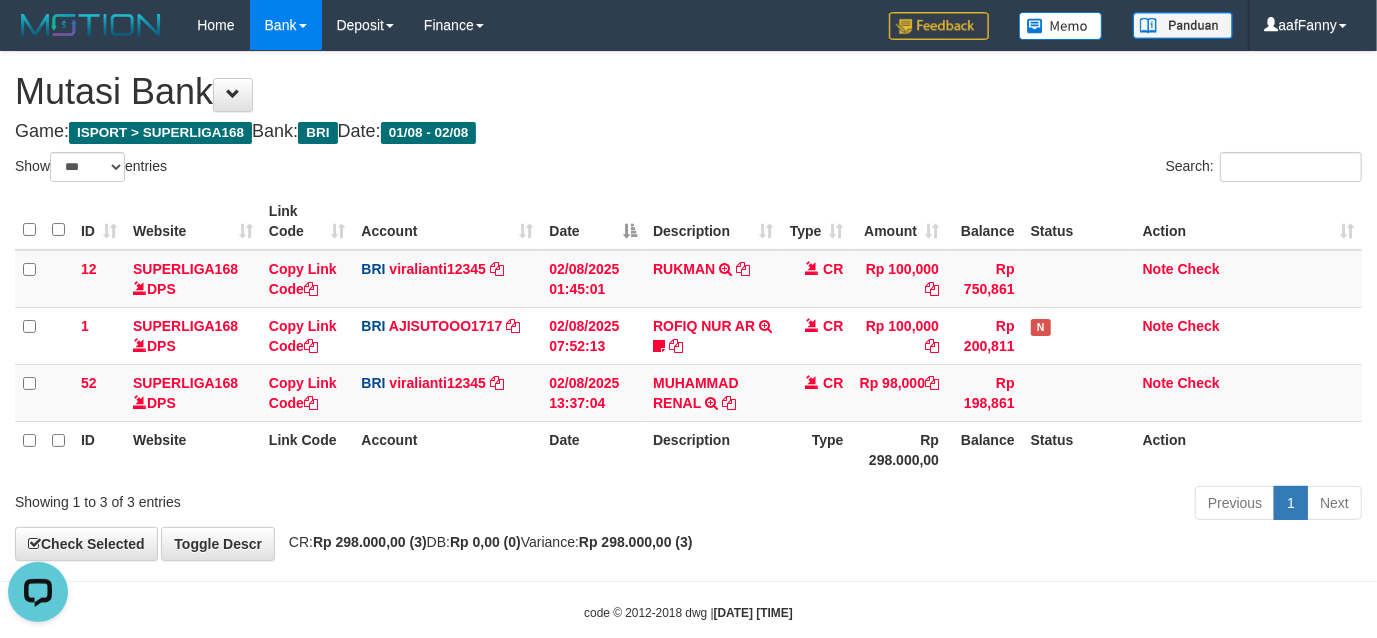 scroll, scrollTop: 0, scrollLeft: 0, axis: both 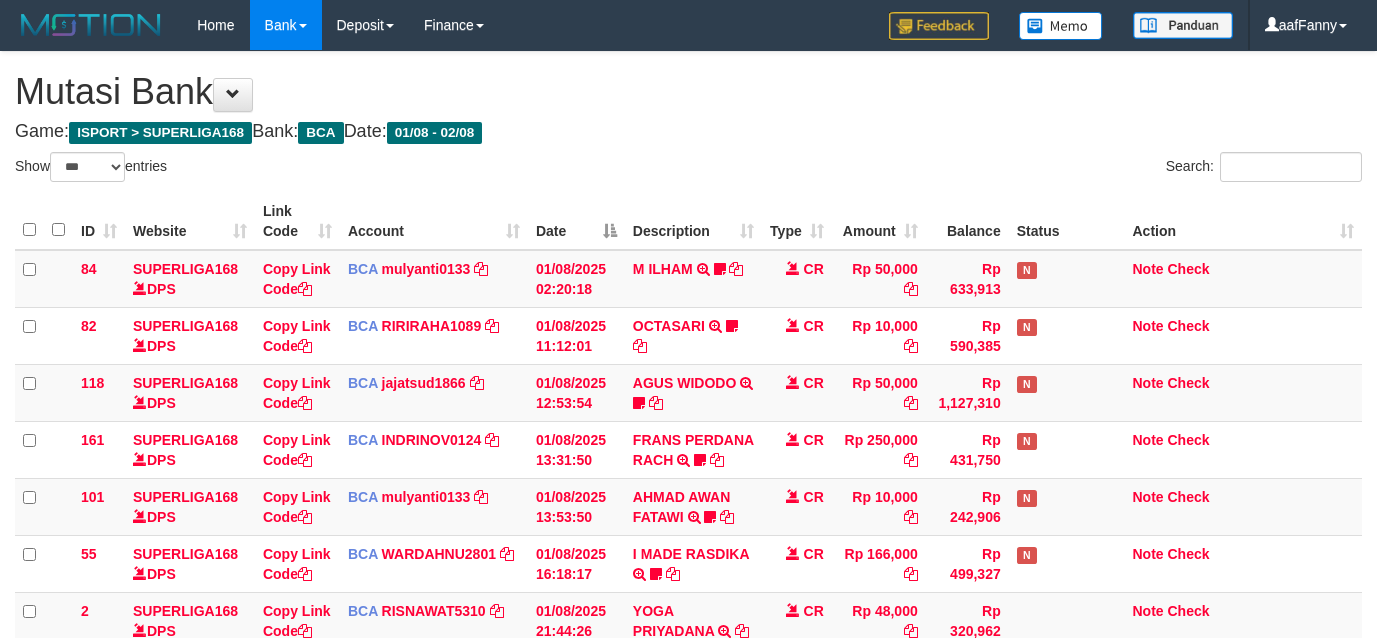 select on "***" 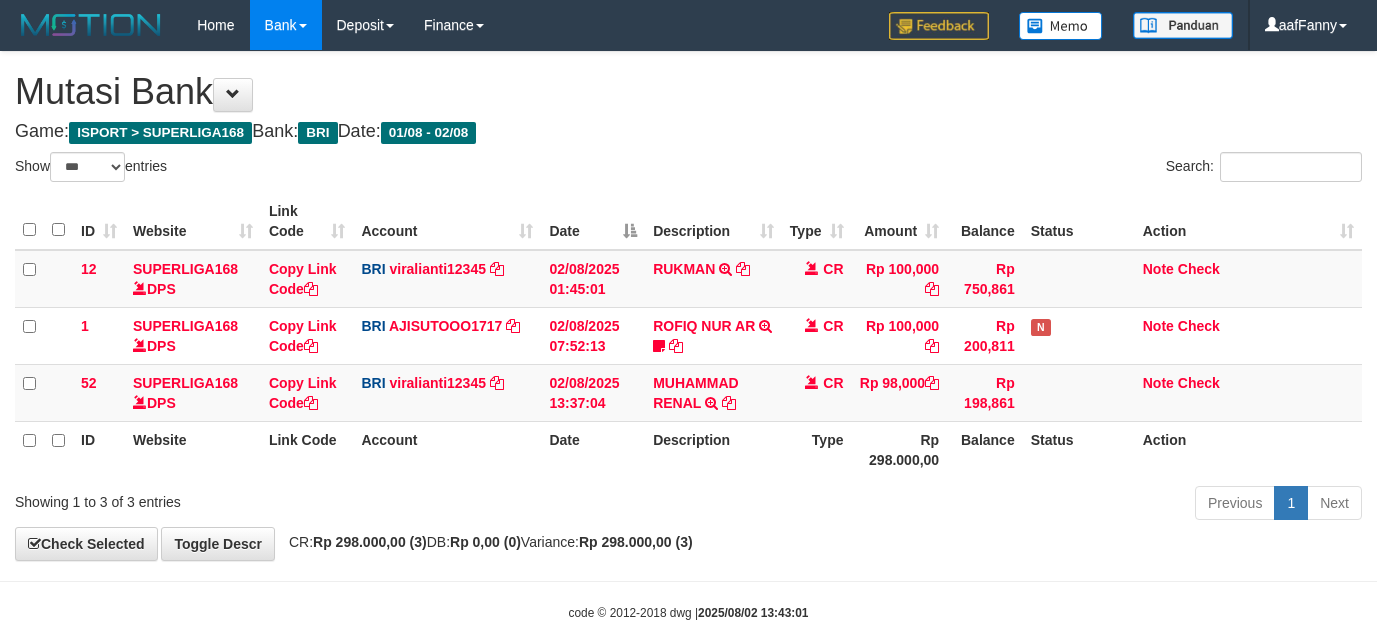 select on "***" 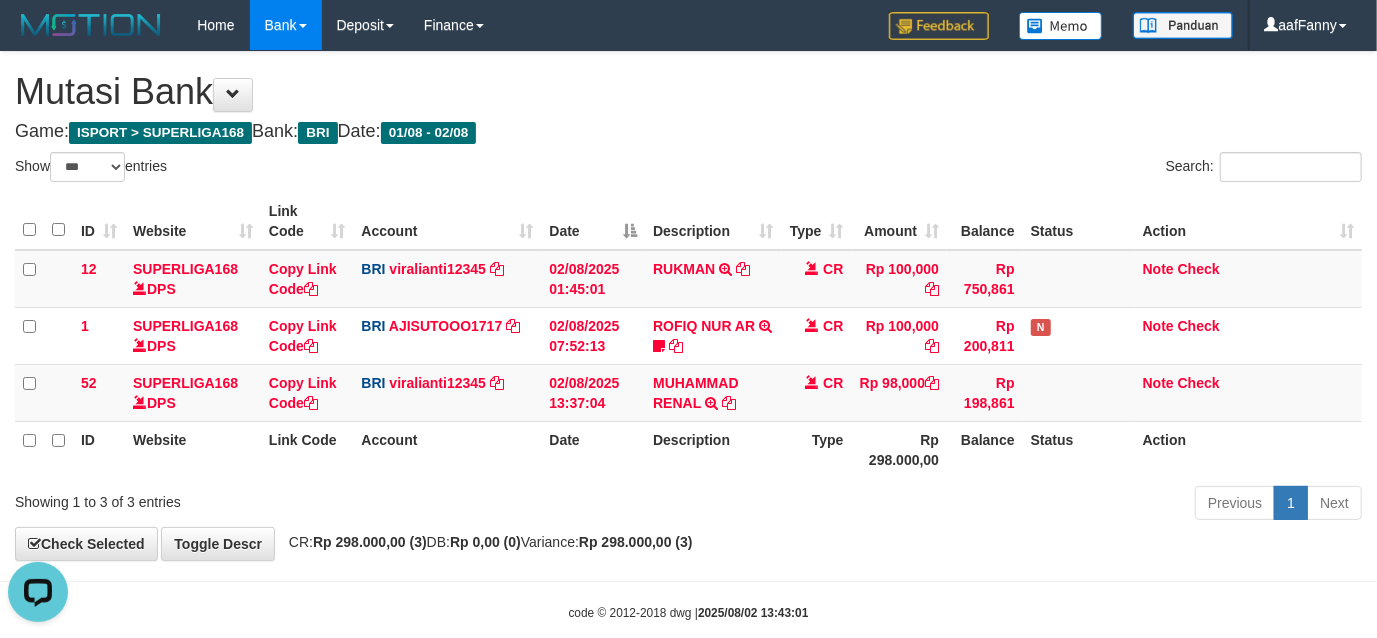 scroll, scrollTop: 0, scrollLeft: 0, axis: both 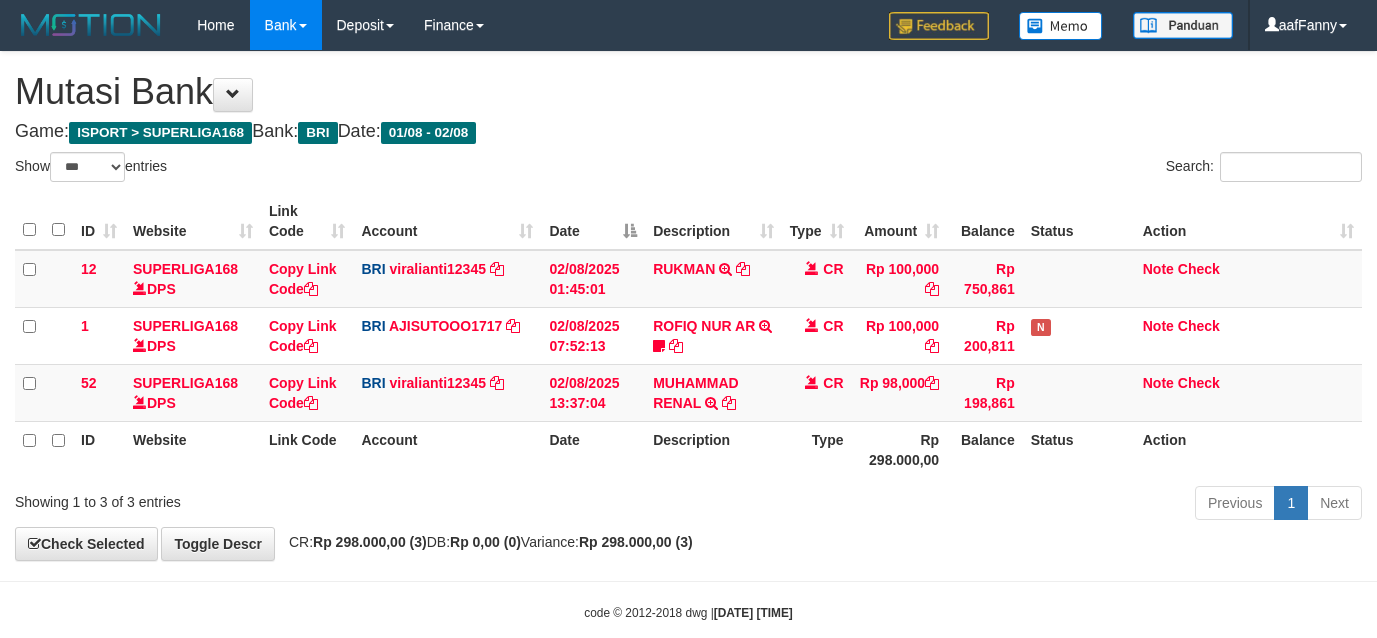 select on "***" 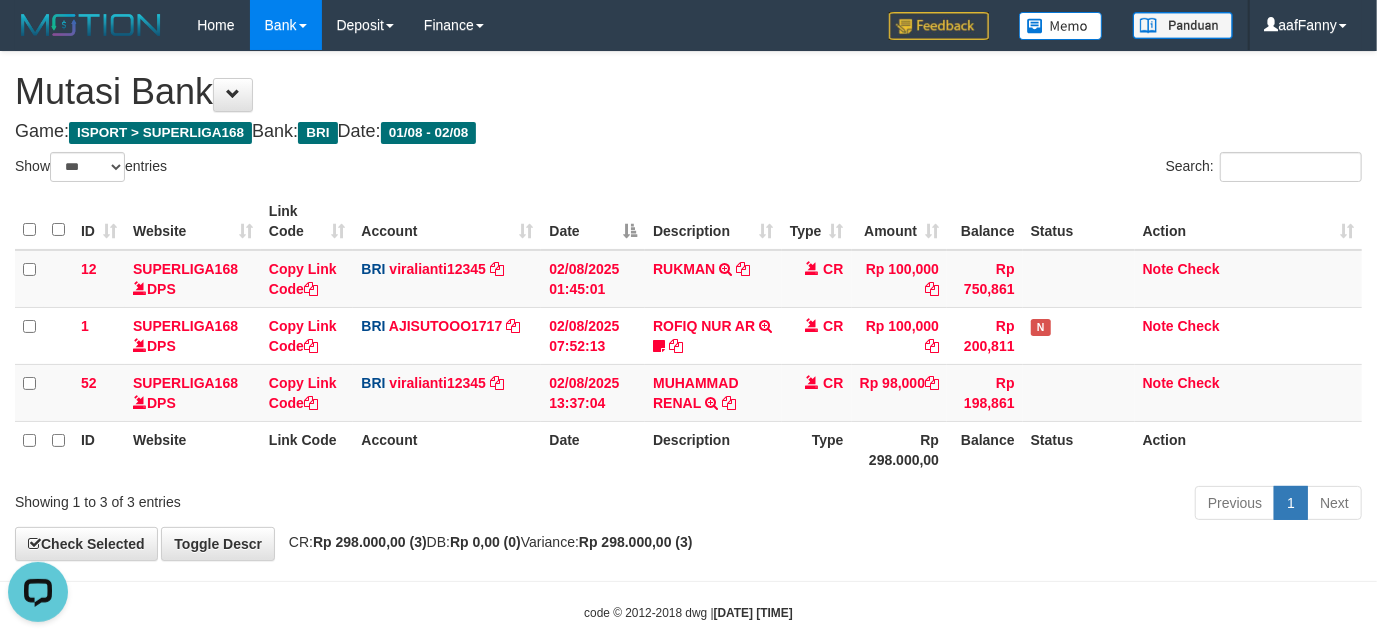 scroll, scrollTop: 0, scrollLeft: 0, axis: both 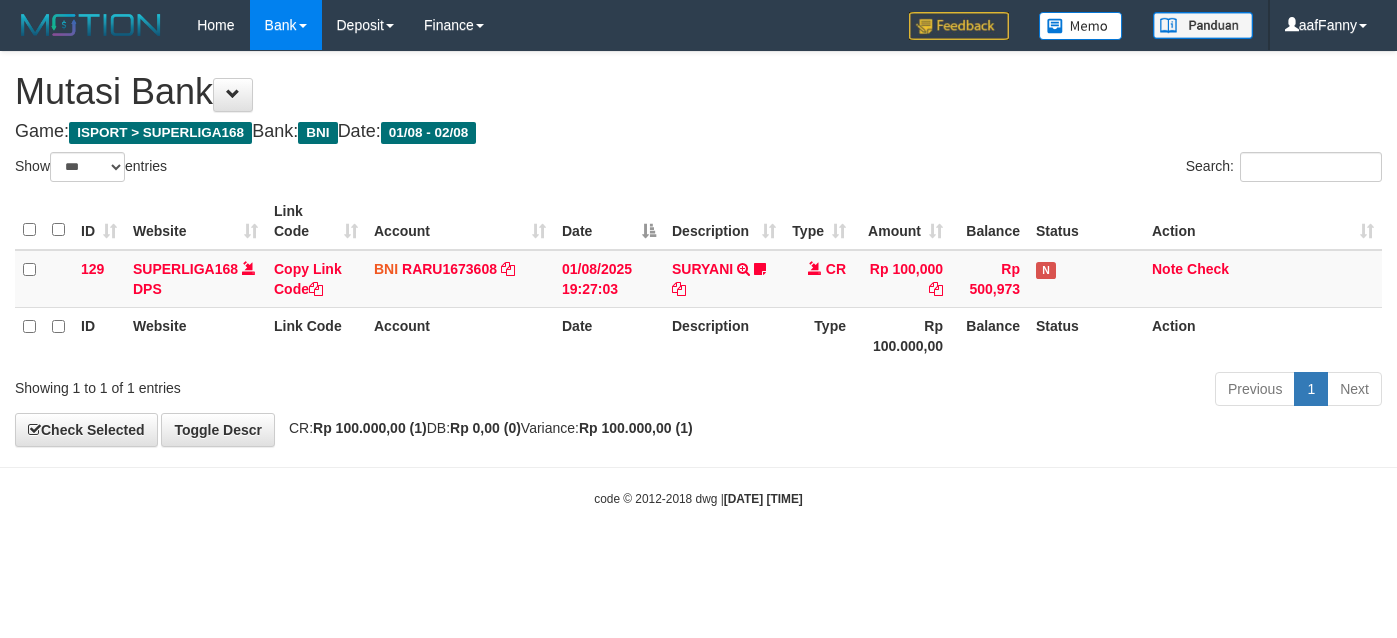 select on "***" 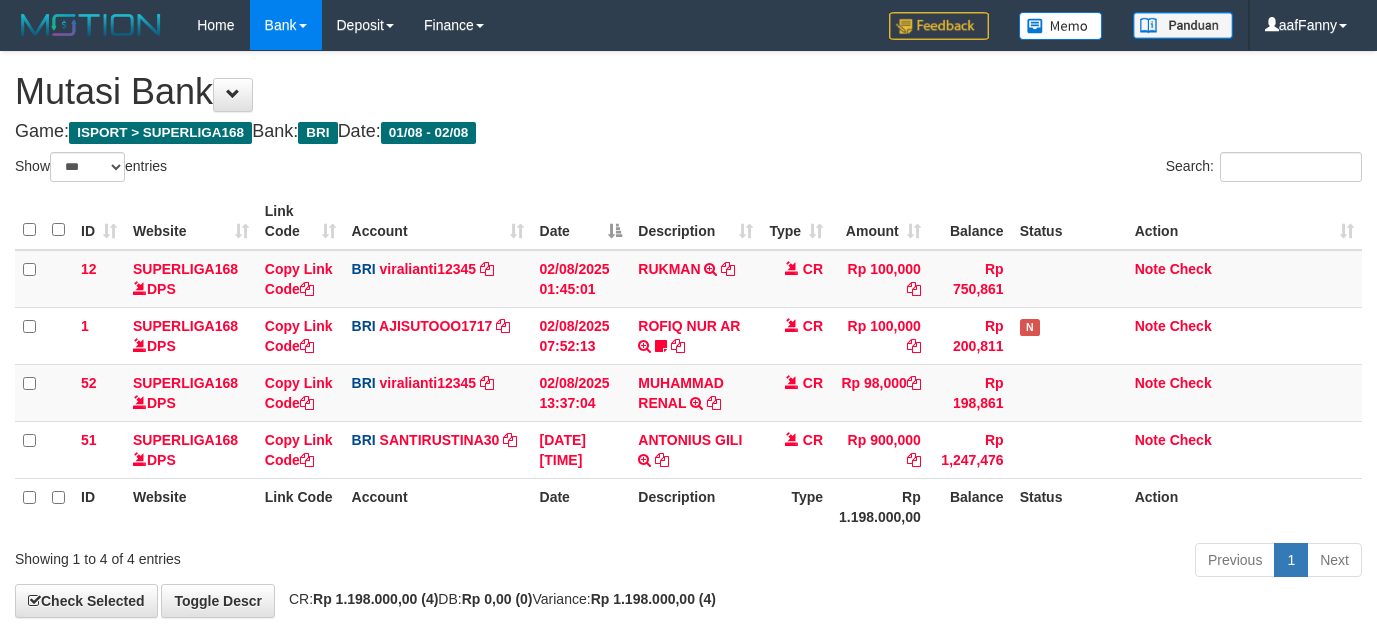select on "***" 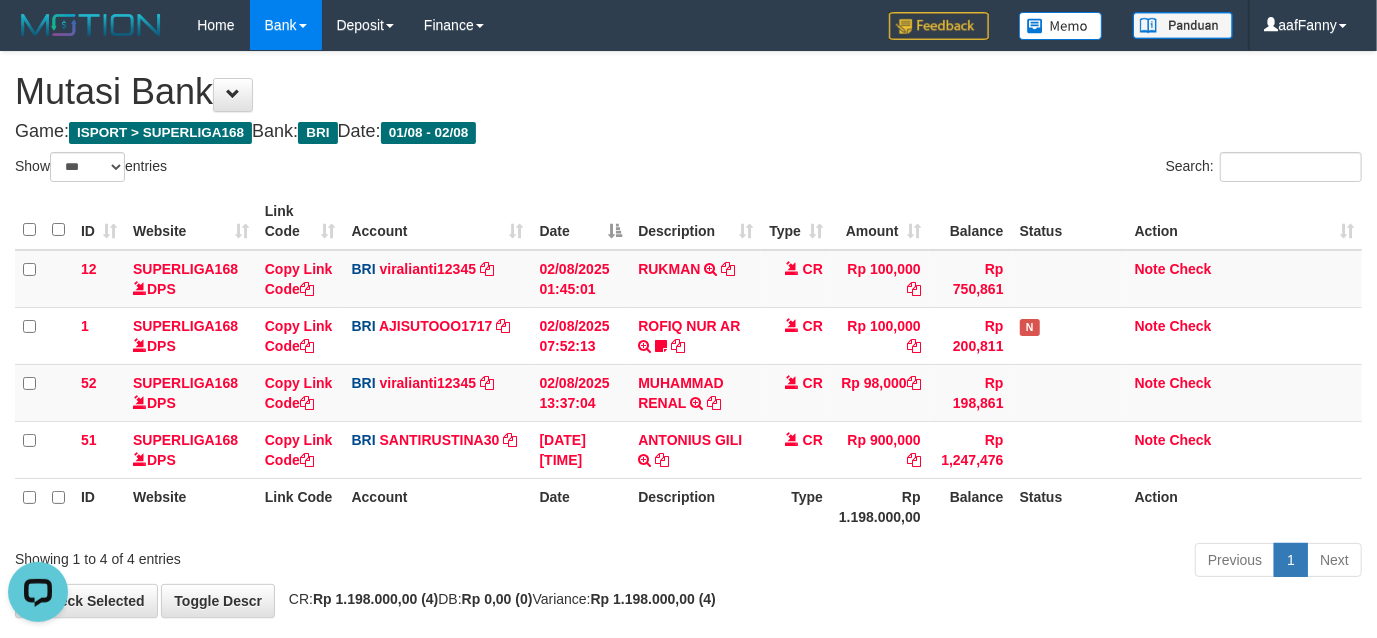 scroll, scrollTop: 0, scrollLeft: 0, axis: both 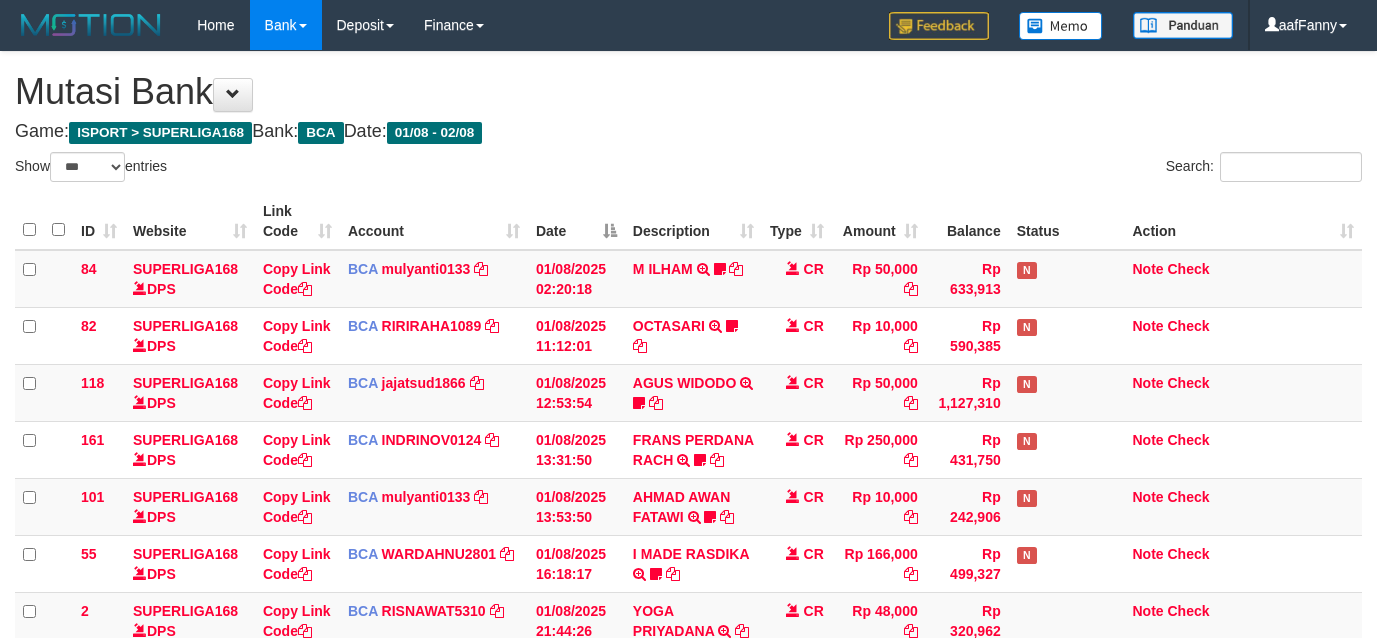 select on "***" 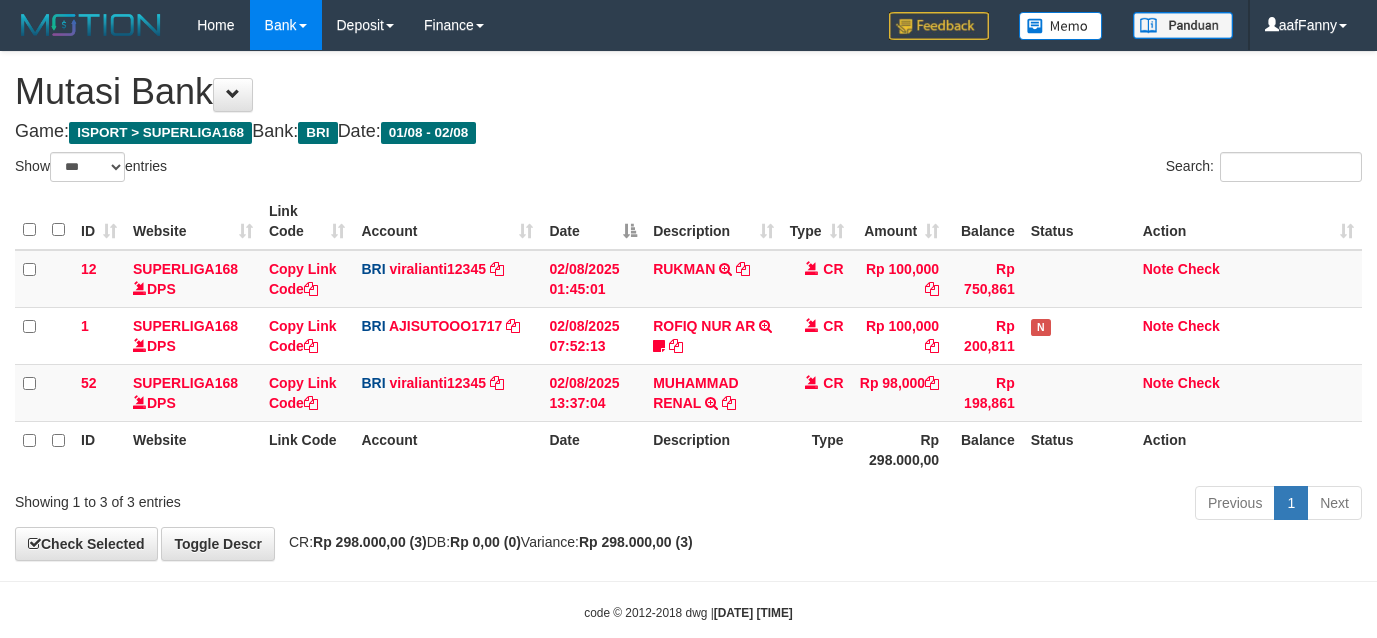 select on "***" 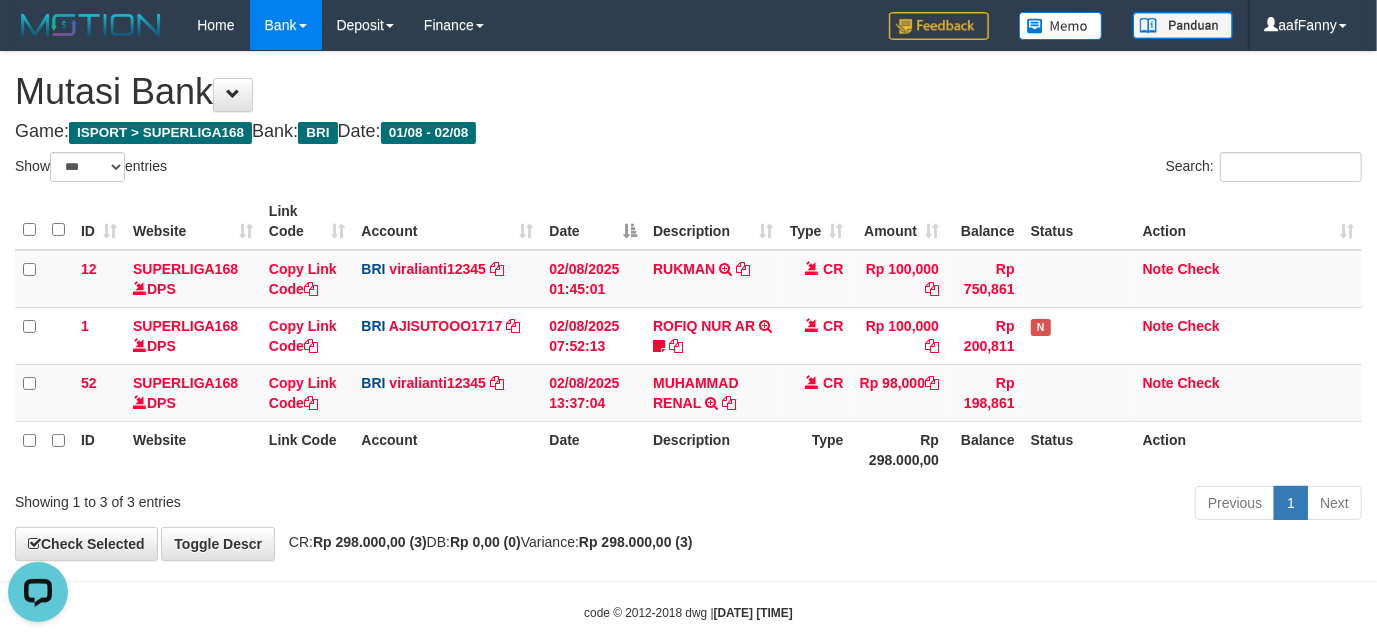 scroll, scrollTop: 0, scrollLeft: 0, axis: both 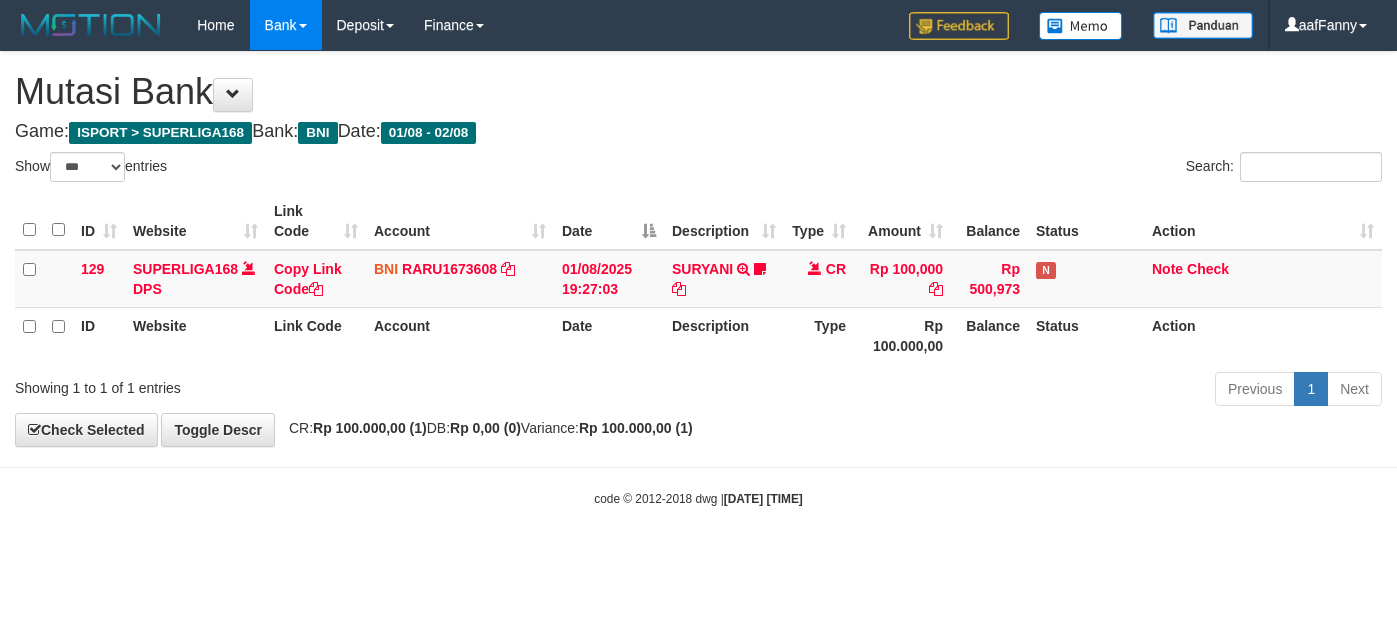 select on "***" 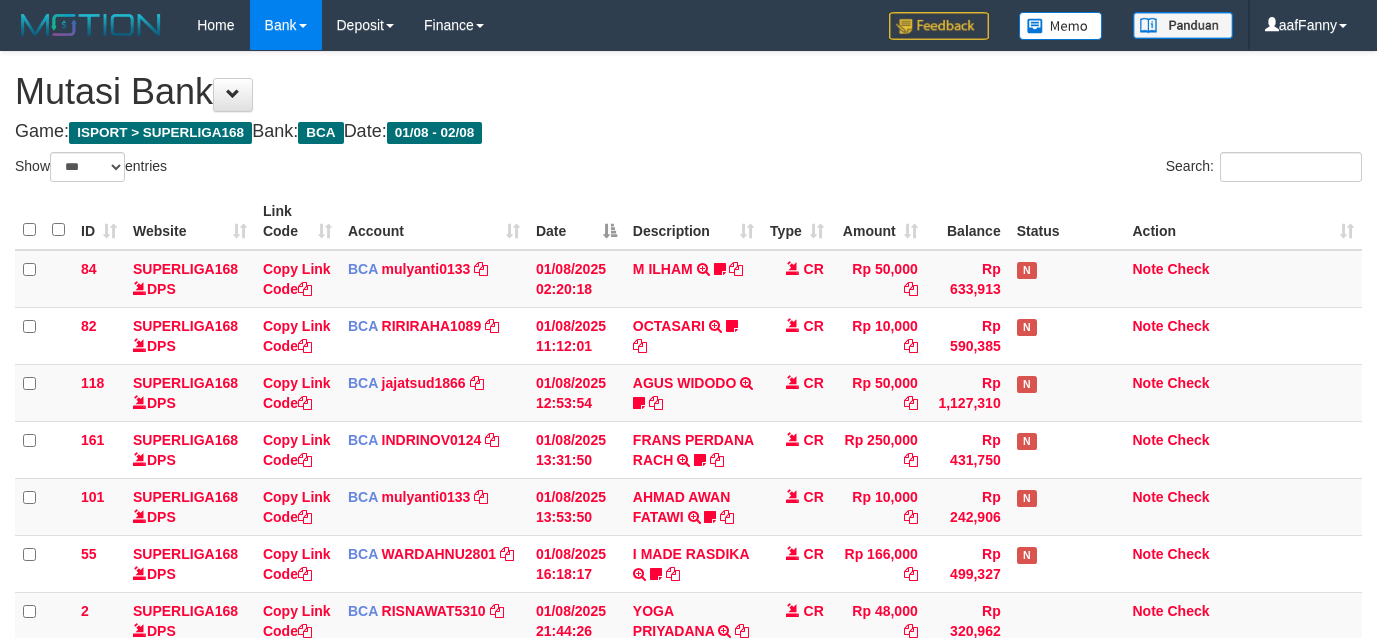 select on "***" 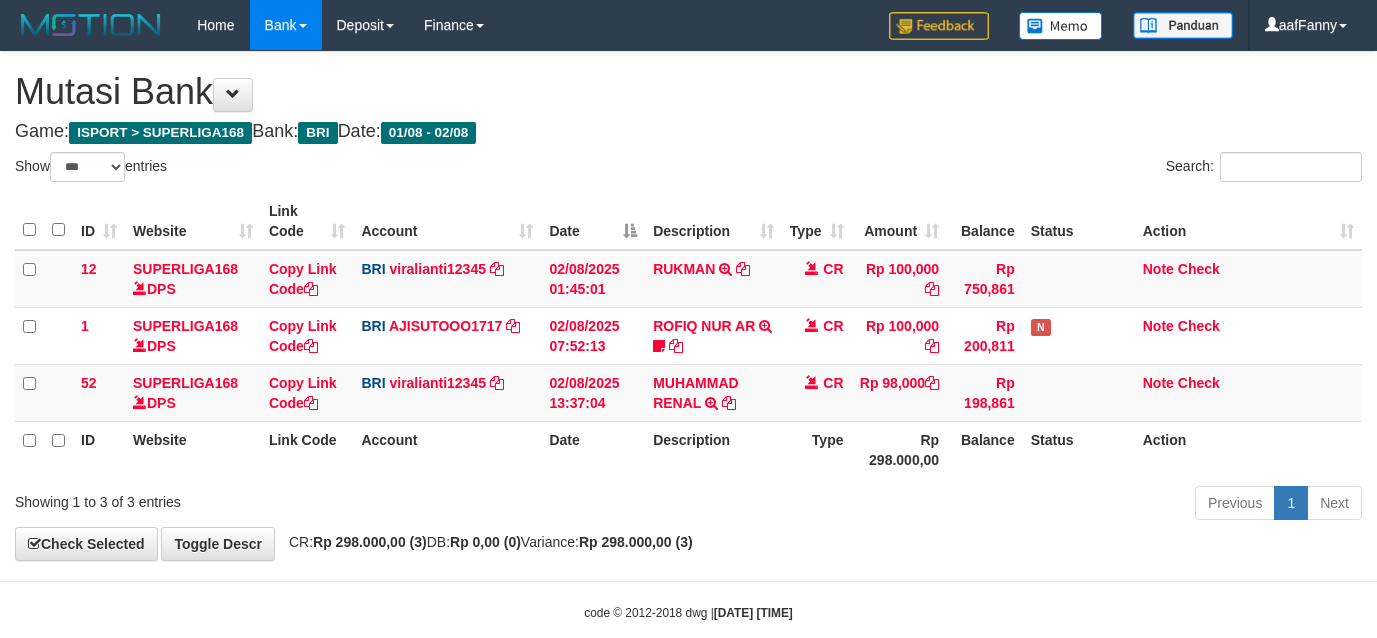 select on "***" 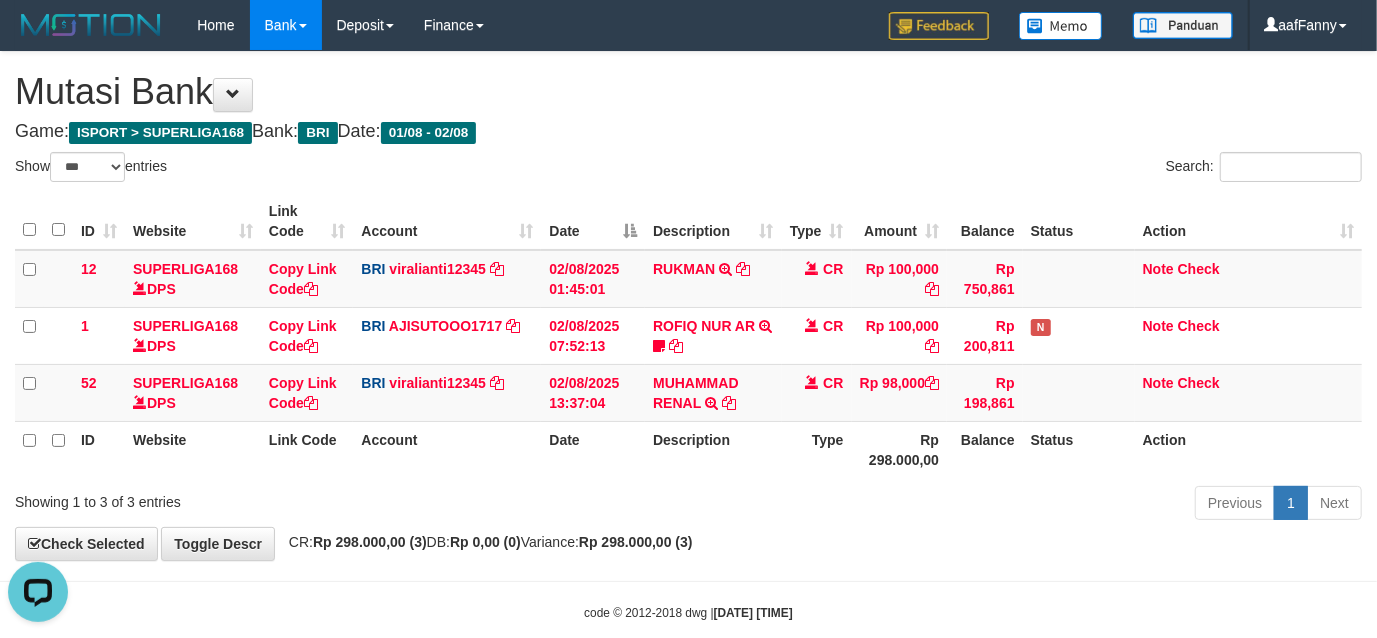 scroll, scrollTop: 0, scrollLeft: 0, axis: both 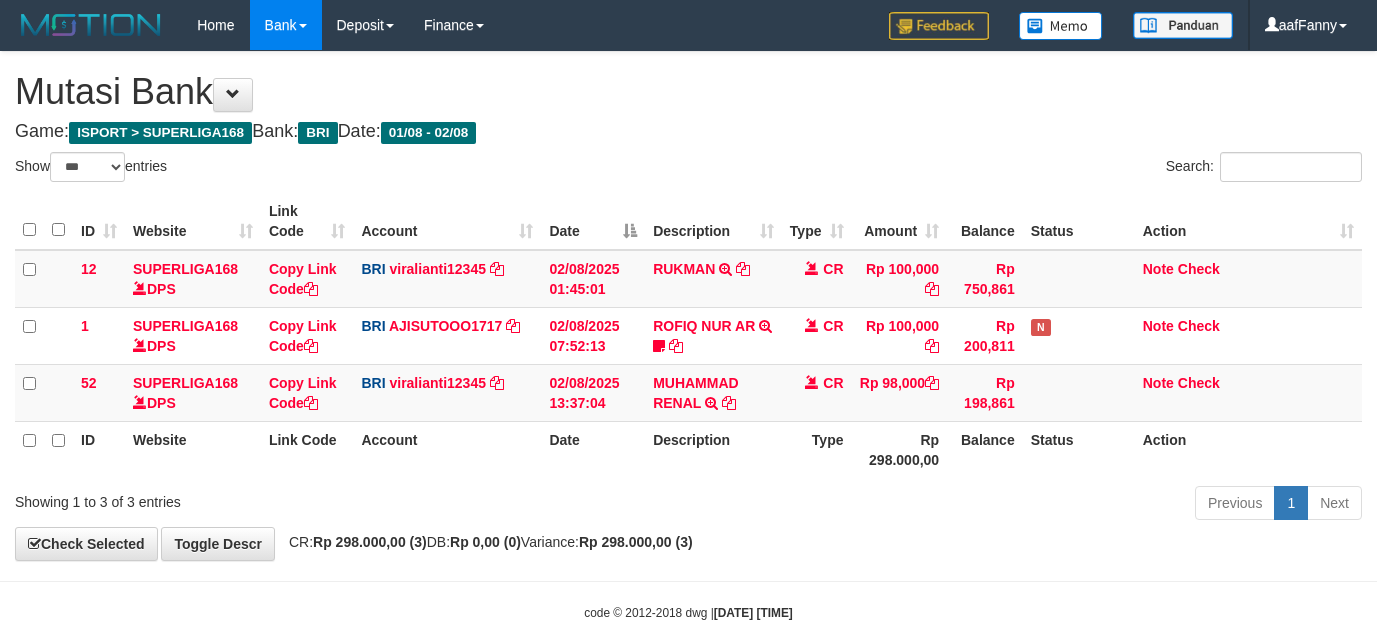 select on "***" 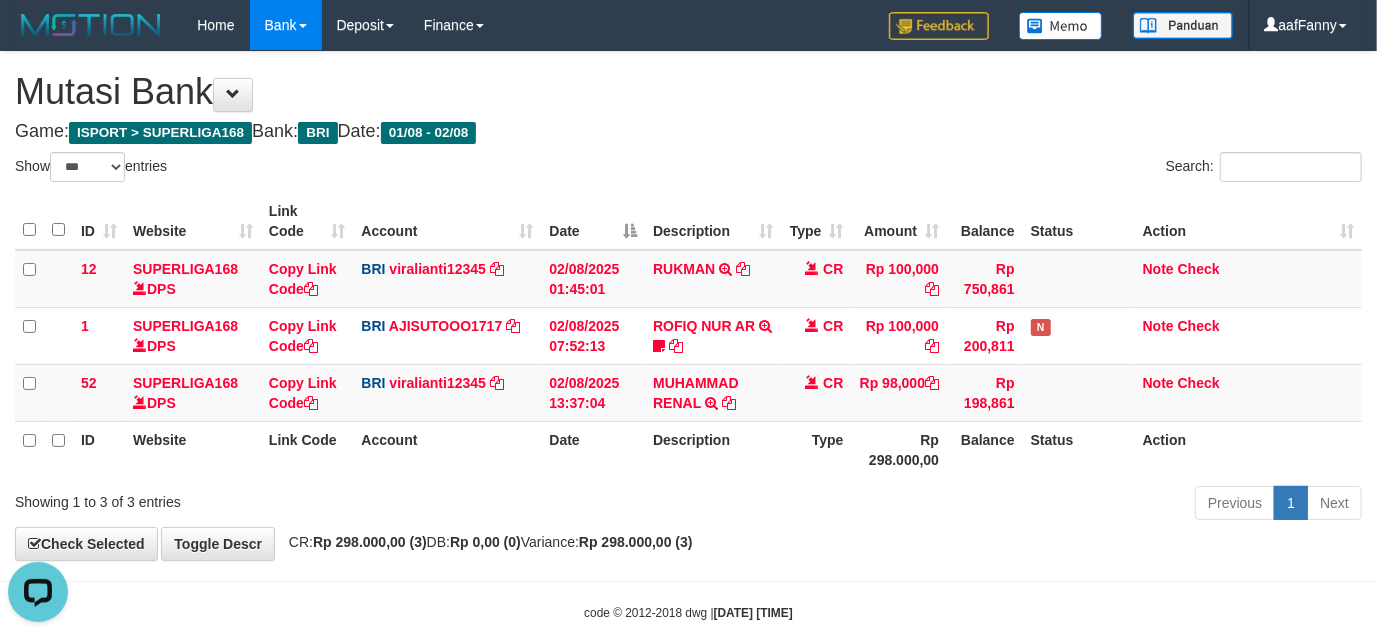 scroll, scrollTop: 0, scrollLeft: 0, axis: both 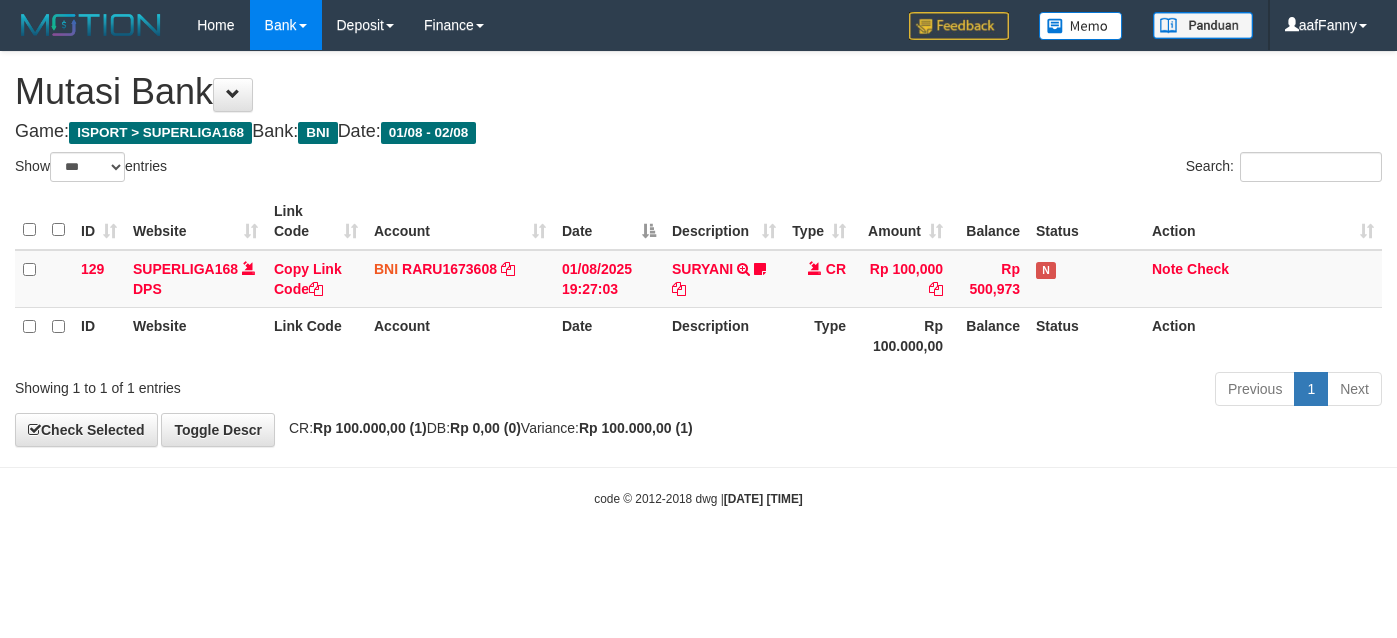 select on "***" 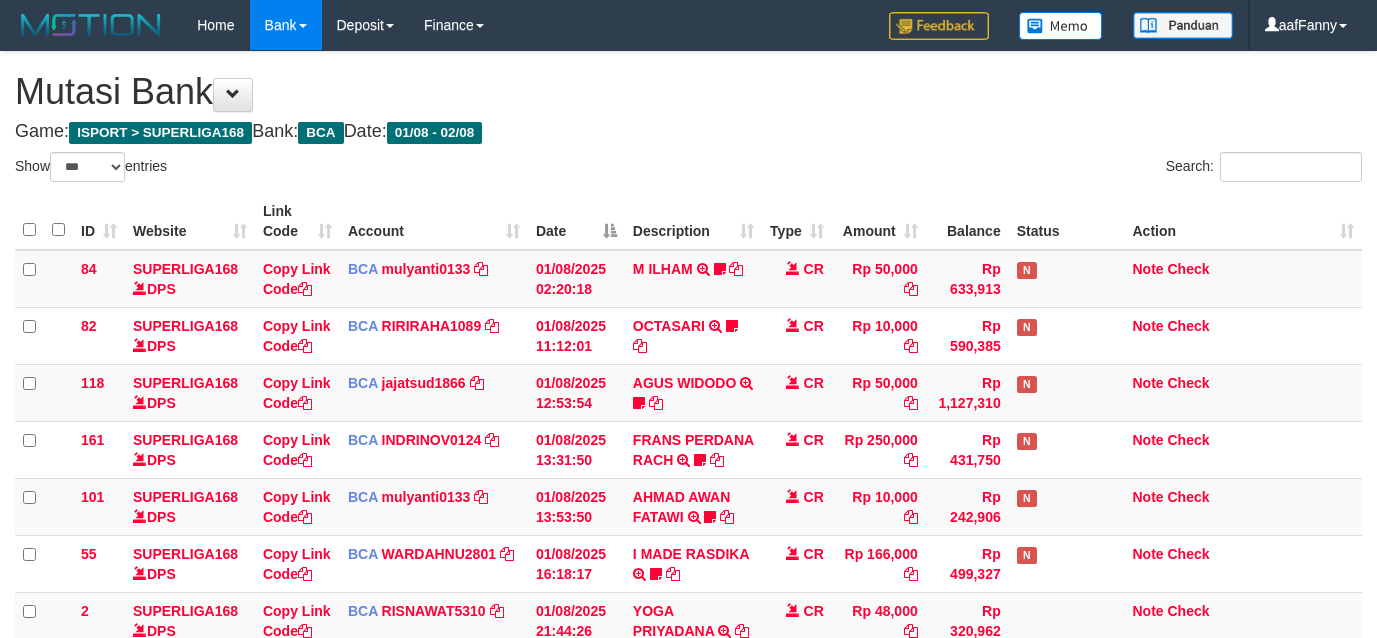 select on "***" 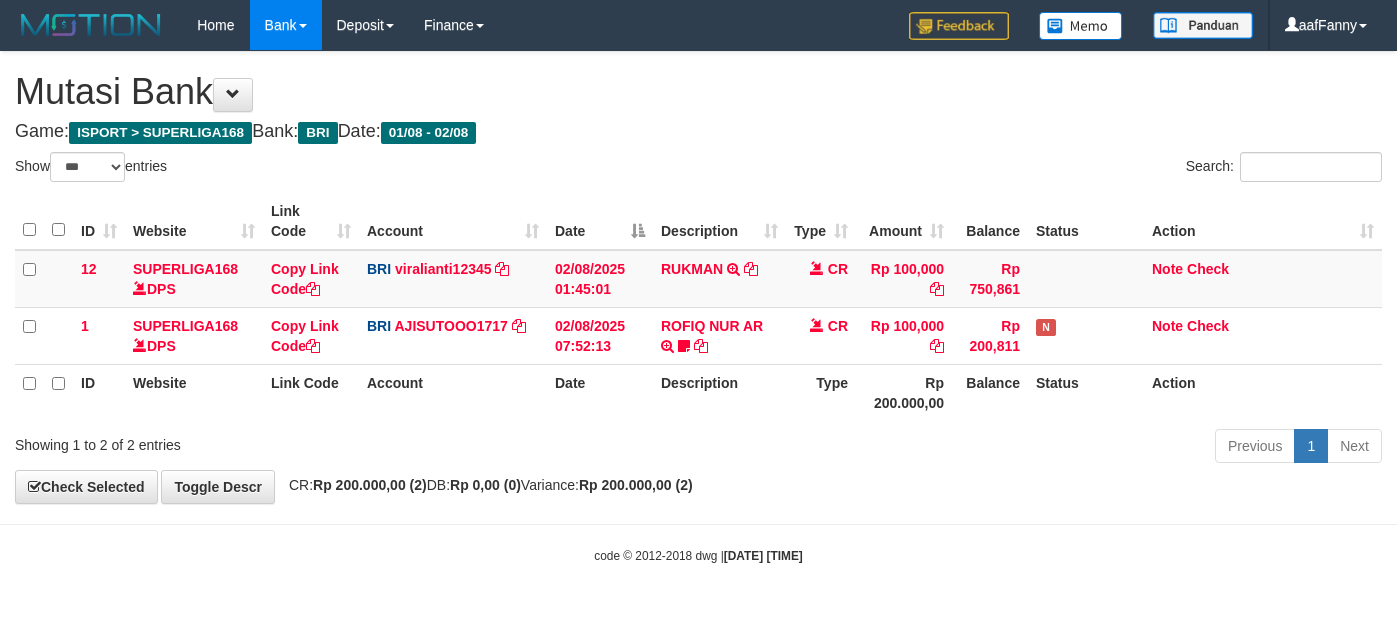select on "***" 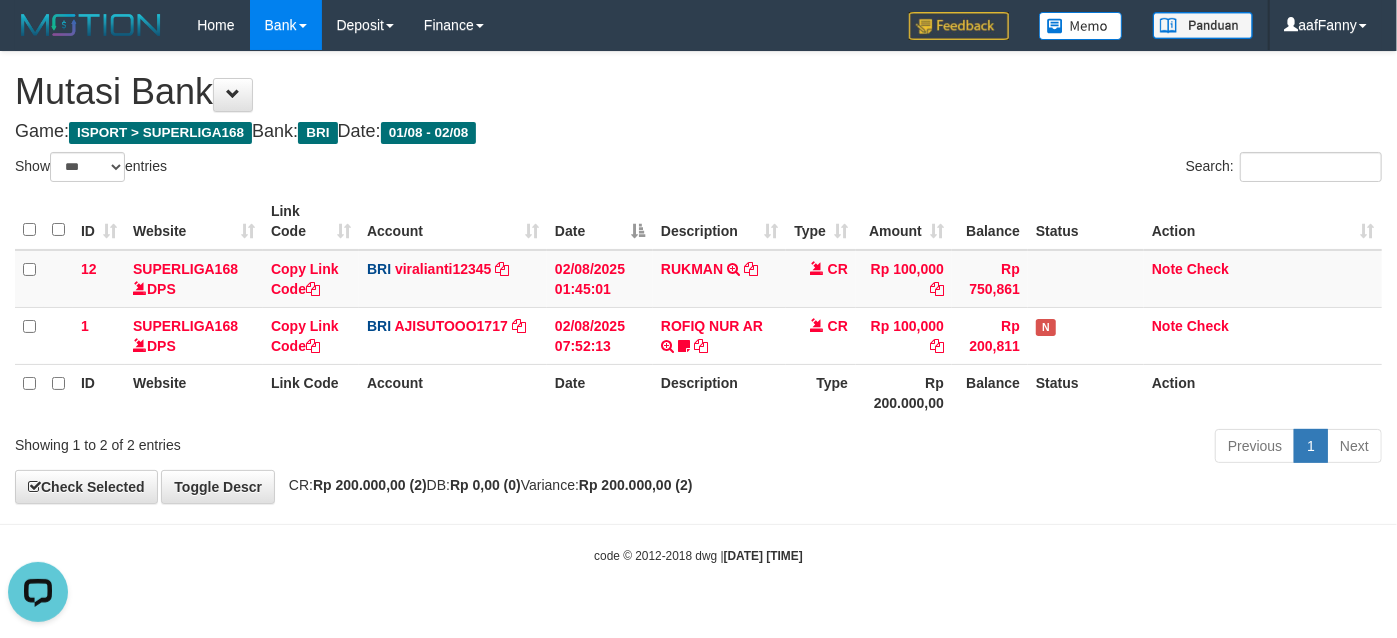 scroll, scrollTop: 0, scrollLeft: 0, axis: both 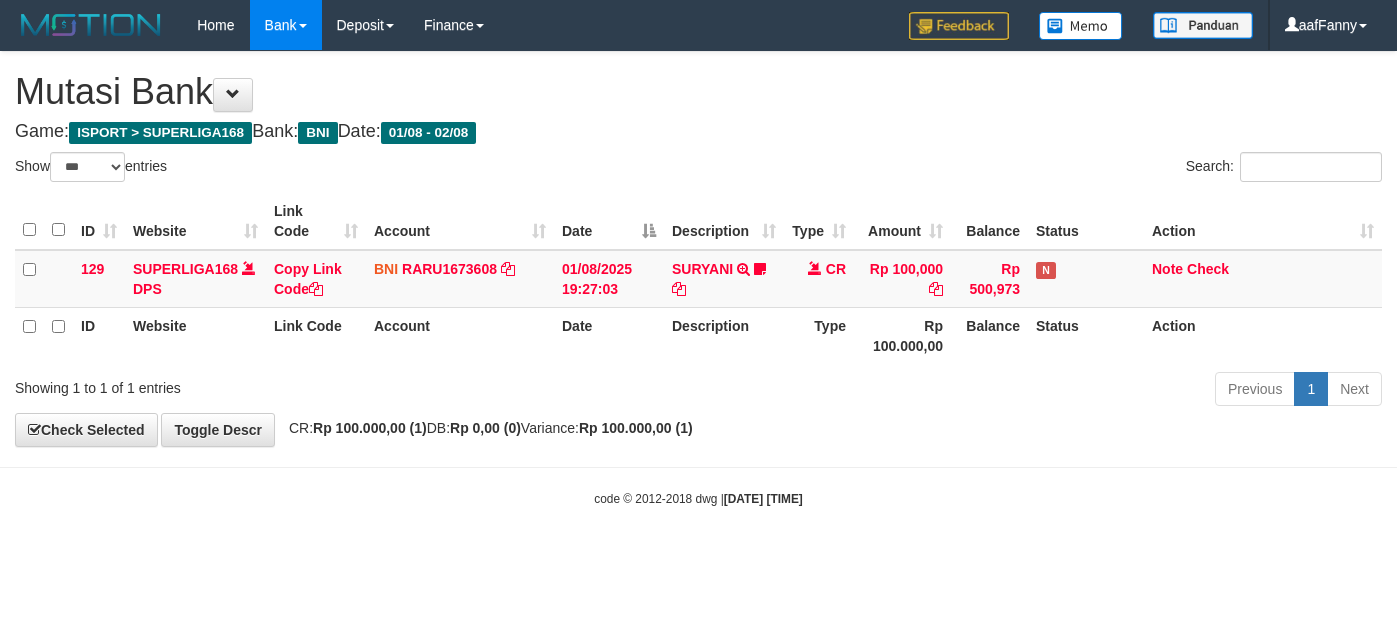 select on "***" 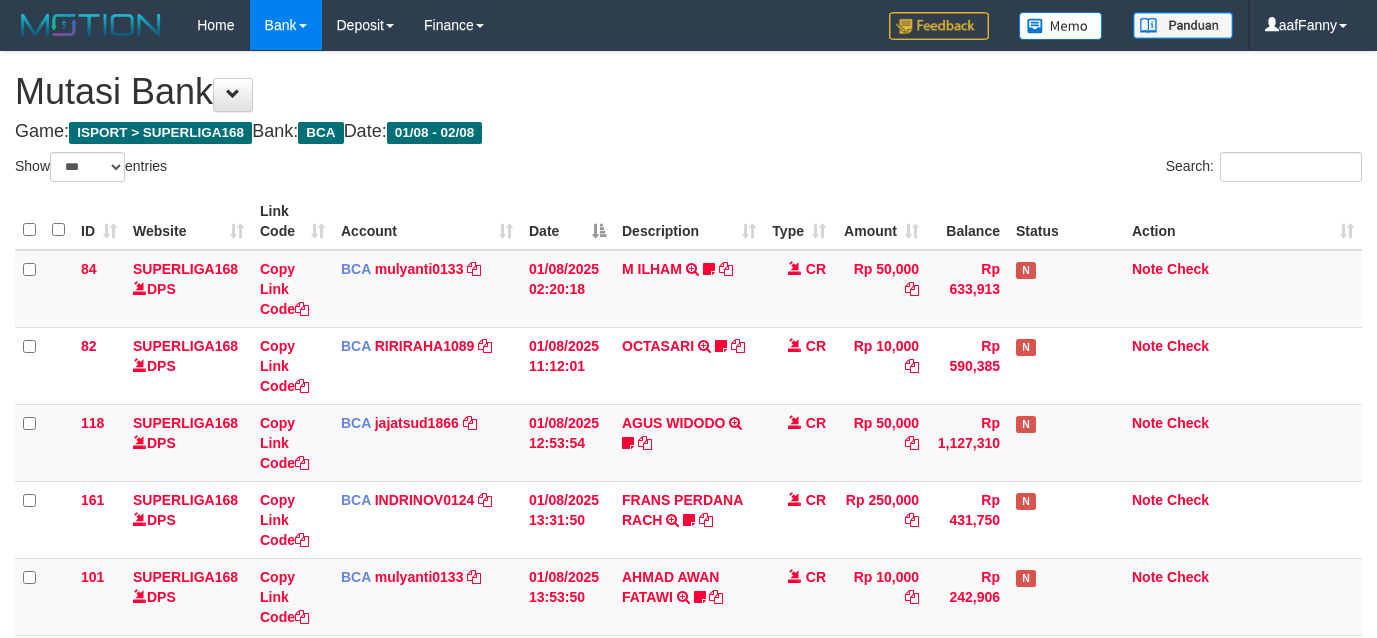 select on "***" 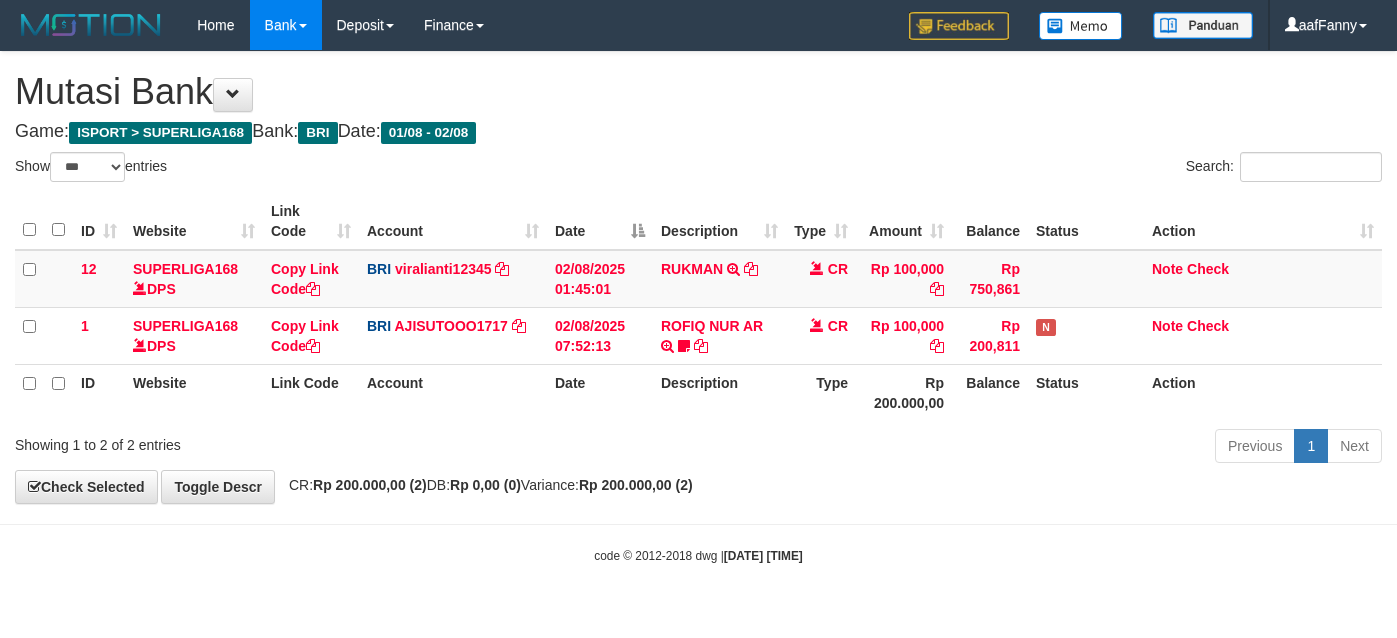 select on "***" 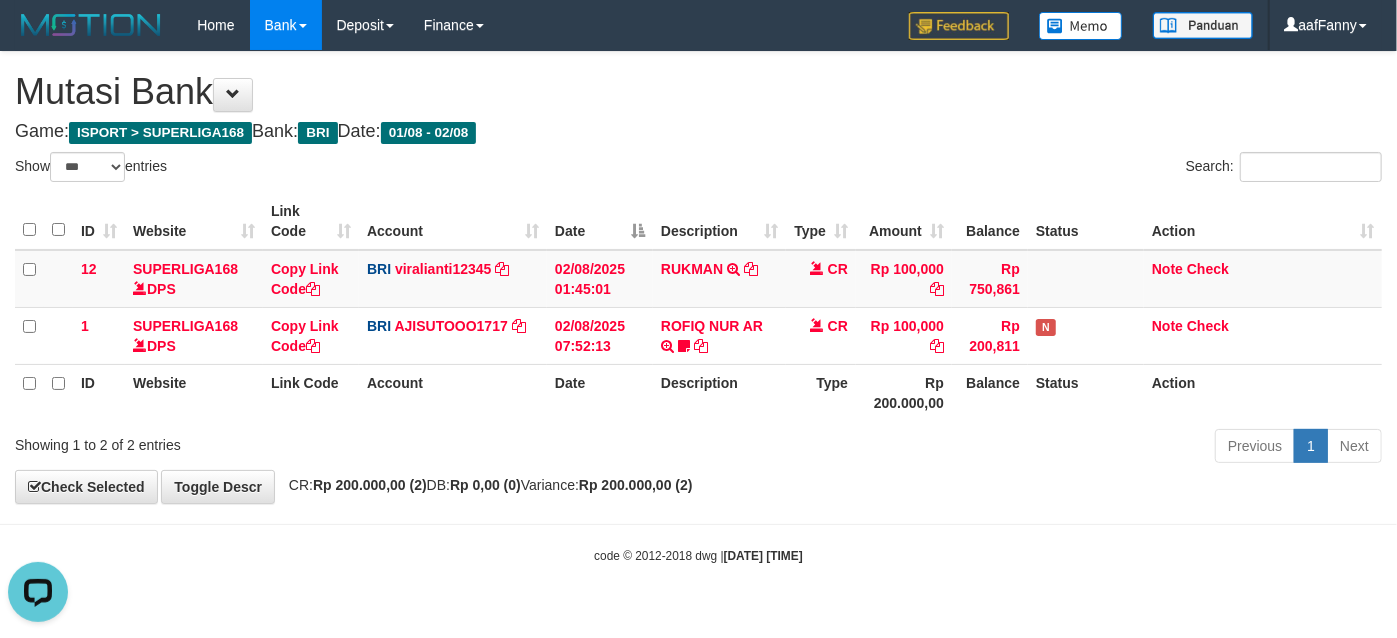 scroll, scrollTop: 0, scrollLeft: 0, axis: both 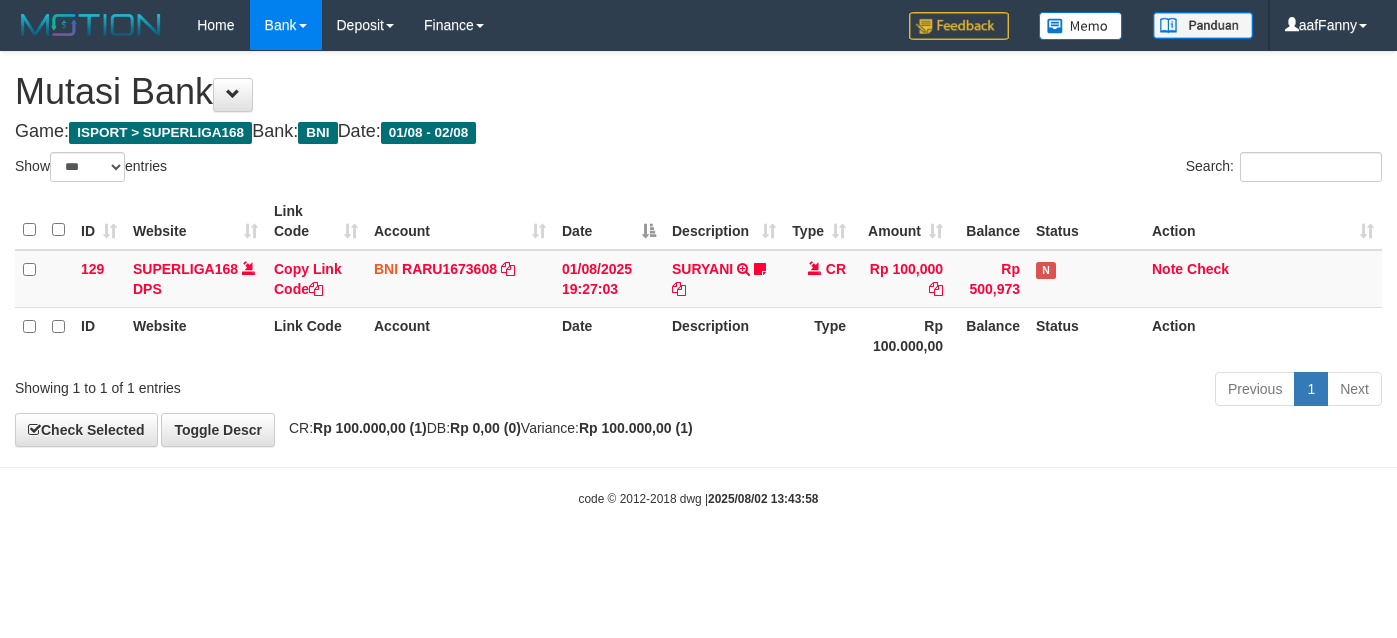 select on "***" 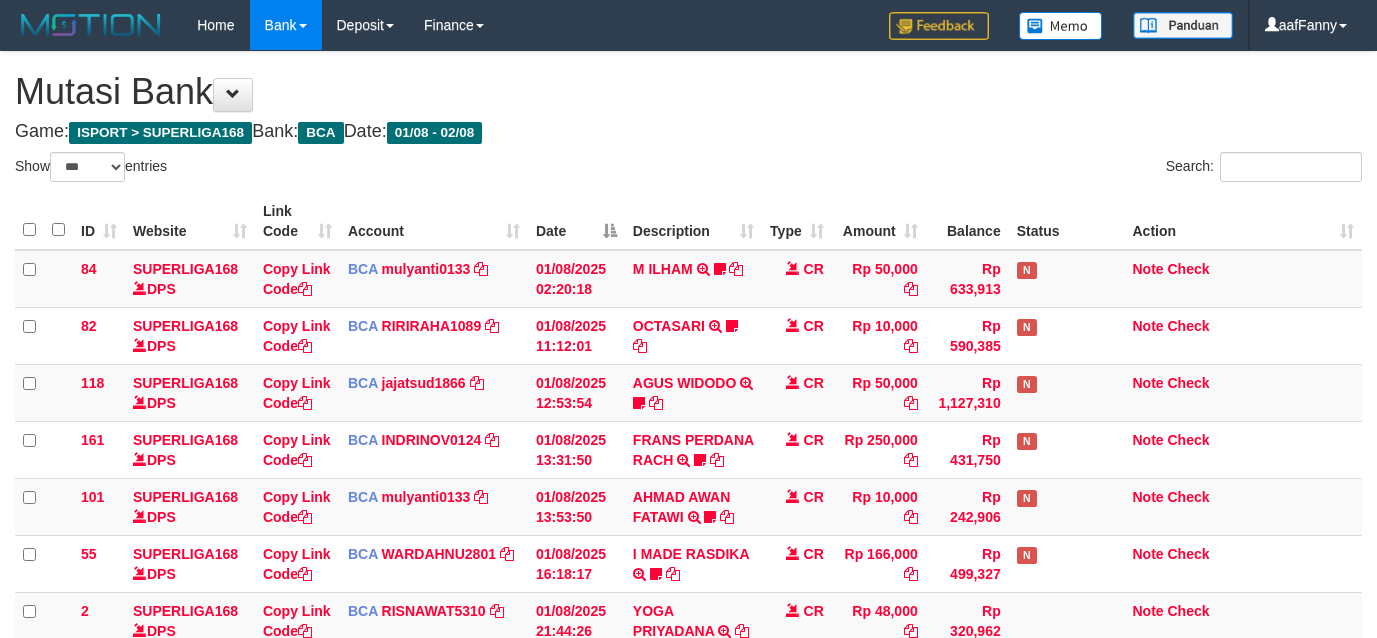 select on "***" 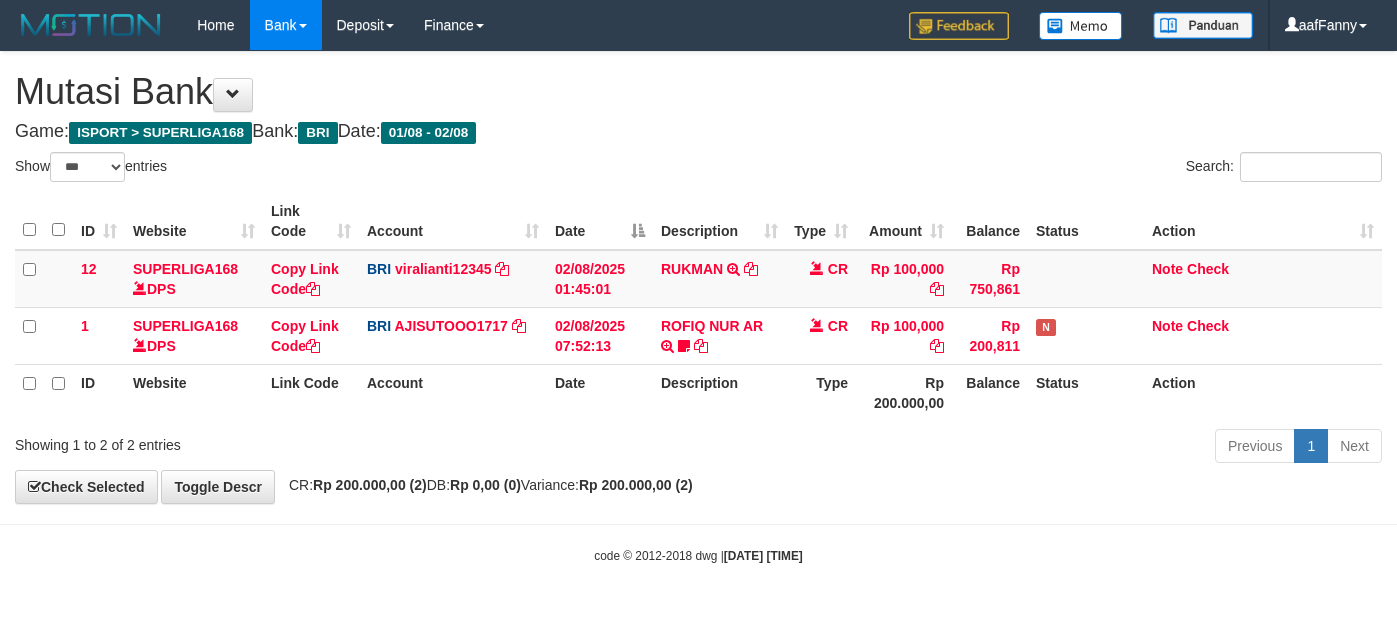 select on "***" 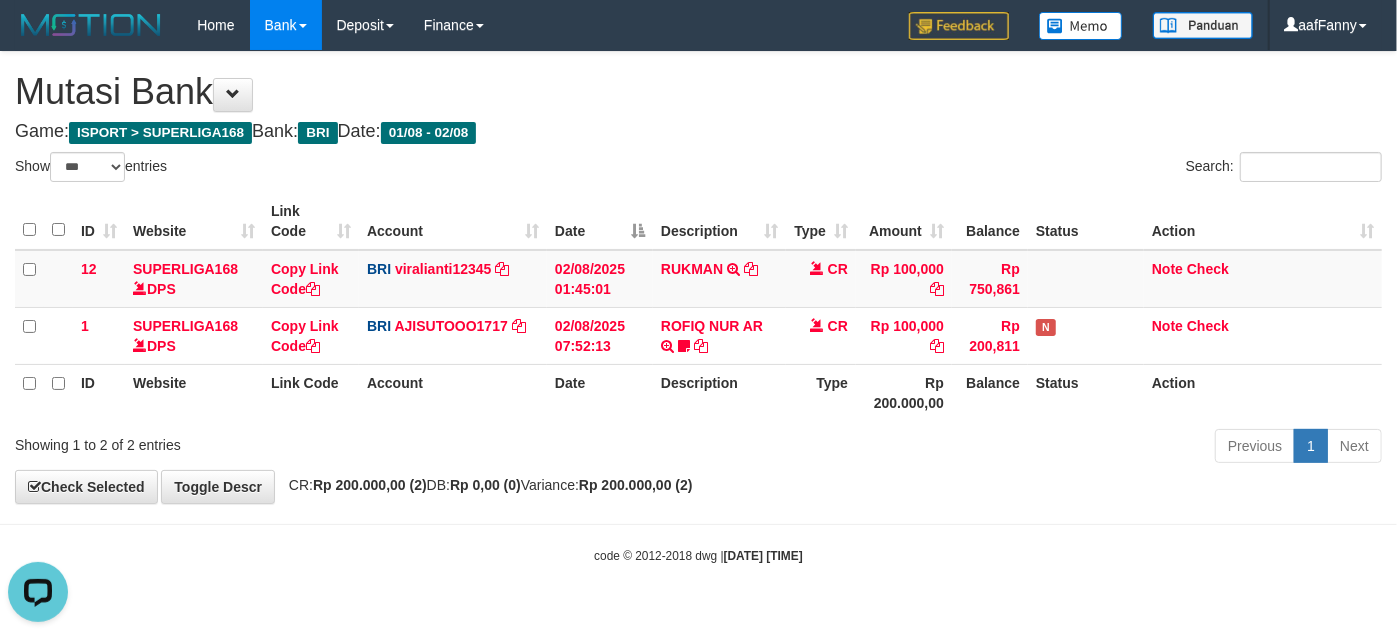 scroll, scrollTop: 0, scrollLeft: 0, axis: both 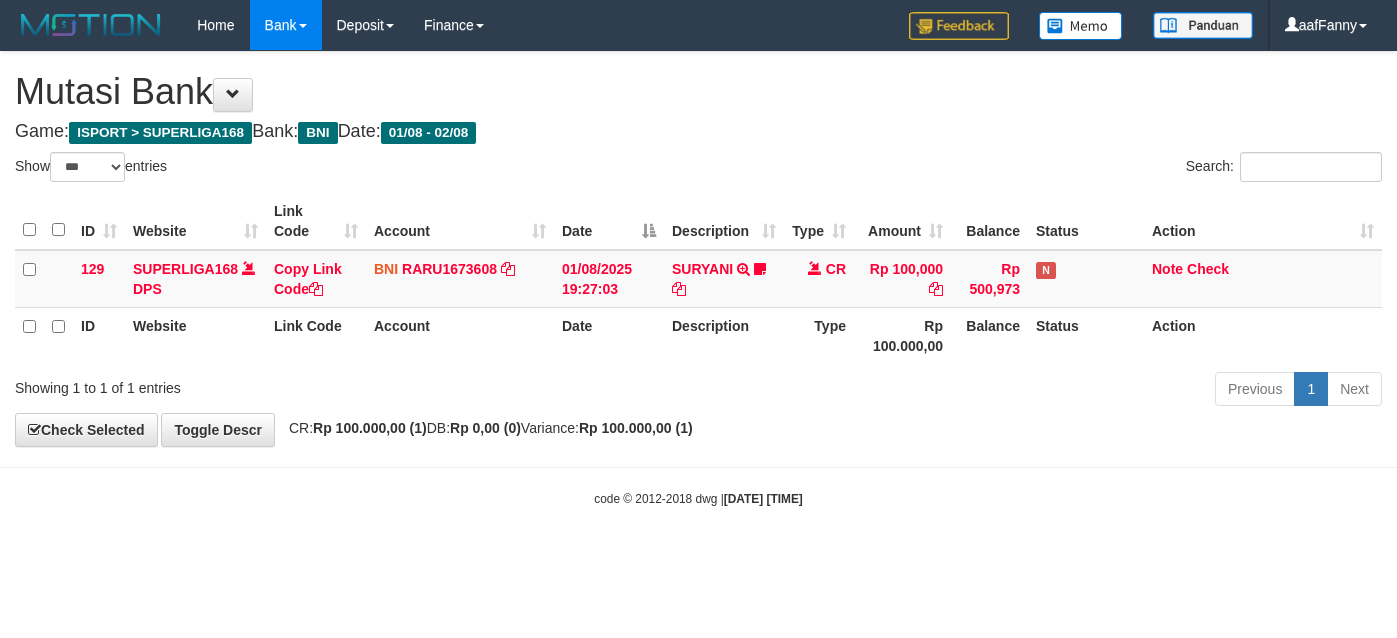 select on "***" 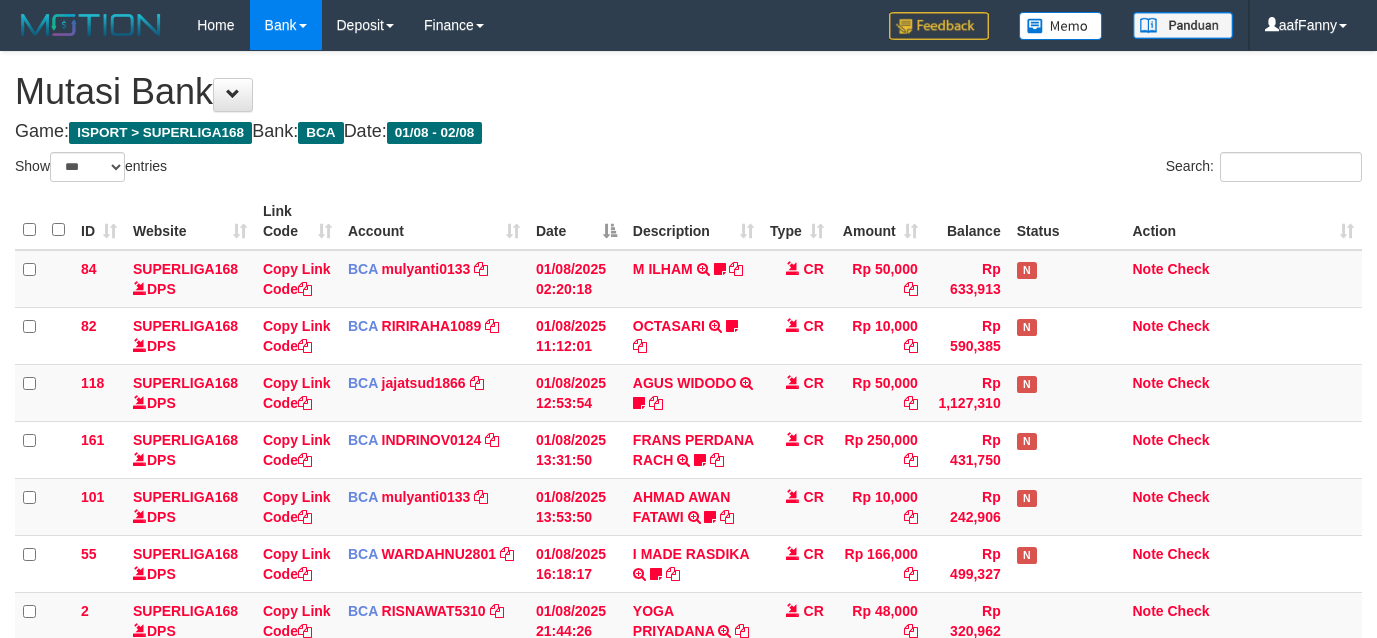 select on "***" 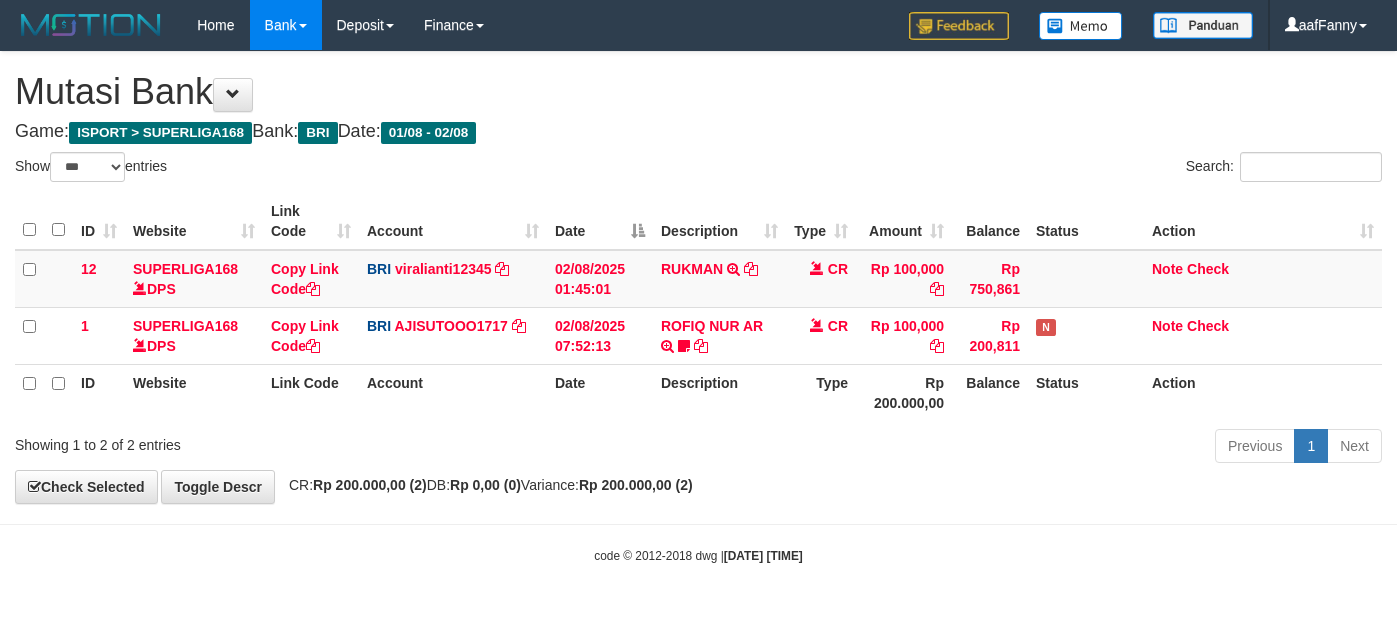 select on "***" 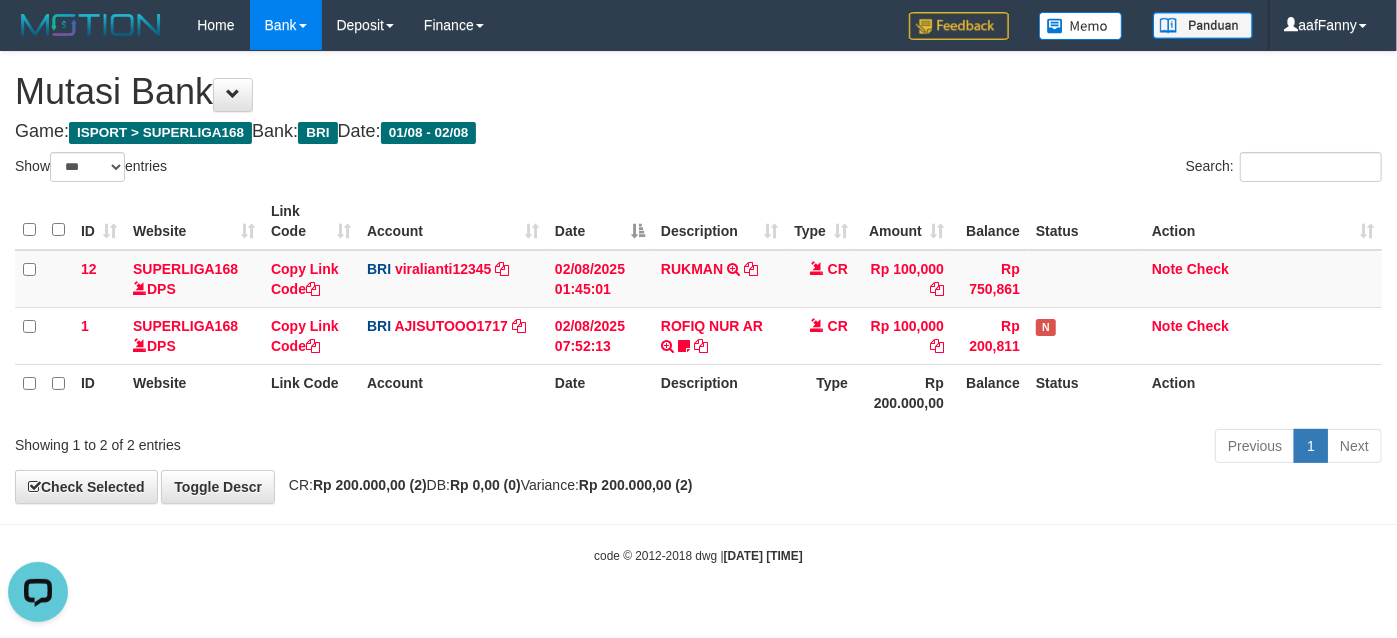 scroll, scrollTop: 0, scrollLeft: 0, axis: both 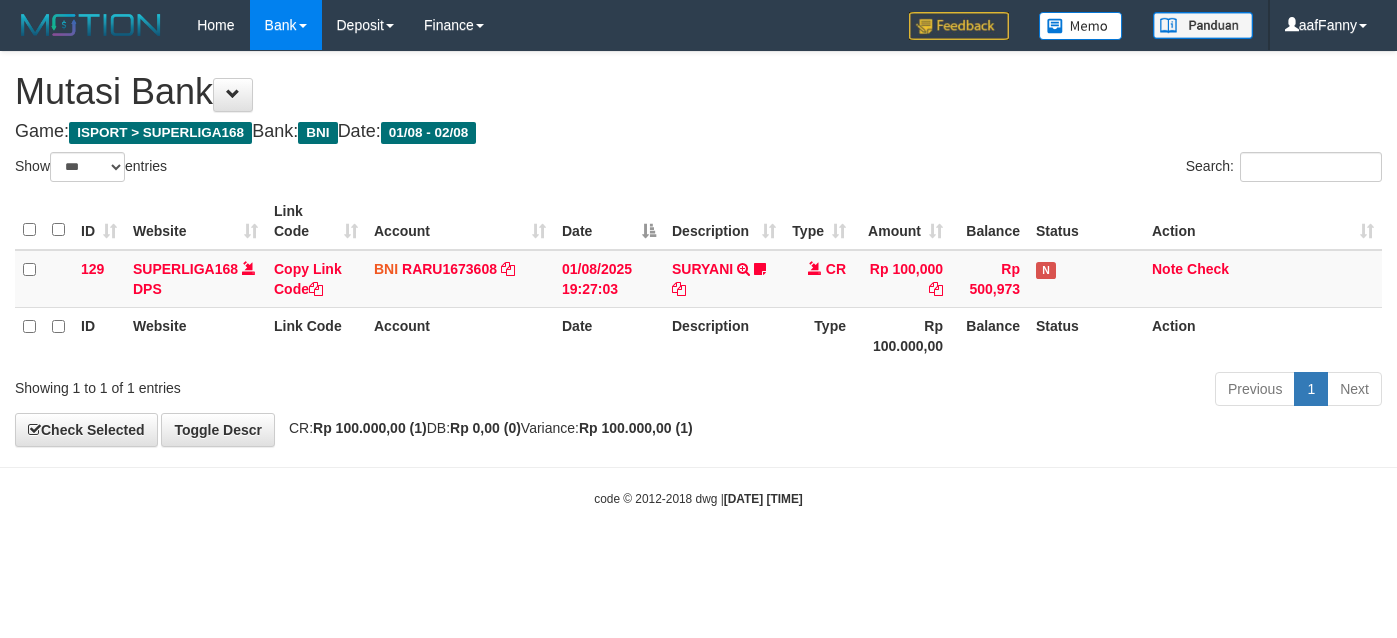 select on "***" 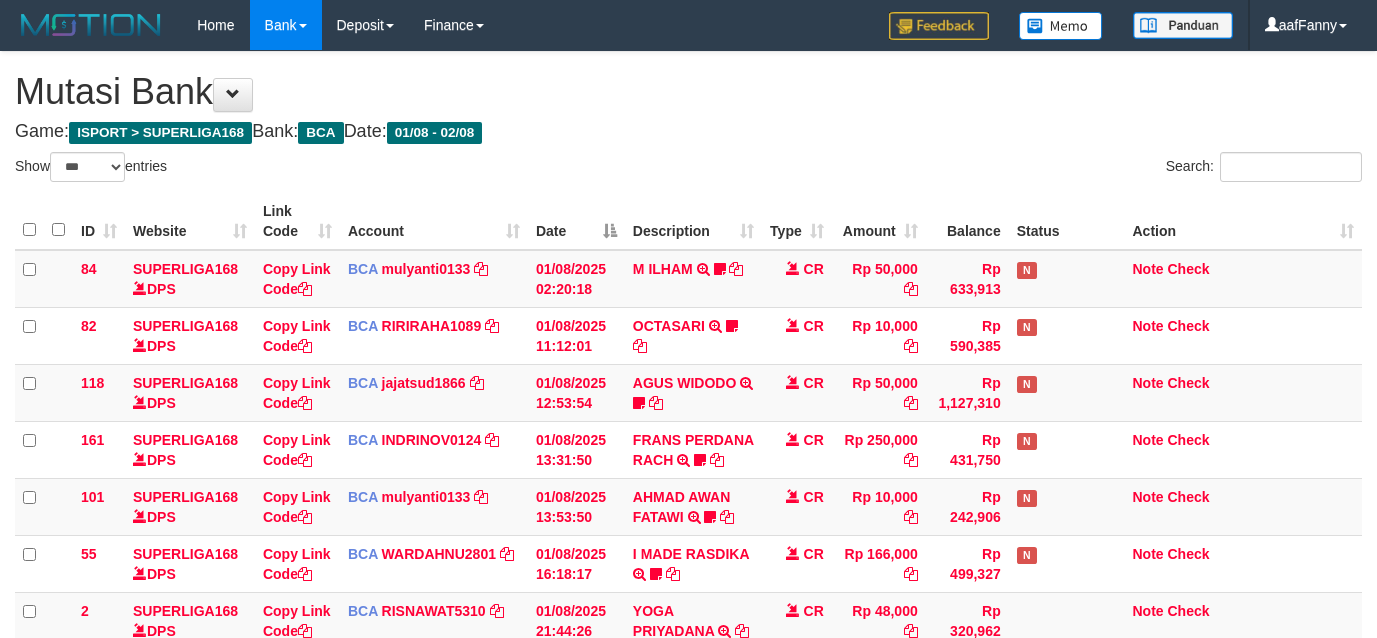 select on "***" 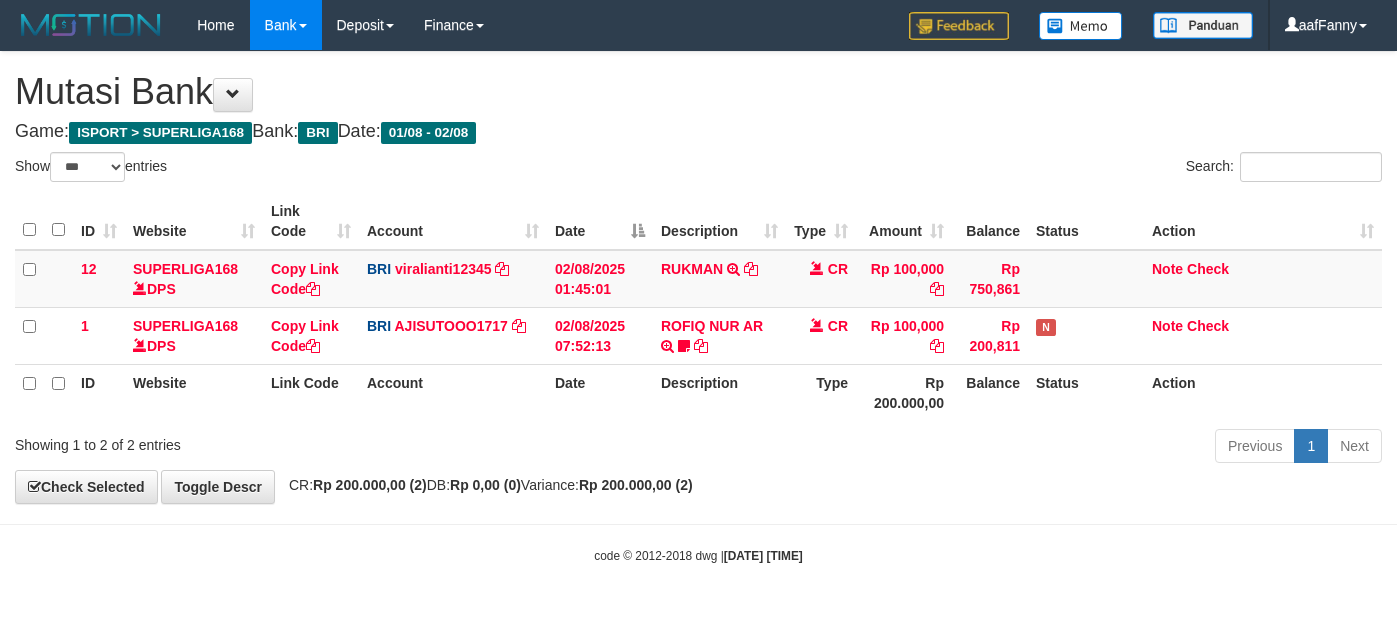 select on "***" 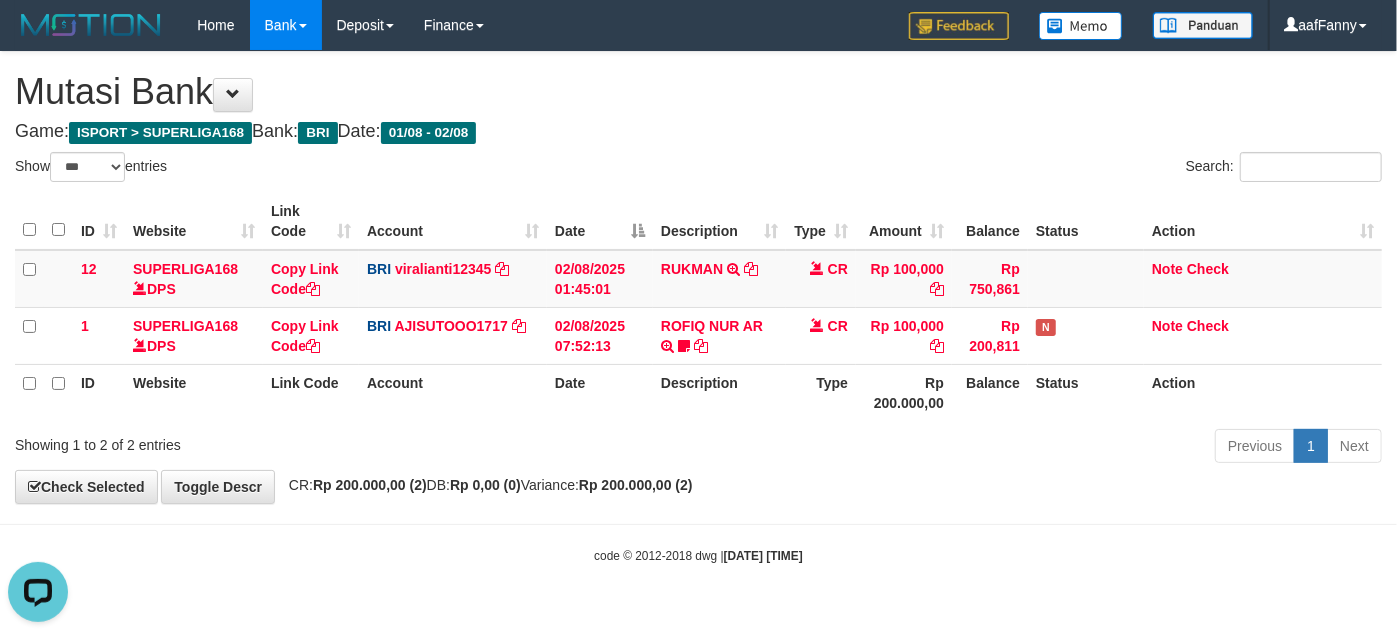 scroll, scrollTop: 0, scrollLeft: 0, axis: both 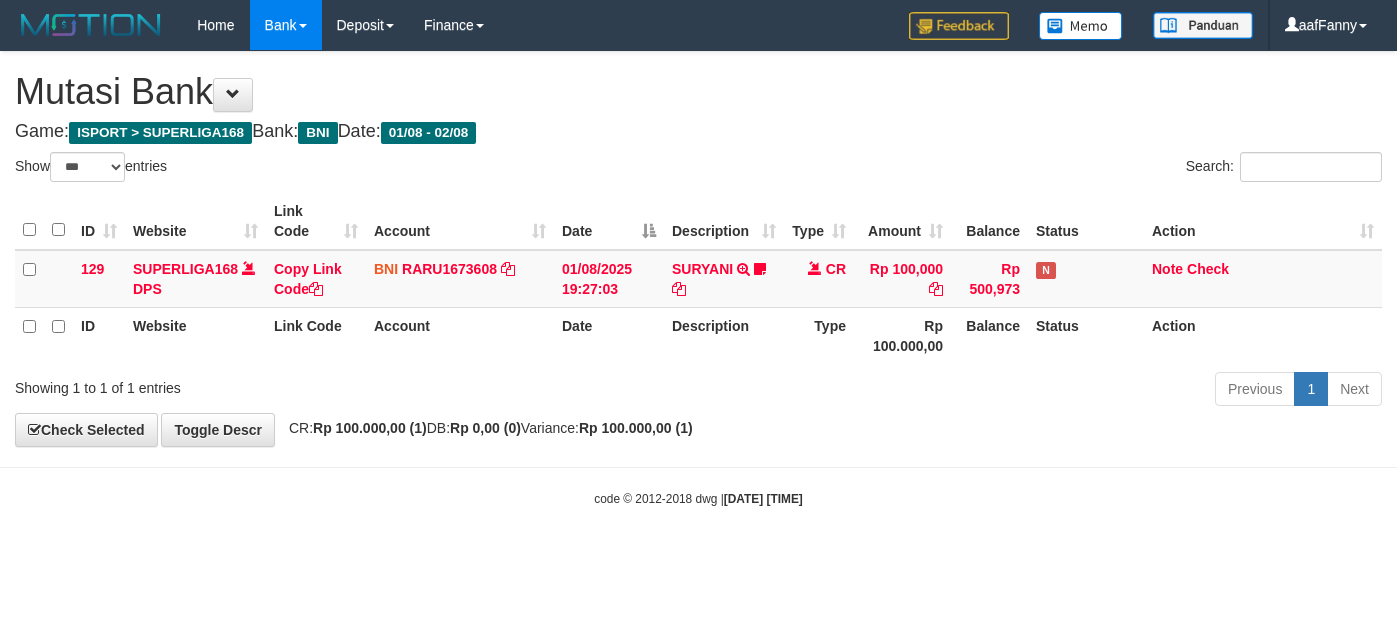 select on "***" 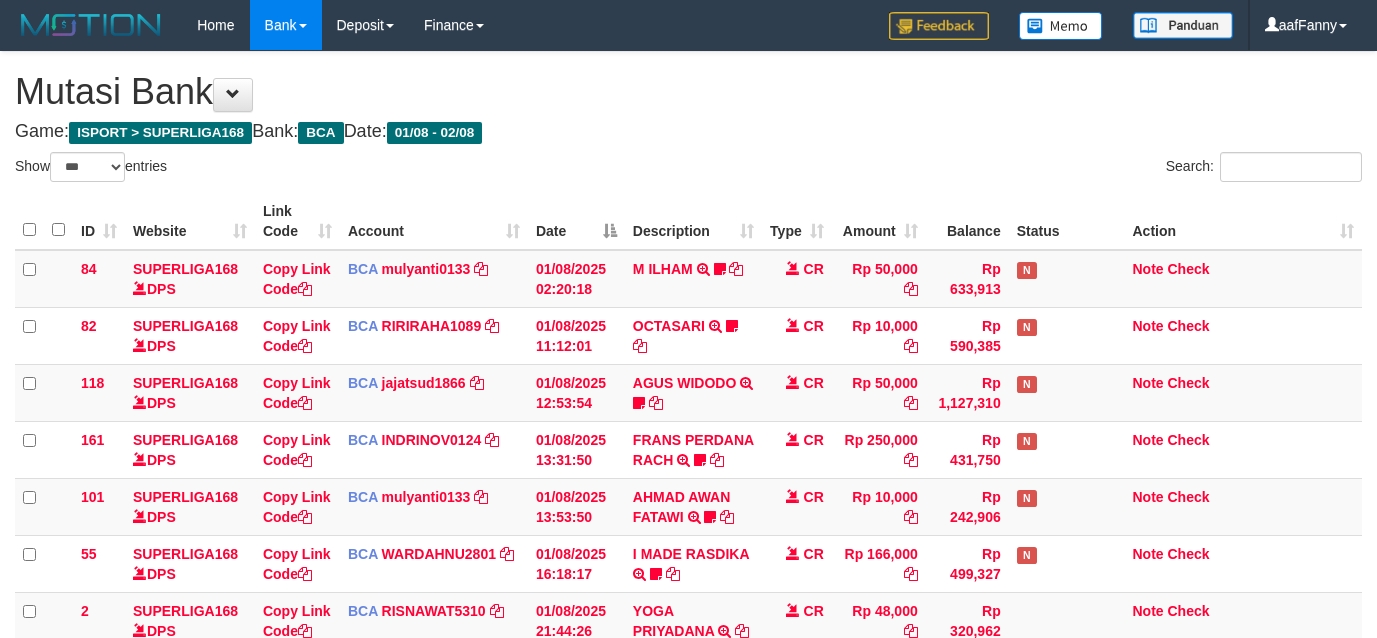 select on "***" 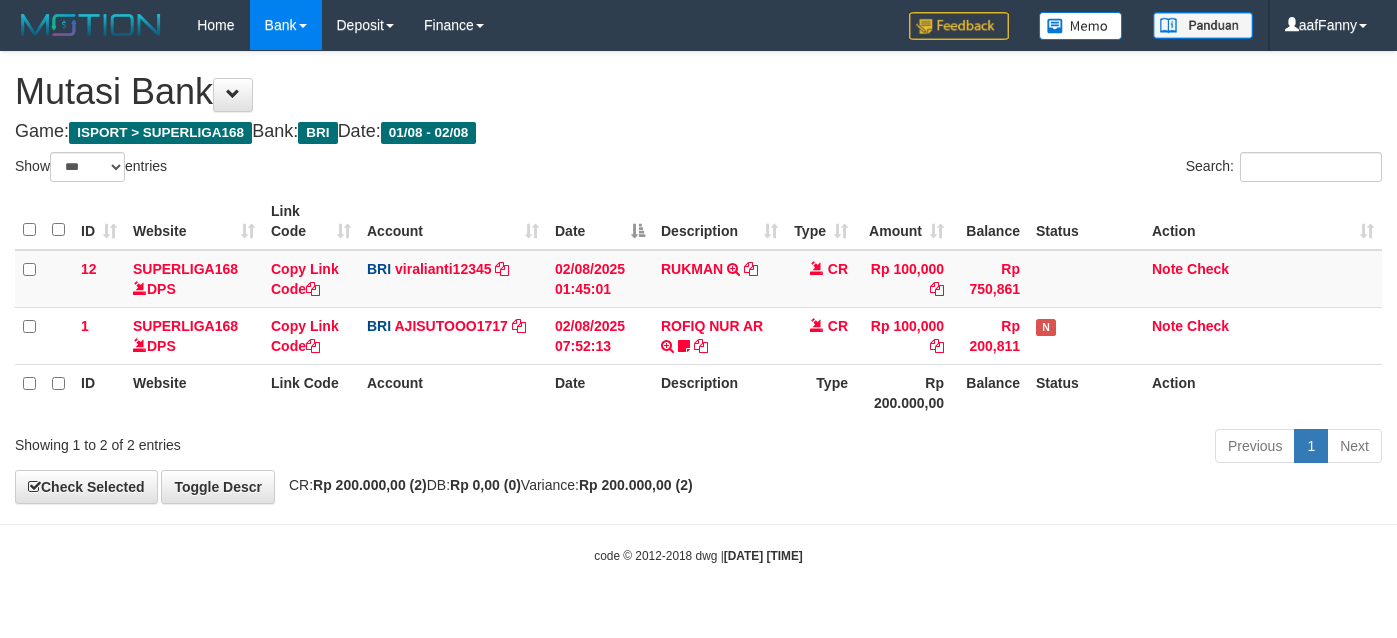 select on "***" 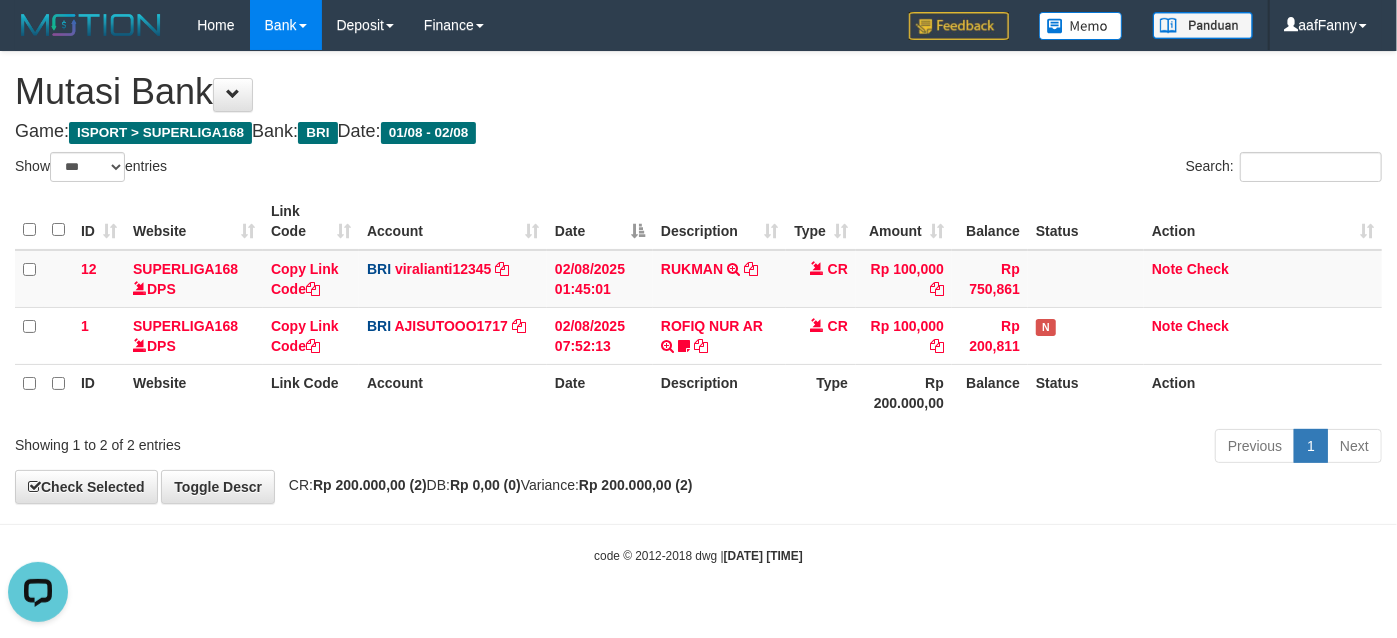 scroll, scrollTop: 0, scrollLeft: 0, axis: both 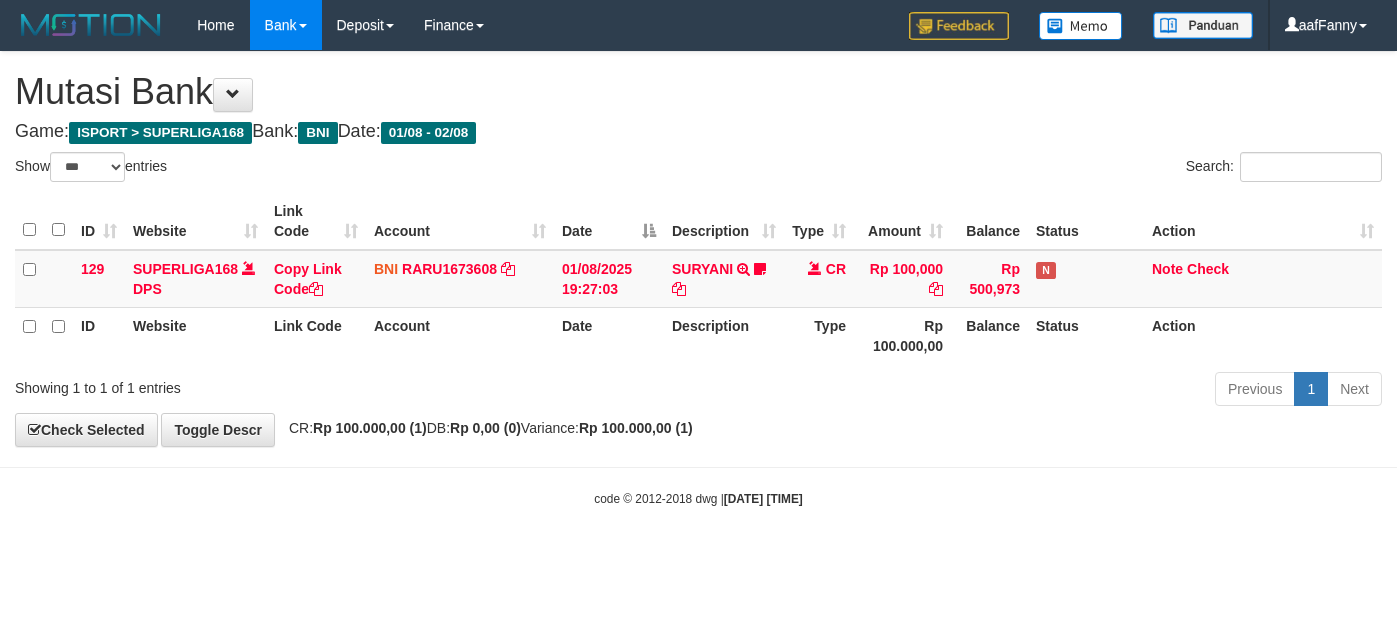select on "***" 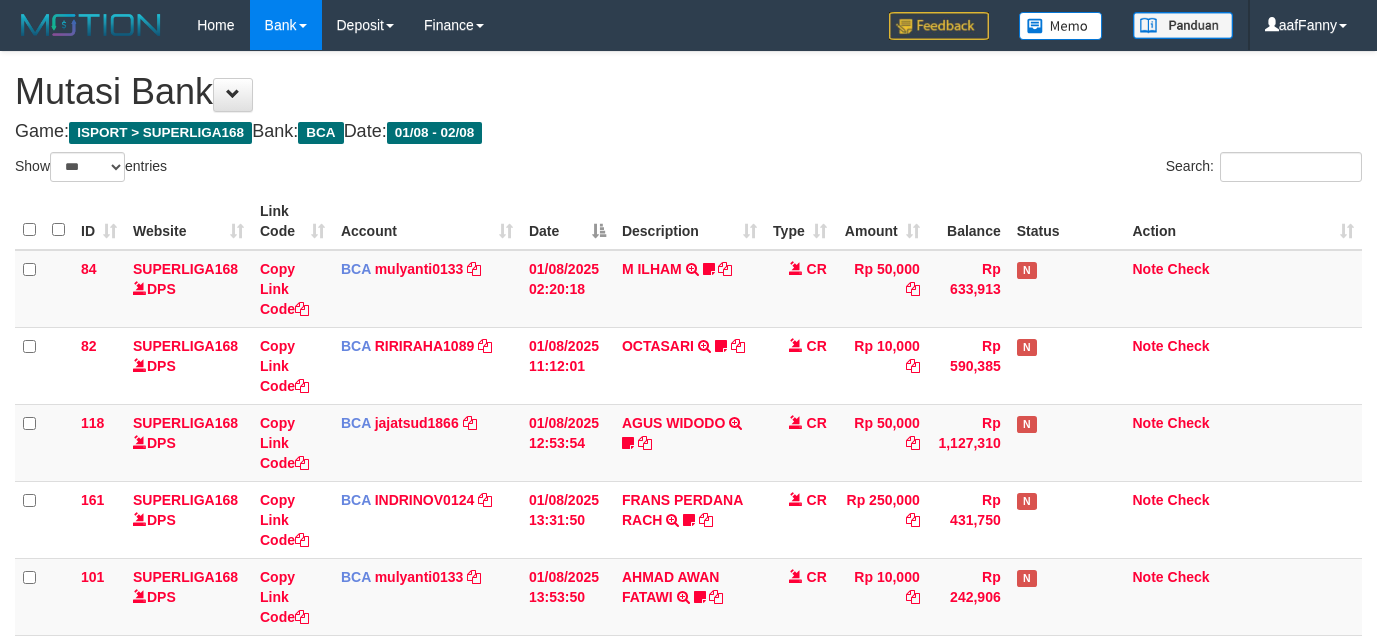 select on "***" 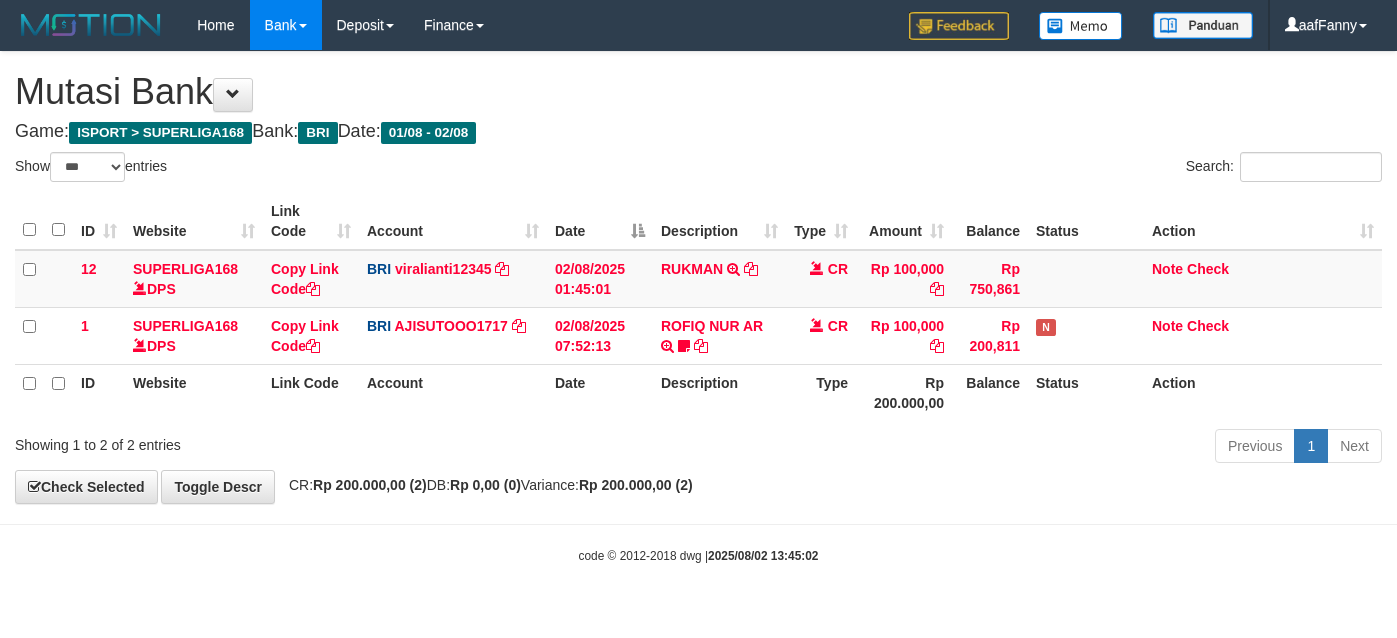 select on "***" 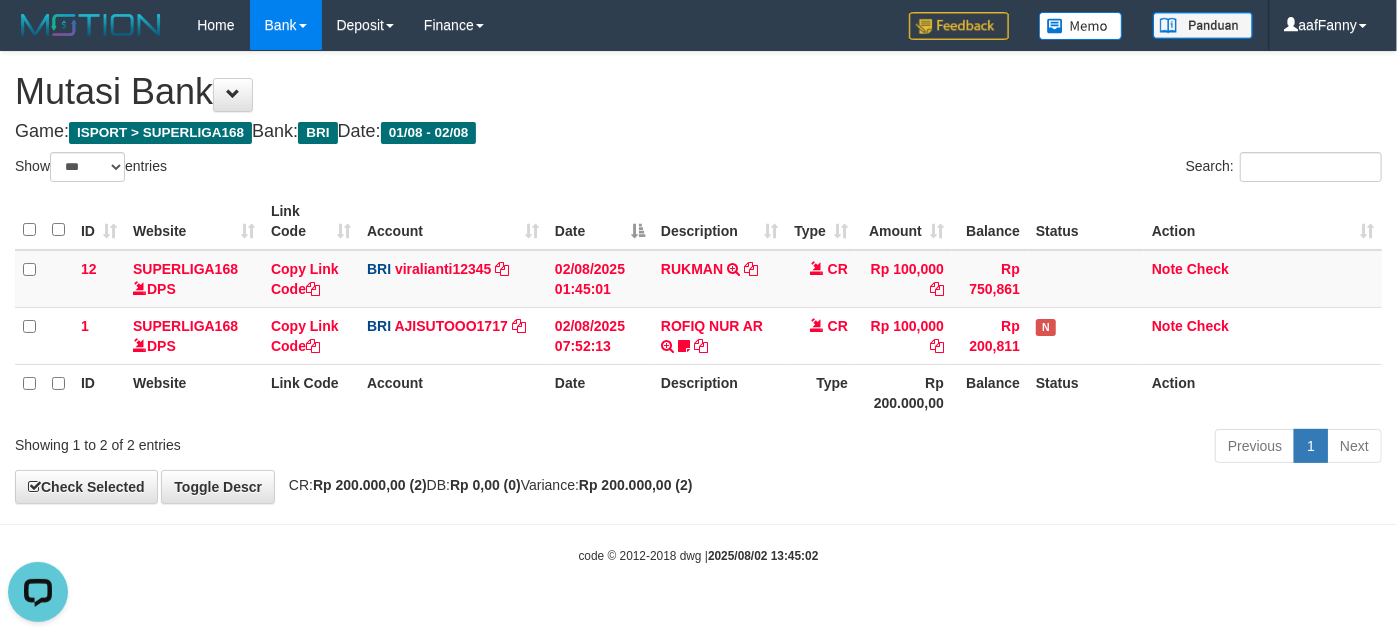 scroll, scrollTop: 0, scrollLeft: 0, axis: both 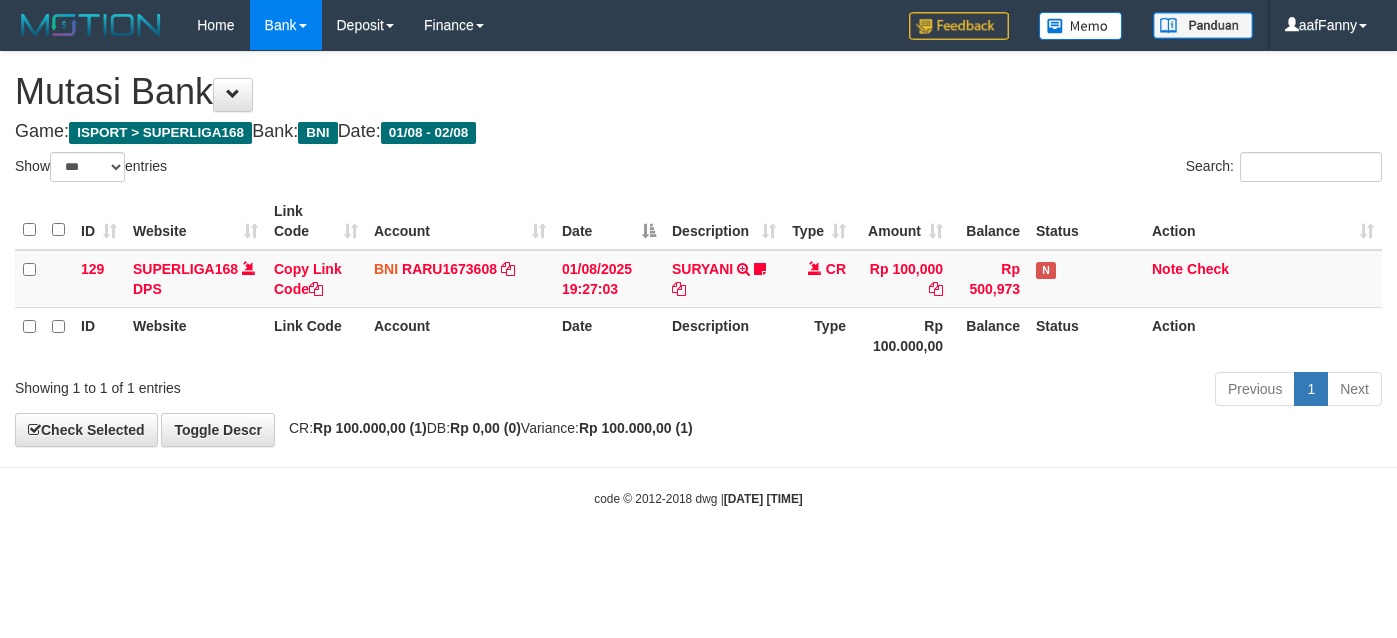 select on "***" 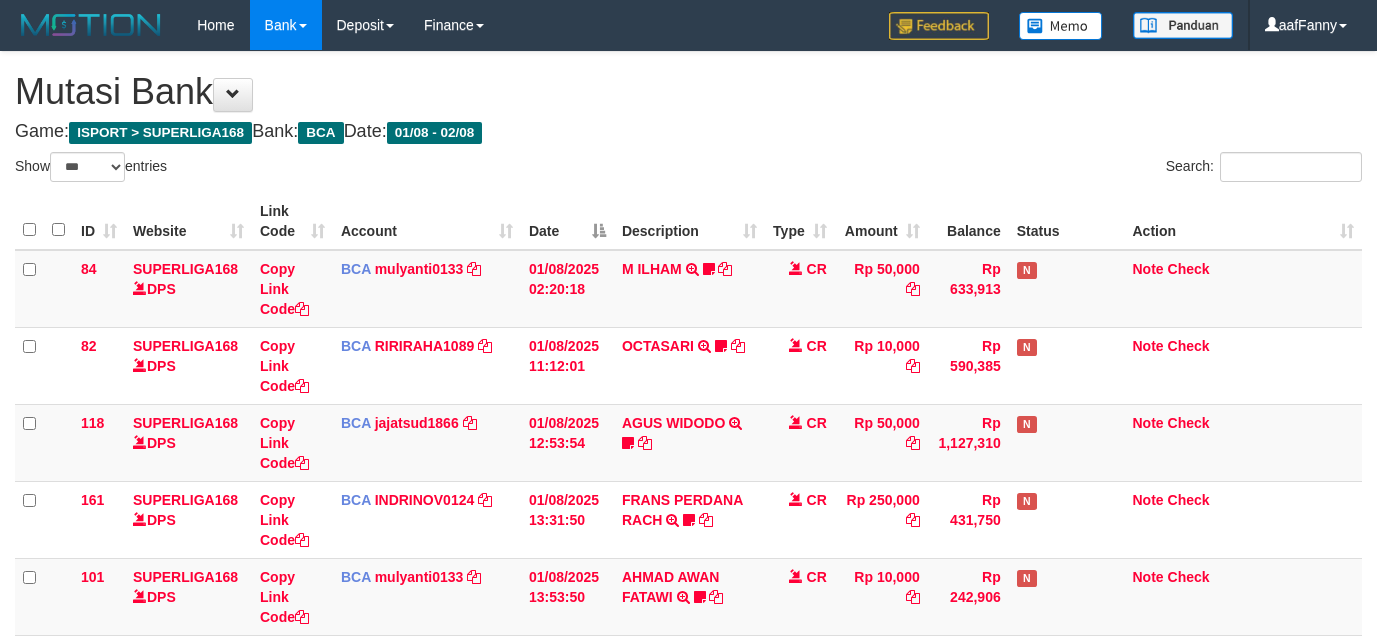 select on "***" 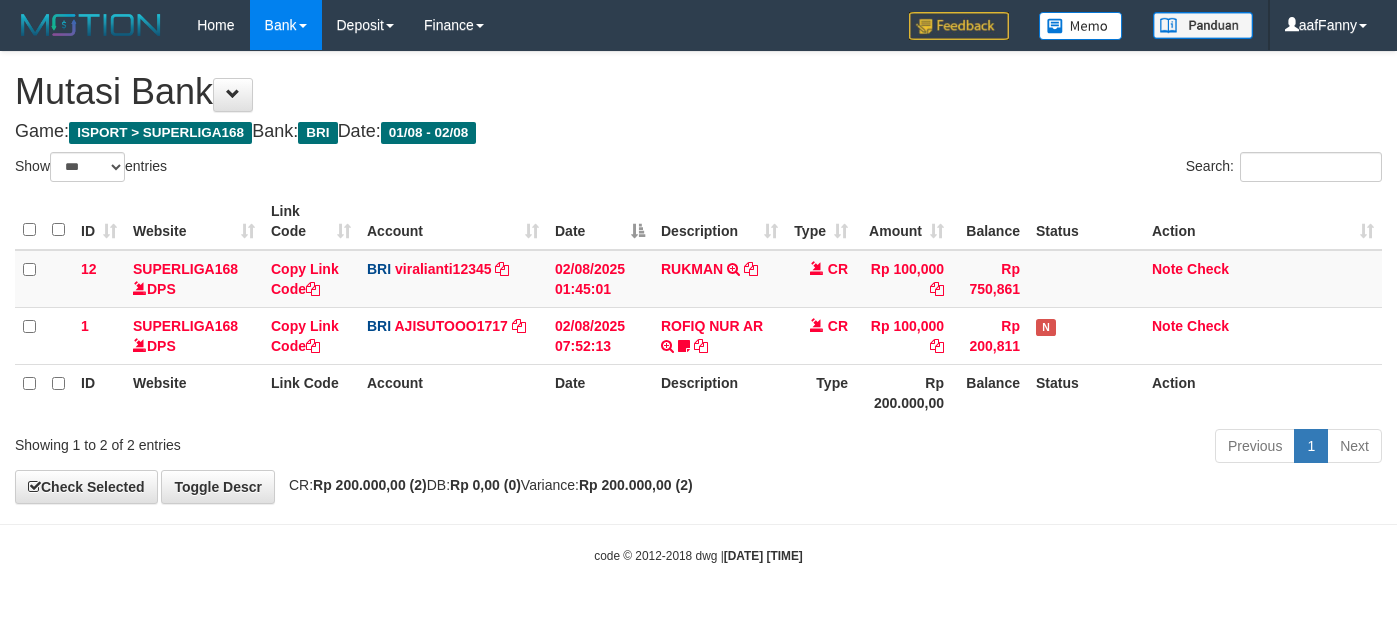 select on "***" 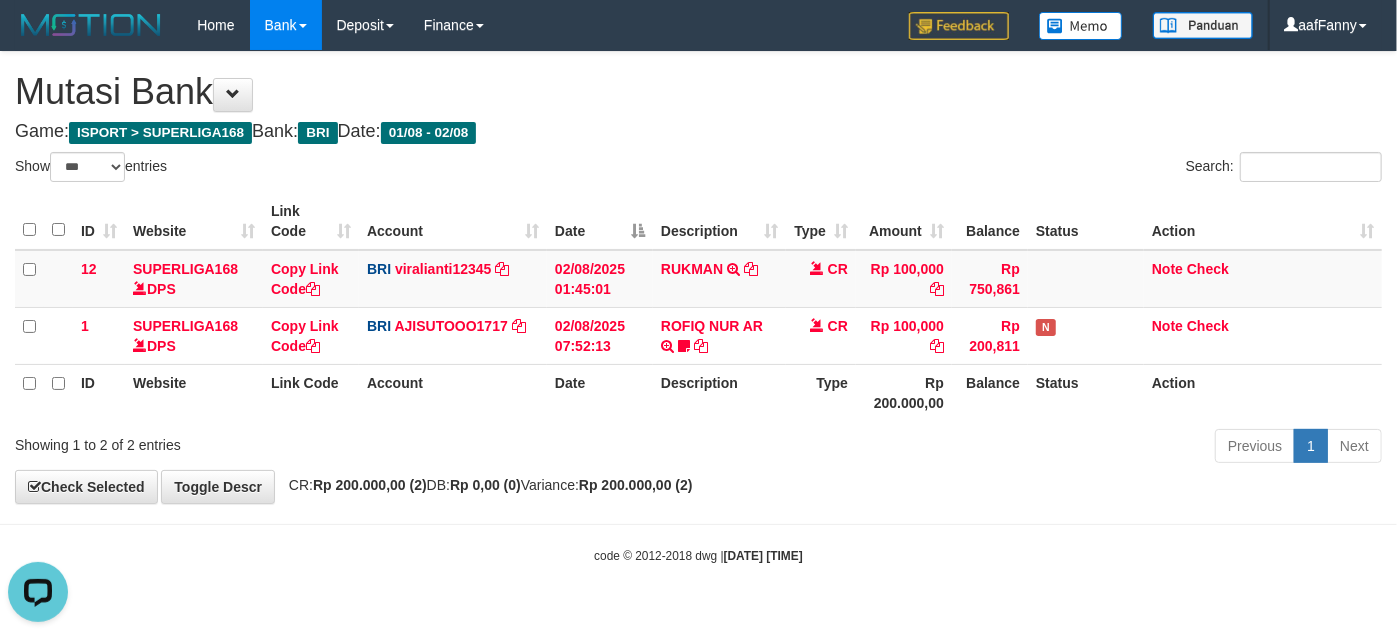 scroll, scrollTop: 0, scrollLeft: 0, axis: both 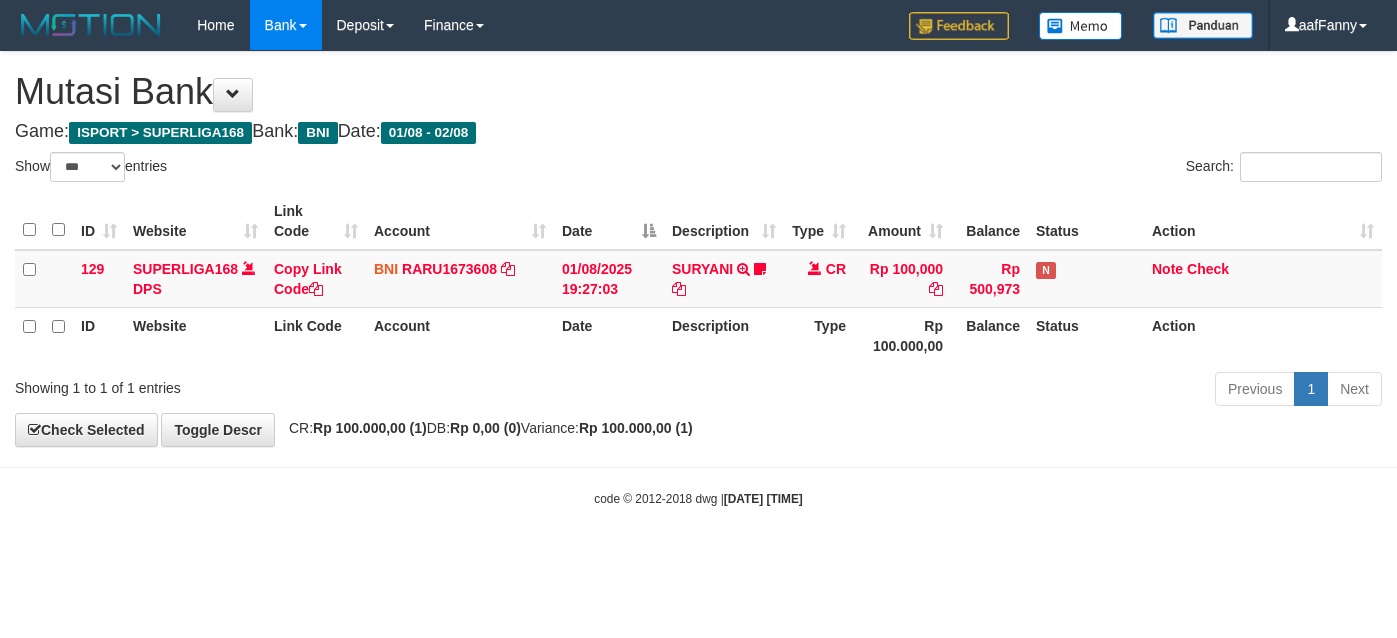 select on "***" 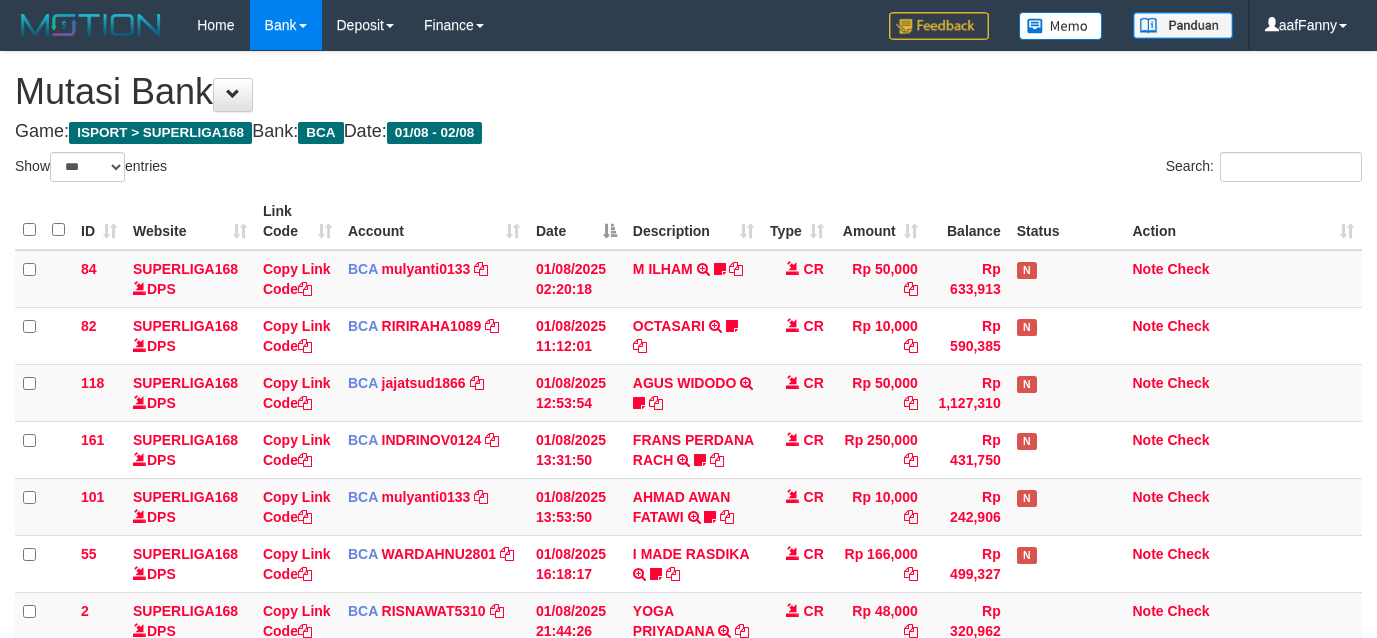 select on "***" 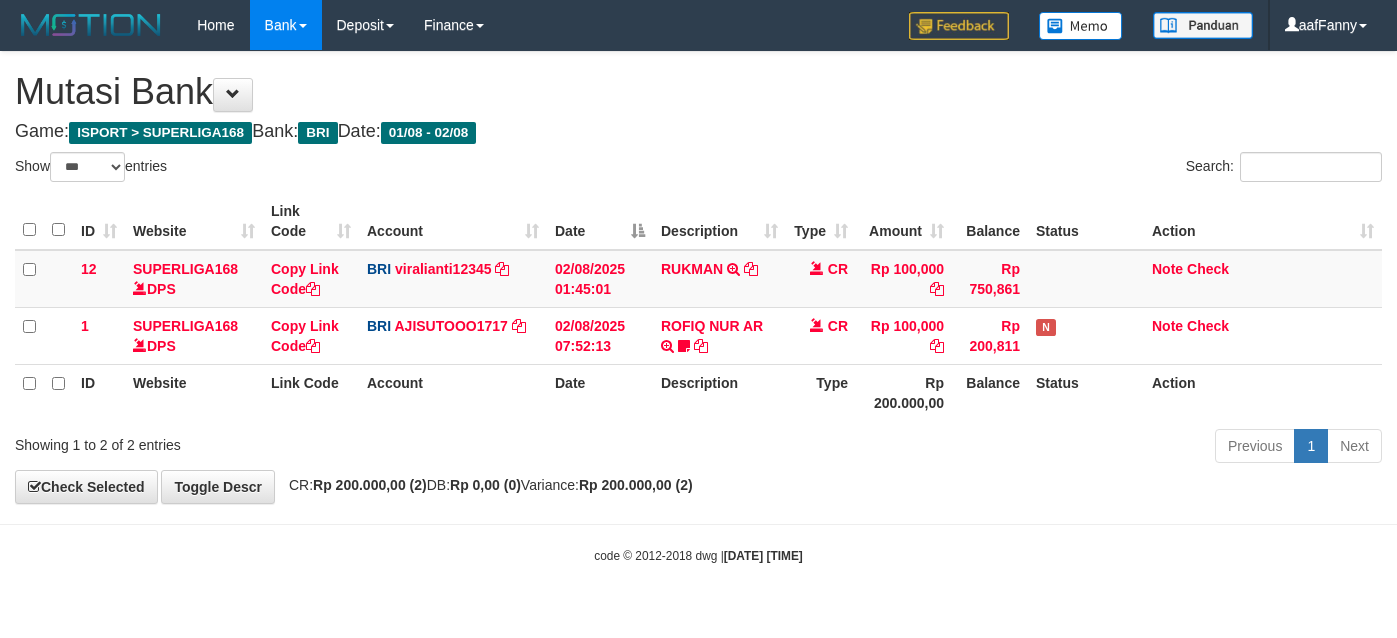 select on "***" 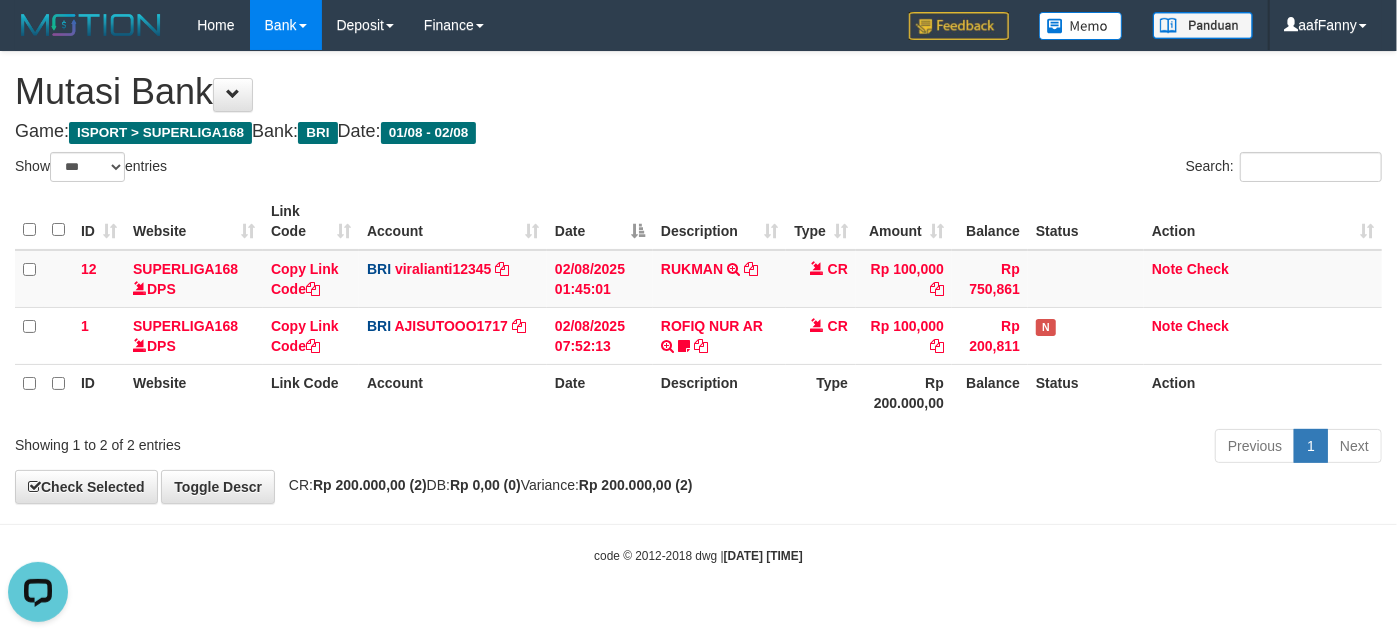 scroll, scrollTop: 0, scrollLeft: 0, axis: both 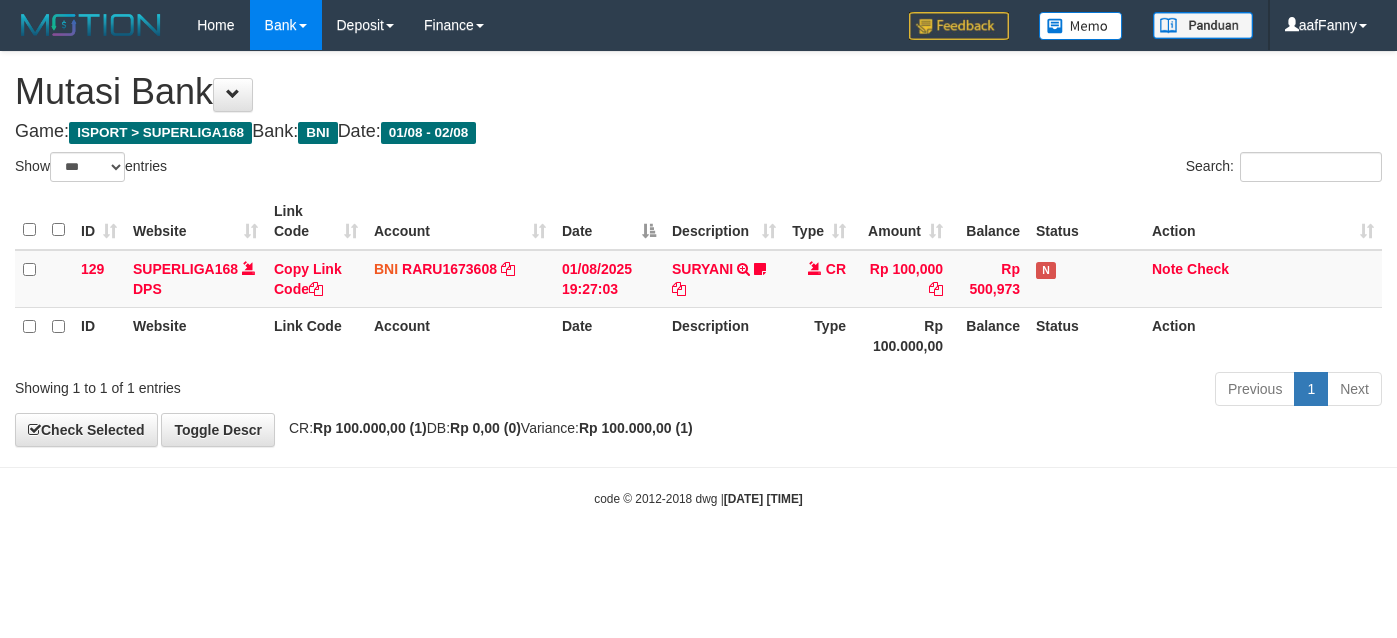 select on "***" 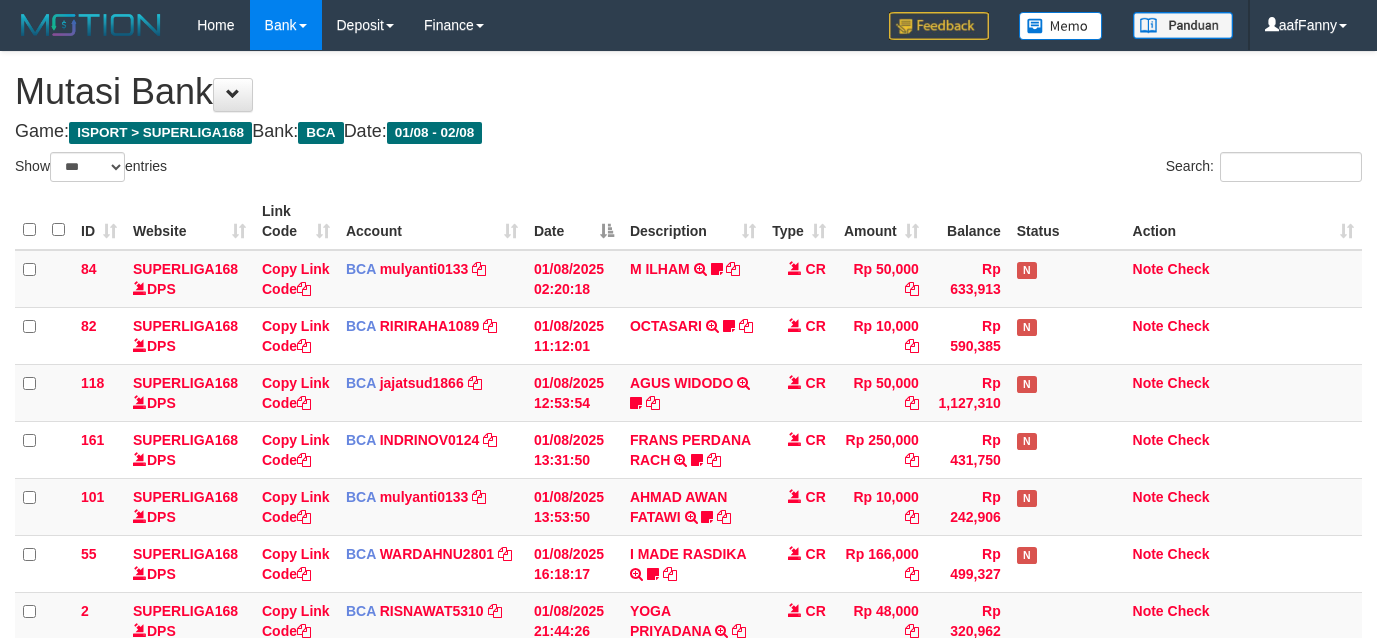 select on "***" 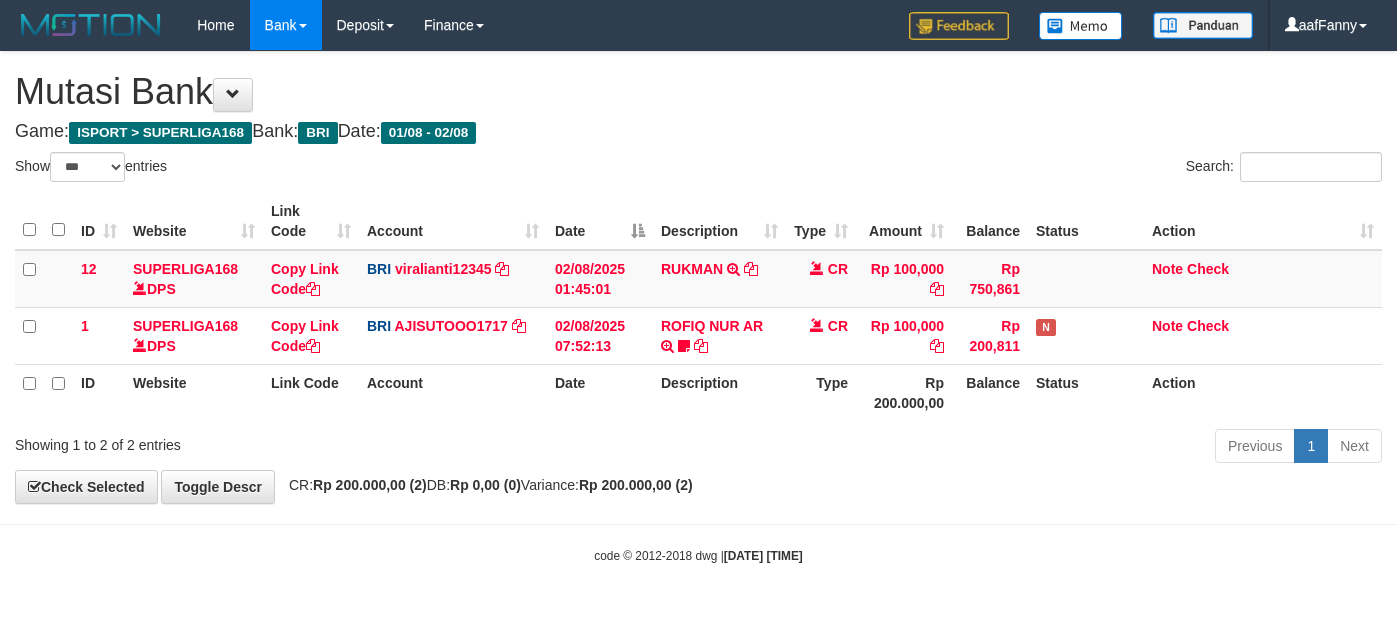 select on "***" 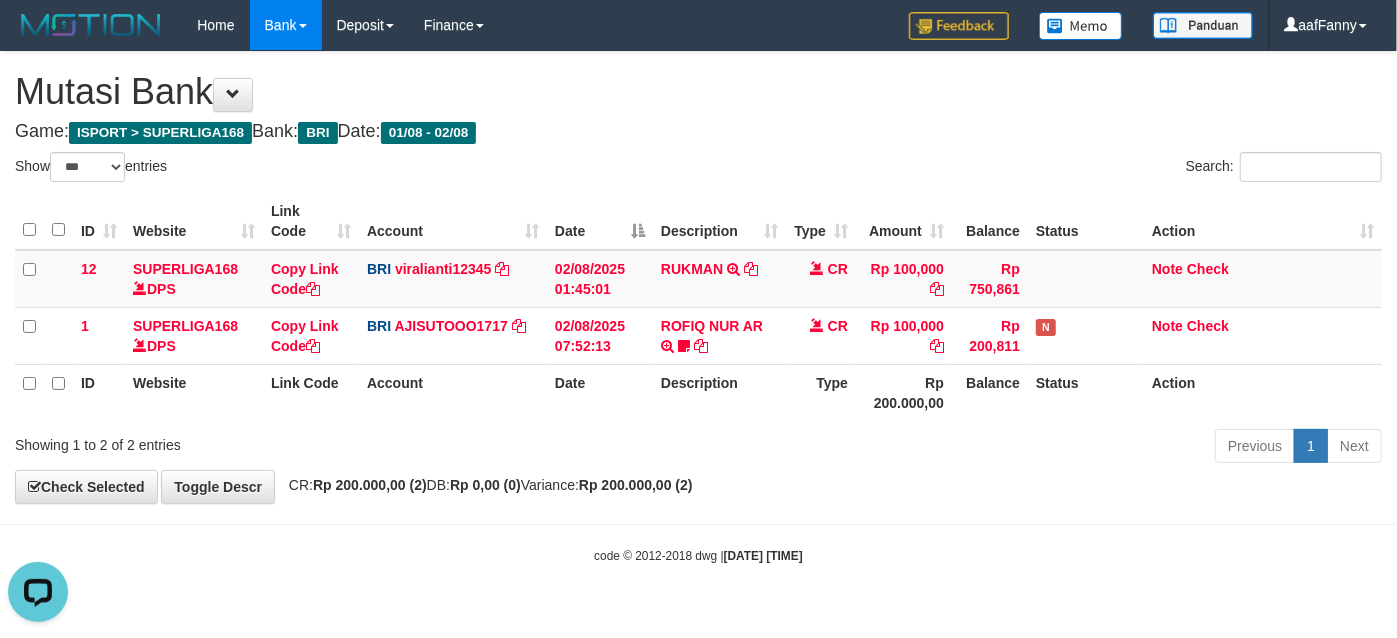 scroll, scrollTop: 0, scrollLeft: 0, axis: both 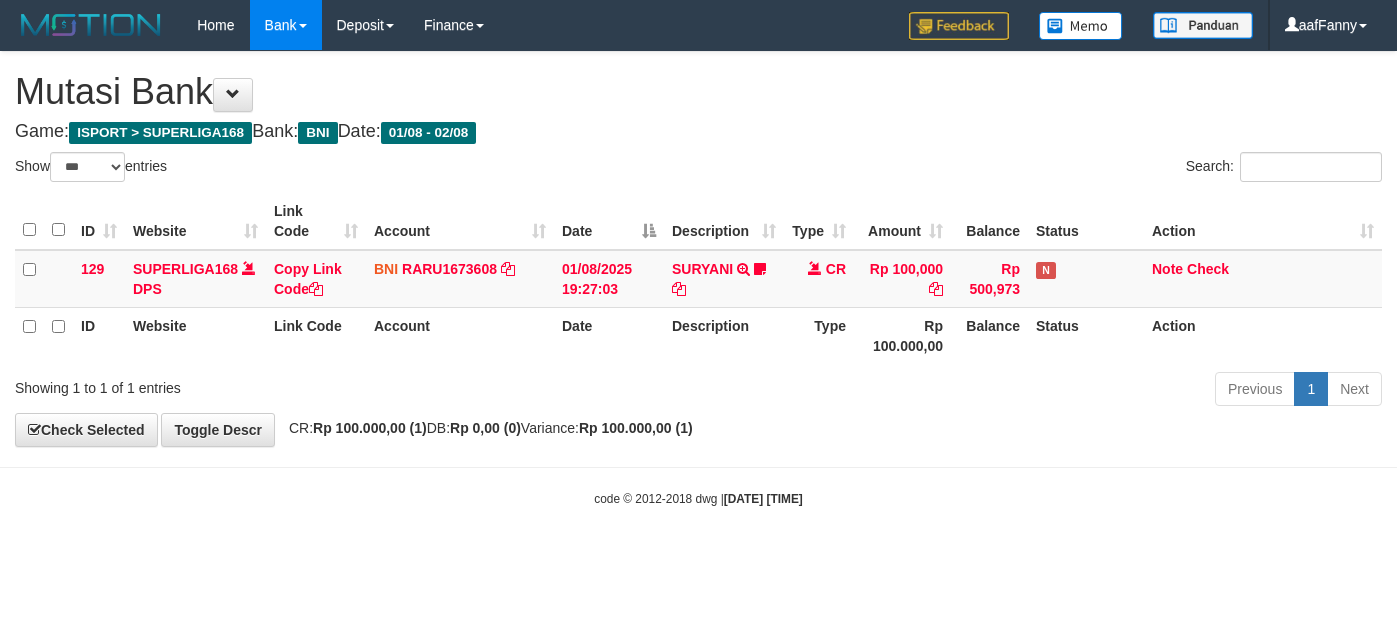 select on "***" 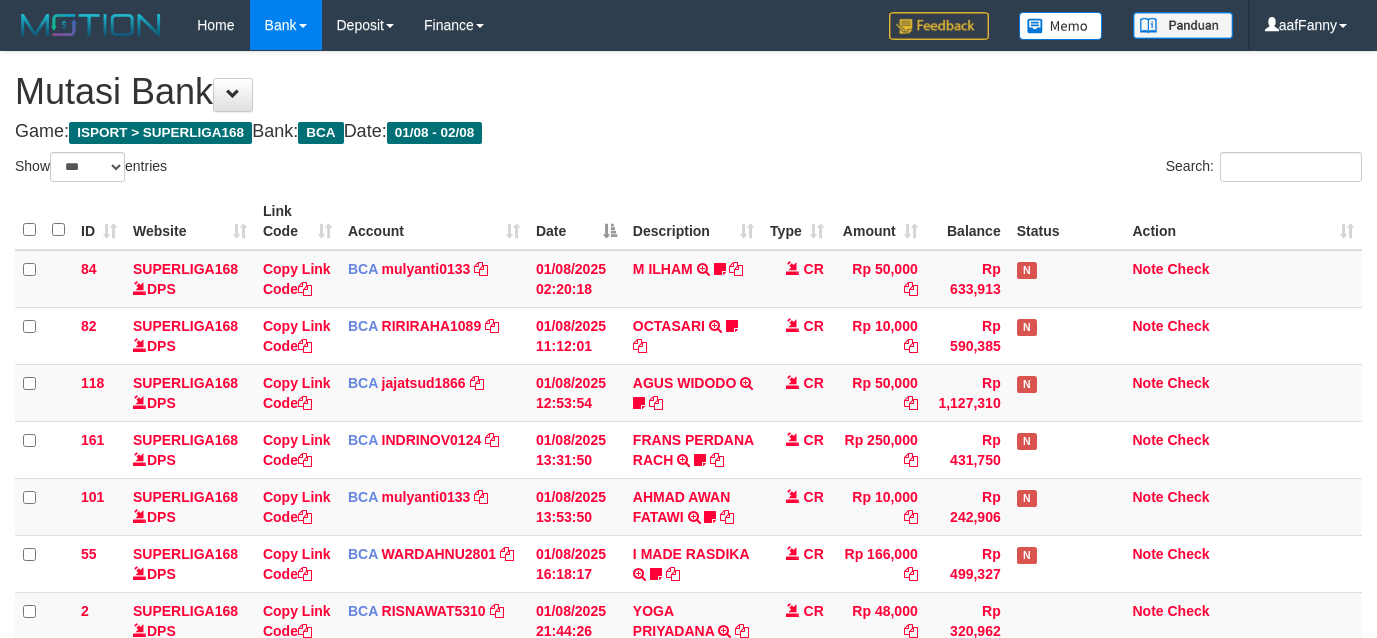 select on "***" 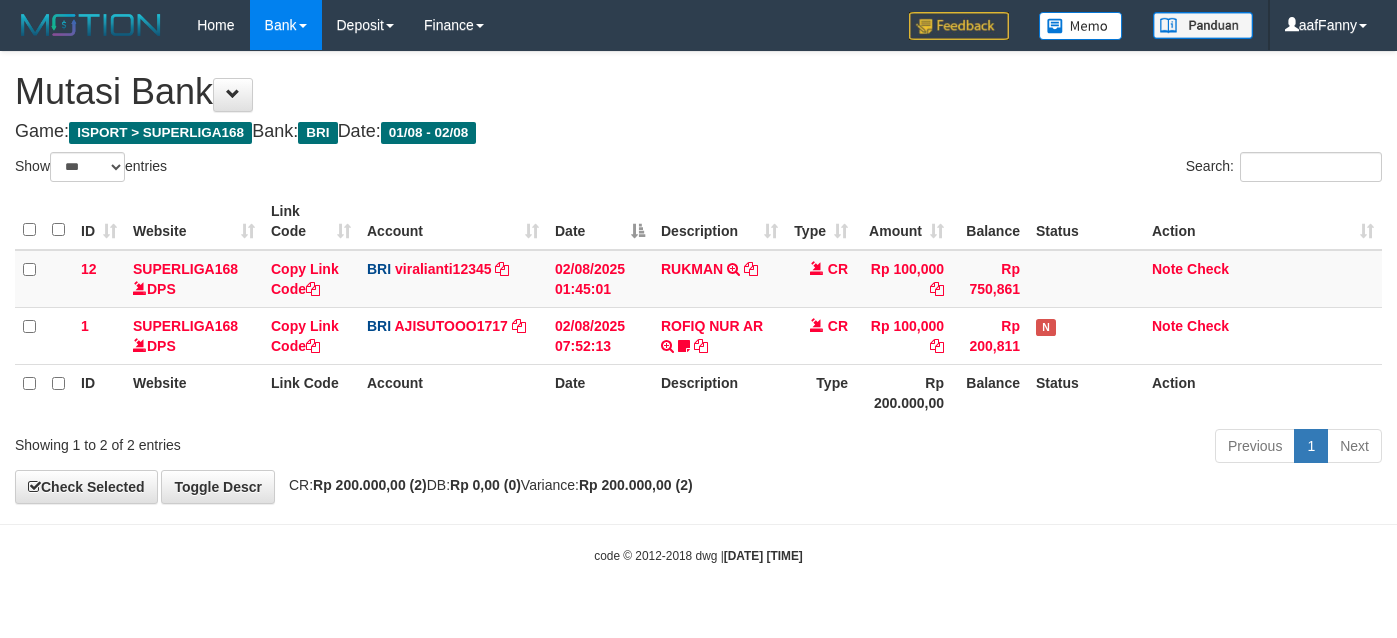 select on "***" 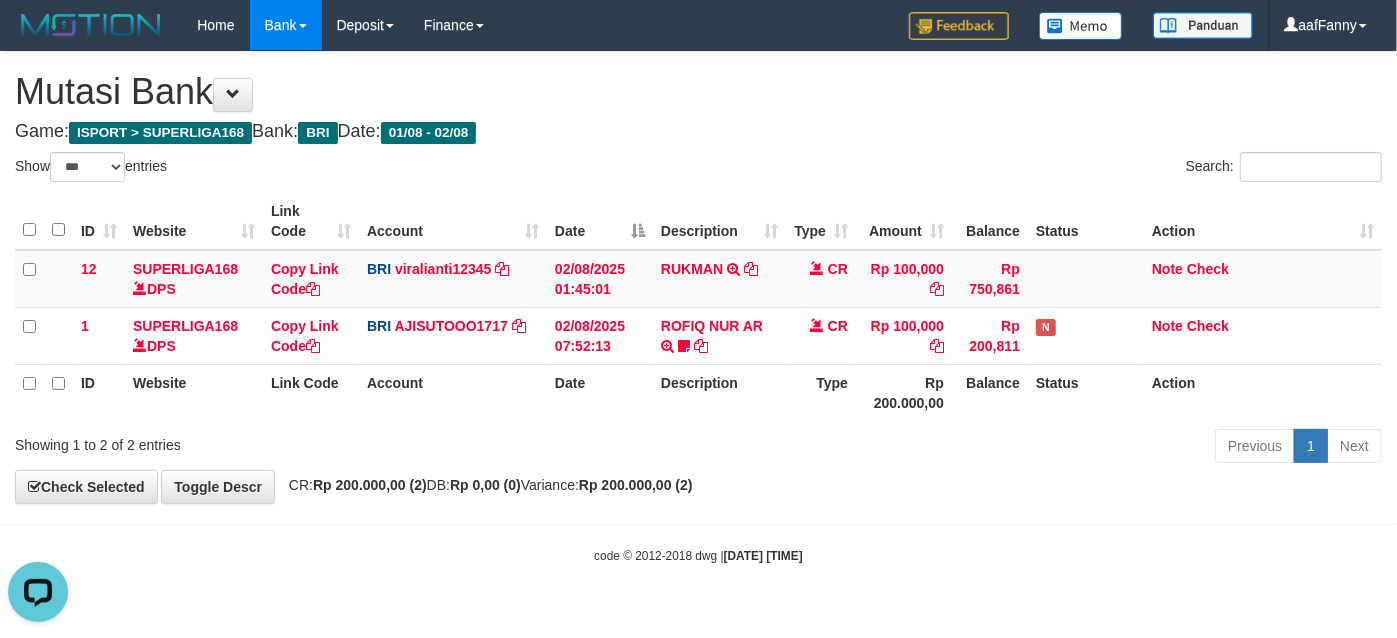scroll, scrollTop: 0, scrollLeft: 0, axis: both 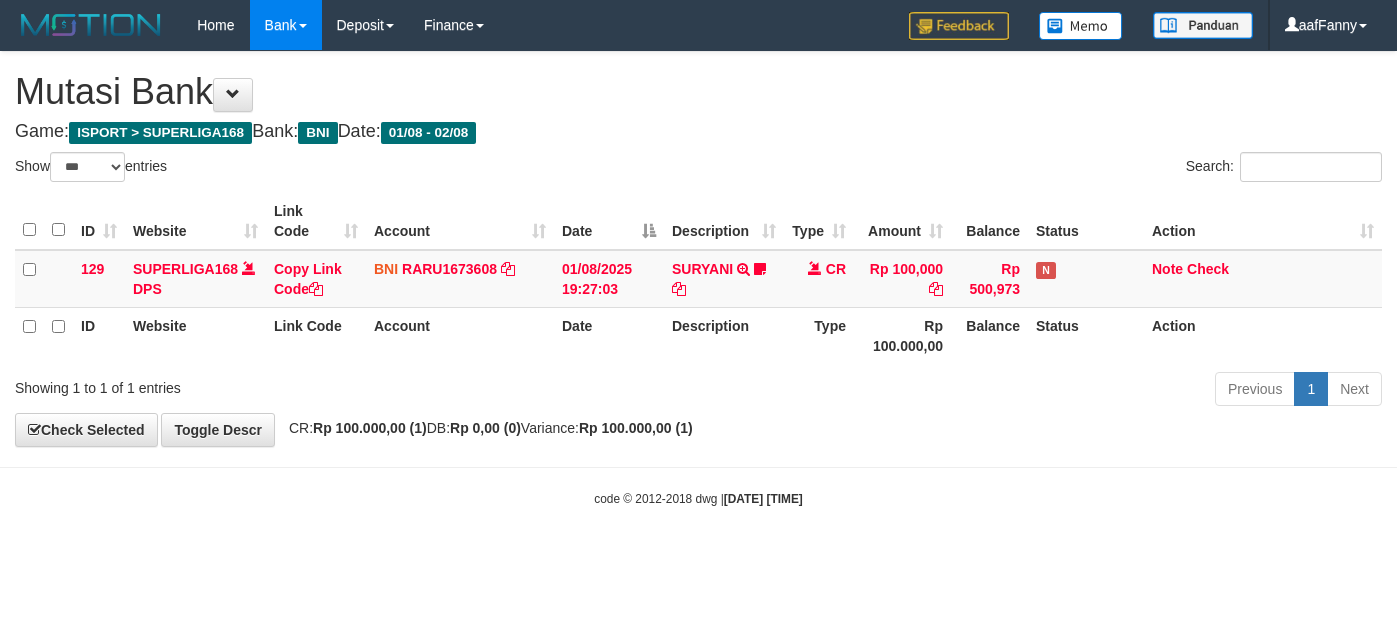select on "***" 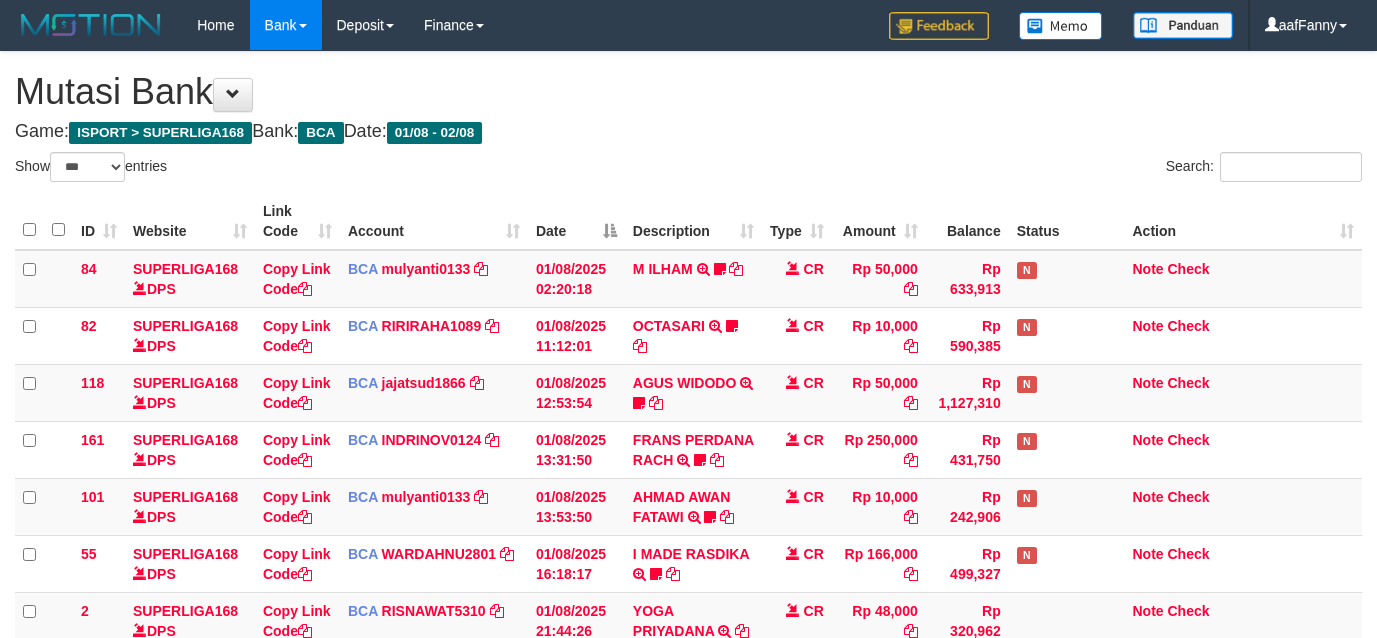 select on "***" 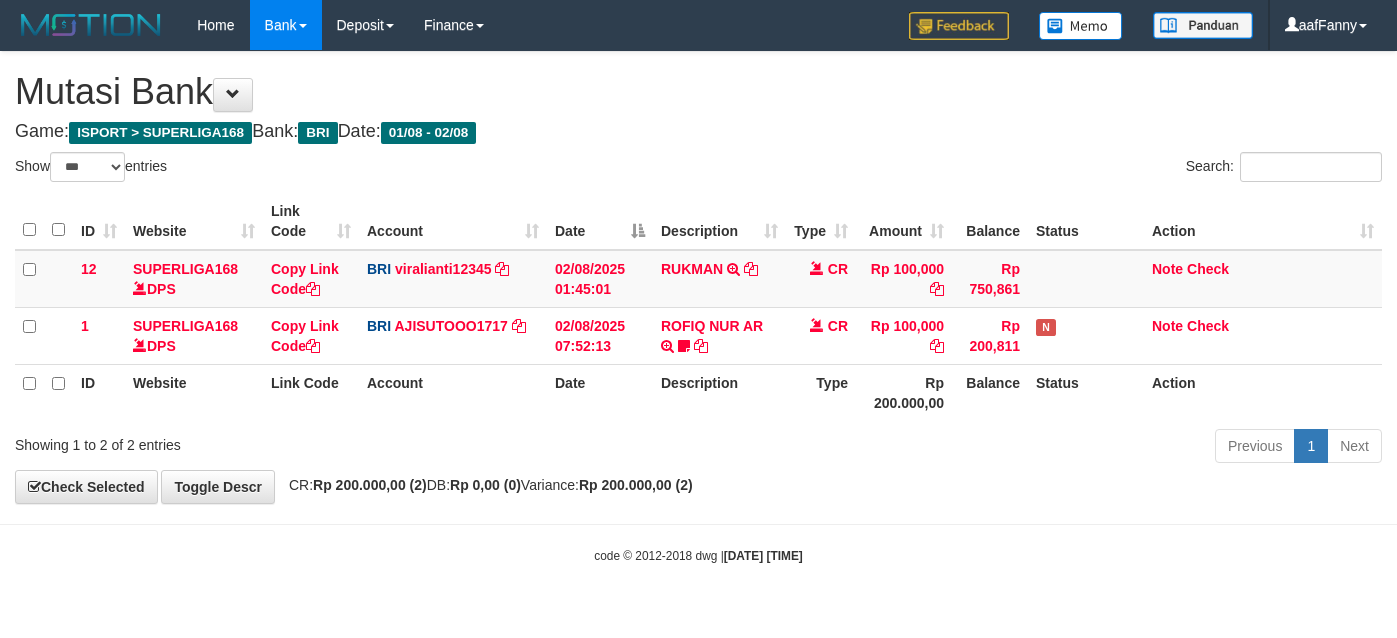 select on "***" 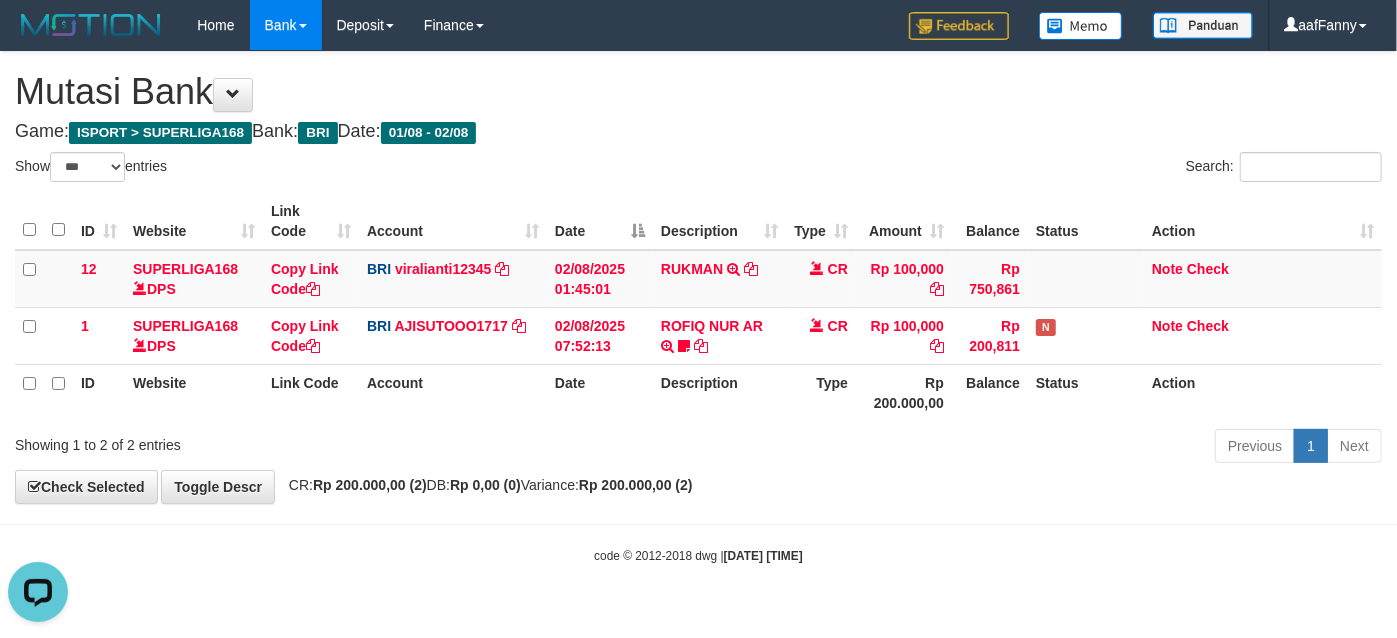 scroll, scrollTop: 0, scrollLeft: 0, axis: both 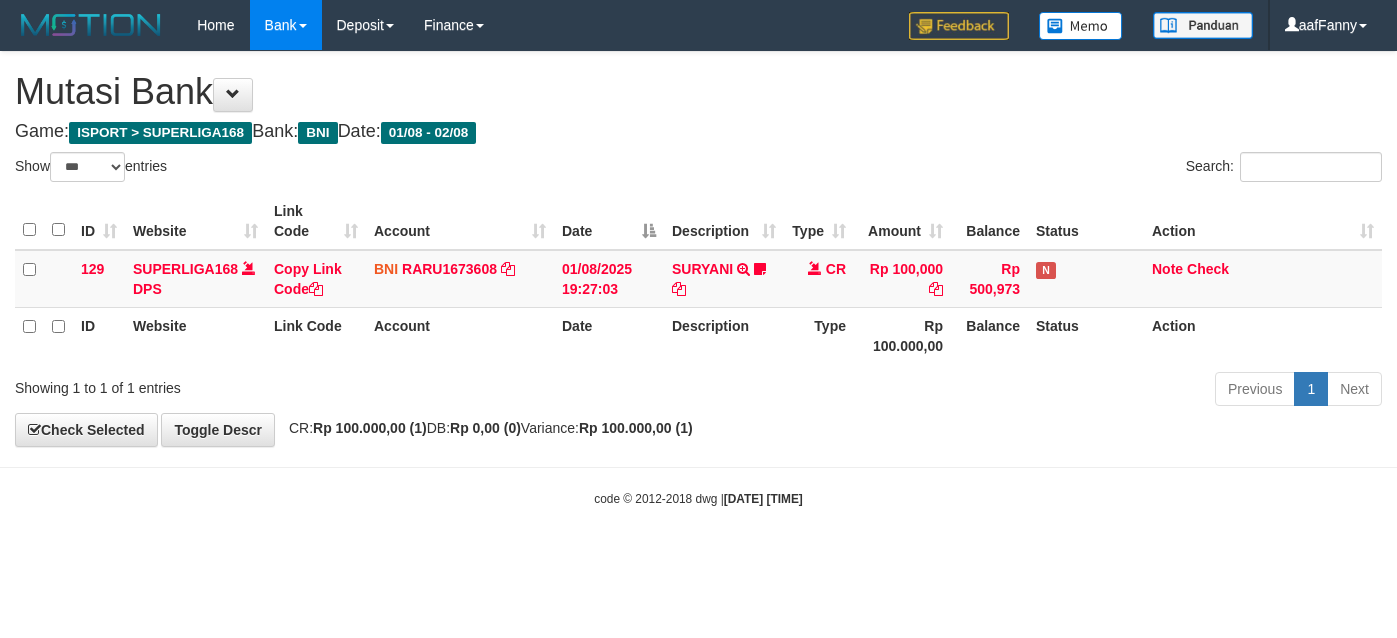 select on "***" 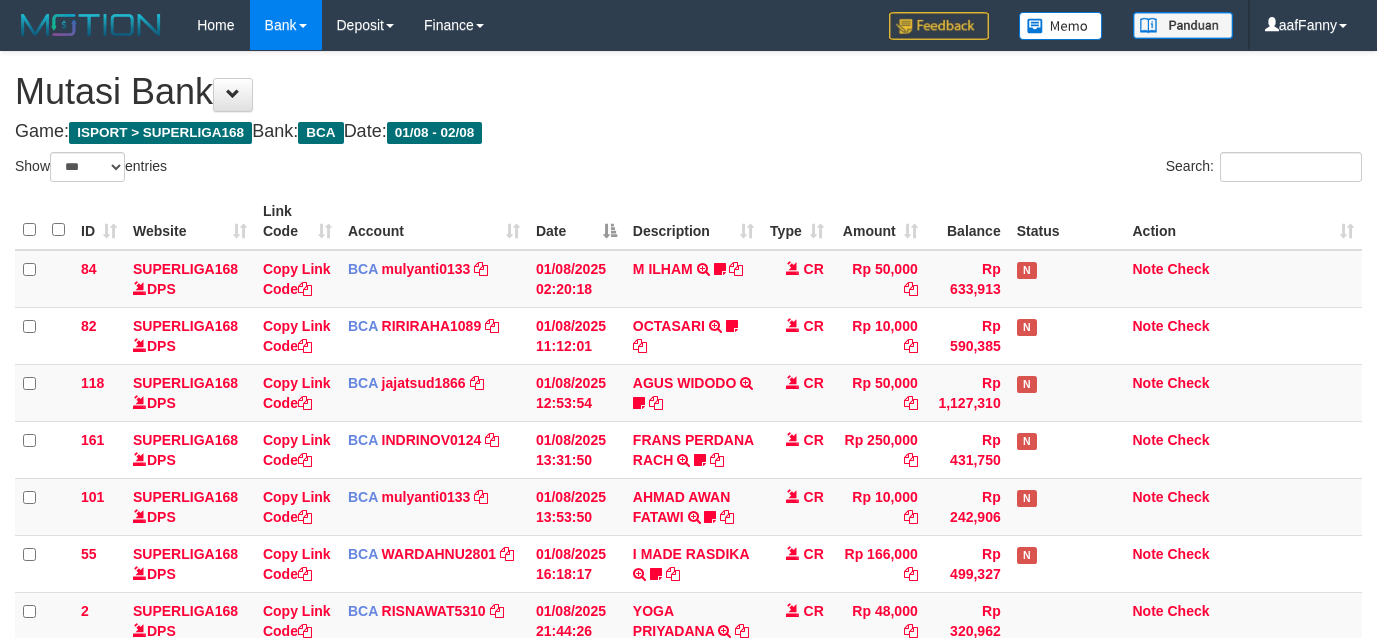 select on "***" 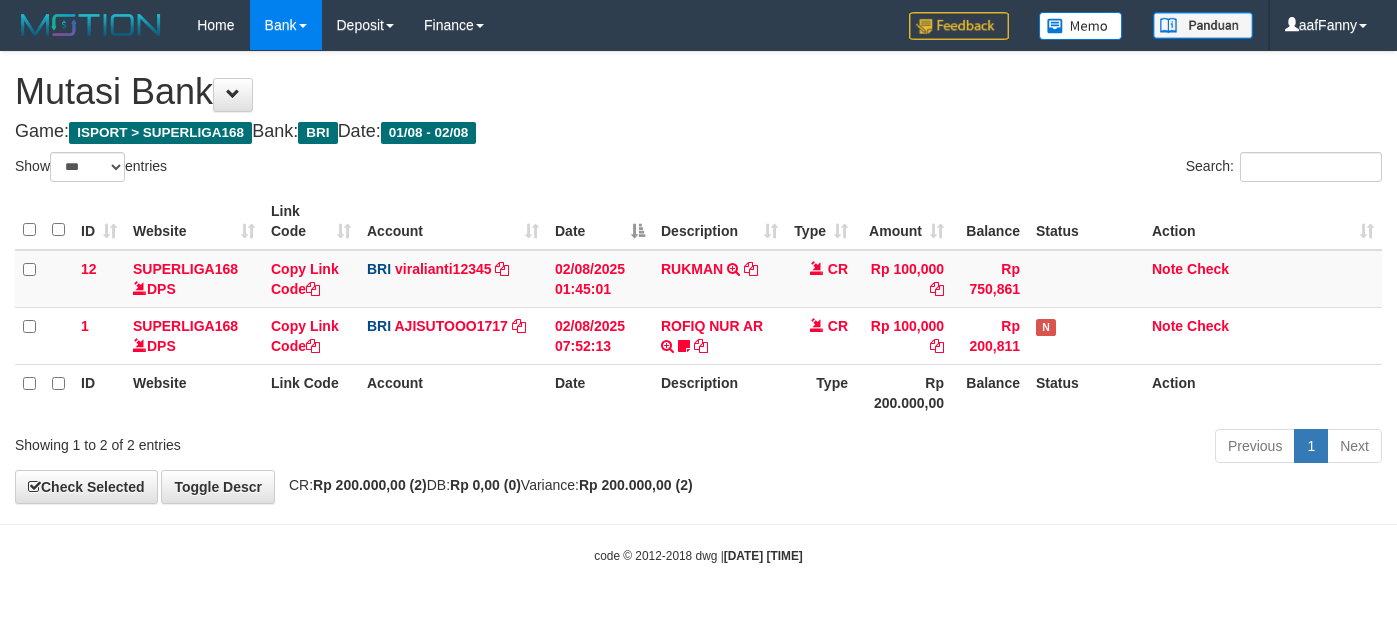 select on "***" 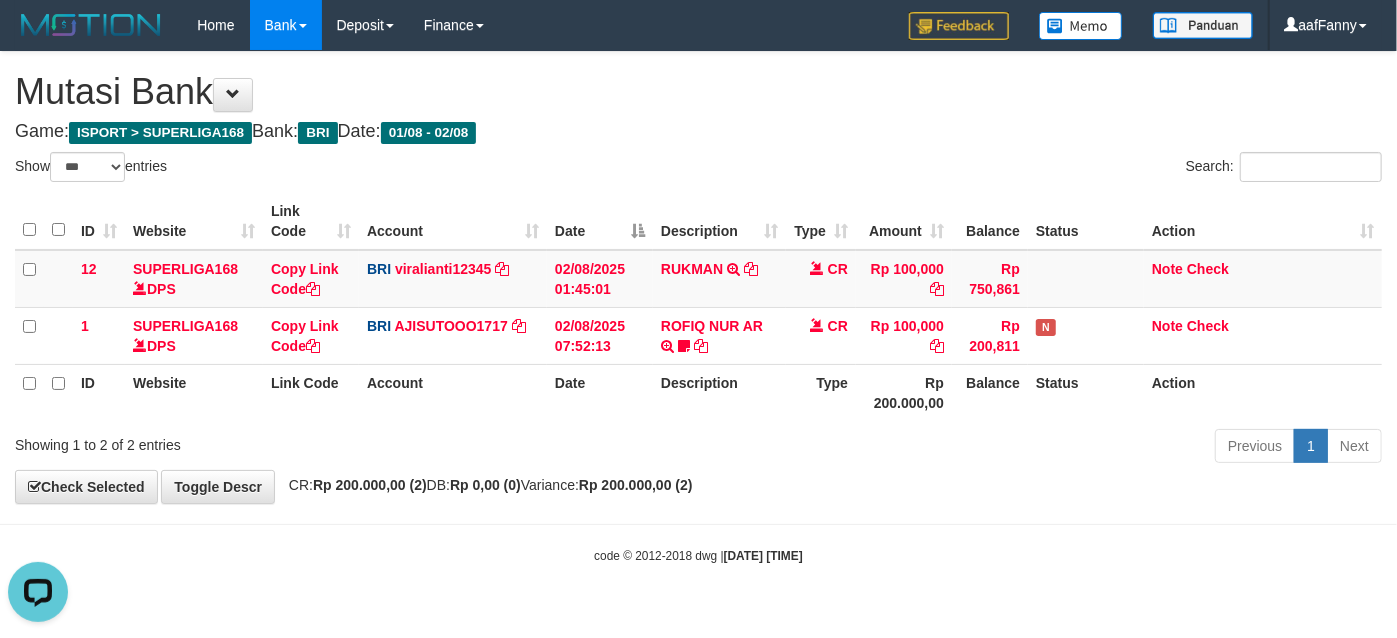 scroll, scrollTop: 0, scrollLeft: 0, axis: both 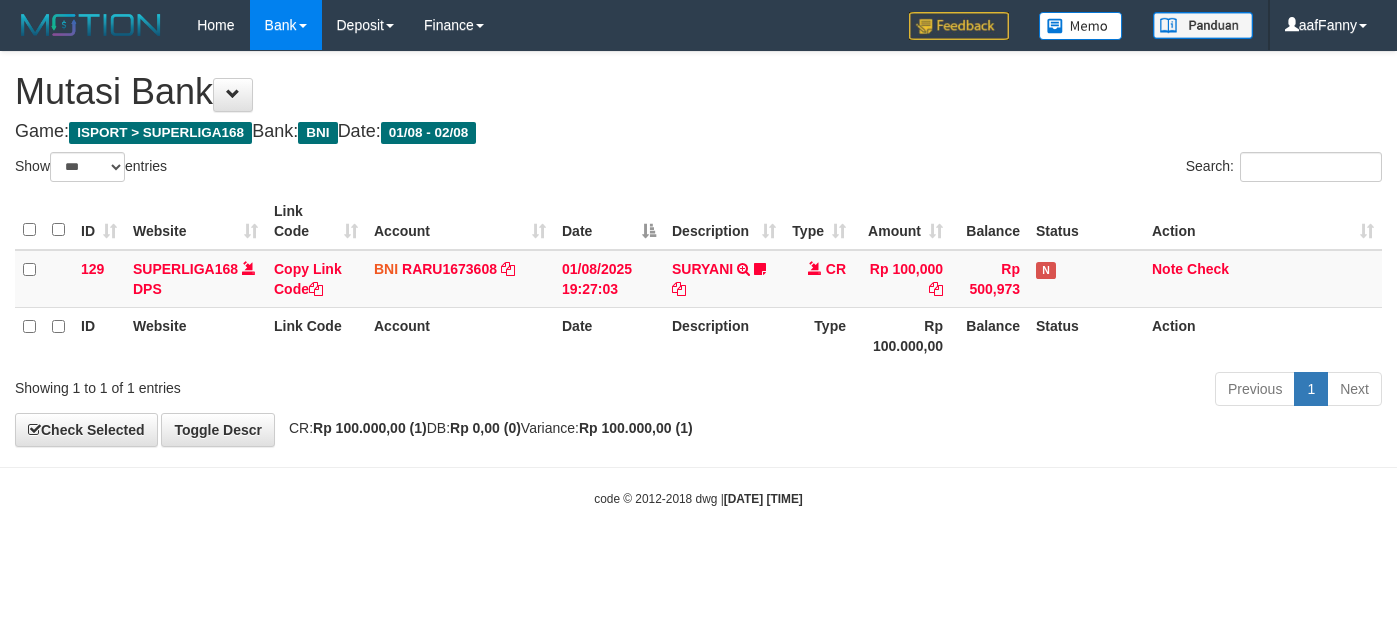 select on "***" 